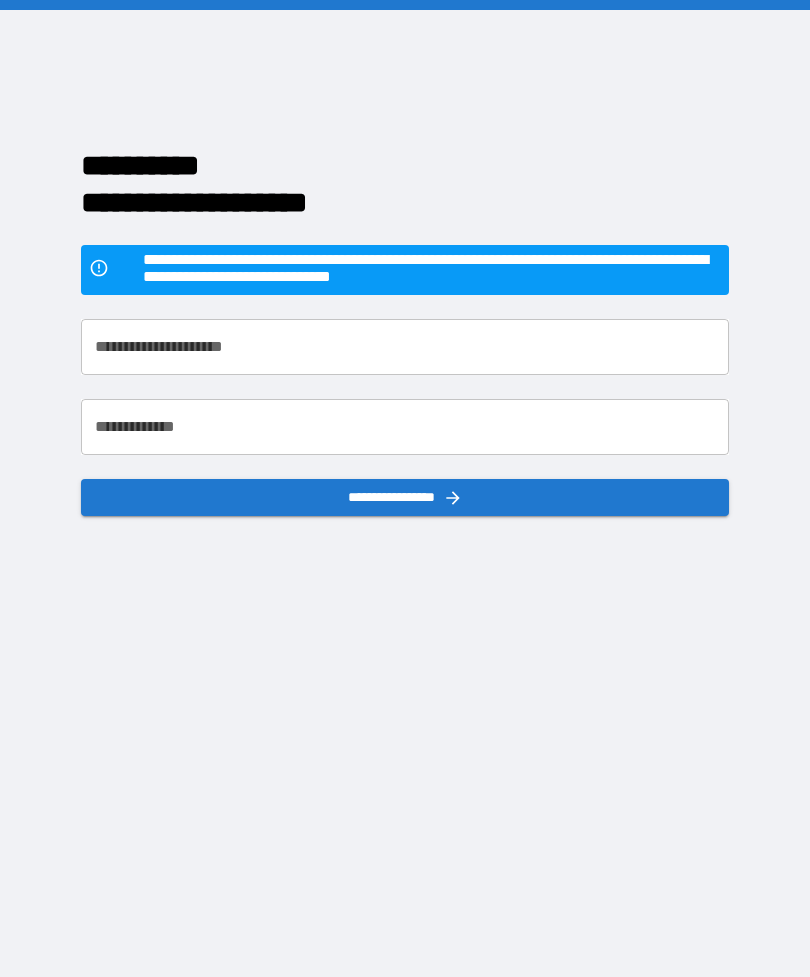 scroll, scrollTop: 0, scrollLeft: 0, axis: both 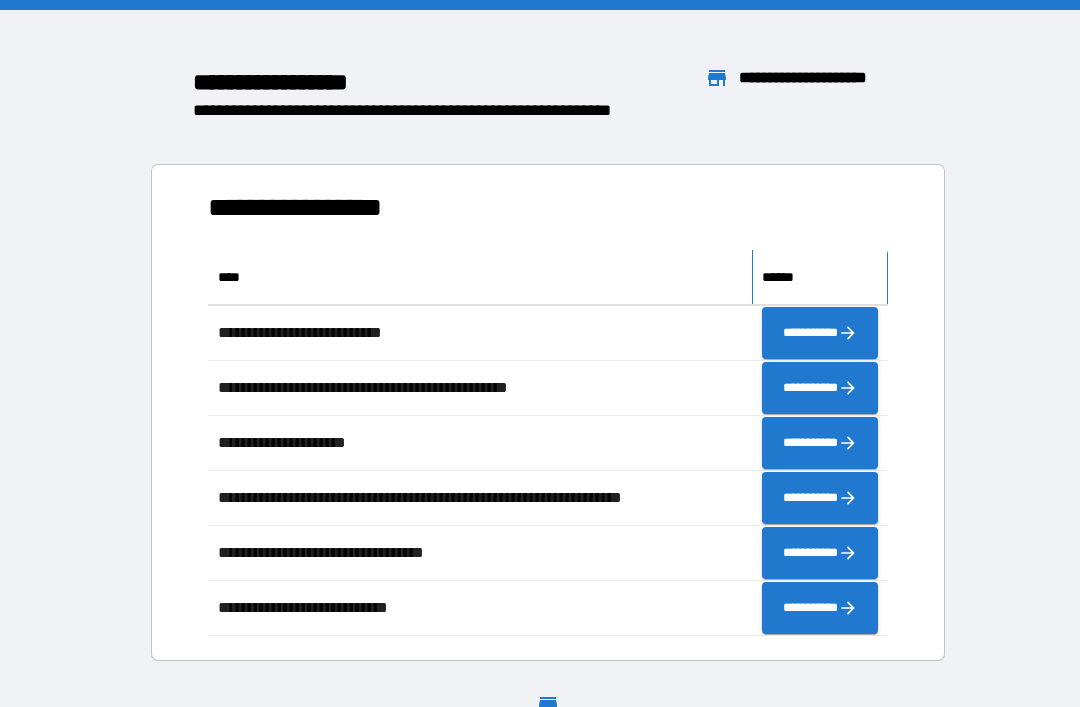click on "******" at bounding box center [820, 277] 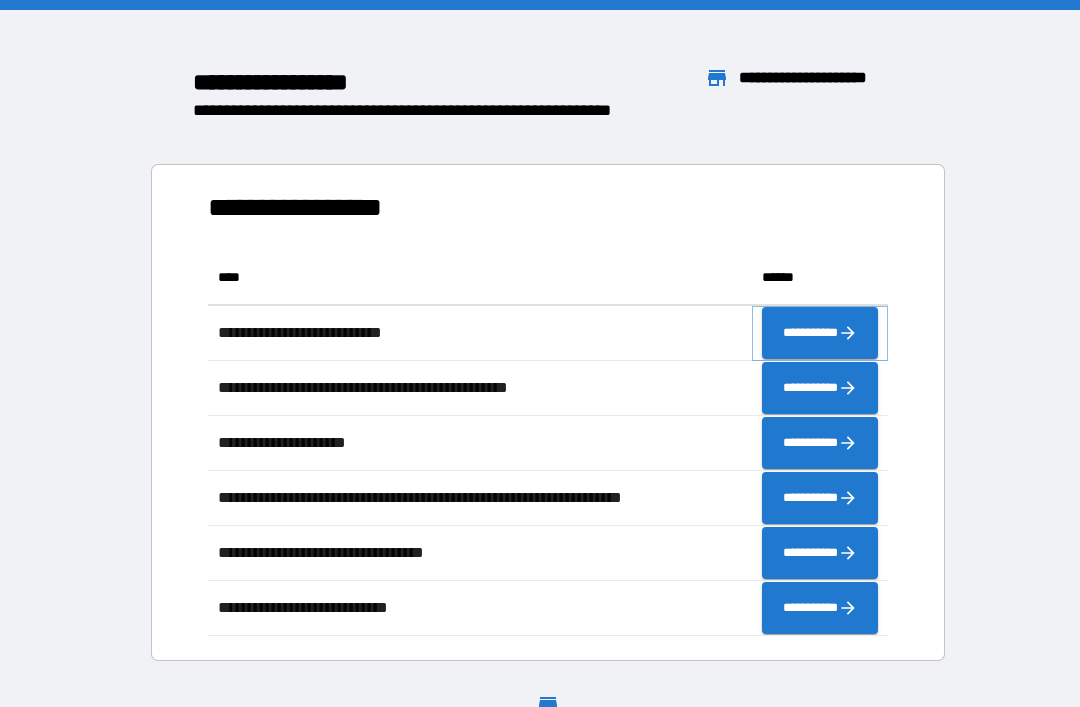 click on "**********" at bounding box center [820, 333] 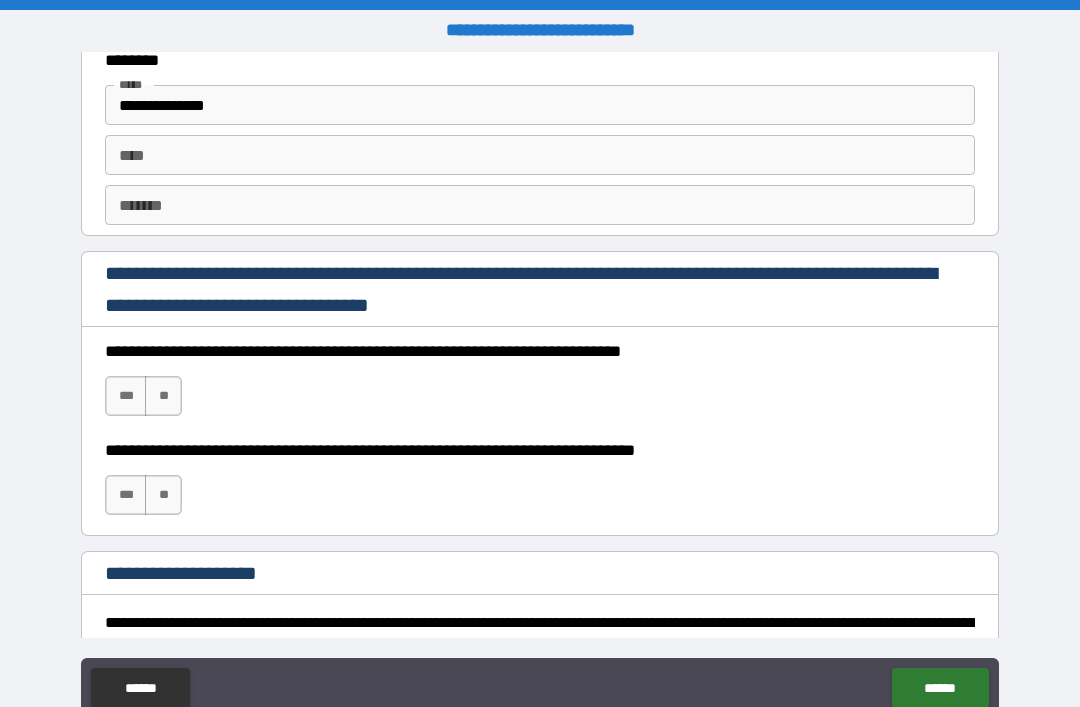 scroll, scrollTop: 2796, scrollLeft: 0, axis: vertical 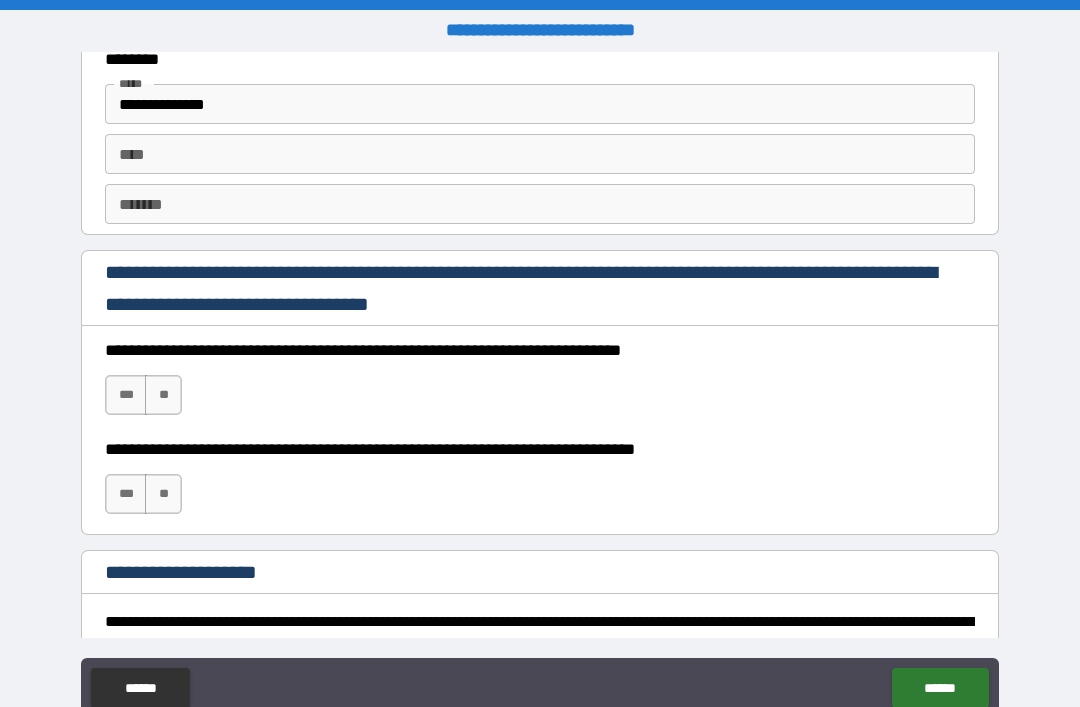 click on "***" at bounding box center [126, 395] 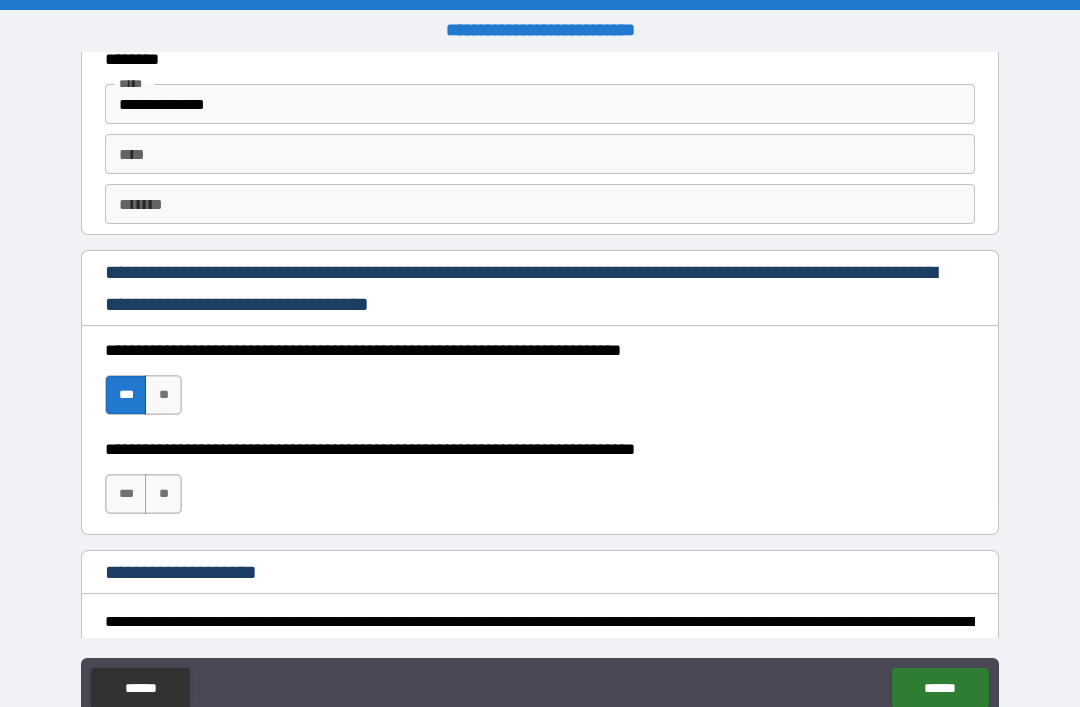 click on "***" at bounding box center [126, 494] 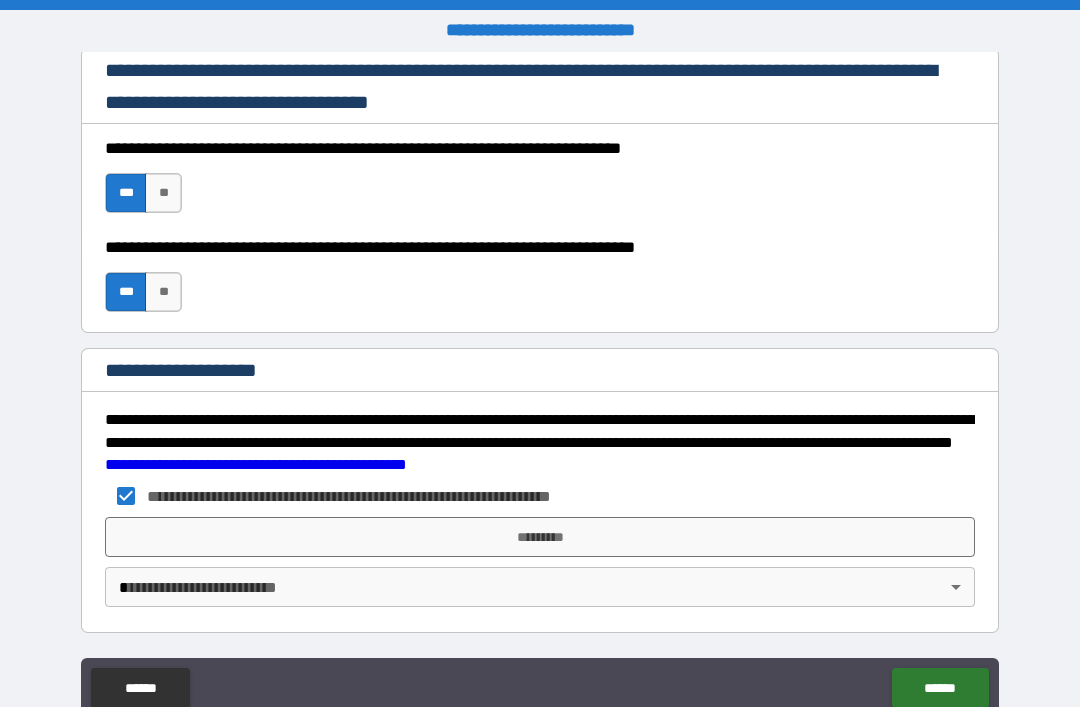 scroll, scrollTop: 2998, scrollLeft: 0, axis: vertical 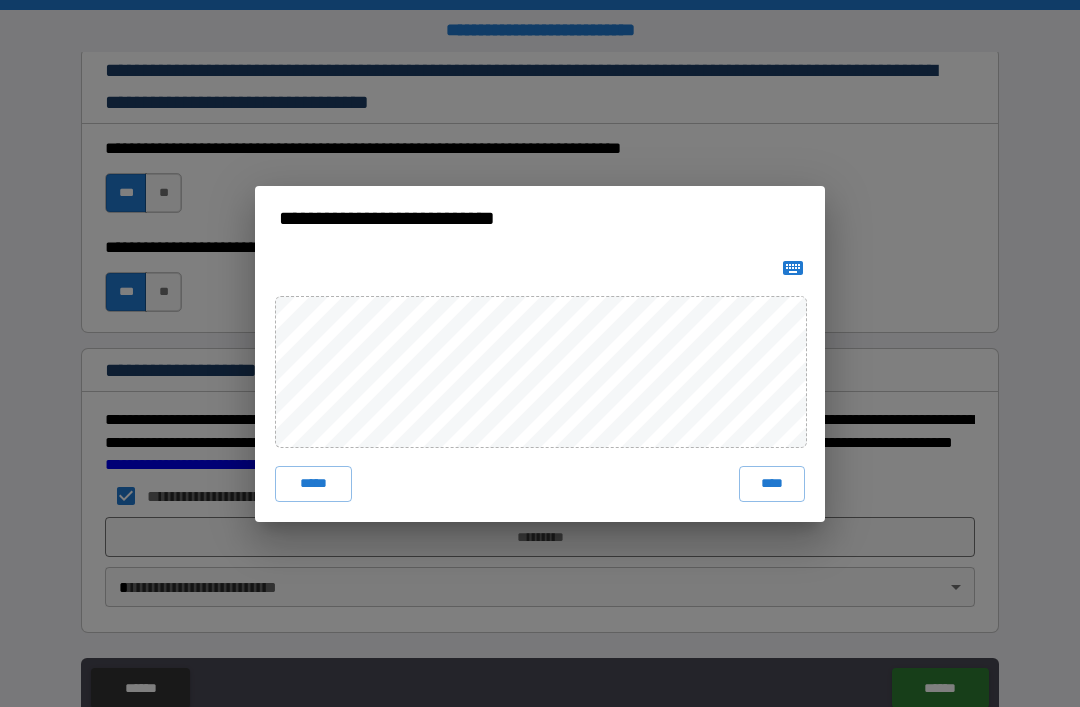 click on "****" at bounding box center [772, 484] 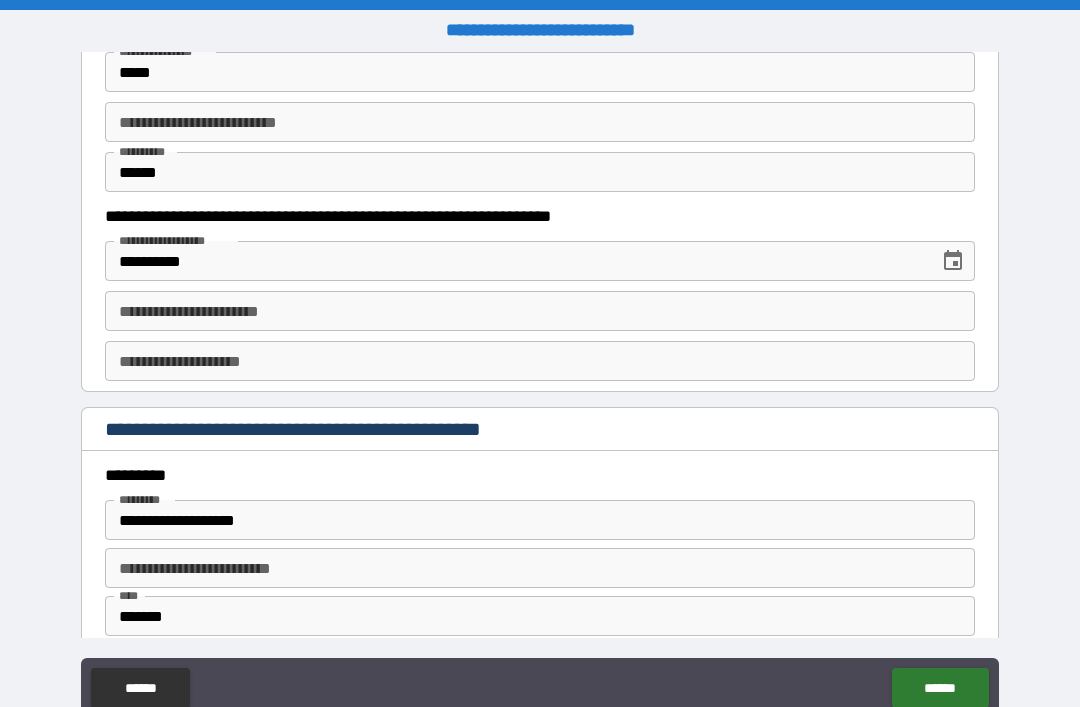 scroll, scrollTop: 2006, scrollLeft: 0, axis: vertical 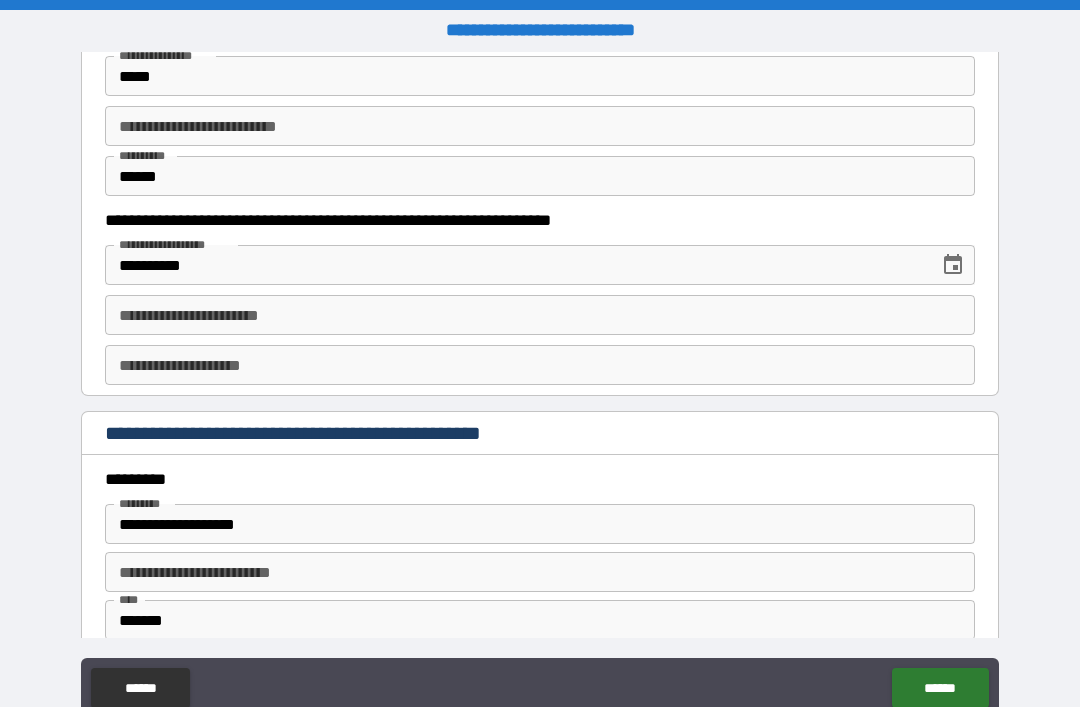 click on "**********" at bounding box center [540, 365] 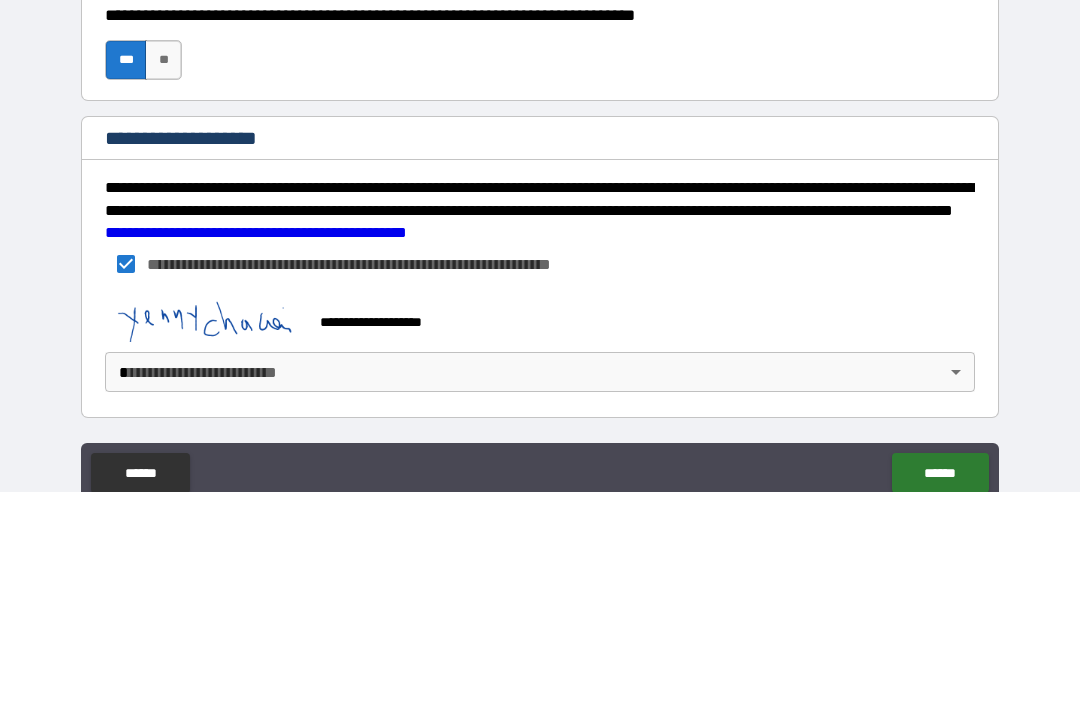 scroll, scrollTop: 3015, scrollLeft: 0, axis: vertical 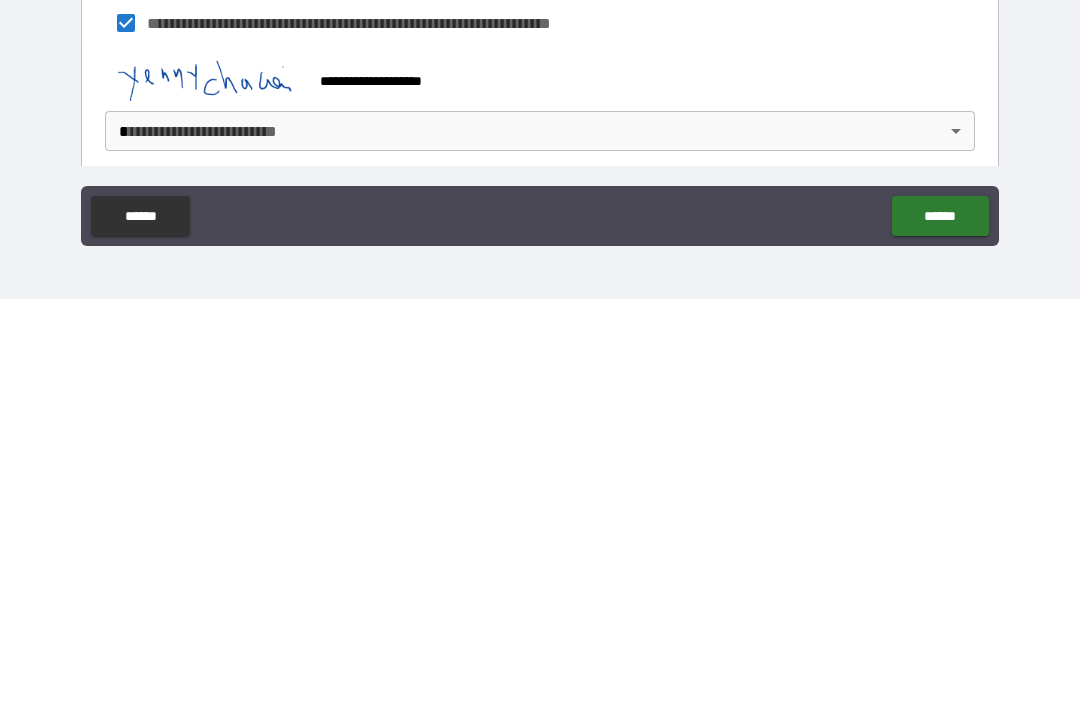 type on "*********" 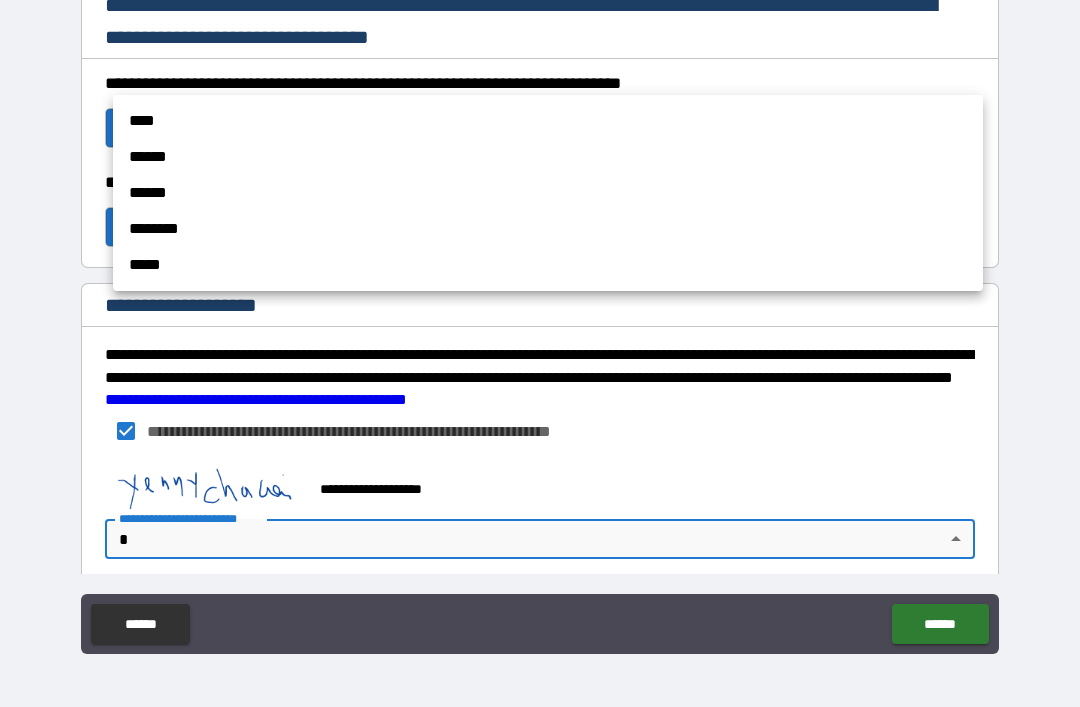click at bounding box center (540, 353) 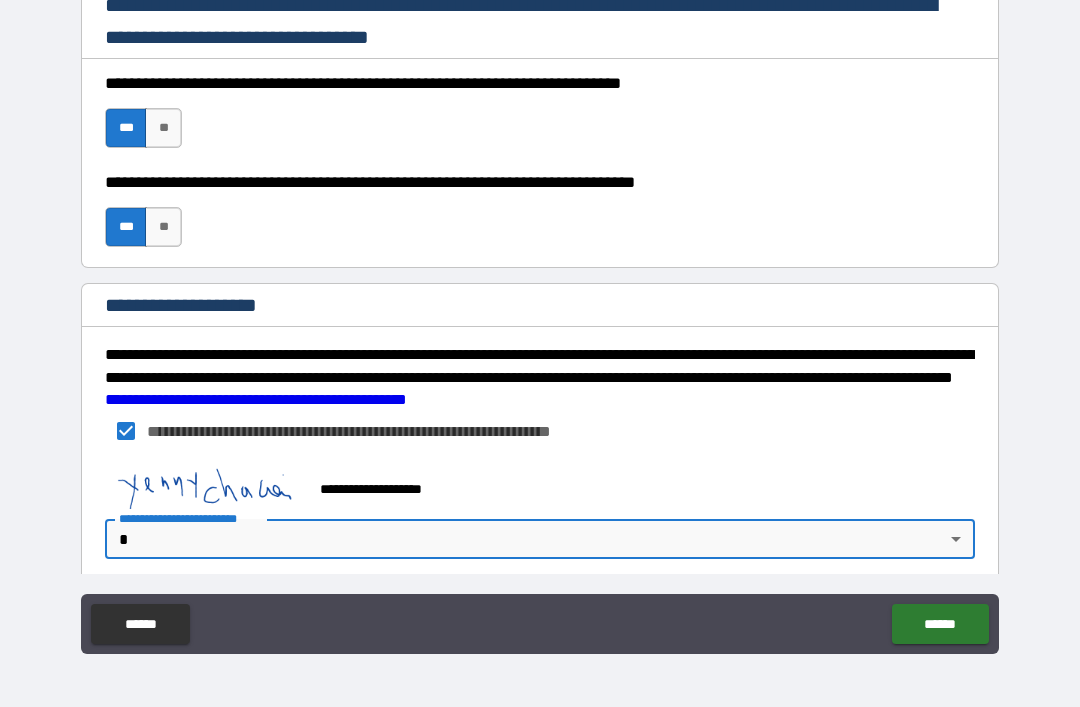 click on "******" at bounding box center (940, 624) 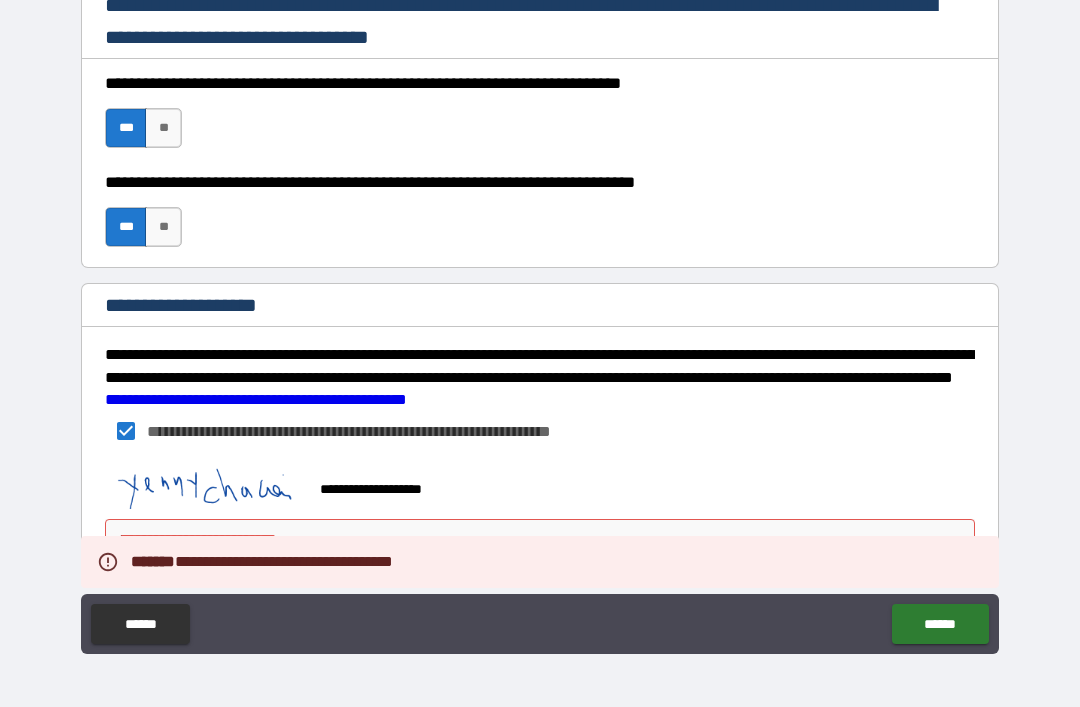 click on "**********" at bounding box center (540, 480) 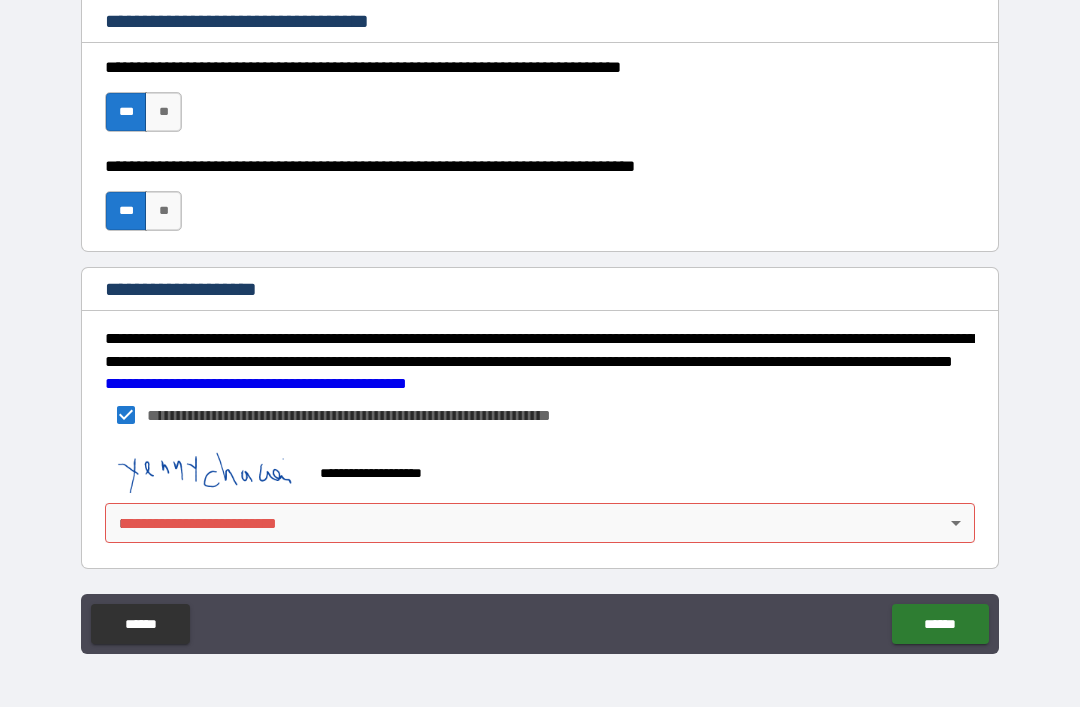 scroll, scrollTop: 3015, scrollLeft: 0, axis: vertical 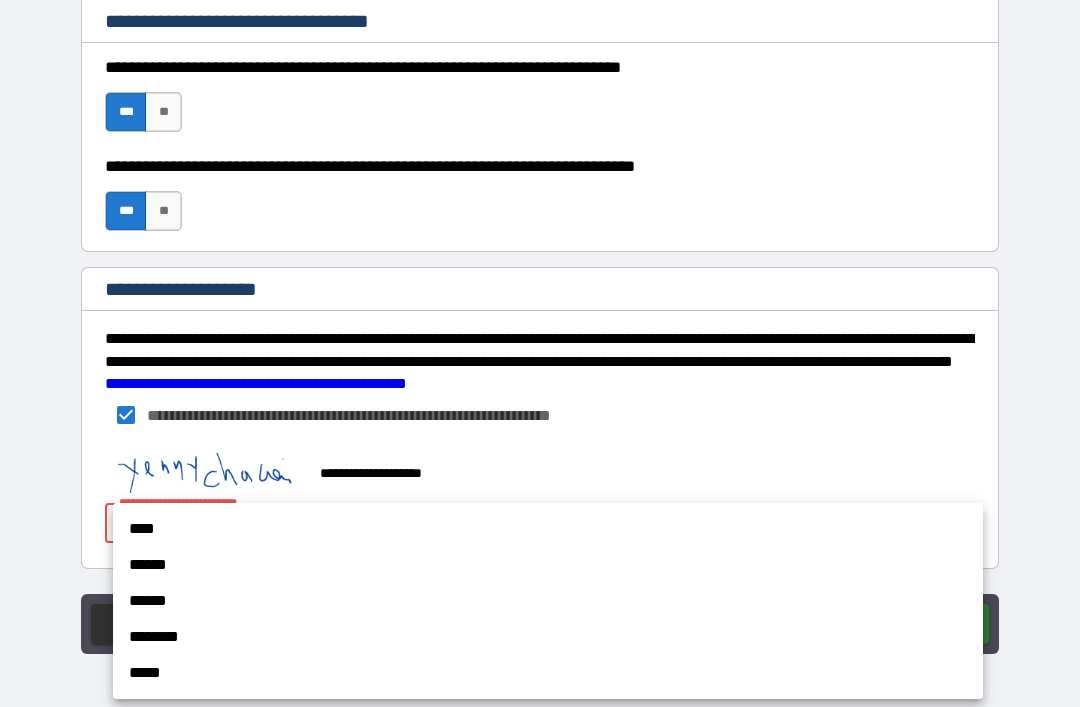 click on "****" at bounding box center [548, 529] 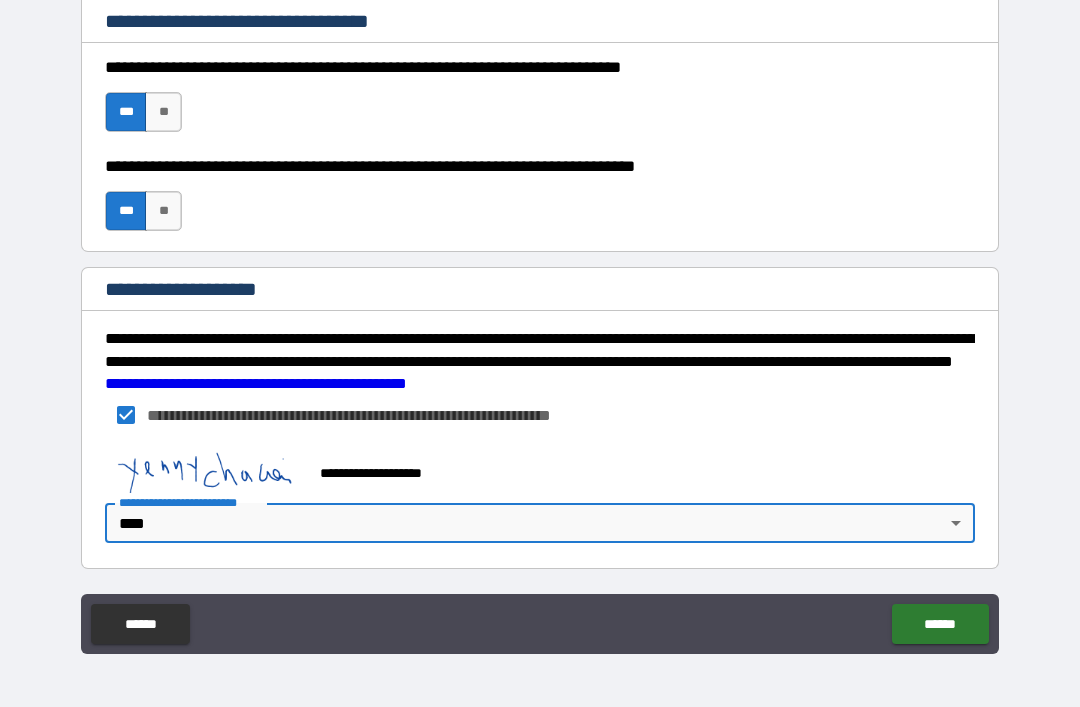 click on "******" at bounding box center [940, 624] 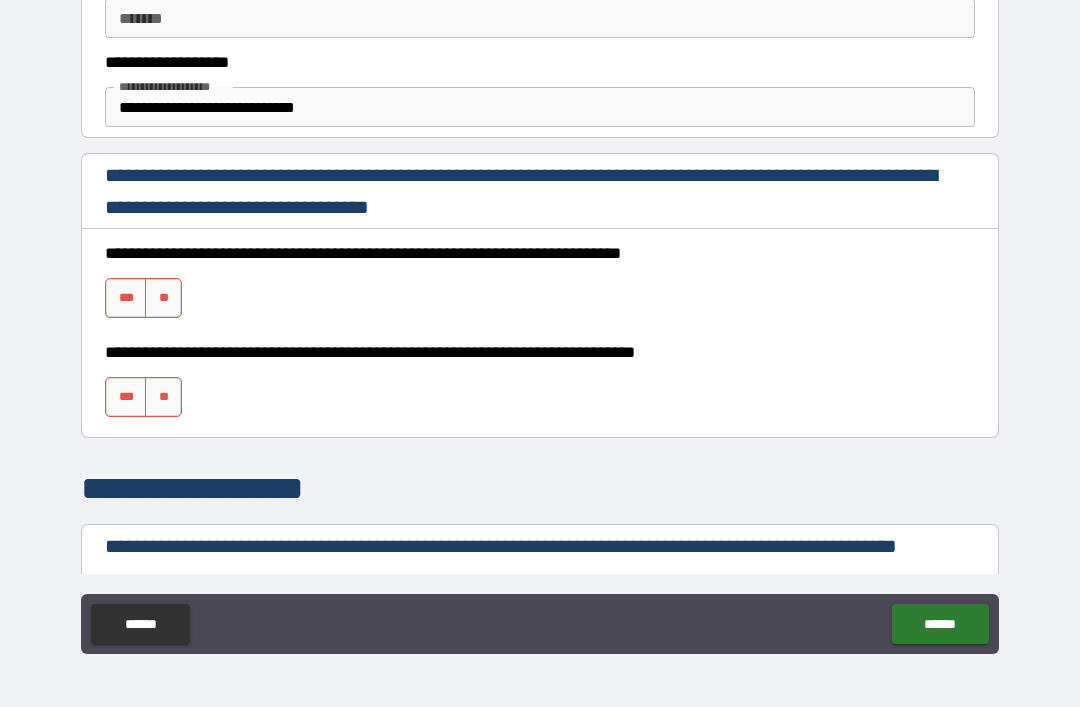 scroll, scrollTop: 1191, scrollLeft: 0, axis: vertical 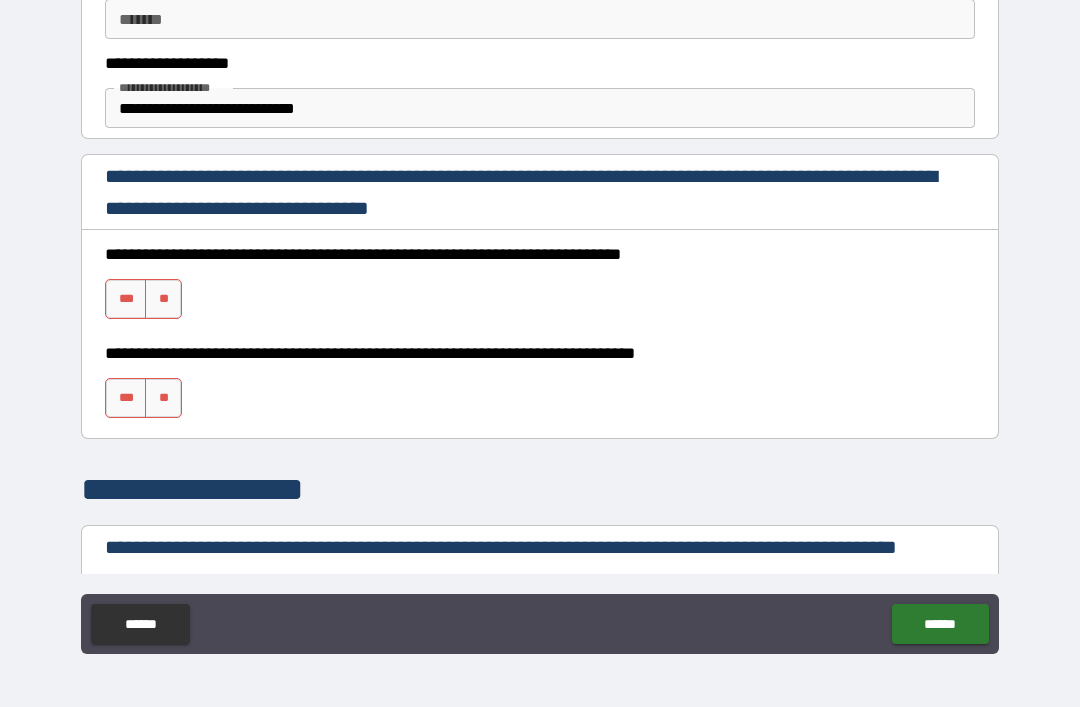 click on "***" at bounding box center [126, 299] 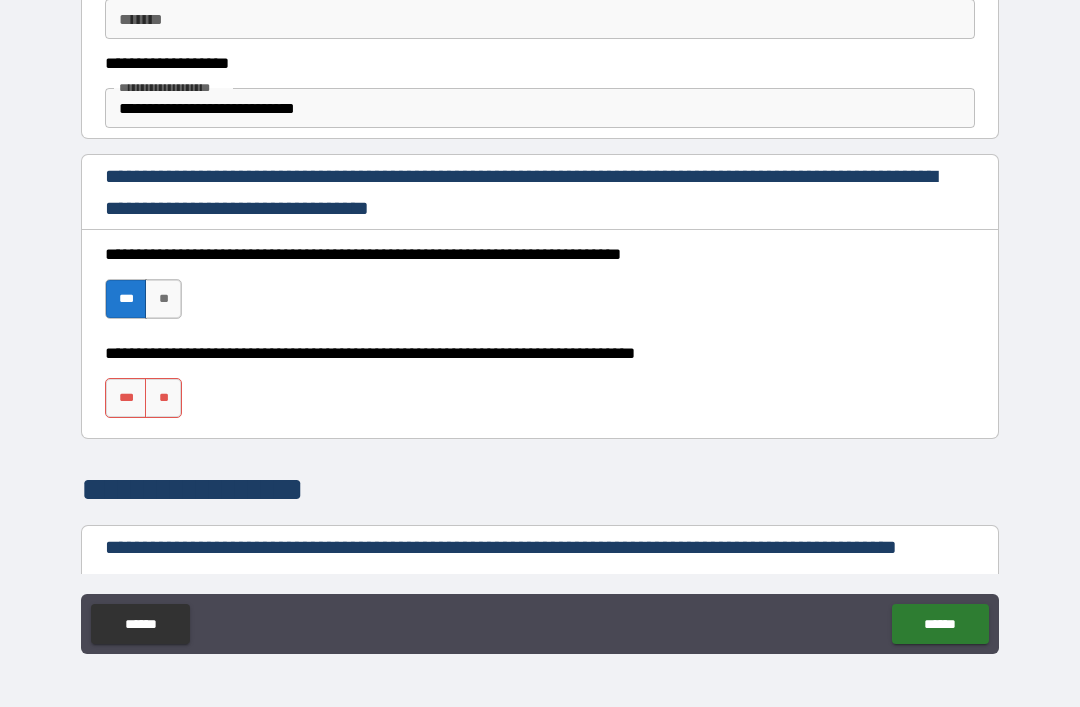 click on "***" at bounding box center [126, 398] 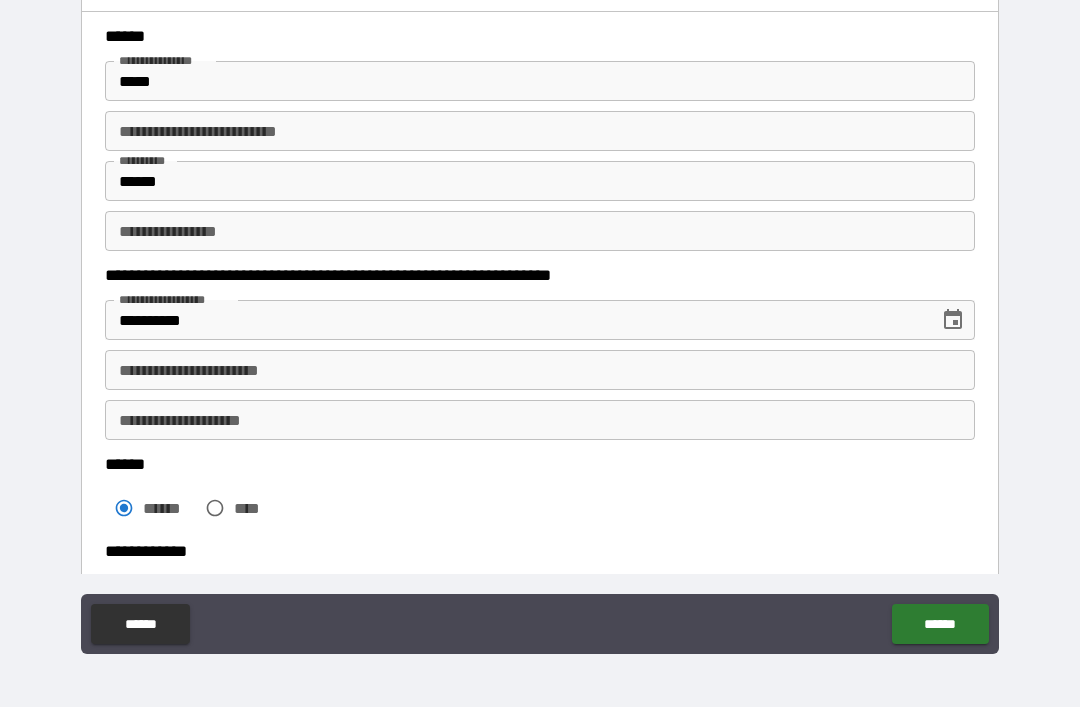 scroll, scrollTop: 82, scrollLeft: 0, axis: vertical 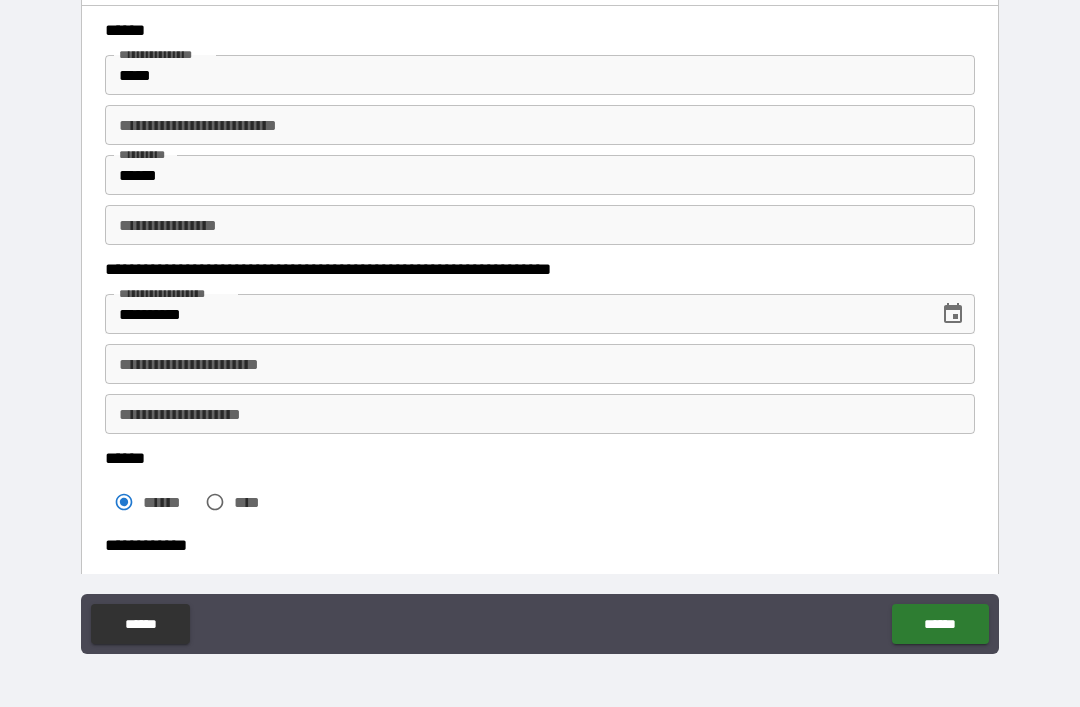 click on "**********" at bounding box center [540, 414] 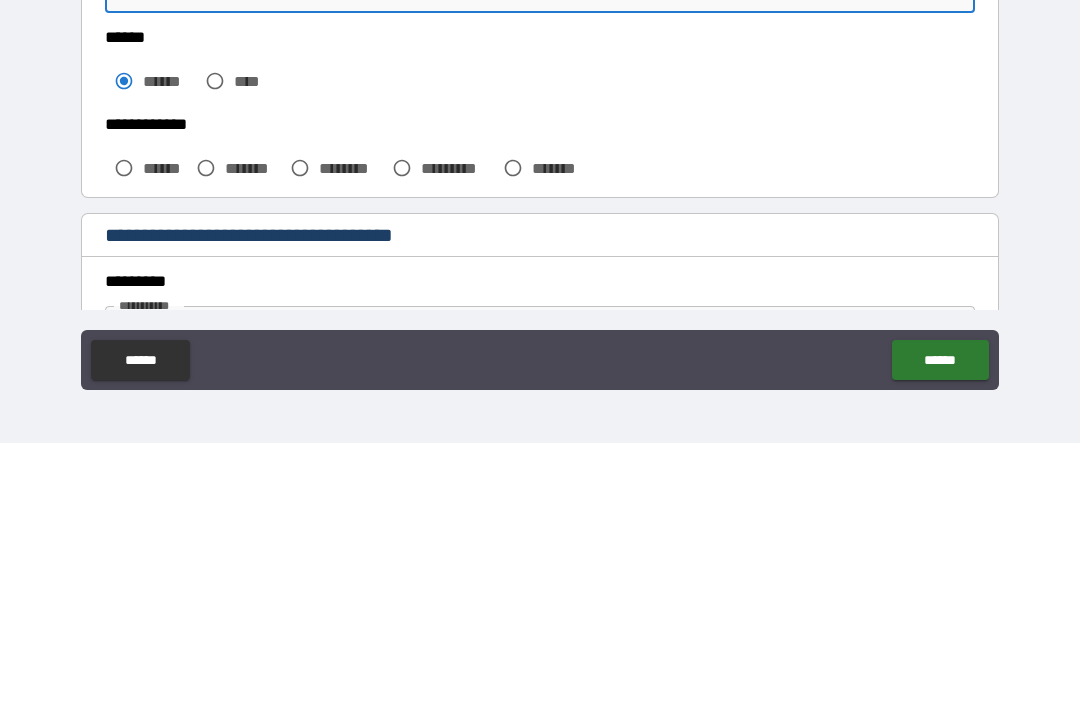 scroll, scrollTop: 247, scrollLeft: 0, axis: vertical 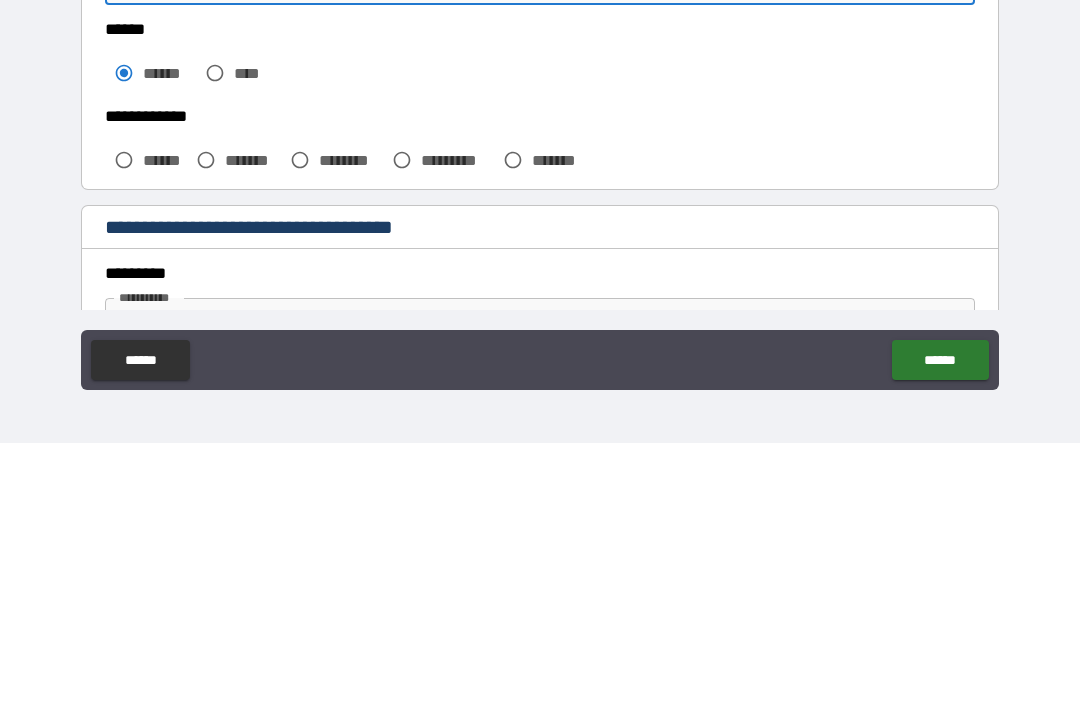 type on "**********" 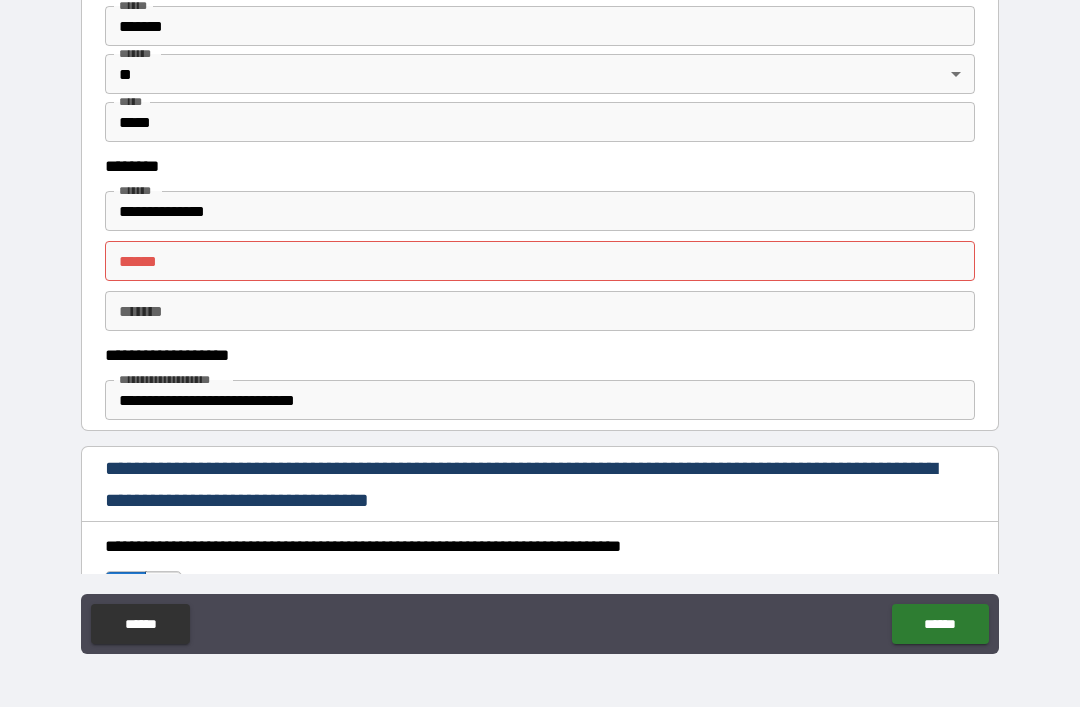scroll, scrollTop: 900, scrollLeft: 0, axis: vertical 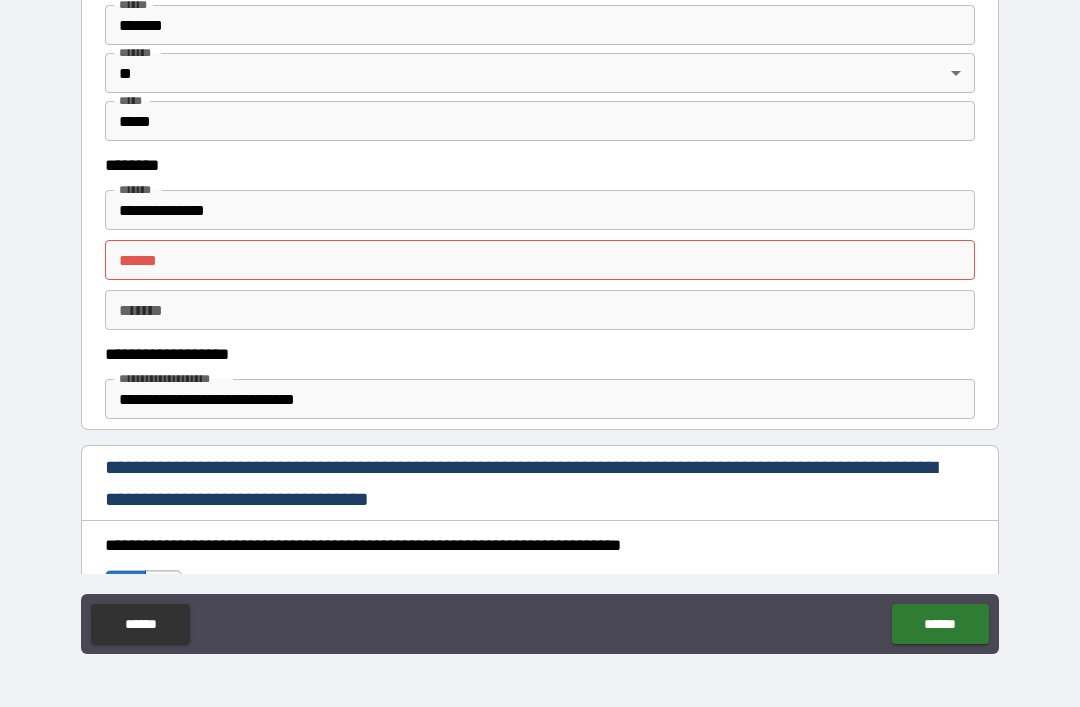 click on "****   *" at bounding box center [540, 260] 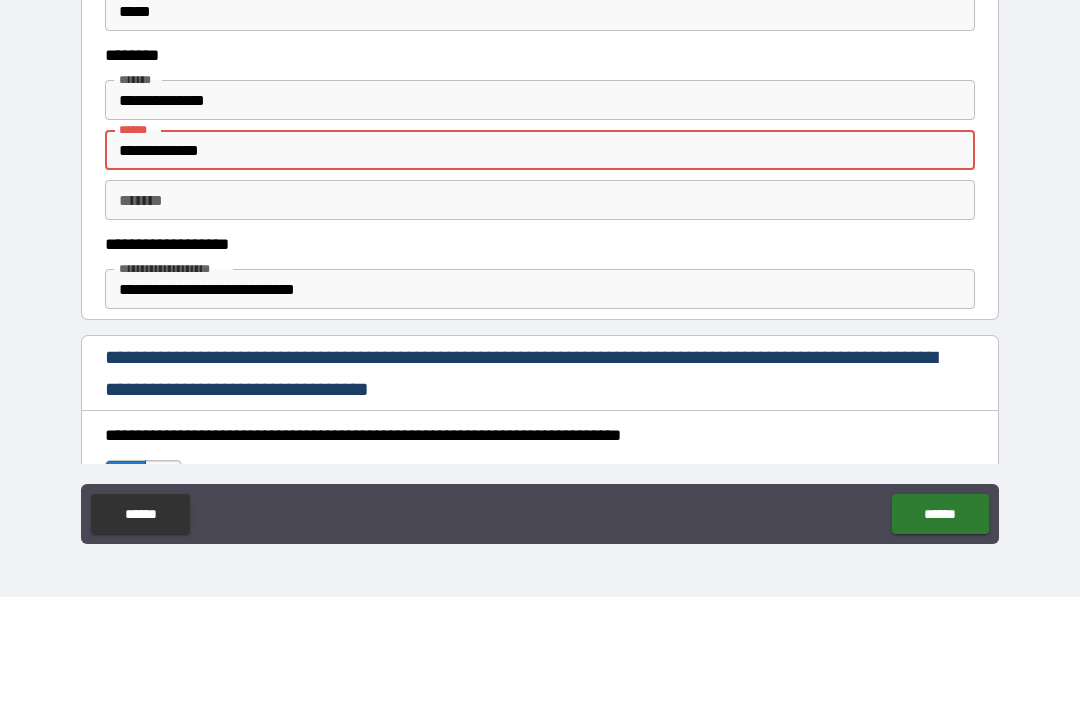 type on "**********" 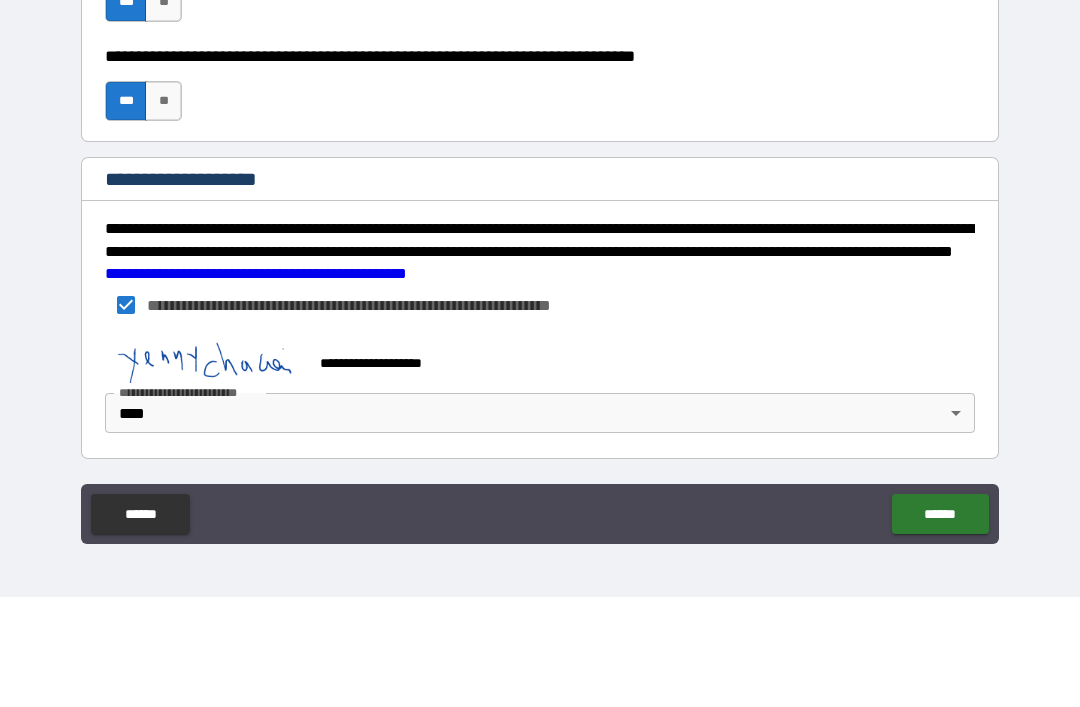 scroll, scrollTop: 3015, scrollLeft: 0, axis: vertical 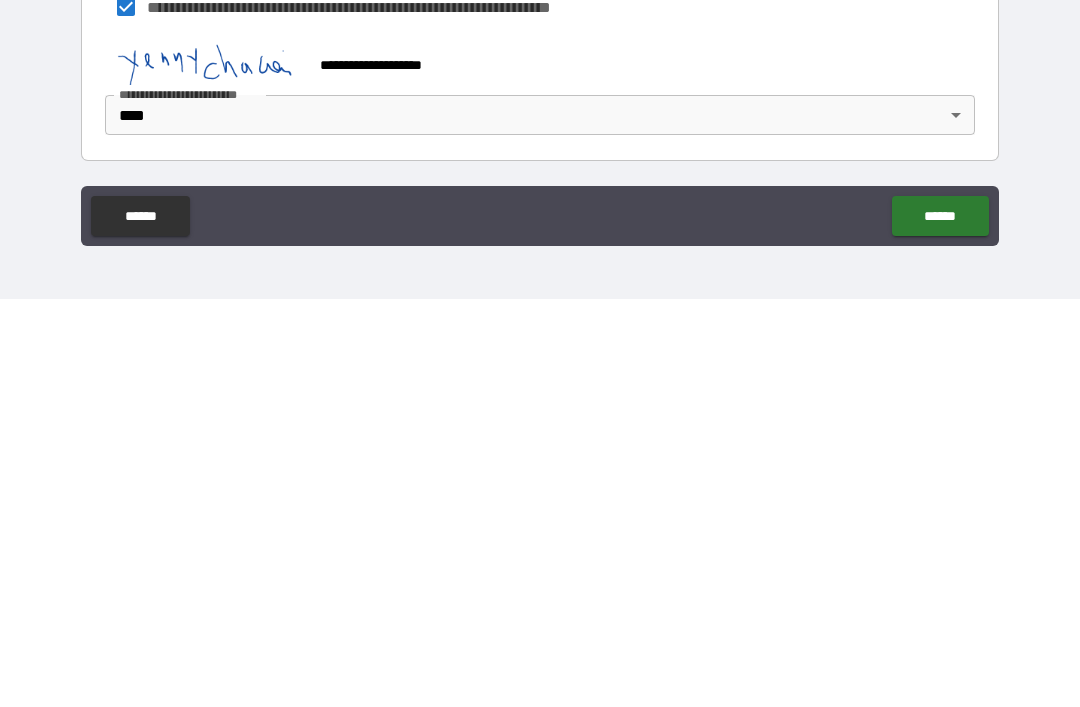 click on "******" at bounding box center [940, 624] 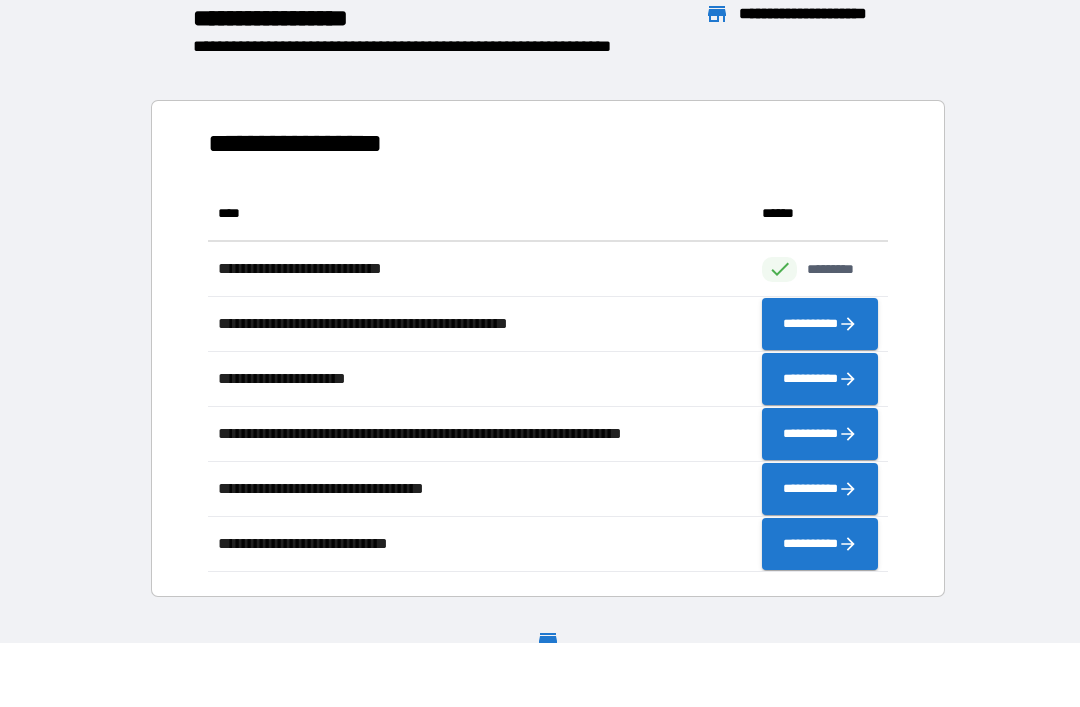 scroll, scrollTop: 386, scrollLeft: 680, axis: both 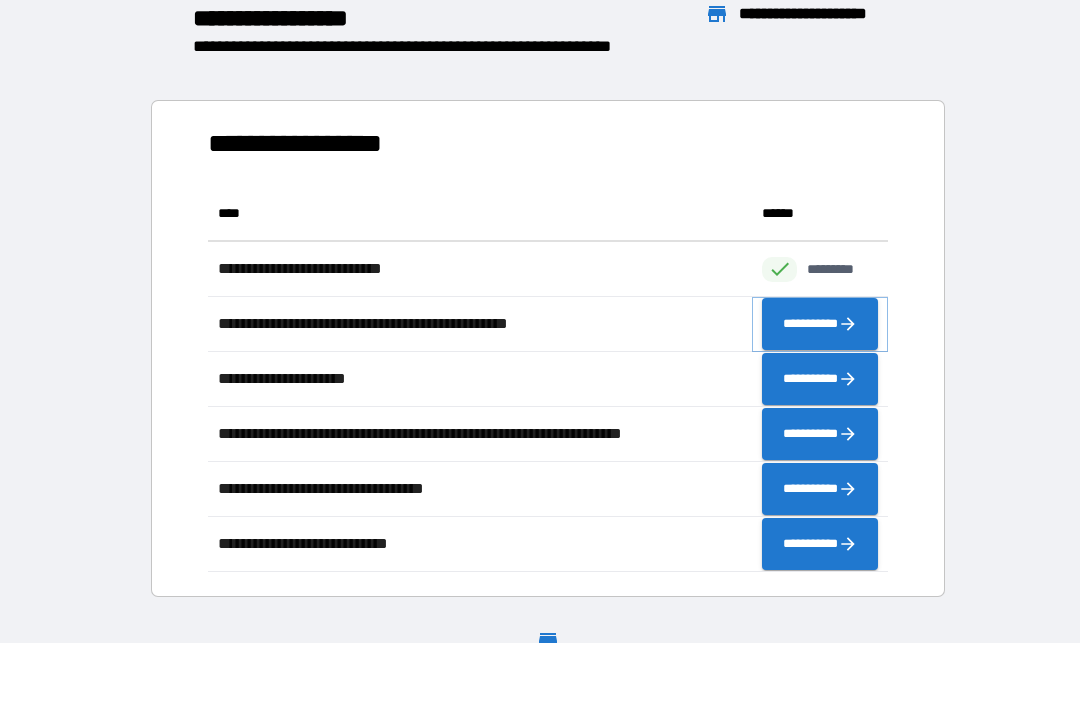 click 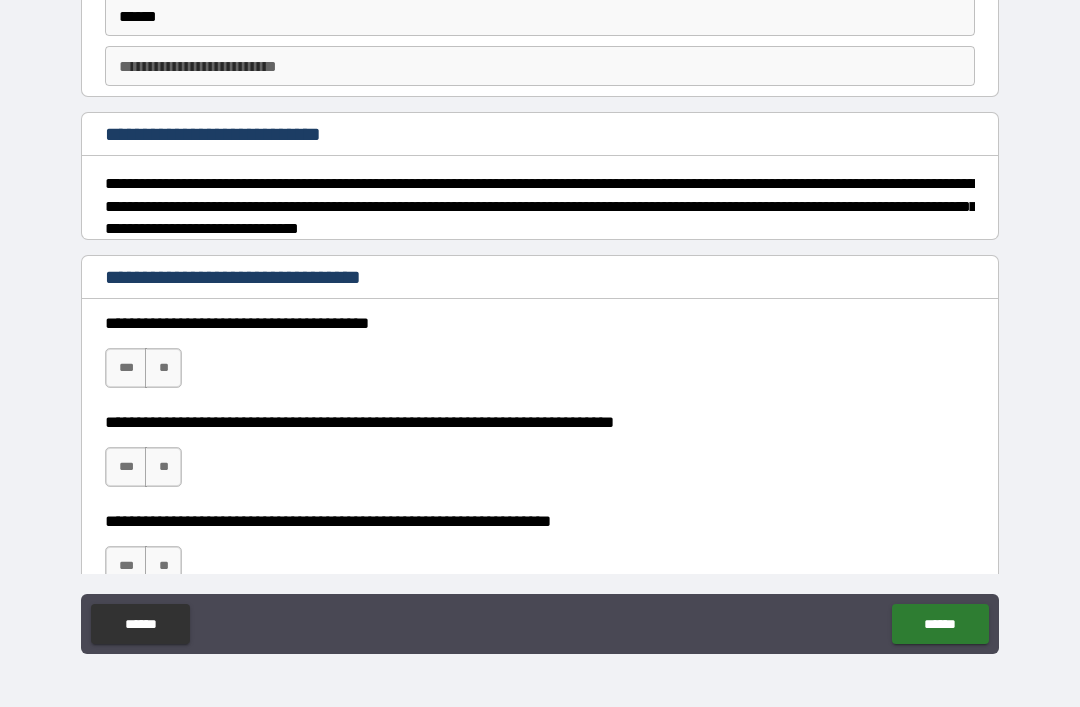 scroll, scrollTop: 144, scrollLeft: 0, axis: vertical 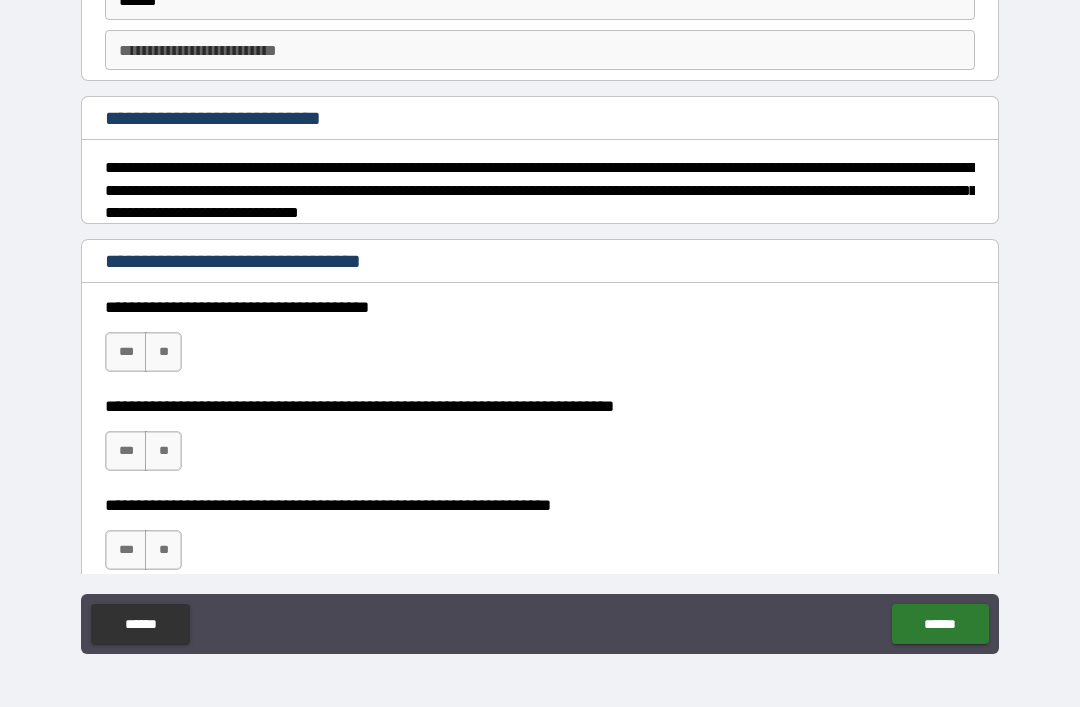 click on "**" at bounding box center [163, 352] 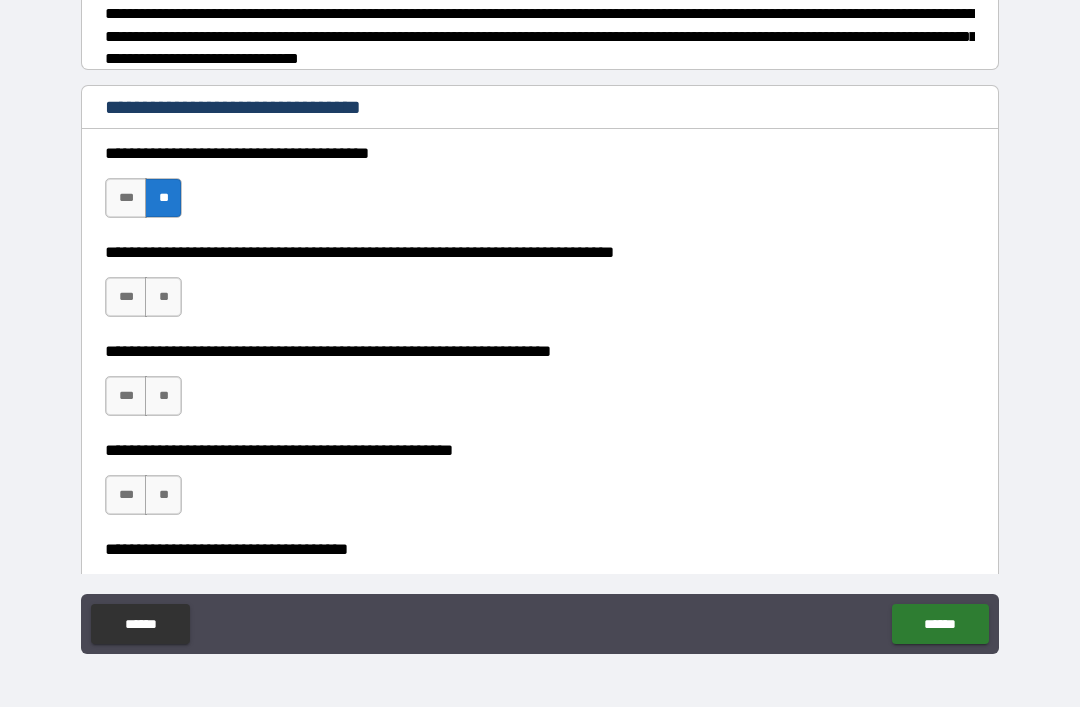 scroll, scrollTop: 311, scrollLeft: 0, axis: vertical 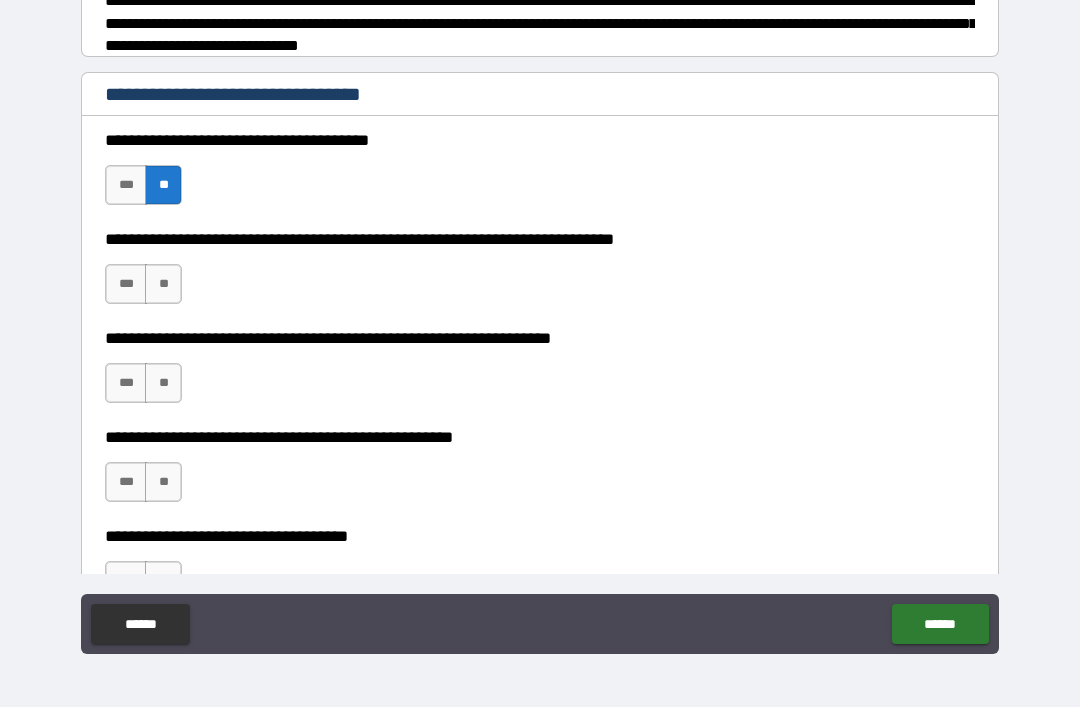 click on "***" at bounding box center [126, 284] 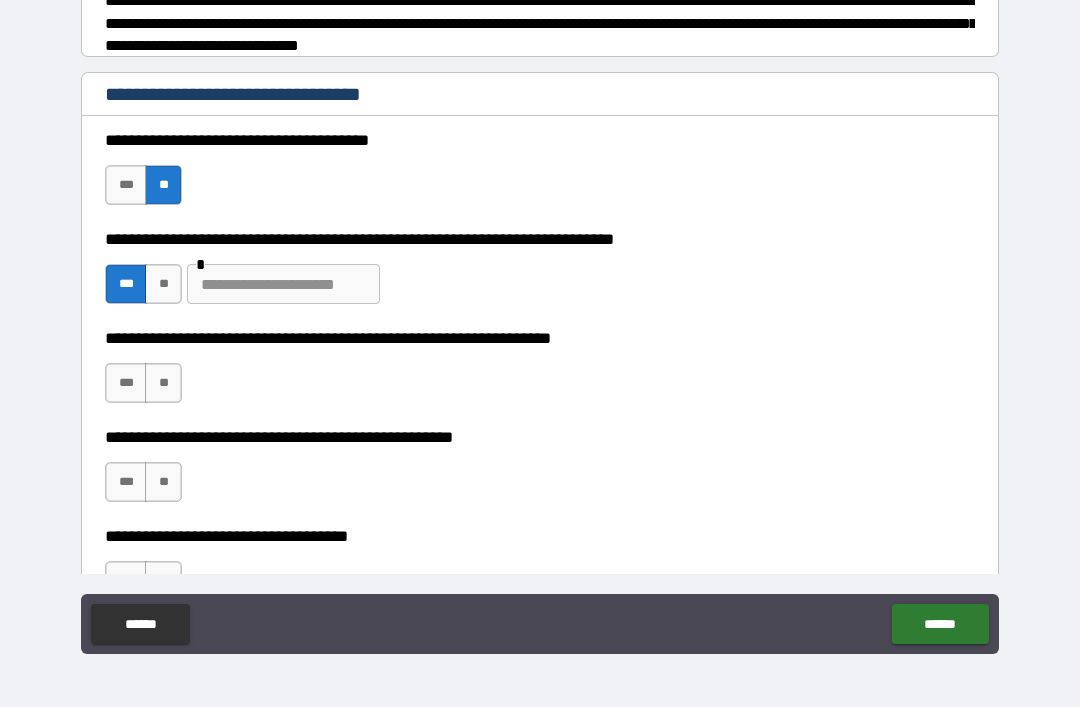 click at bounding box center [283, 284] 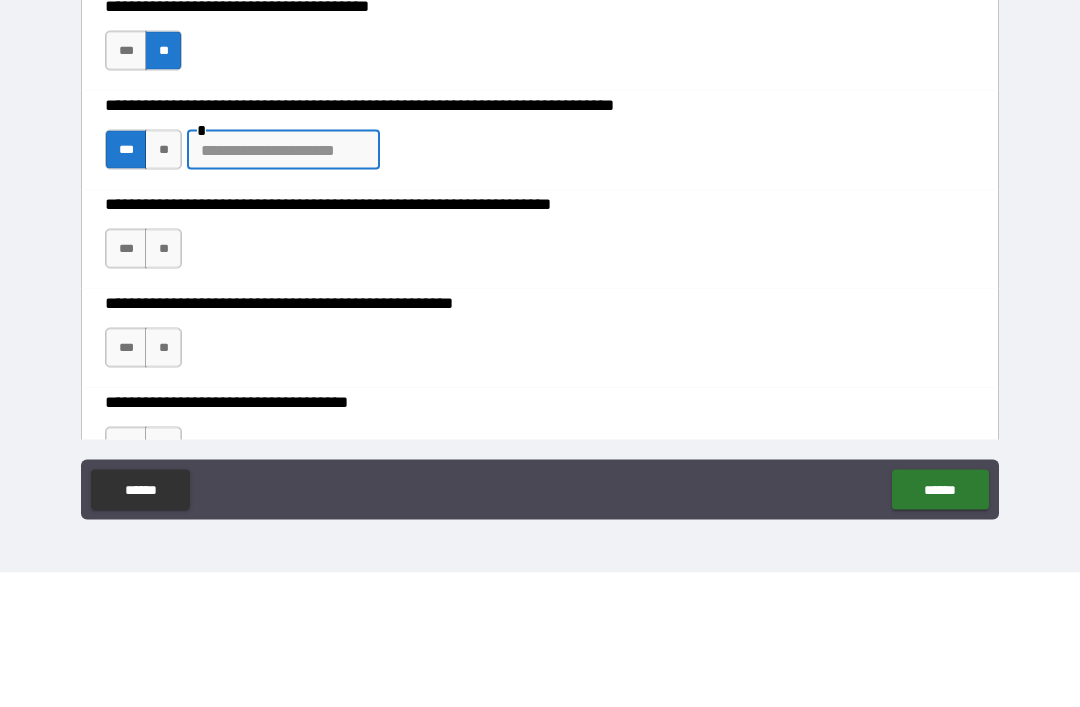 click on "**" at bounding box center (163, 284) 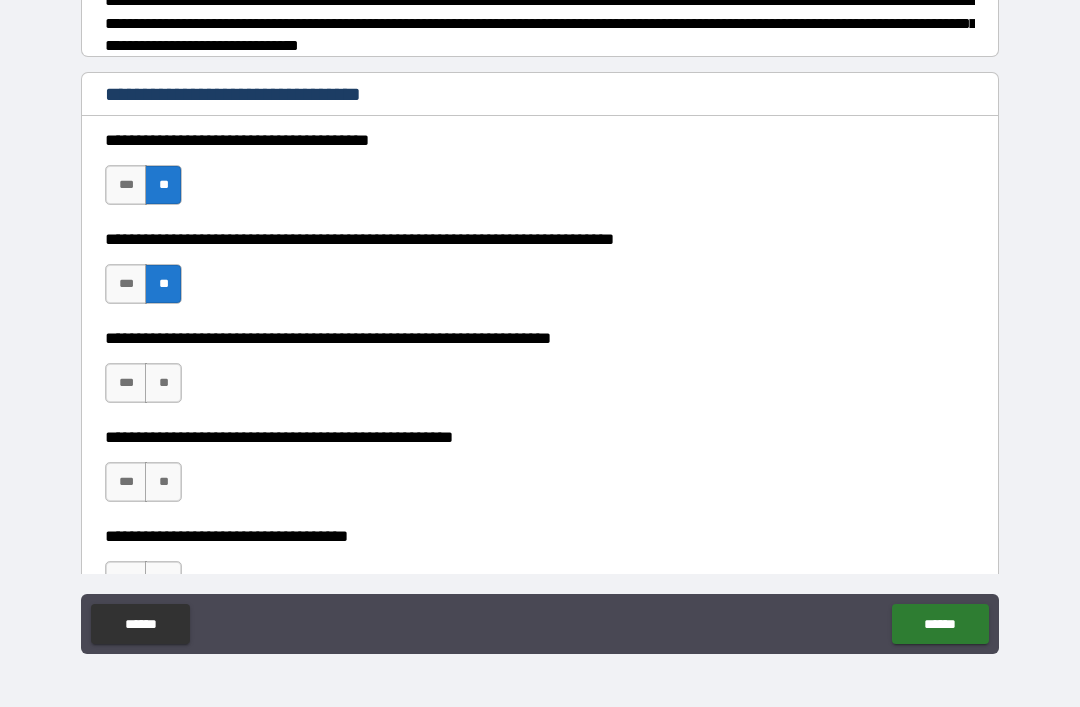 click on "**" at bounding box center (163, 383) 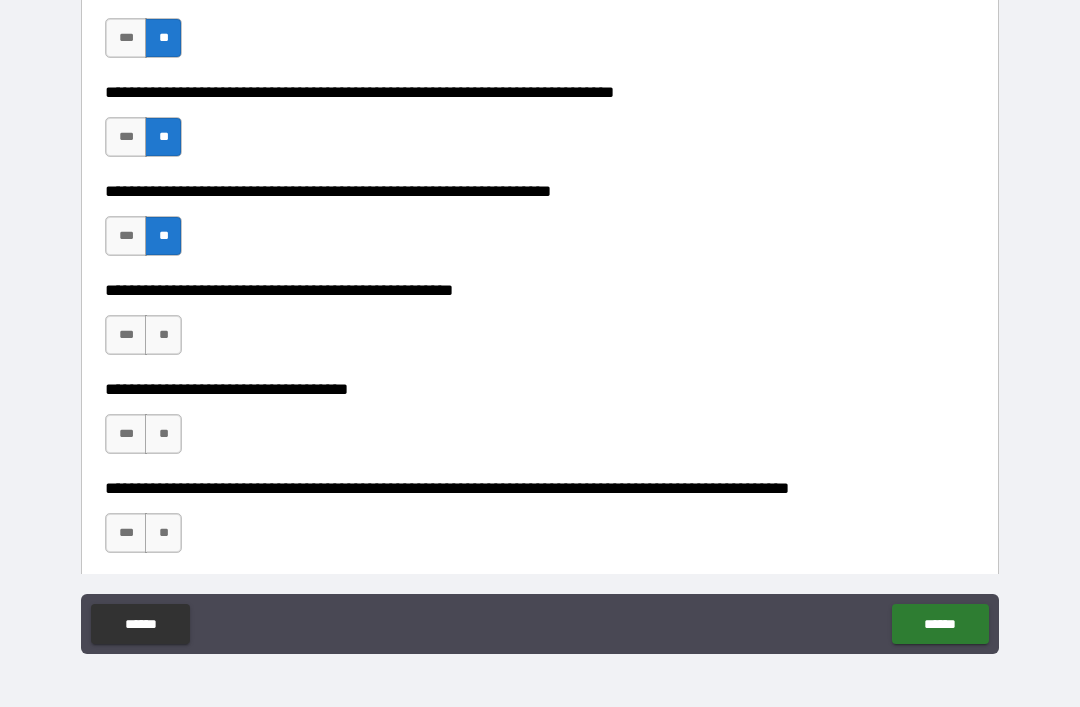 scroll, scrollTop: 484, scrollLeft: 0, axis: vertical 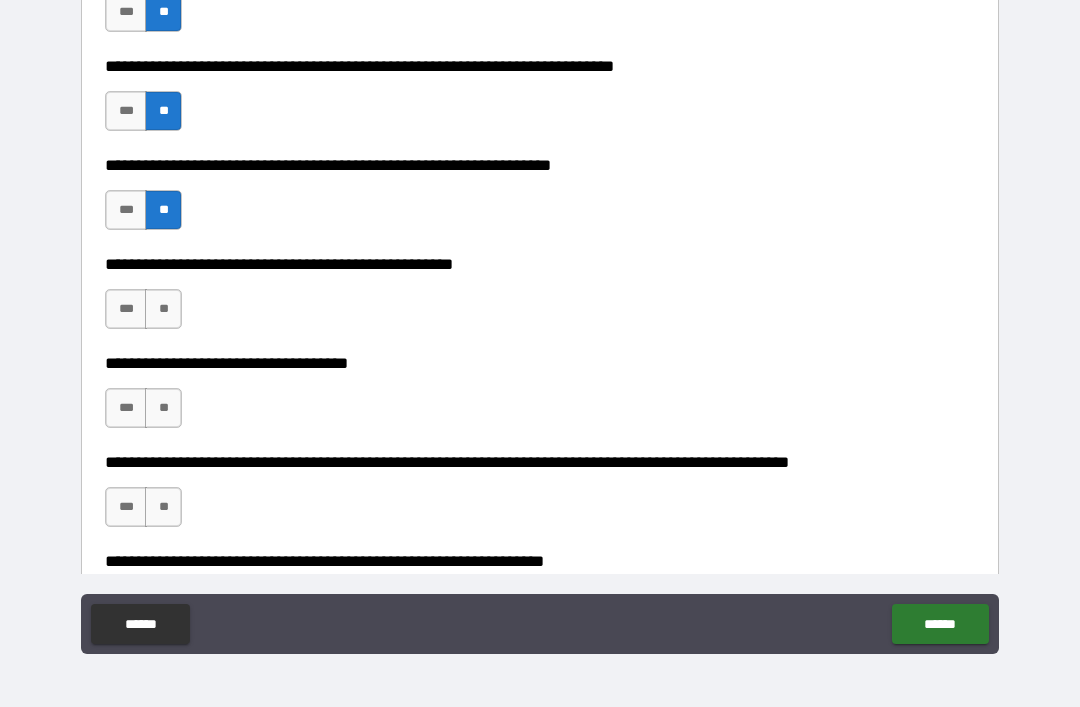 click on "**" at bounding box center (163, 309) 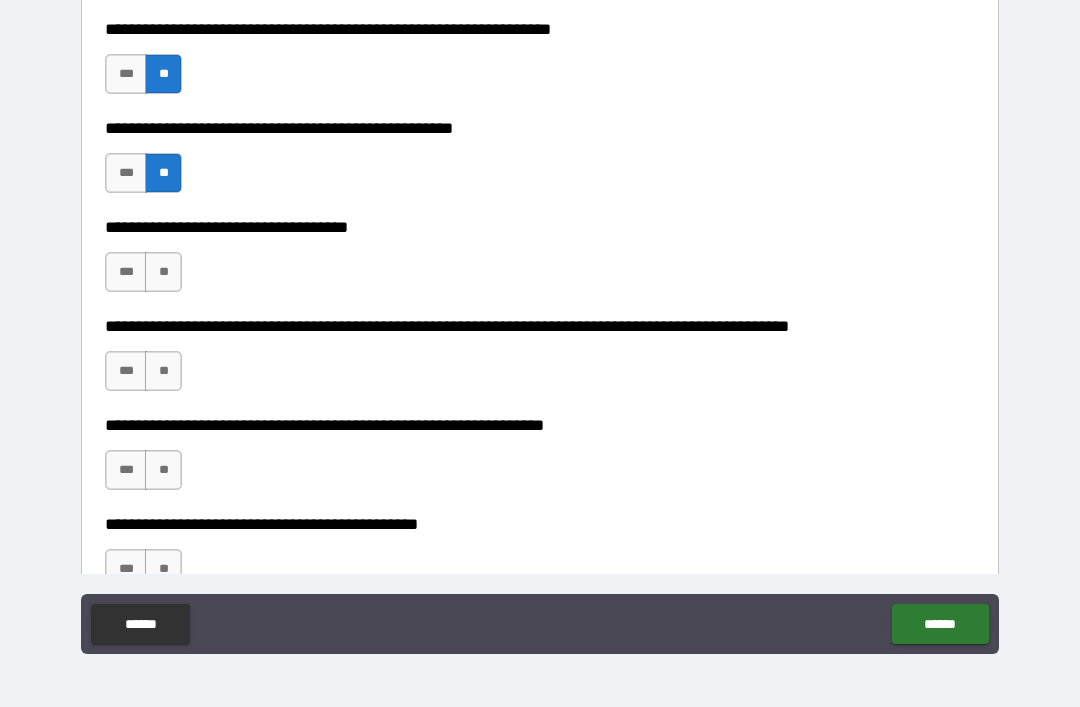 scroll, scrollTop: 622, scrollLeft: 0, axis: vertical 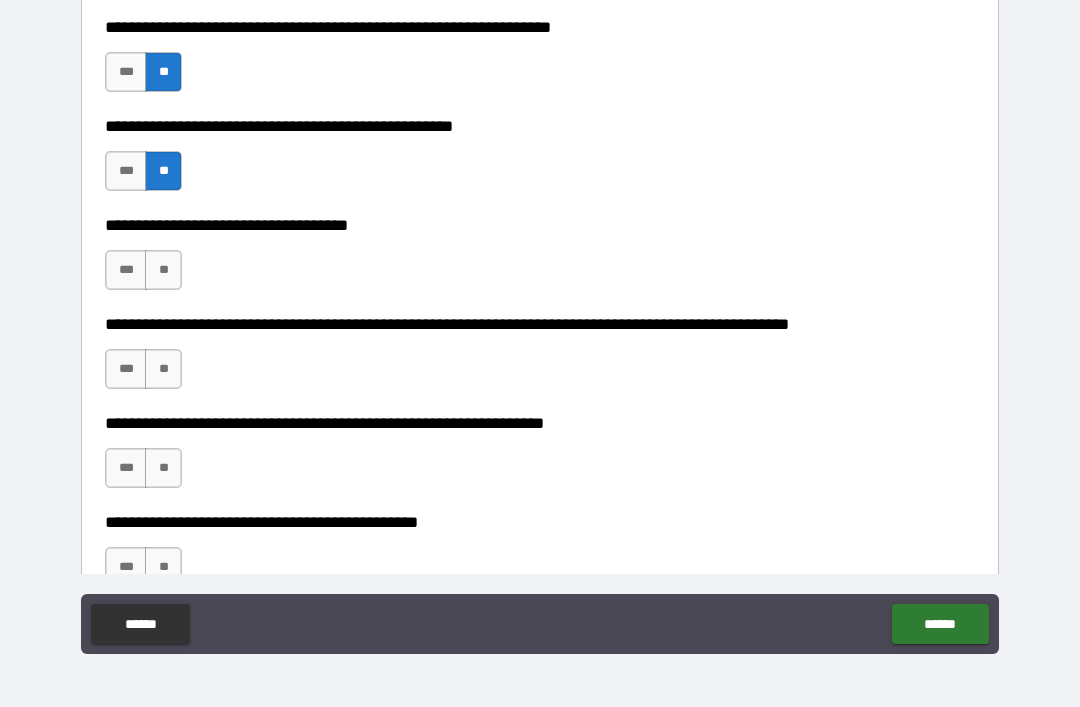 click on "**" at bounding box center (163, 270) 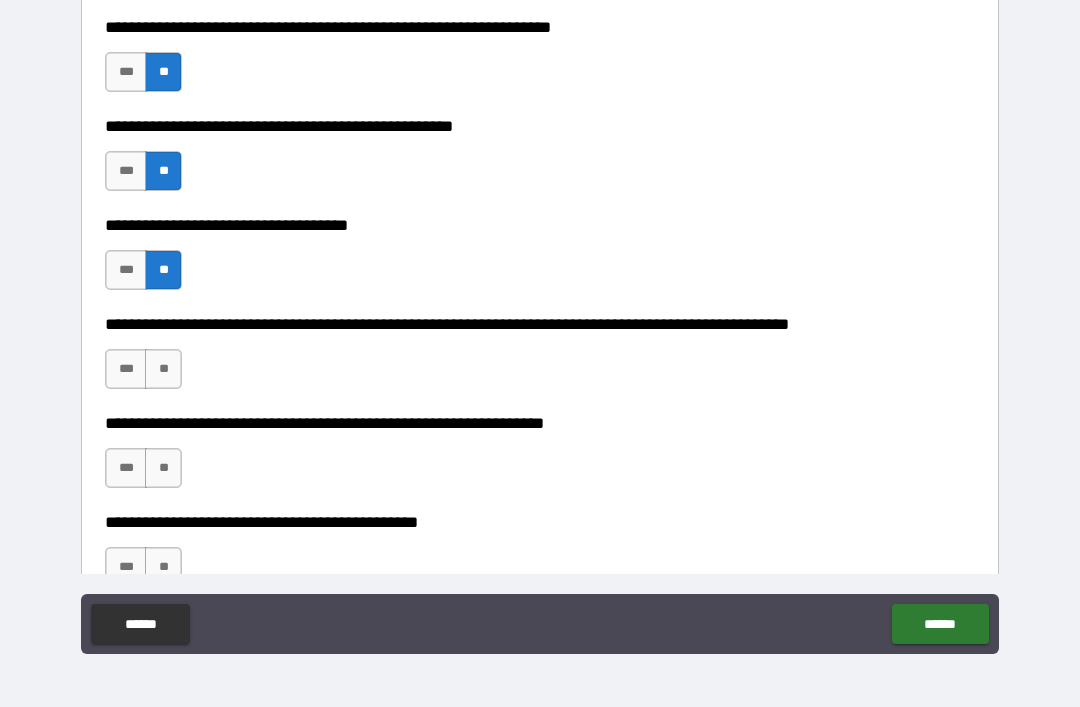 click on "**" at bounding box center (163, 369) 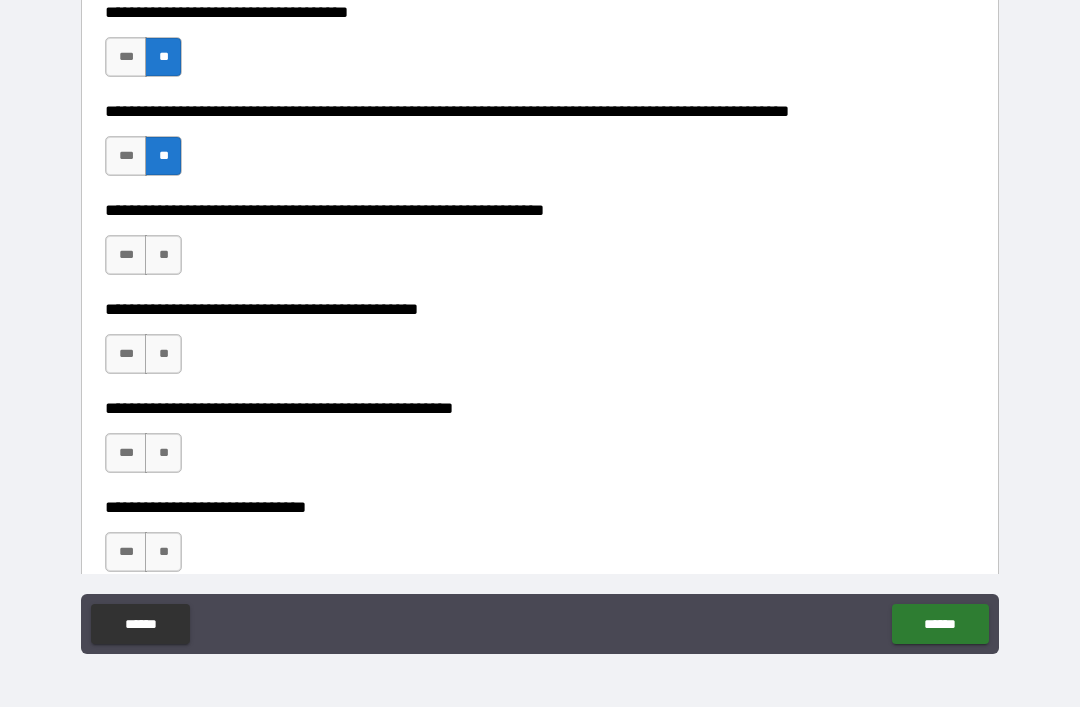 scroll, scrollTop: 837, scrollLeft: 0, axis: vertical 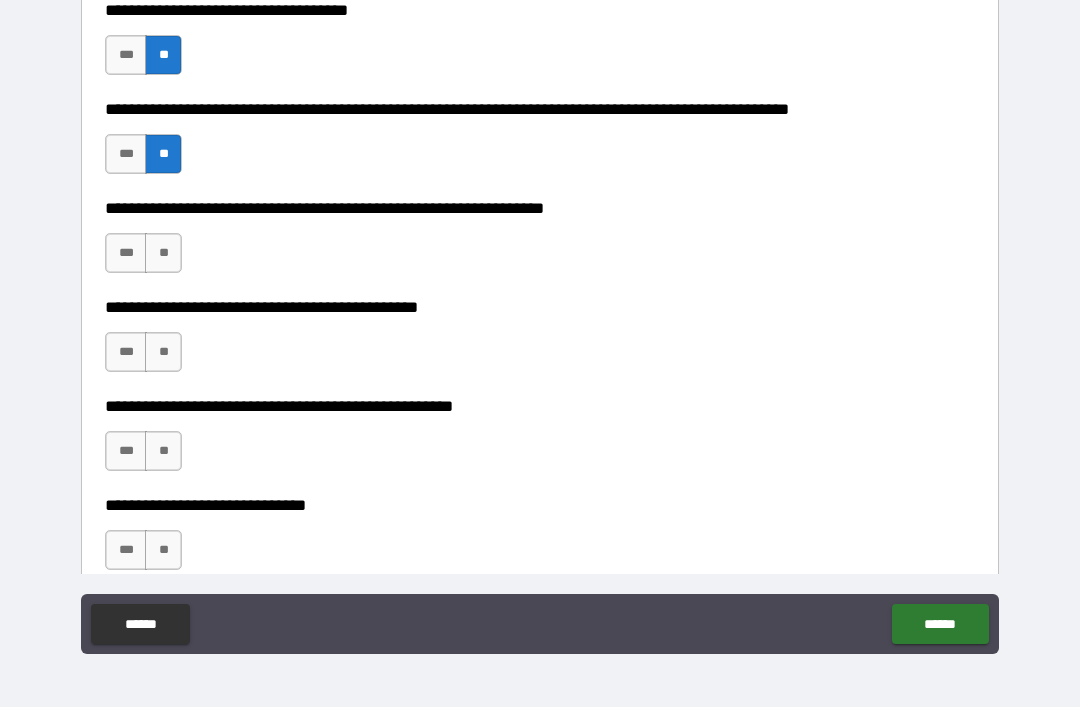 click on "**" at bounding box center [163, 253] 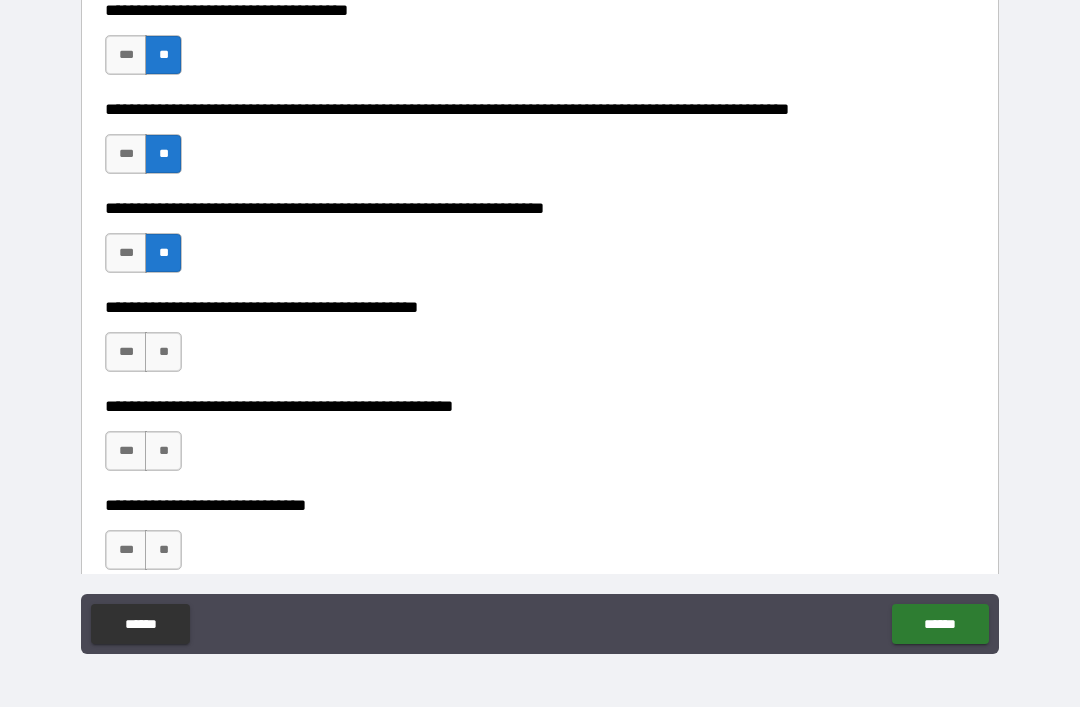 click on "**" at bounding box center (163, 352) 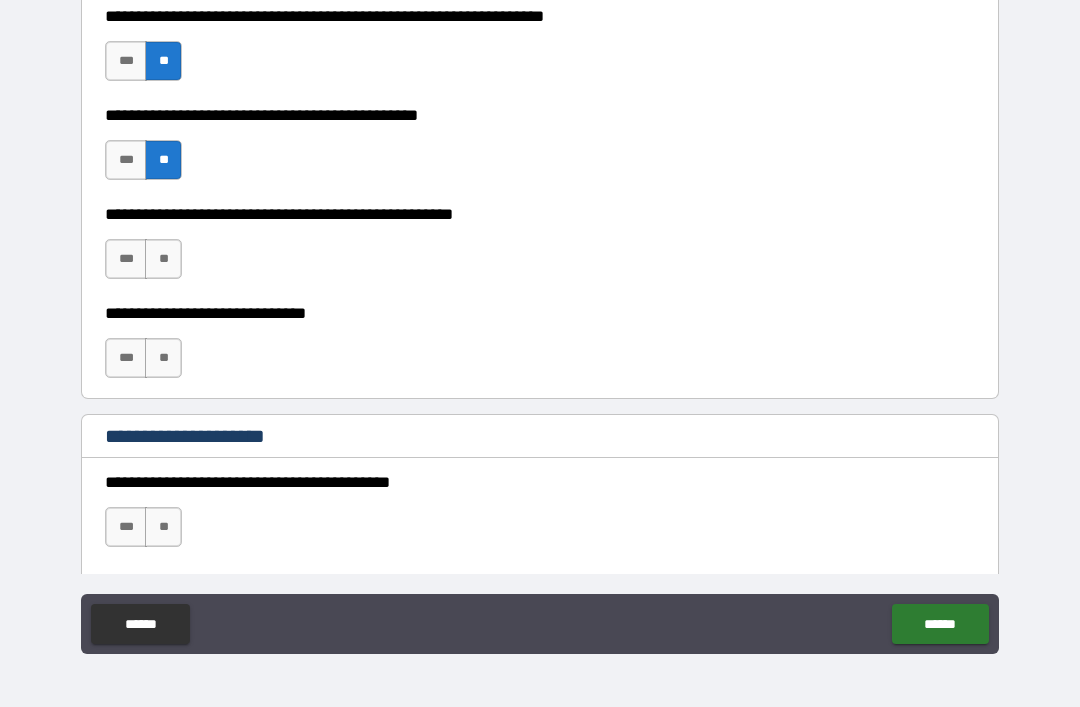 scroll, scrollTop: 1032, scrollLeft: 0, axis: vertical 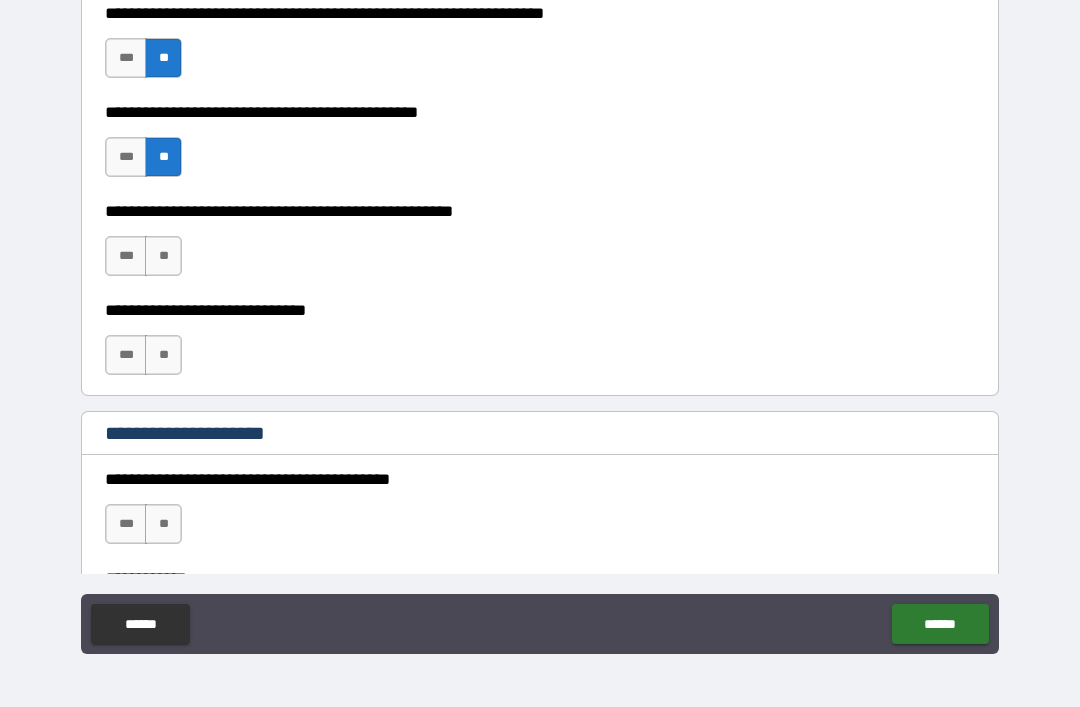 click on "**" at bounding box center [163, 256] 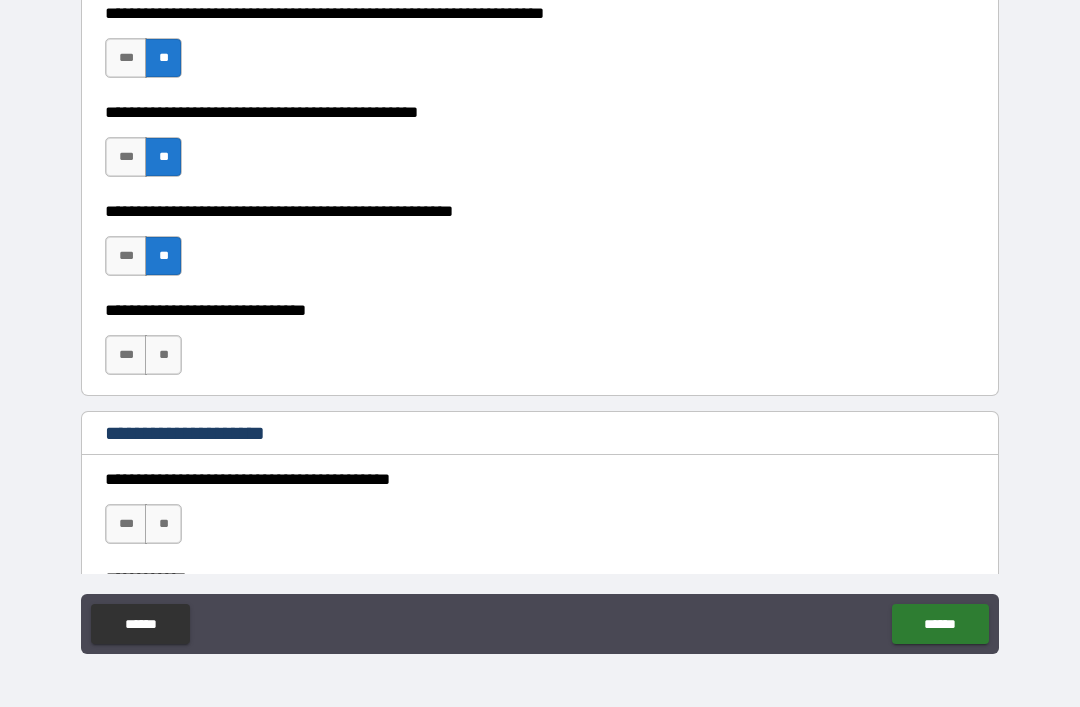 click on "**" at bounding box center (163, 355) 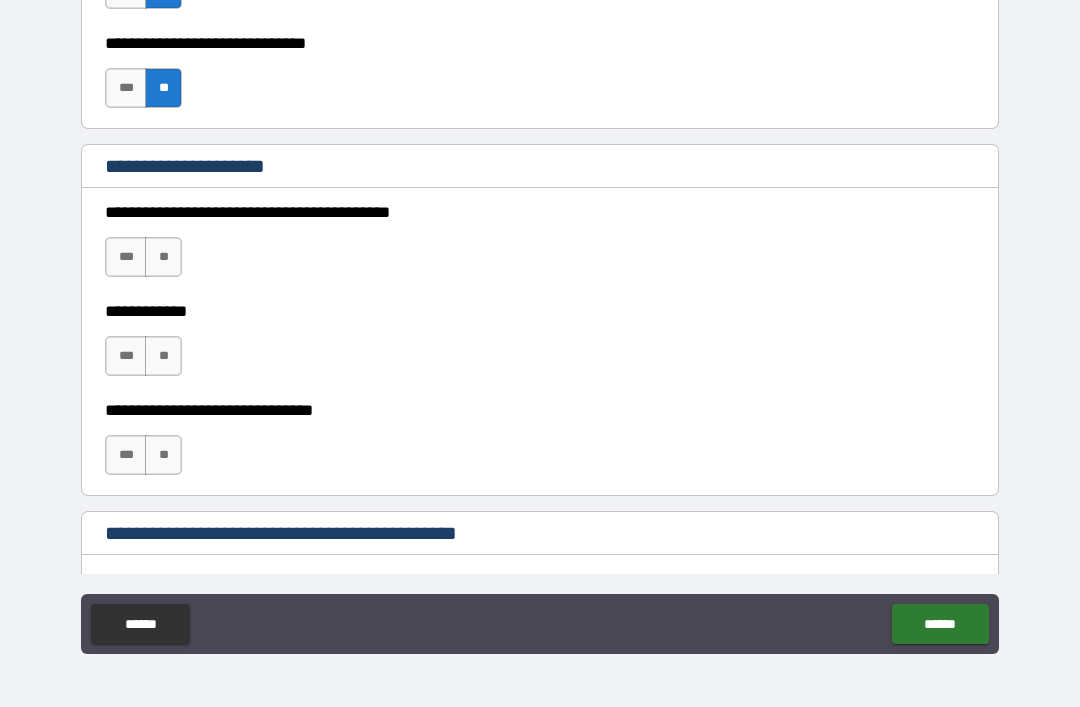 scroll, scrollTop: 1300, scrollLeft: 0, axis: vertical 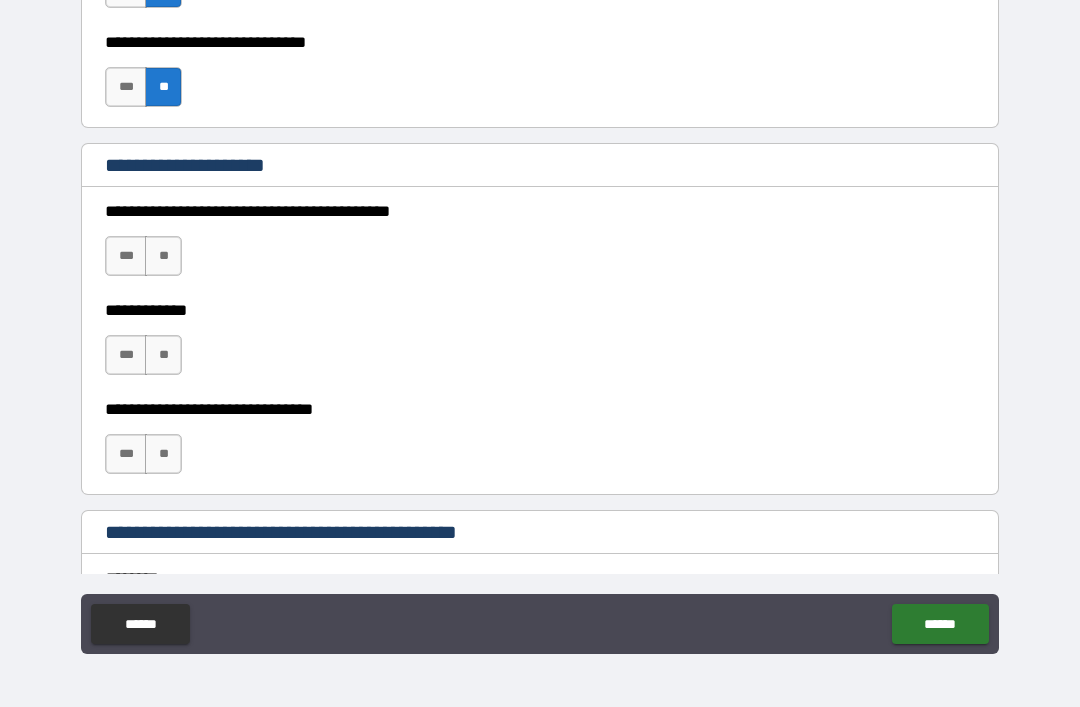 click on "**" at bounding box center [163, 256] 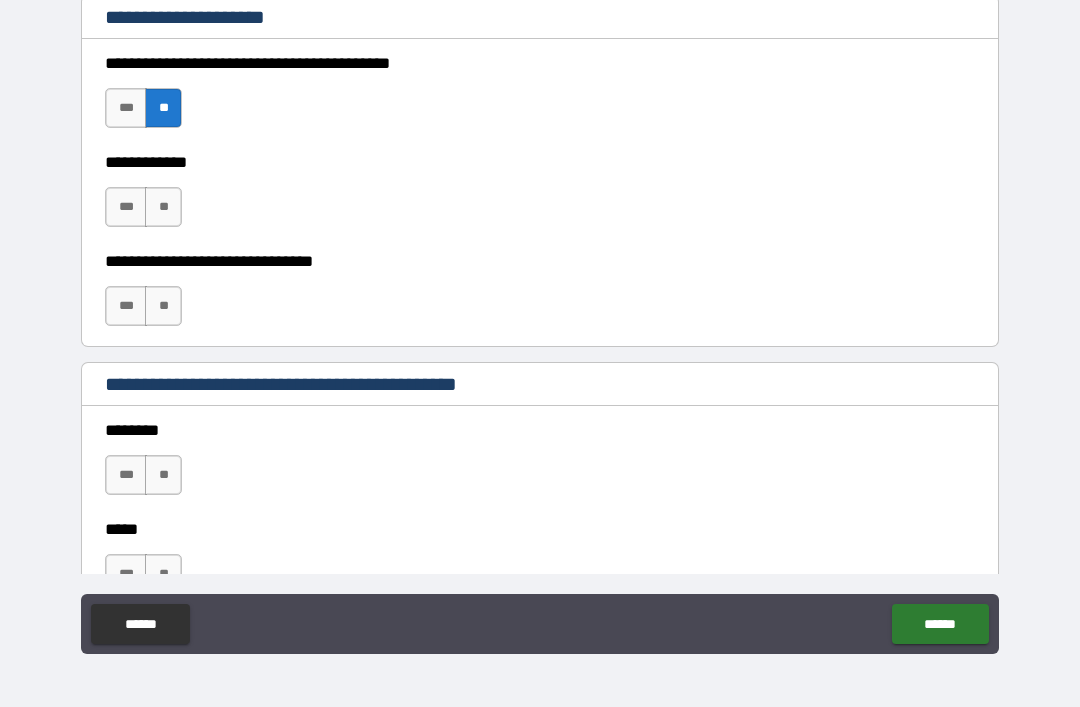 scroll, scrollTop: 1459, scrollLeft: 0, axis: vertical 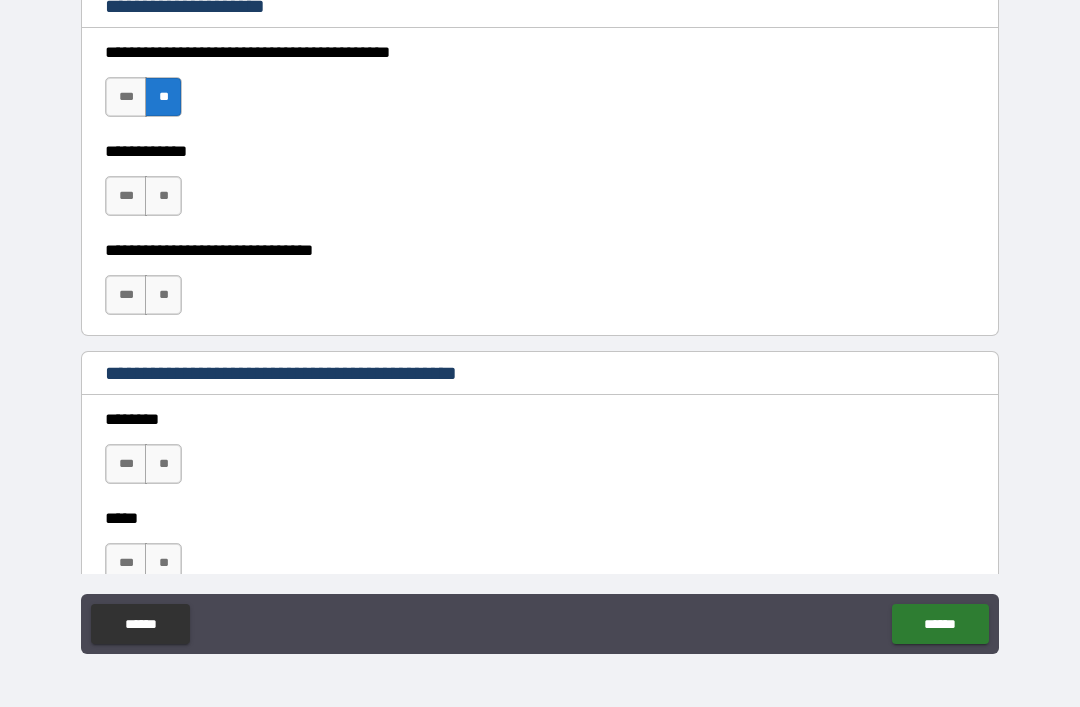 click on "**" at bounding box center [163, 196] 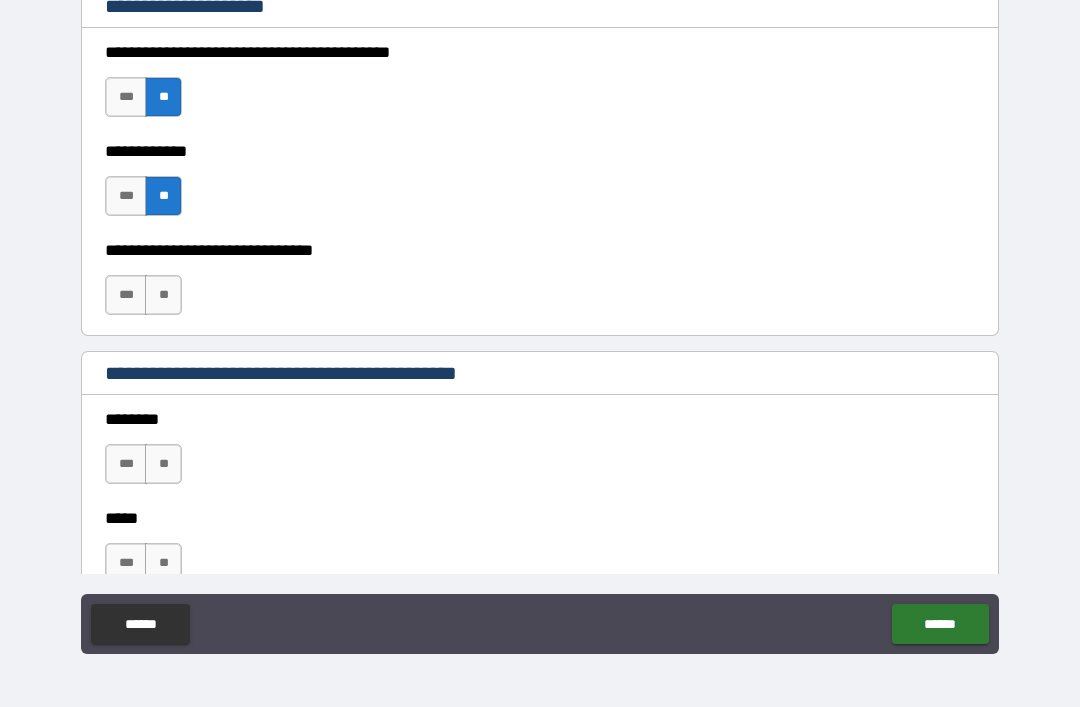 click on "**" at bounding box center [163, 295] 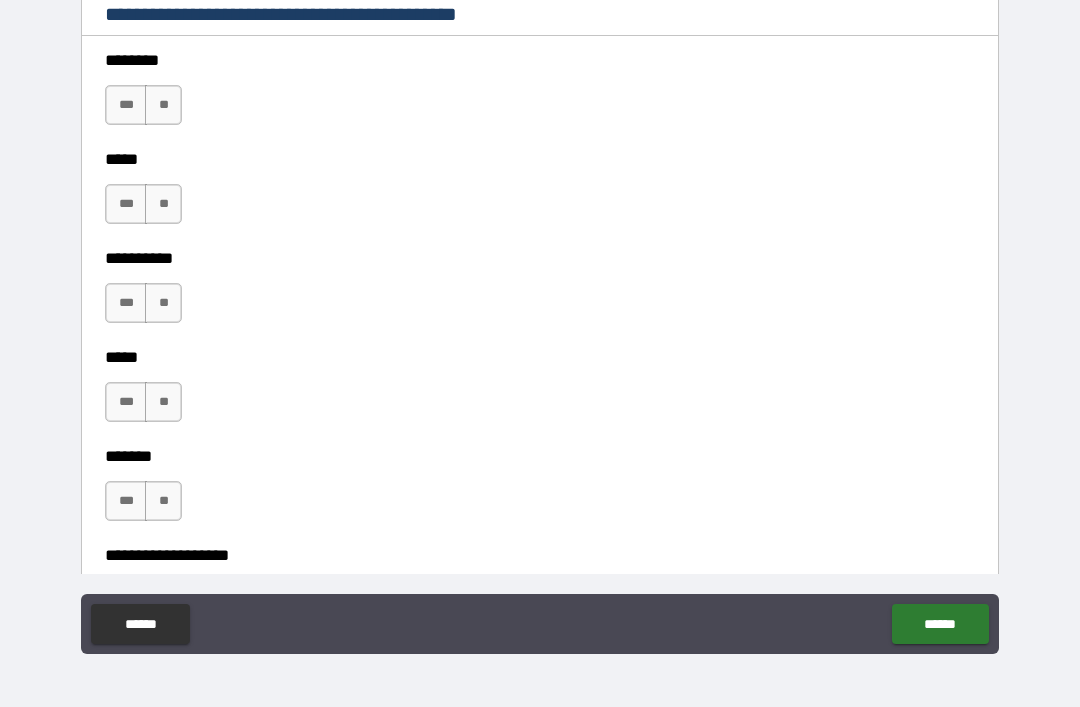 scroll, scrollTop: 1799, scrollLeft: 0, axis: vertical 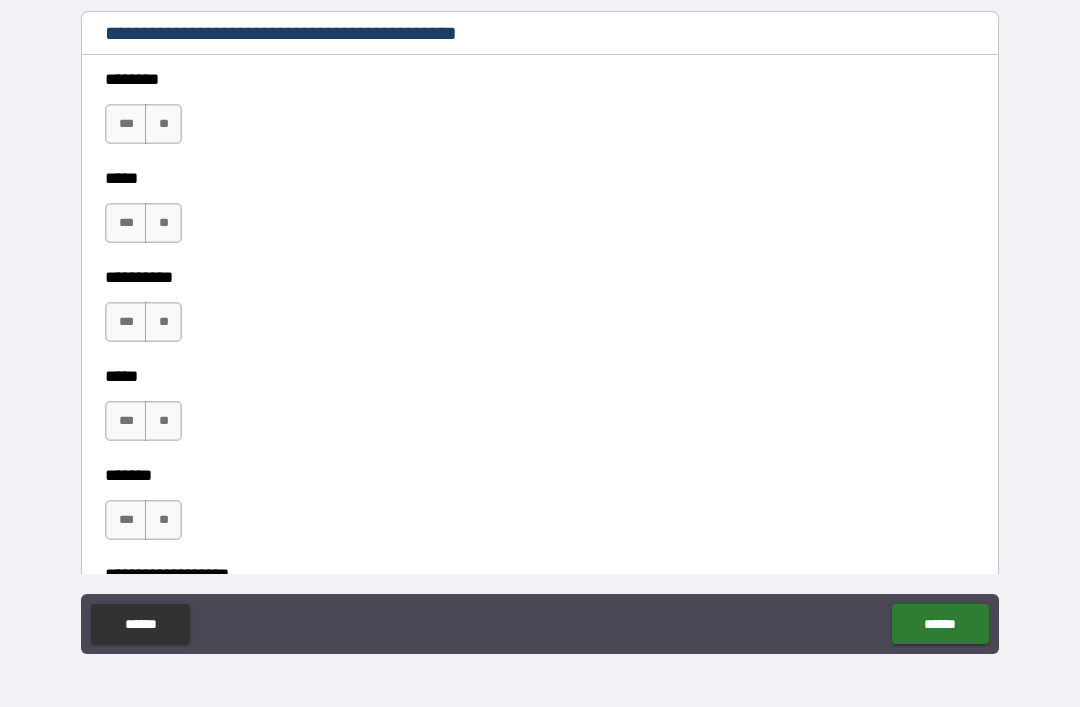 click on "**" at bounding box center (163, 124) 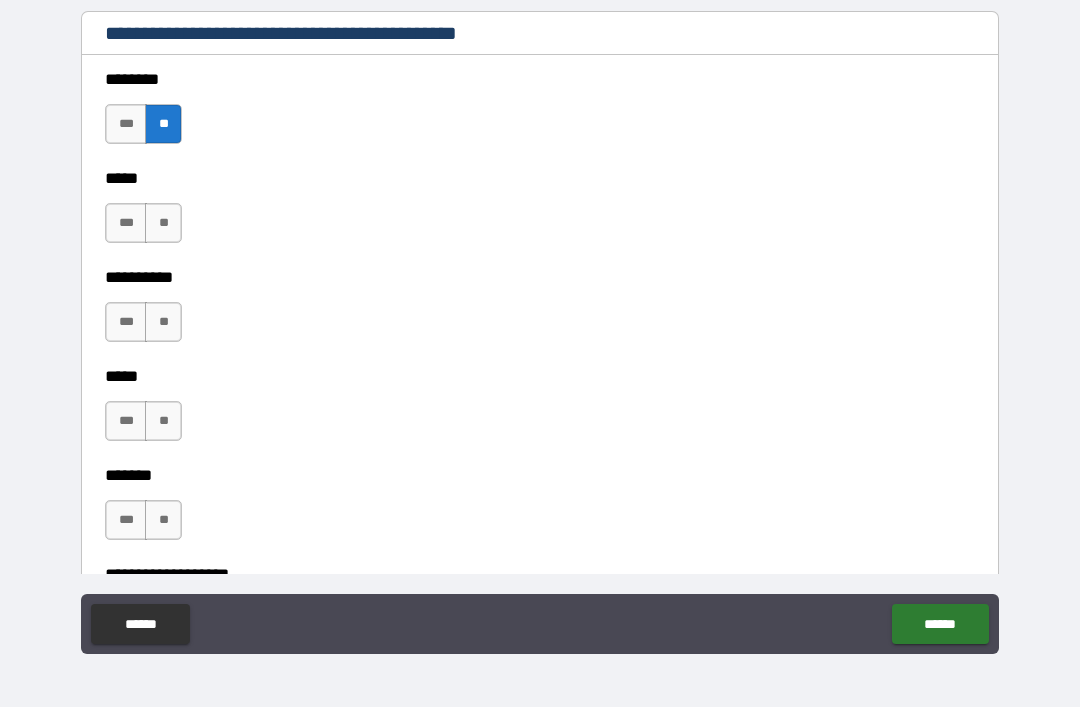click on "**" at bounding box center (163, 223) 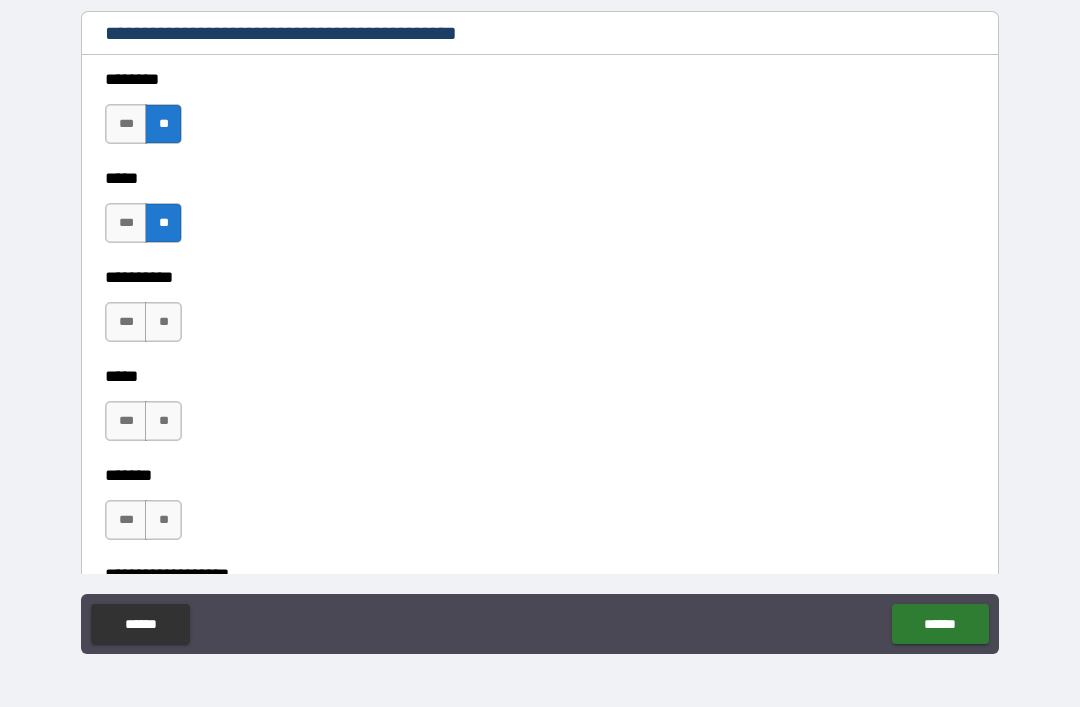 click on "**" at bounding box center (163, 322) 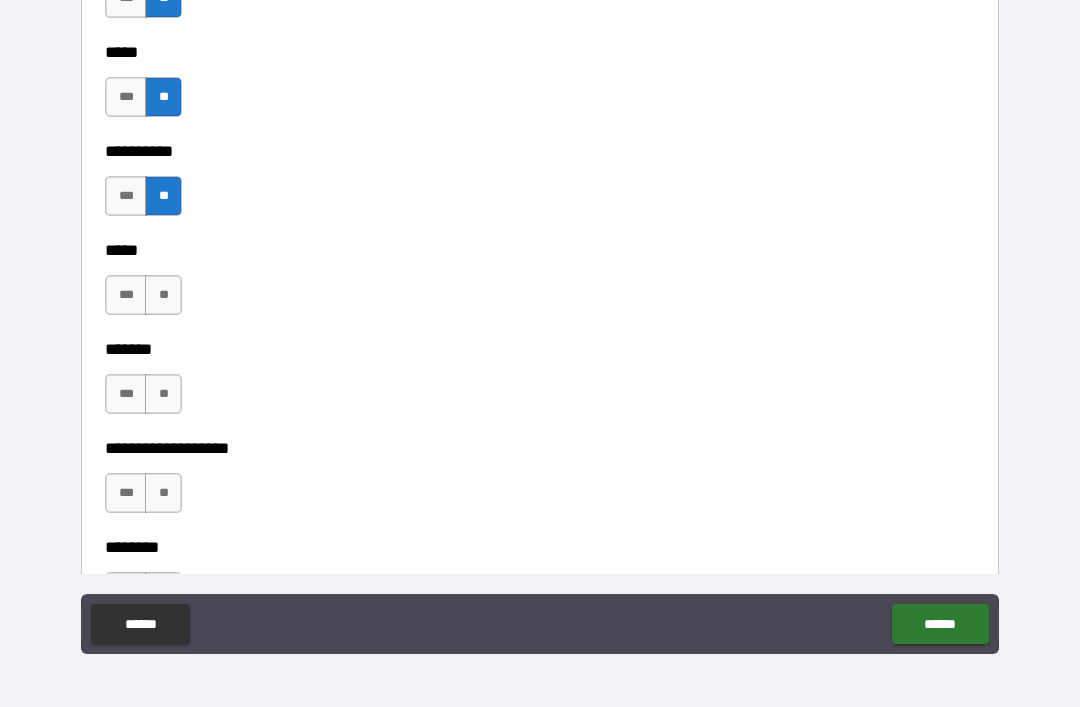 scroll, scrollTop: 1936, scrollLeft: 0, axis: vertical 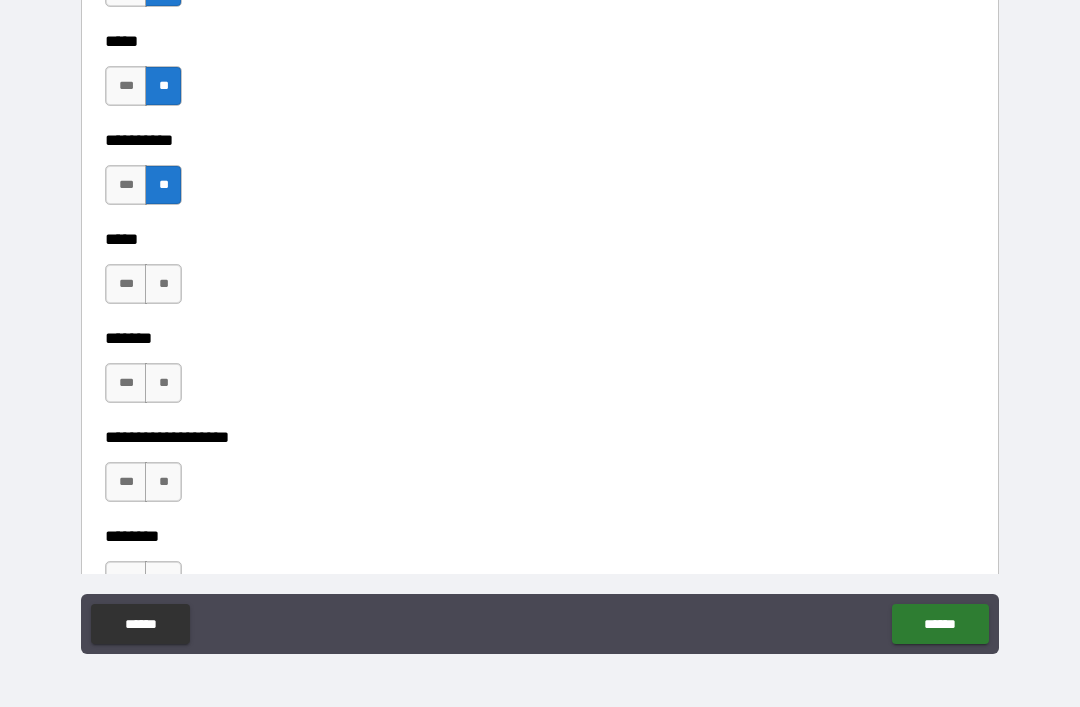 click on "**" at bounding box center [163, 284] 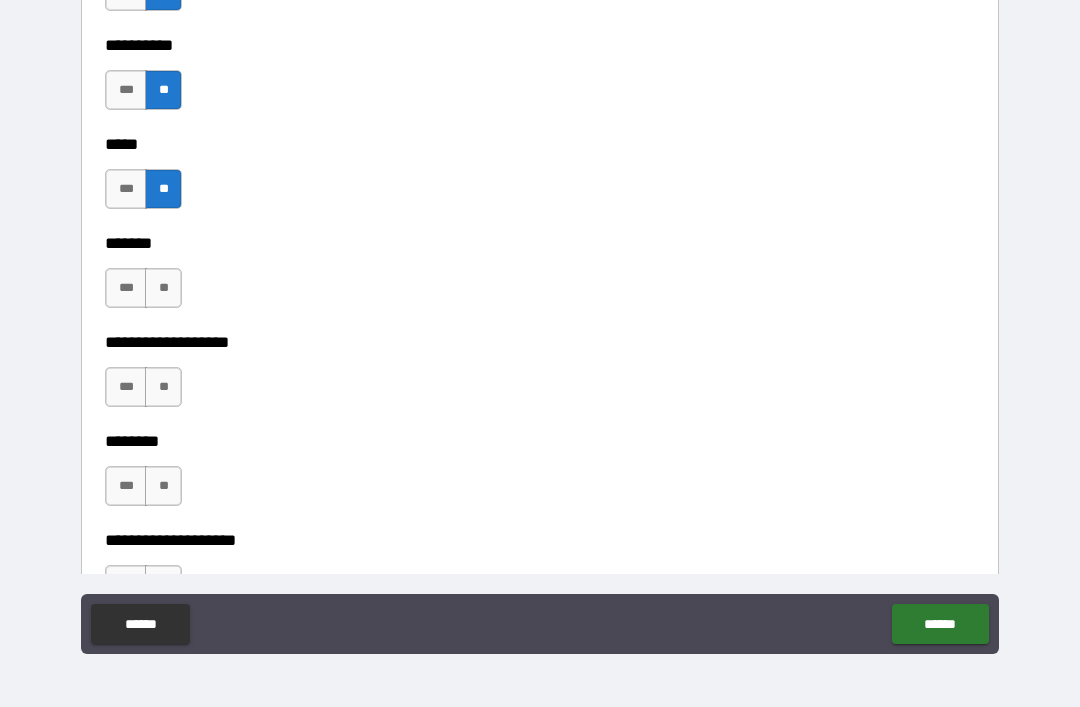 scroll, scrollTop: 2044, scrollLeft: 0, axis: vertical 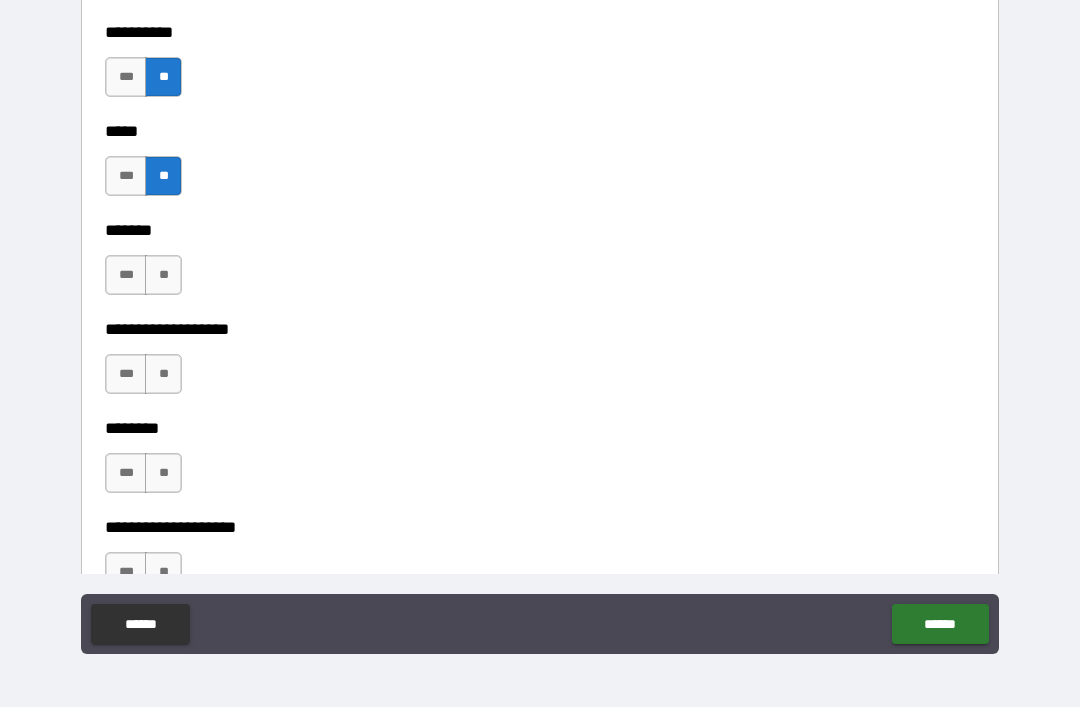 click on "**" at bounding box center [163, 275] 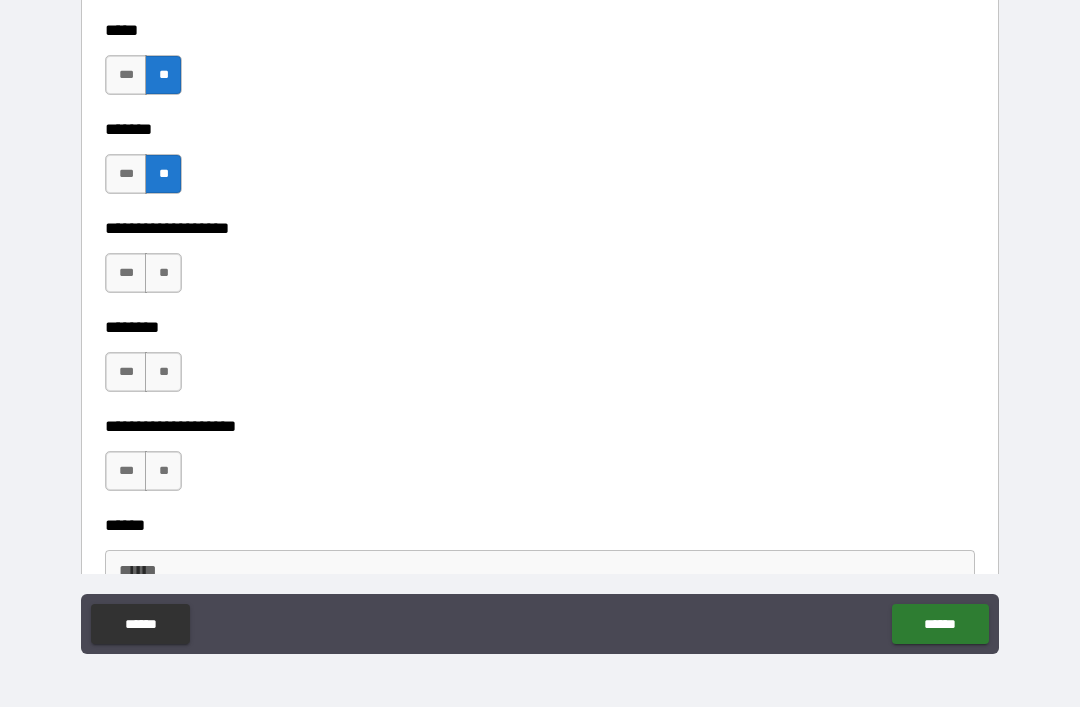click on "**" at bounding box center [163, 273] 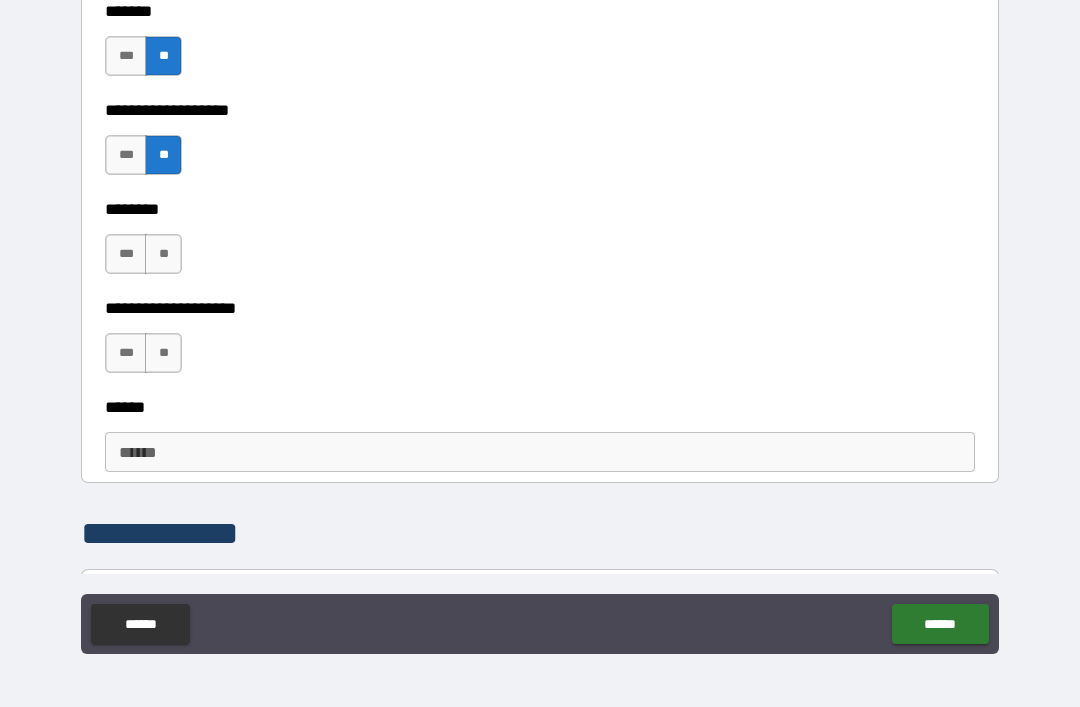 click on "**" at bounding box center (163, 254) 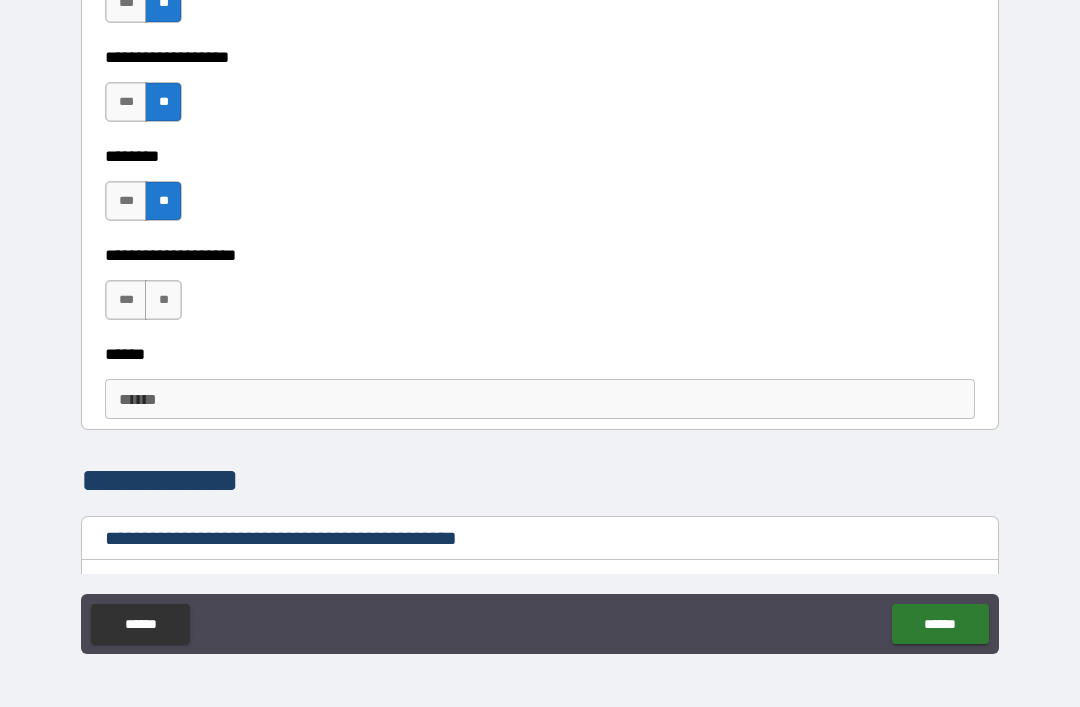 scroll, scrollTop: 2371, scrollLeft: 0, axis: vertical 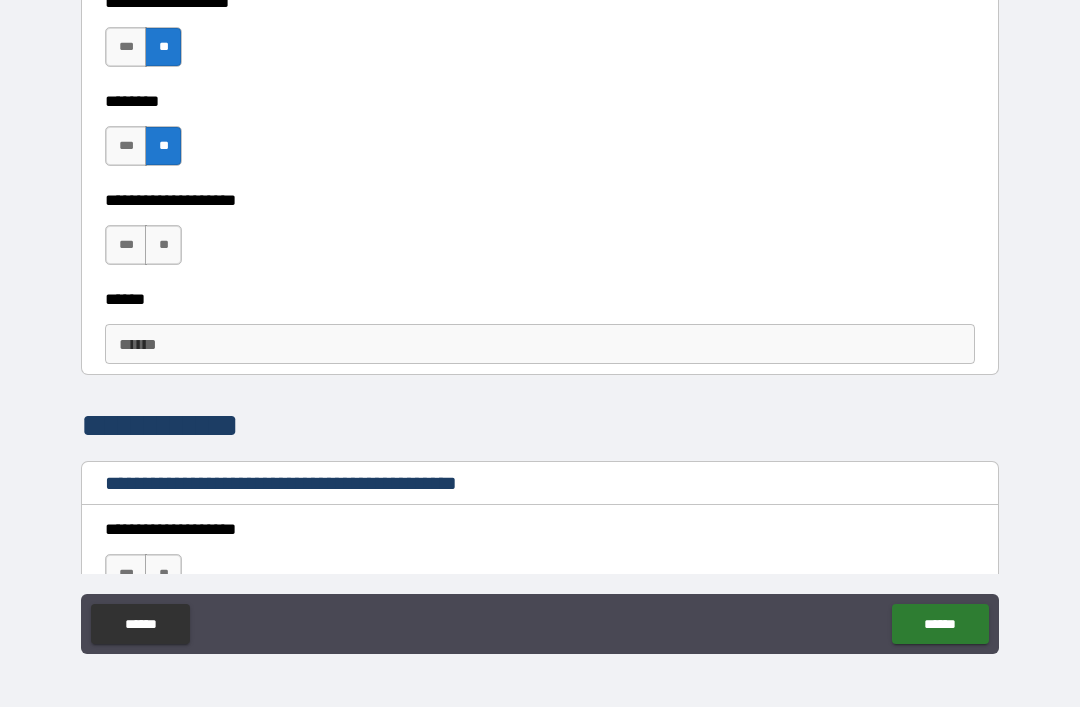 click on "**" at bounding box center (163, 245) 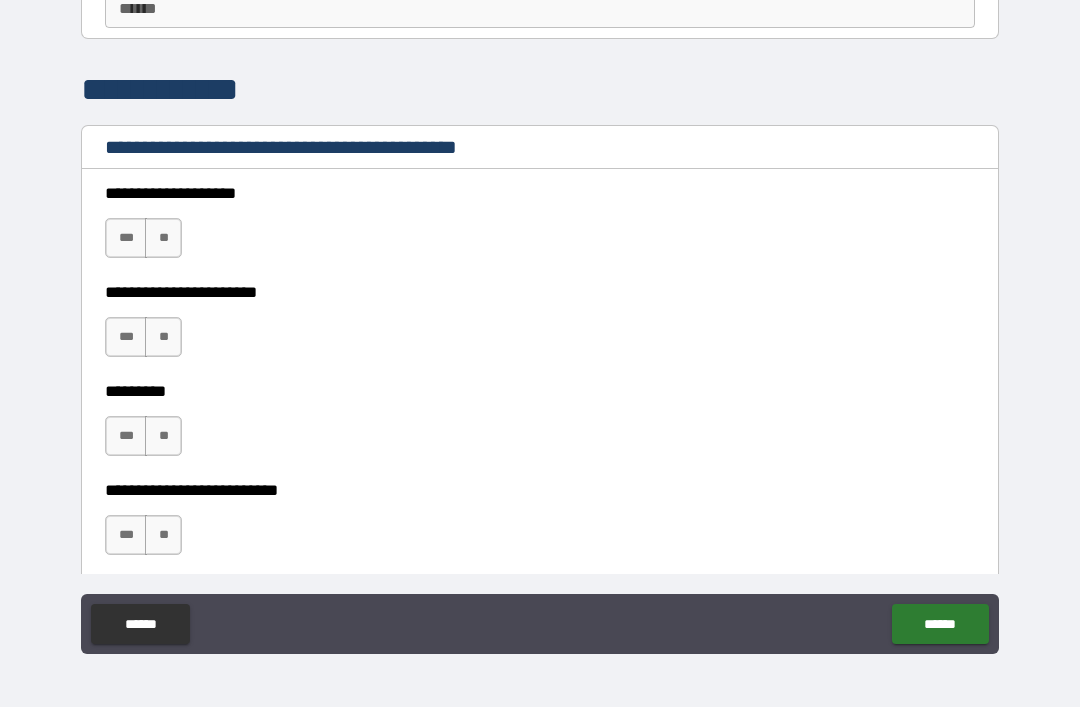 scroll, scrollTop: 2714, scrollLeft: 0, axis: vertical 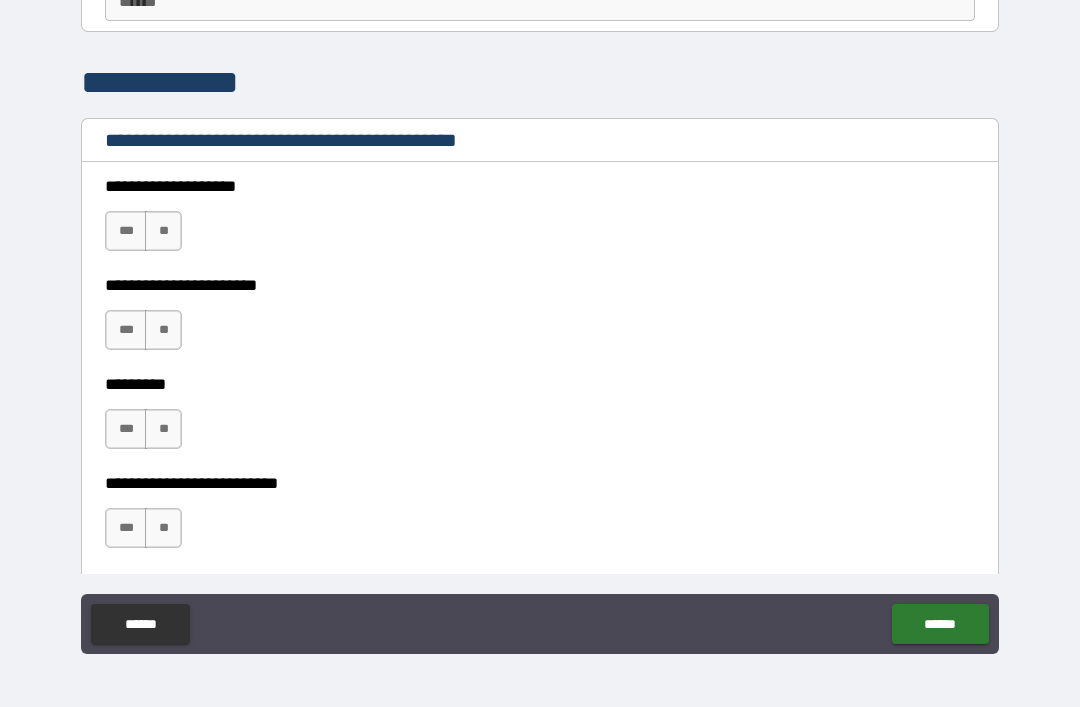 click on "**" at bounding box center (163, 231) 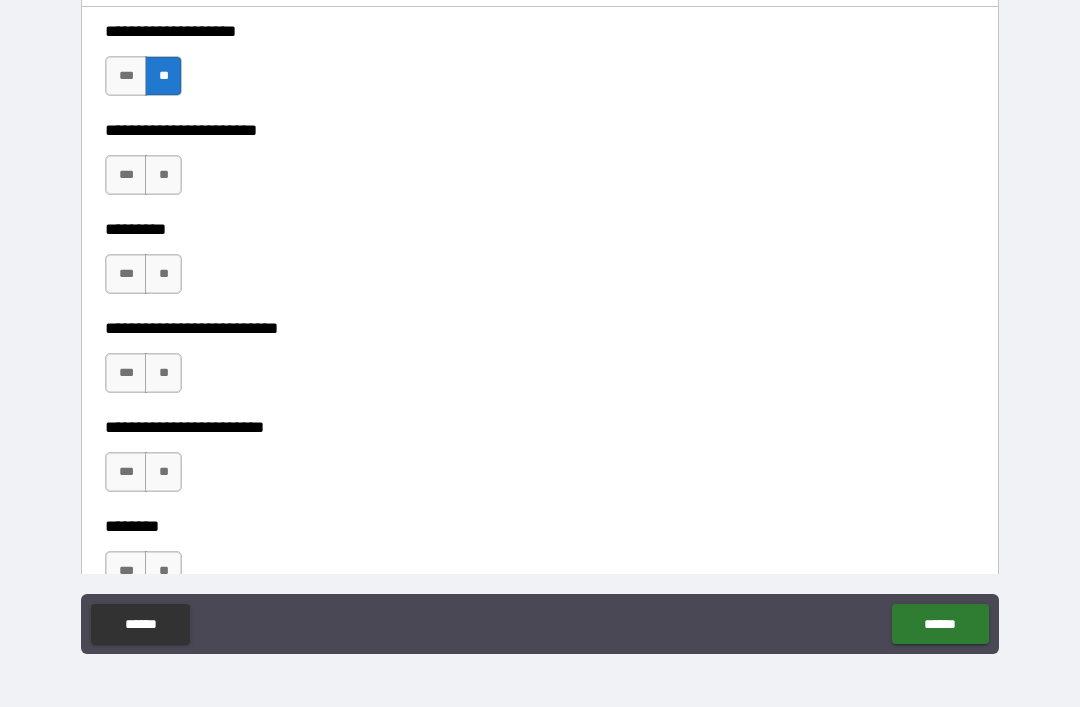 scroll, scrollTop: 2872, scrollLeft: 0, axis: vertical 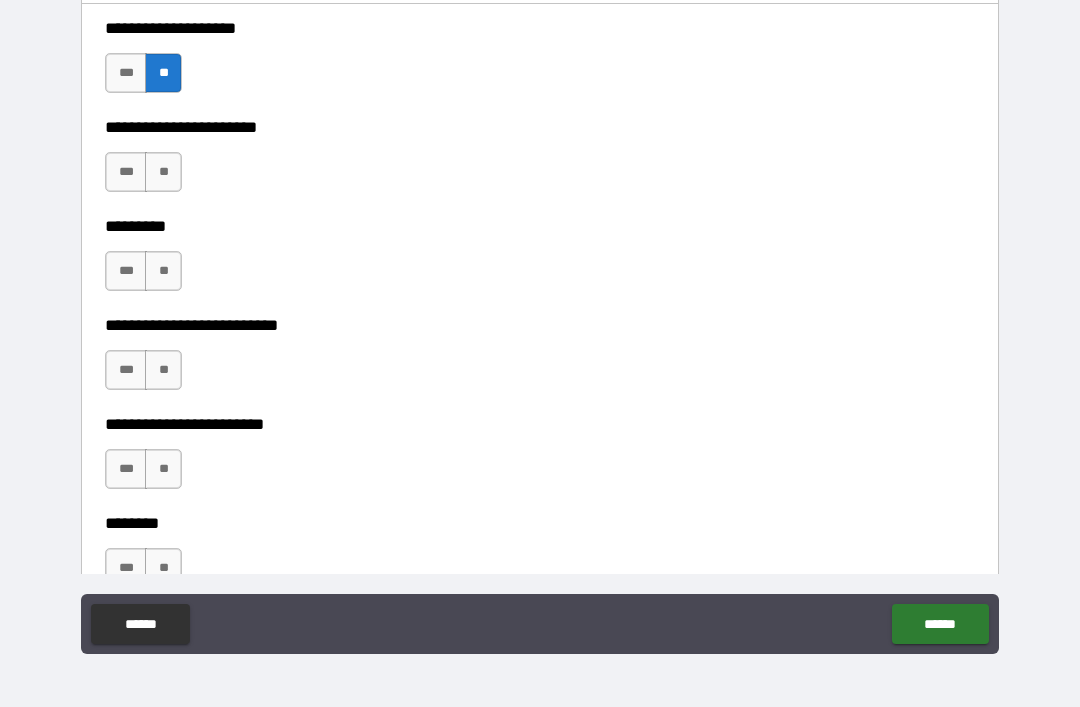 click on "**" at bounding box center [163, 172] 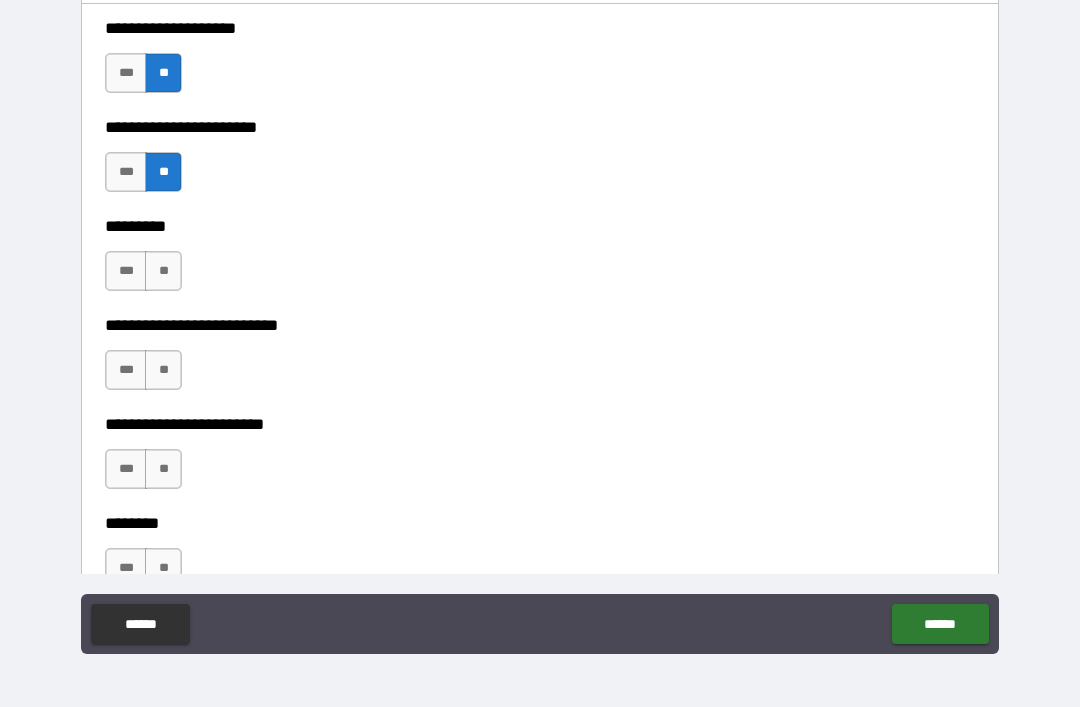 click on "**" at bounding box center (163, 271) 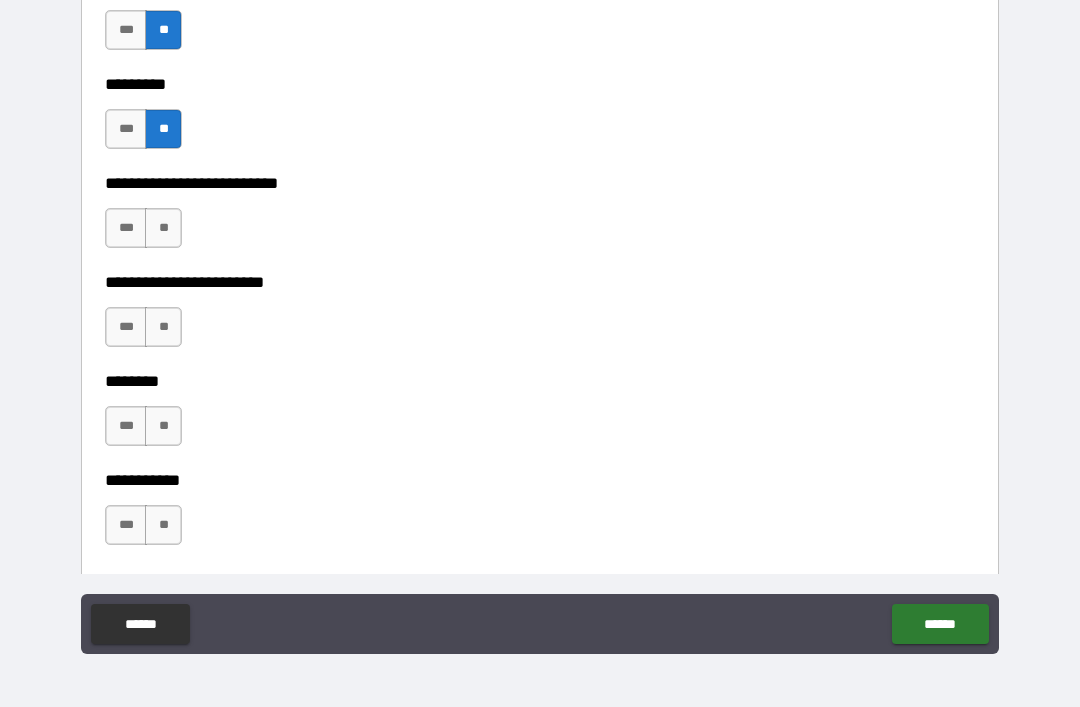 scroll, scrollTop: 3023, scrollLeft: 0, axis: vertical 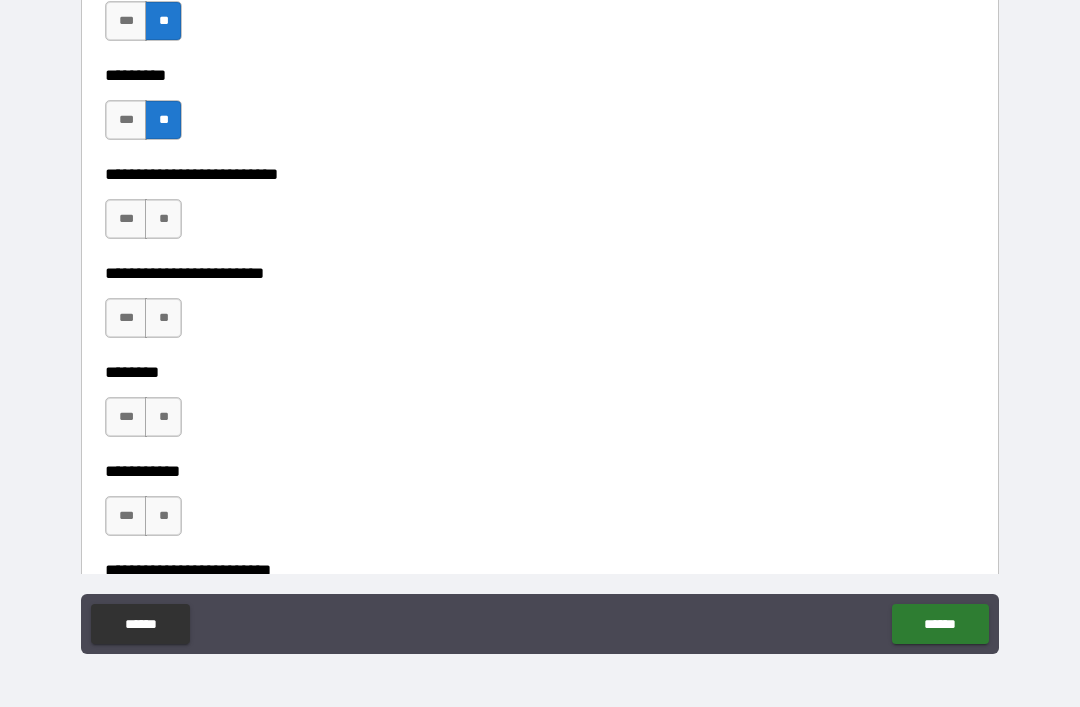 click on "**" at bounding box center (163, 219) 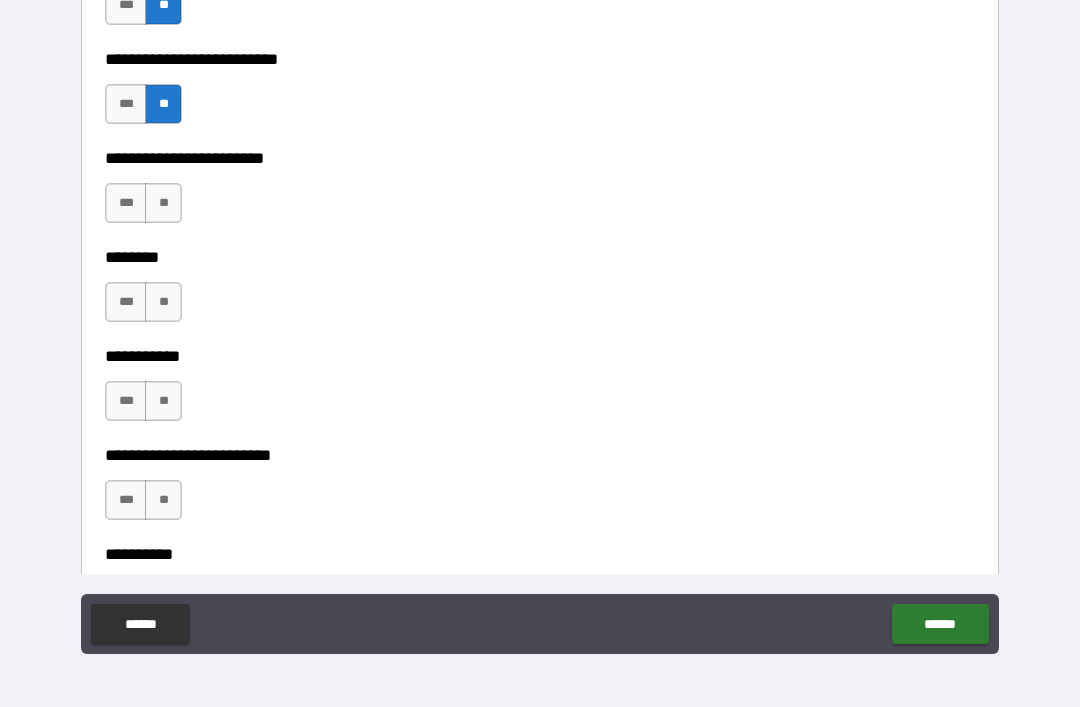 scroll, scrollTop: 3139, scrollLeft: 0, axis: vertical 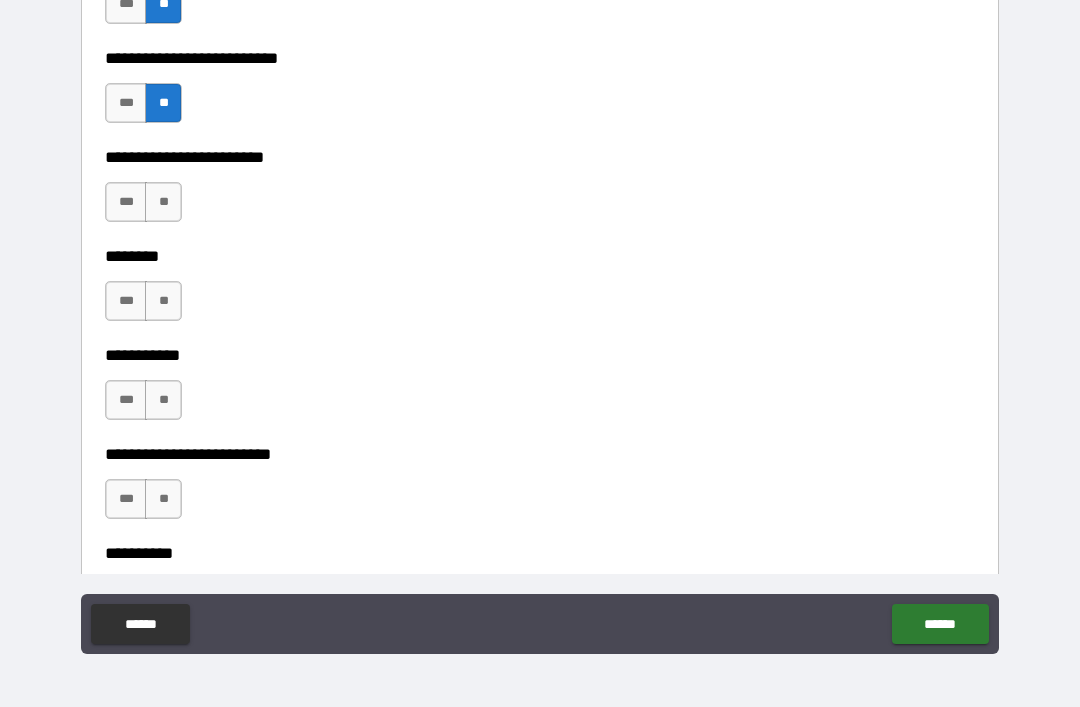 click on "**" at bounding box center (163, 202) 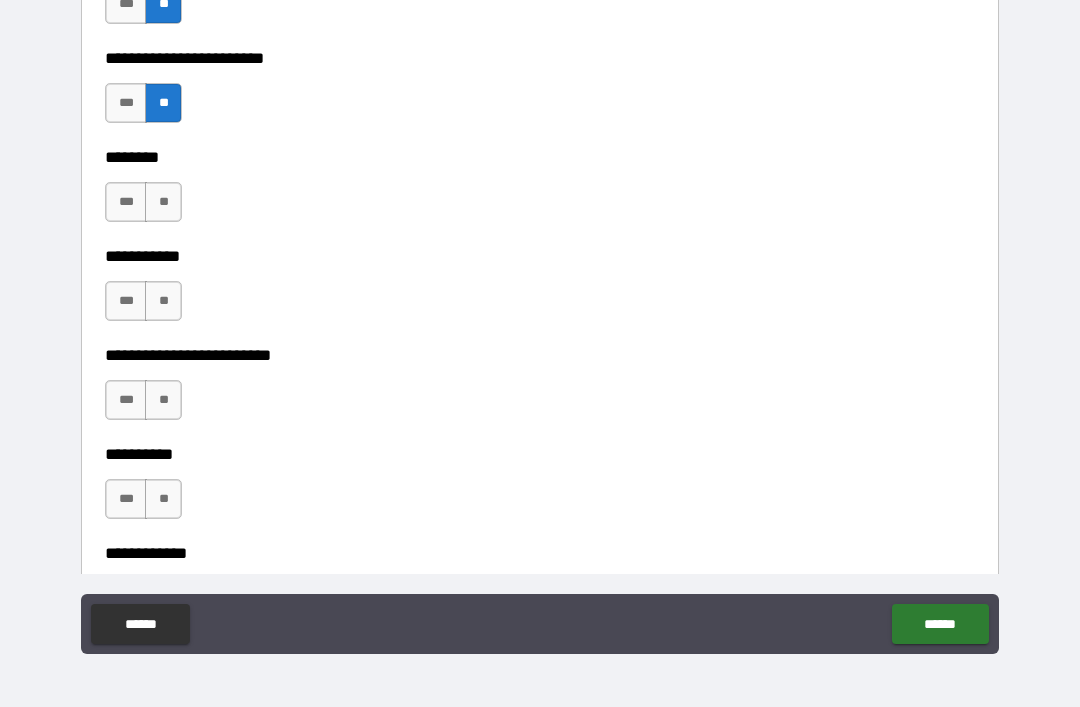 scroll, scrollTop: 3248, scrollLeft: 0, axis: vertical 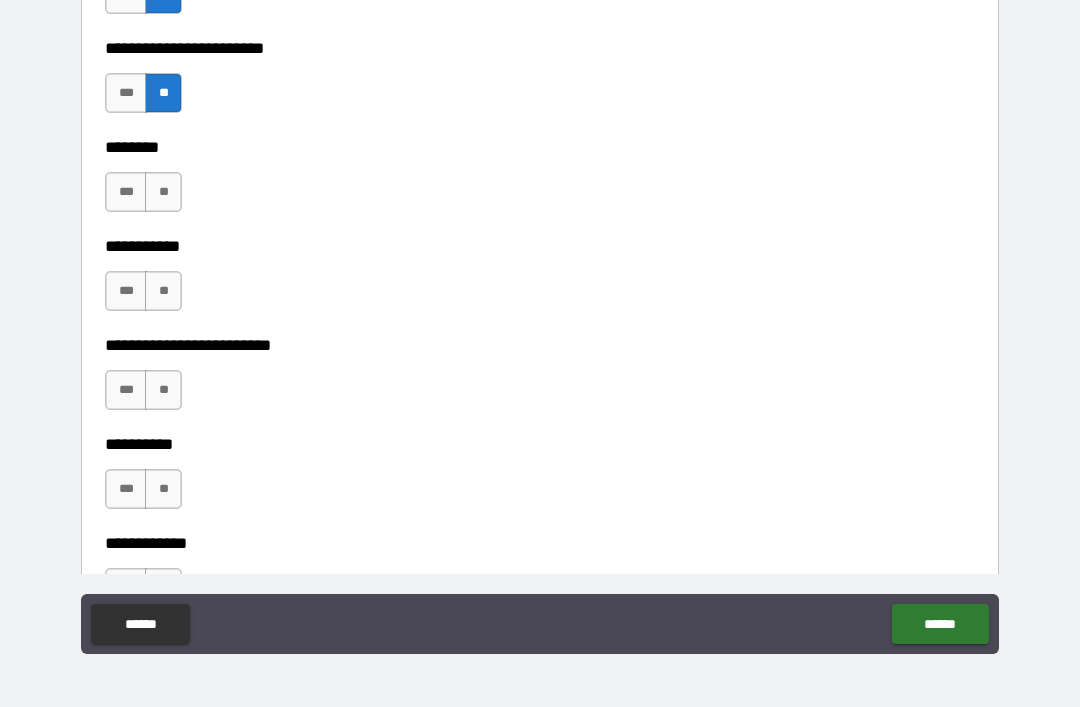 click on "**" at bounding box center (163, 192) 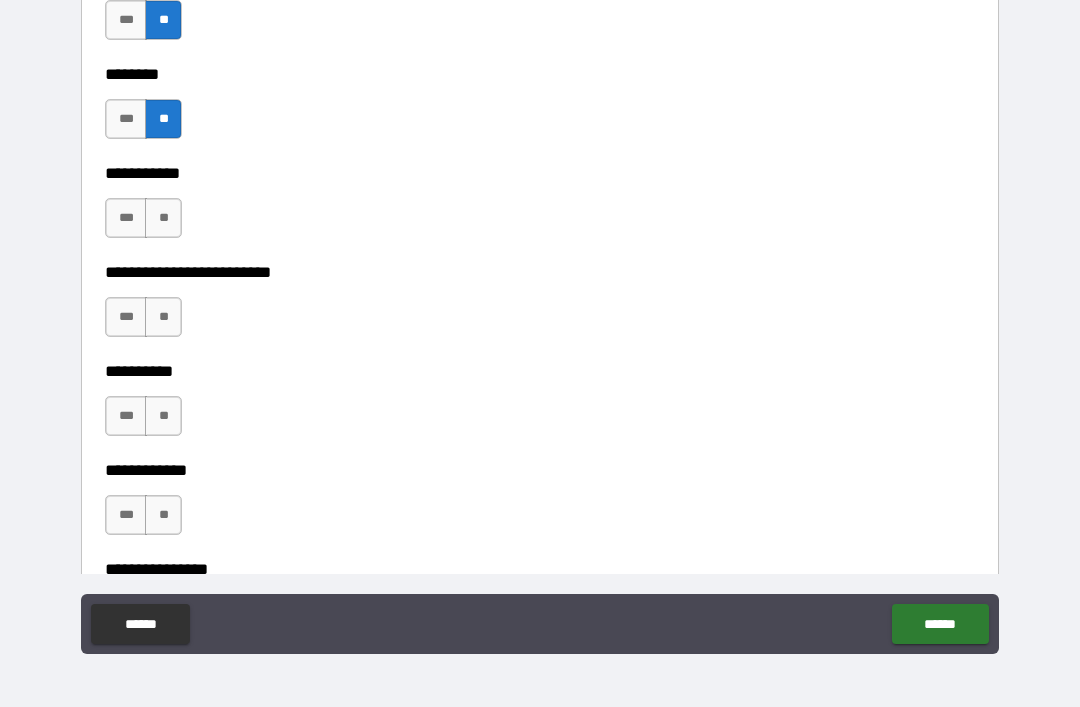 scroll, scrollTop: 3330, scrollLeft: 0, axis: vertical 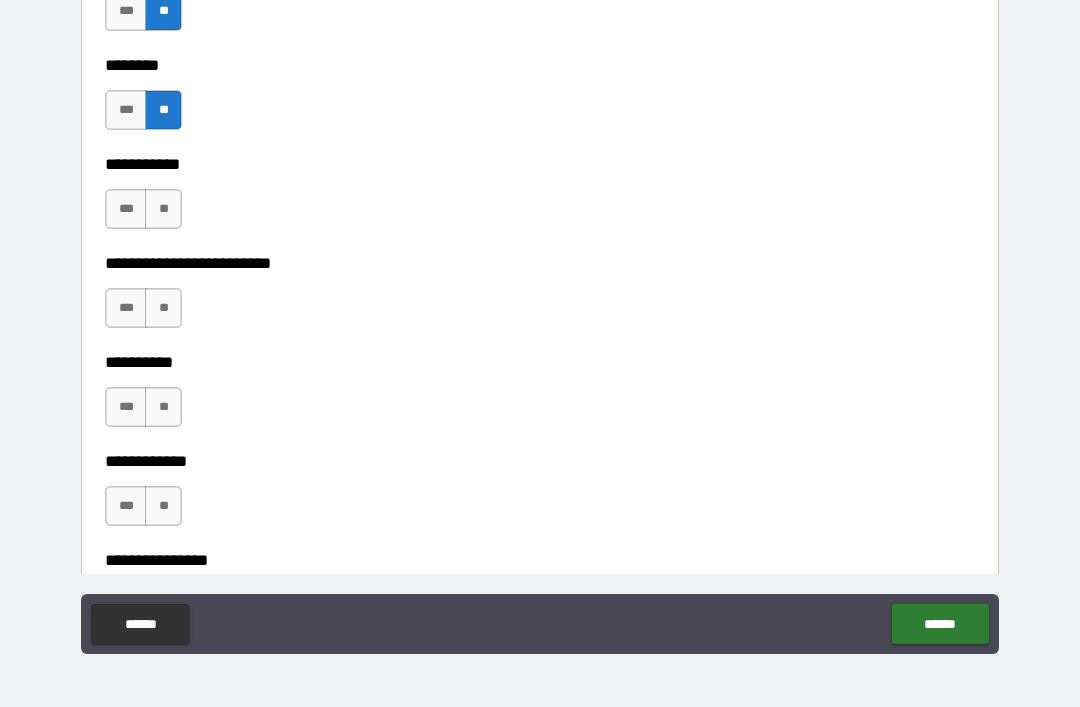 click on "**" at bounding box center (163, 209) 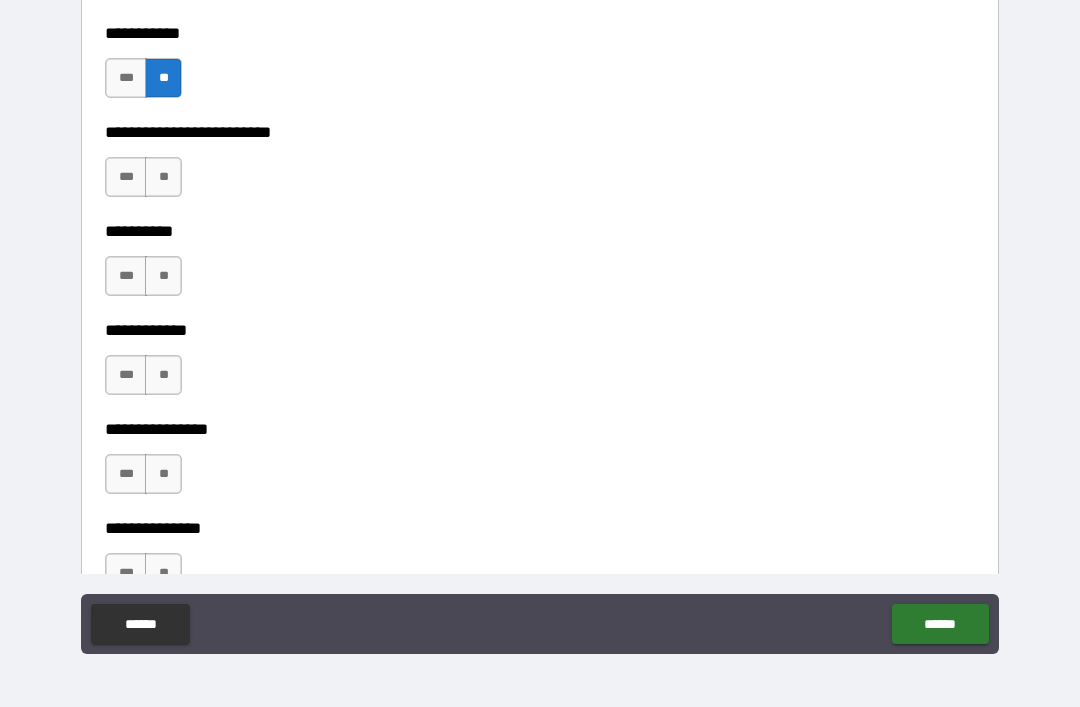 scroll, scrollTop: 3463, scrollLeft: 0, axis: vertical 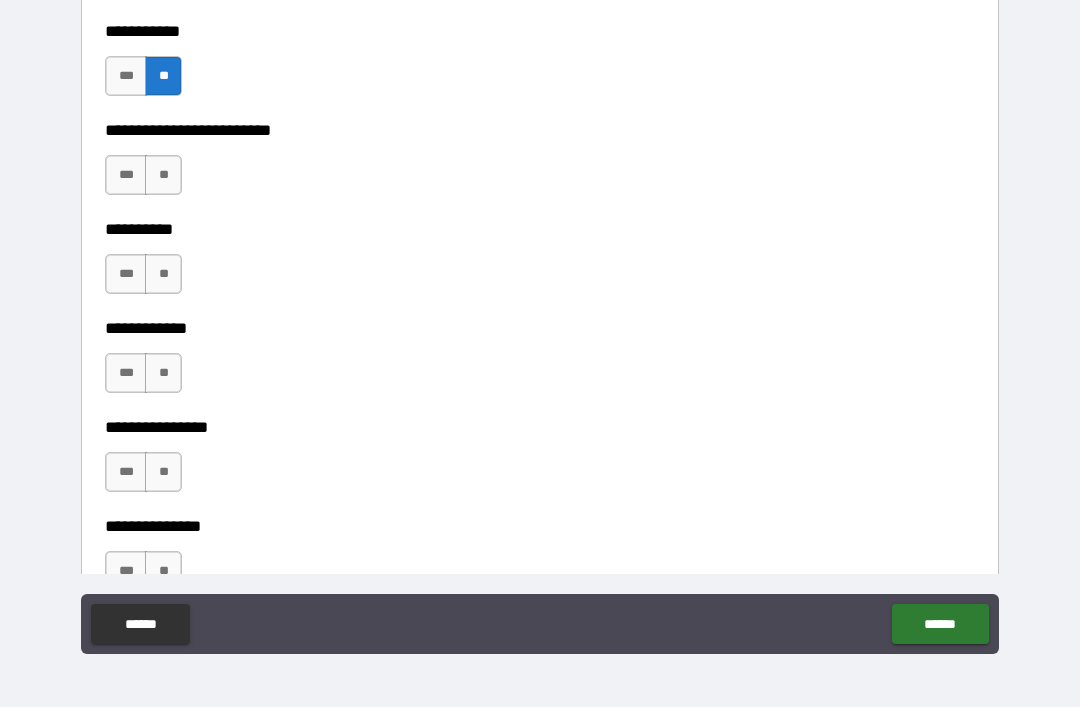 click on "**" at bounding box center (163, 175) 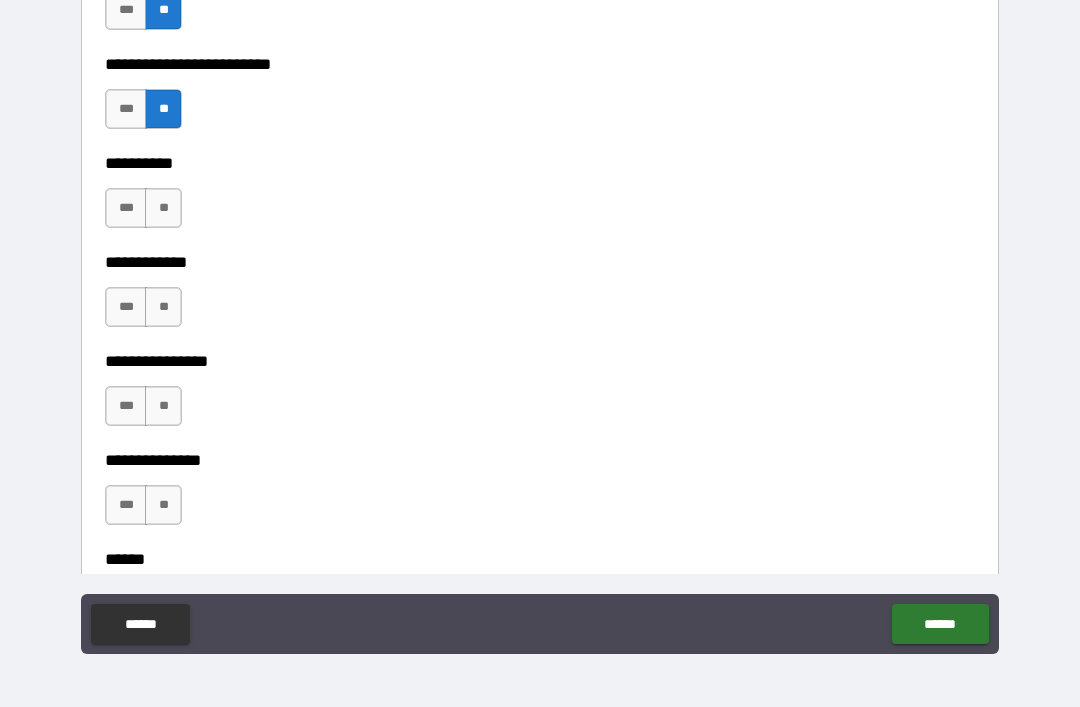 scroll, scrollTop: 3568, scrollLeft: 0, axis: vertical 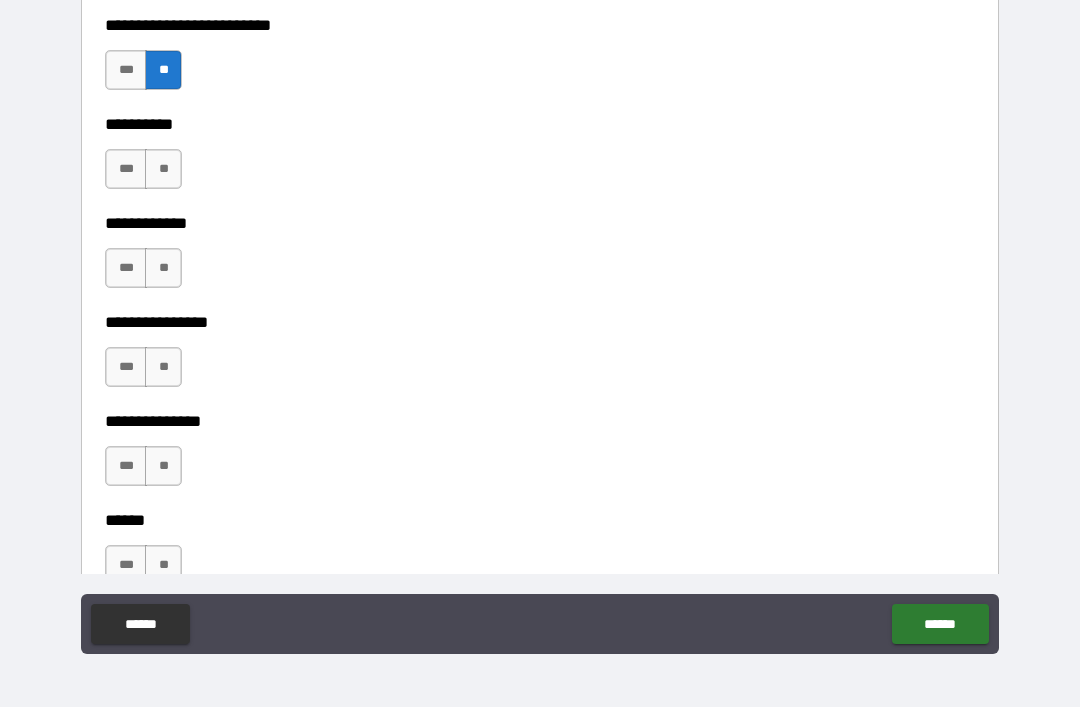 click on "**" at bounding box center [163, 169] 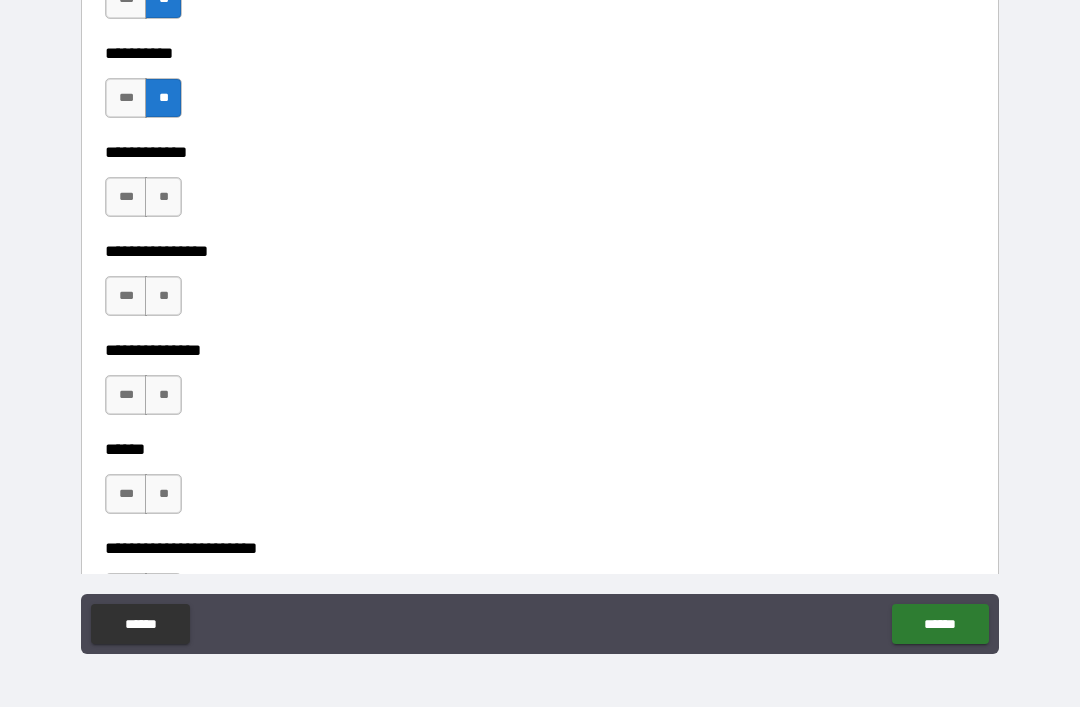 scroll, scrollTop: 3649, scrollLeft: 0, axis: vertical 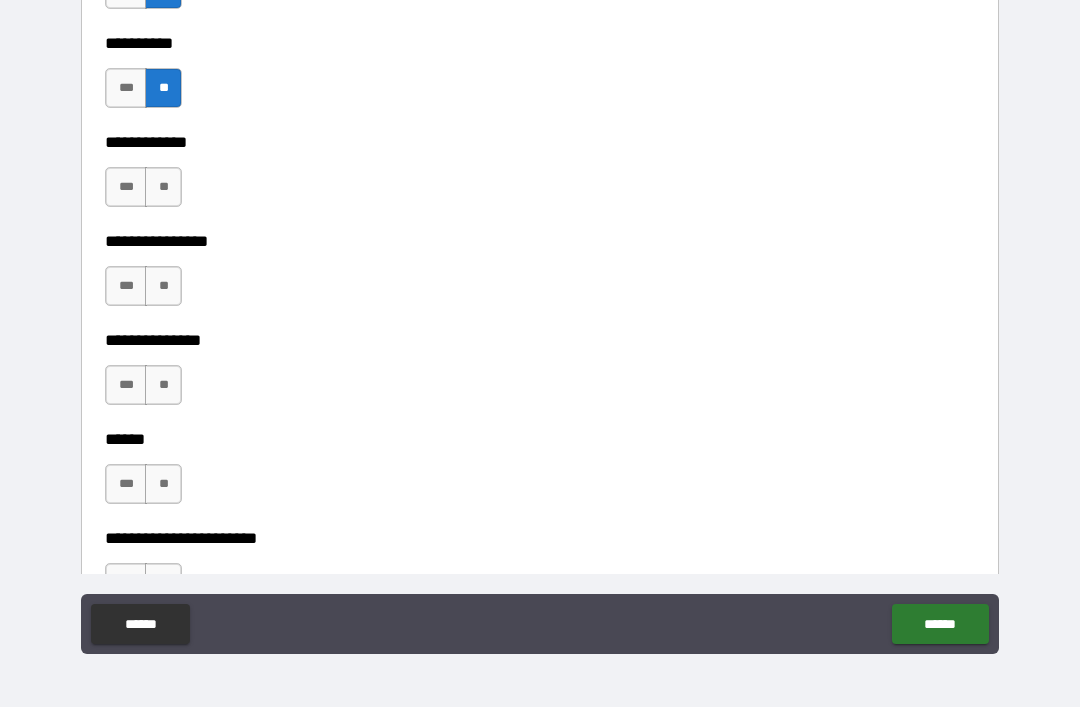click on "**" at bounding box center [163, 187] 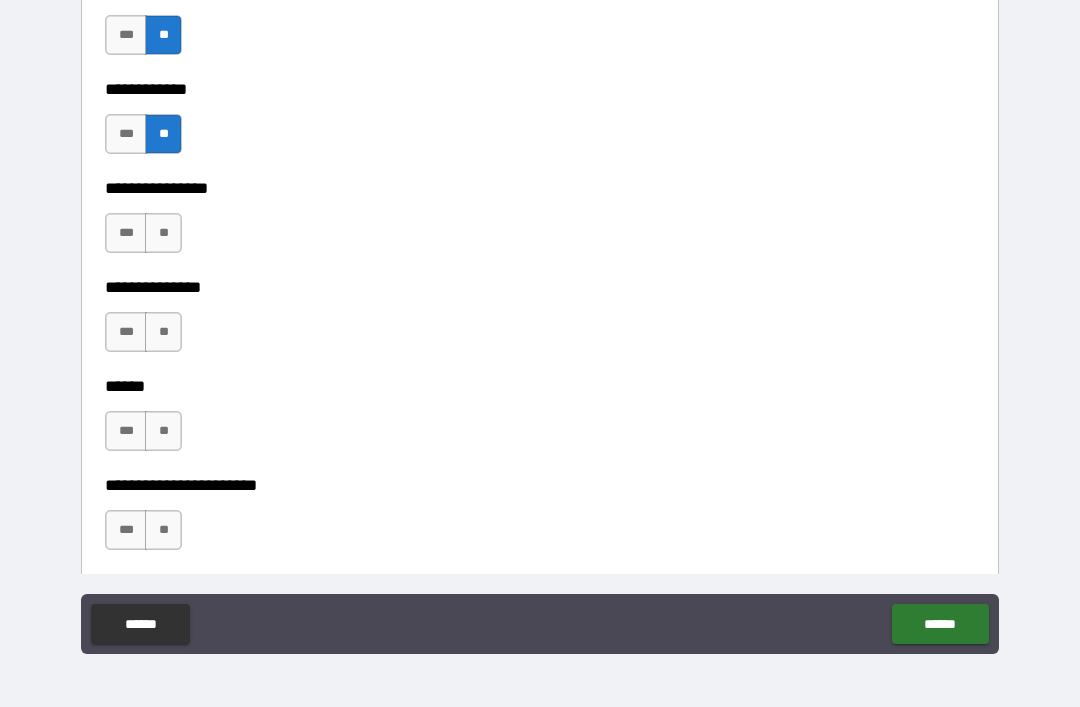 scroll, scrollTop: 3768, scrollLeft: 0, axis: vertical 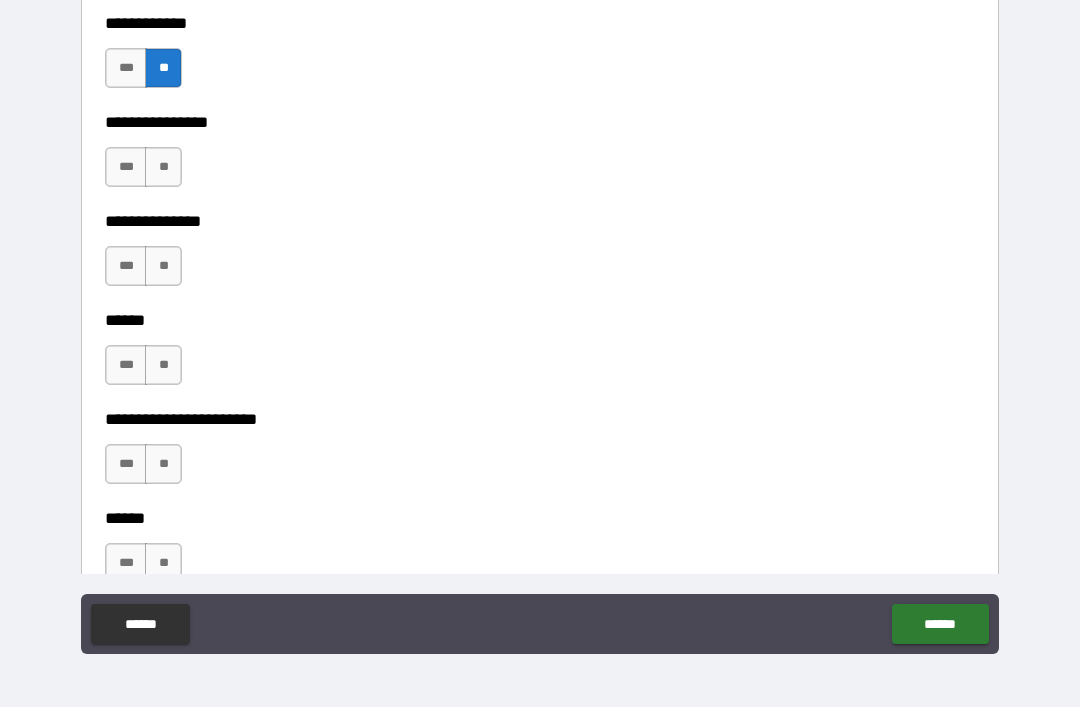 click on "**" at bounding box center (163, 167) 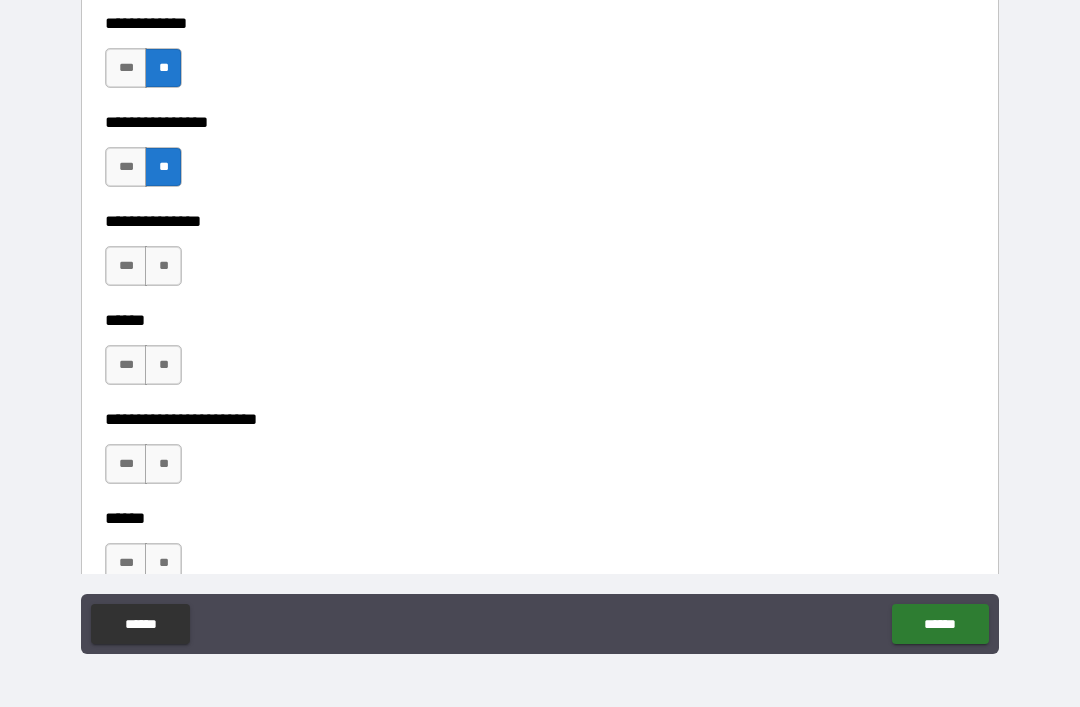 scroll, scrollTop: 3874, scrollLeft: 0, axis: vertical 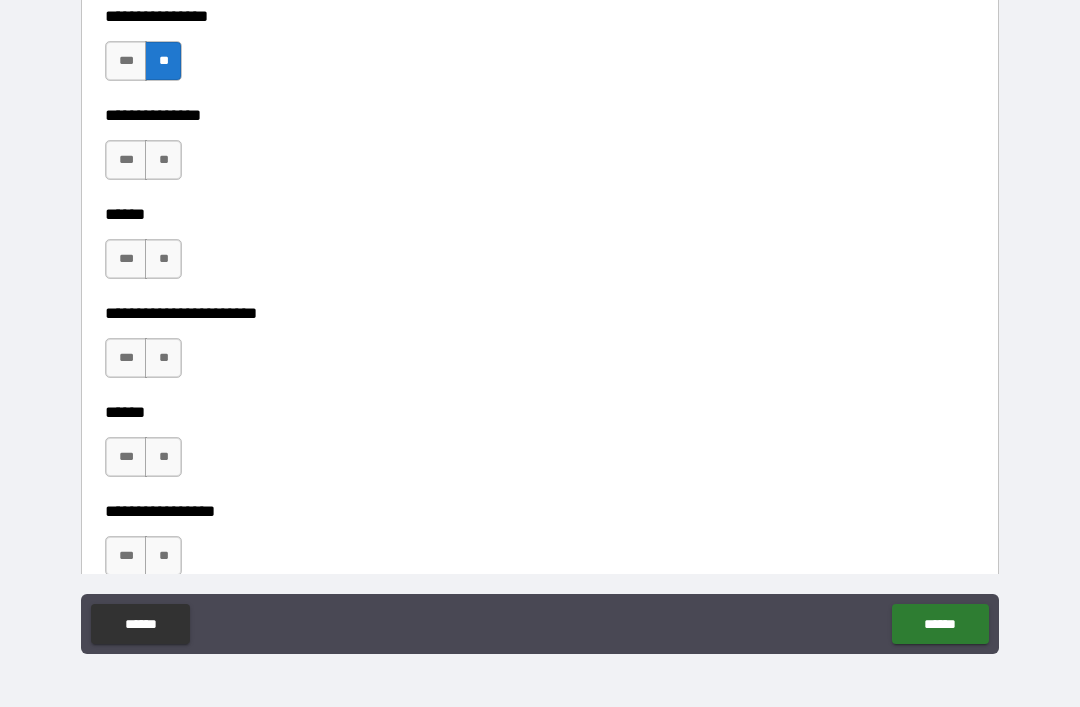 click on "**" at bounding box center (163, 160) 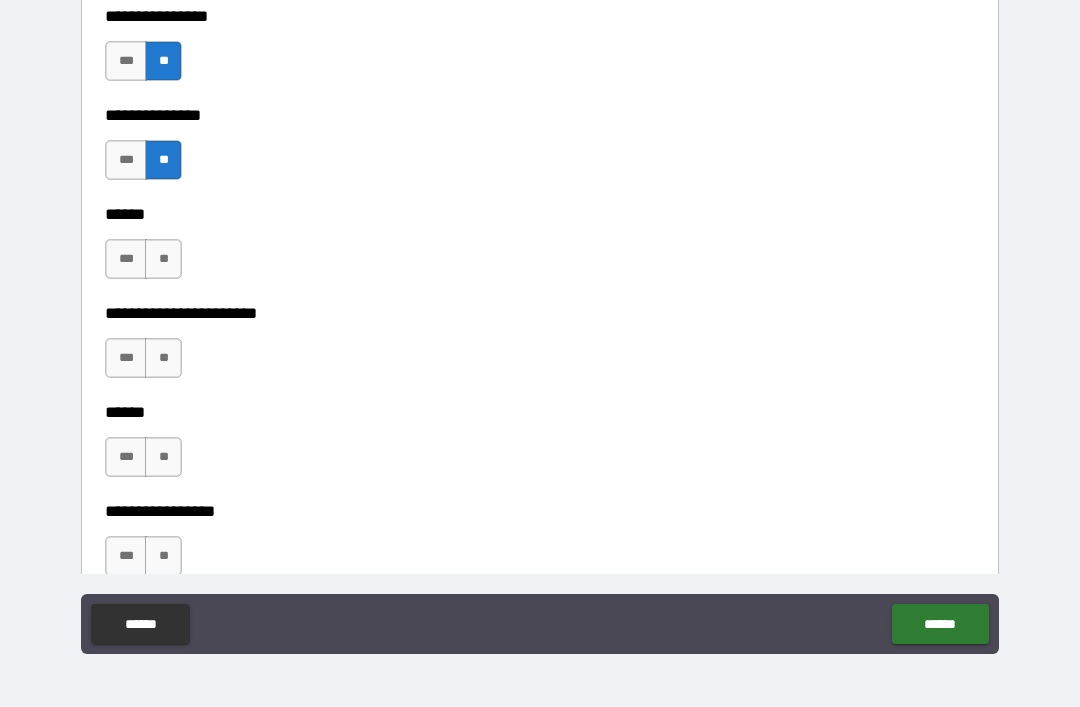 scroll, scrollTop: 3947, scrollLeft: 0, axis: vertical 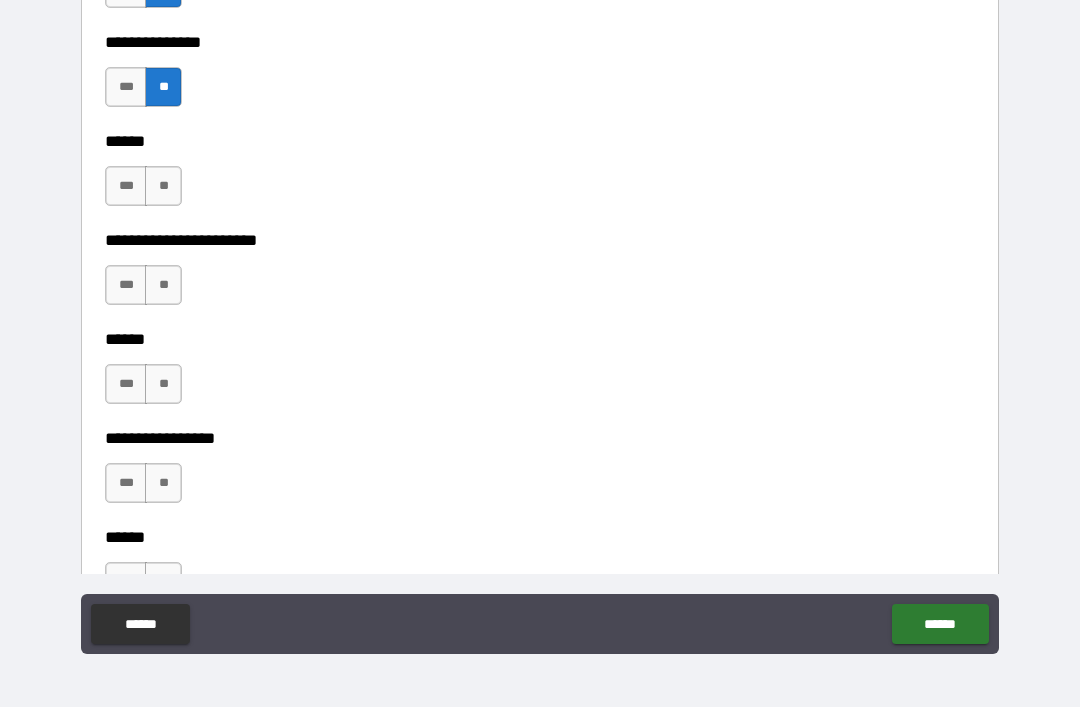 click on "**" at bounding box center (163, 186) 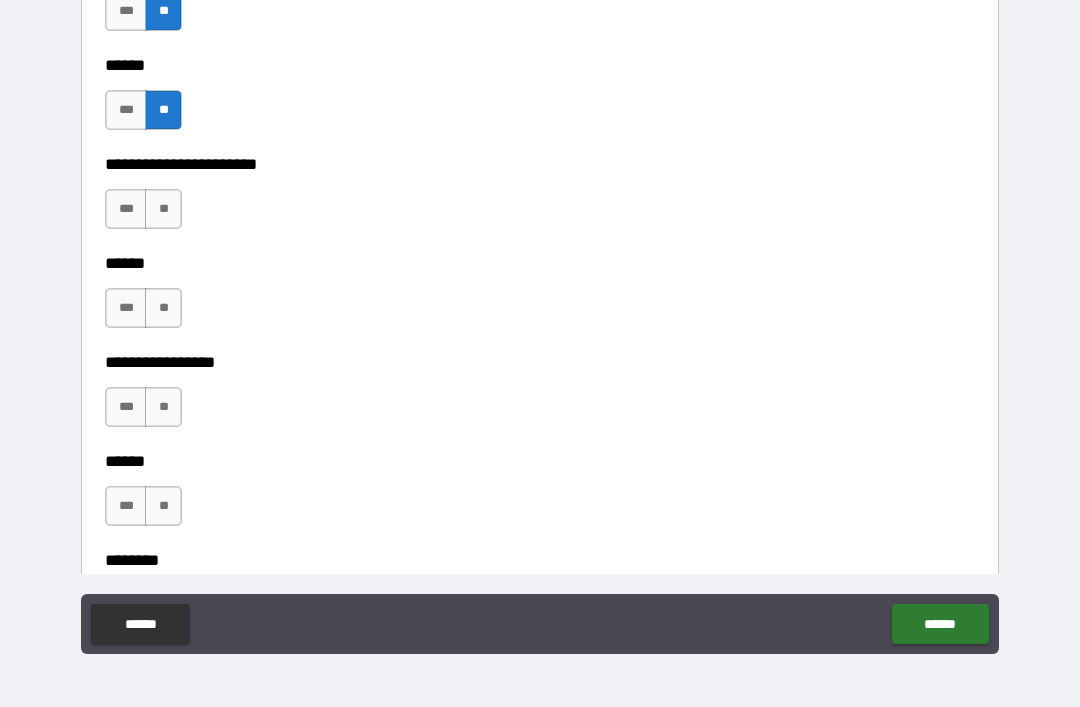 scroll, scrollTop: 4030, scrollLeft: 0, axis: vertical 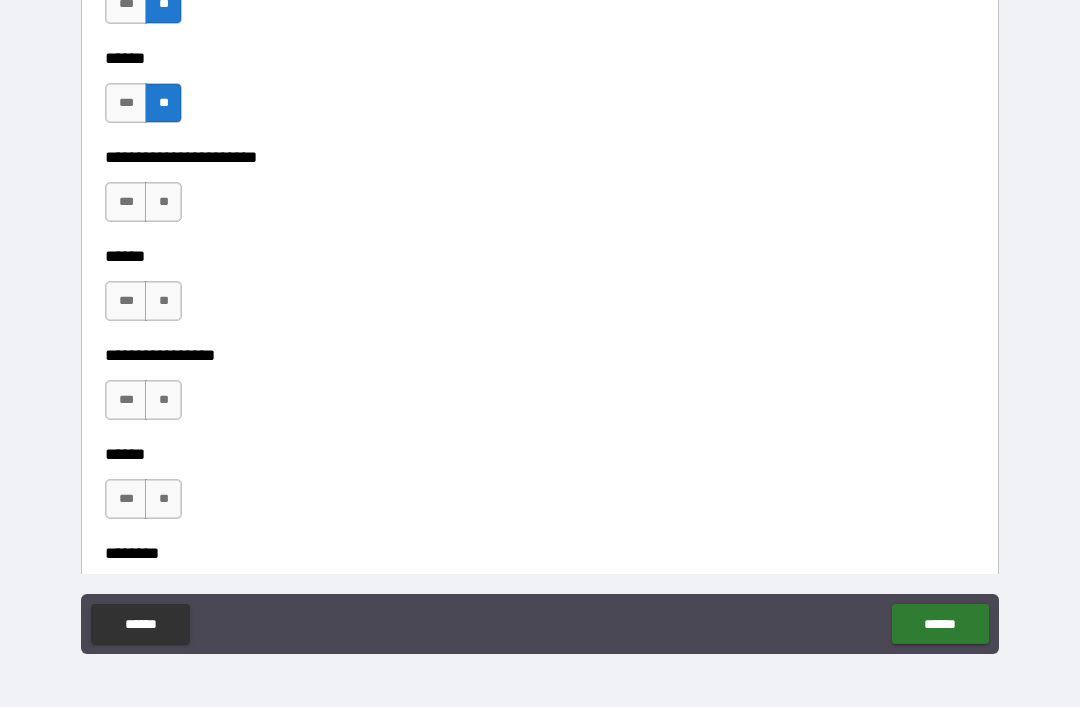 click on "**" at bounding box center [163, 202] 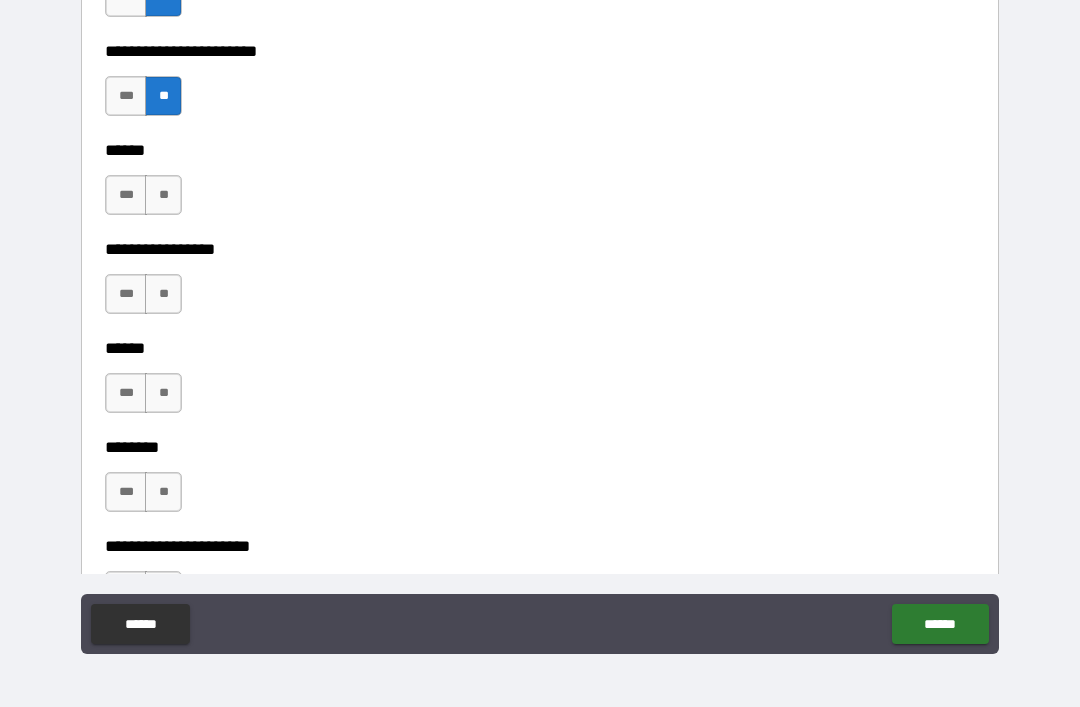 click on "**" at bounding box center (163, 195) 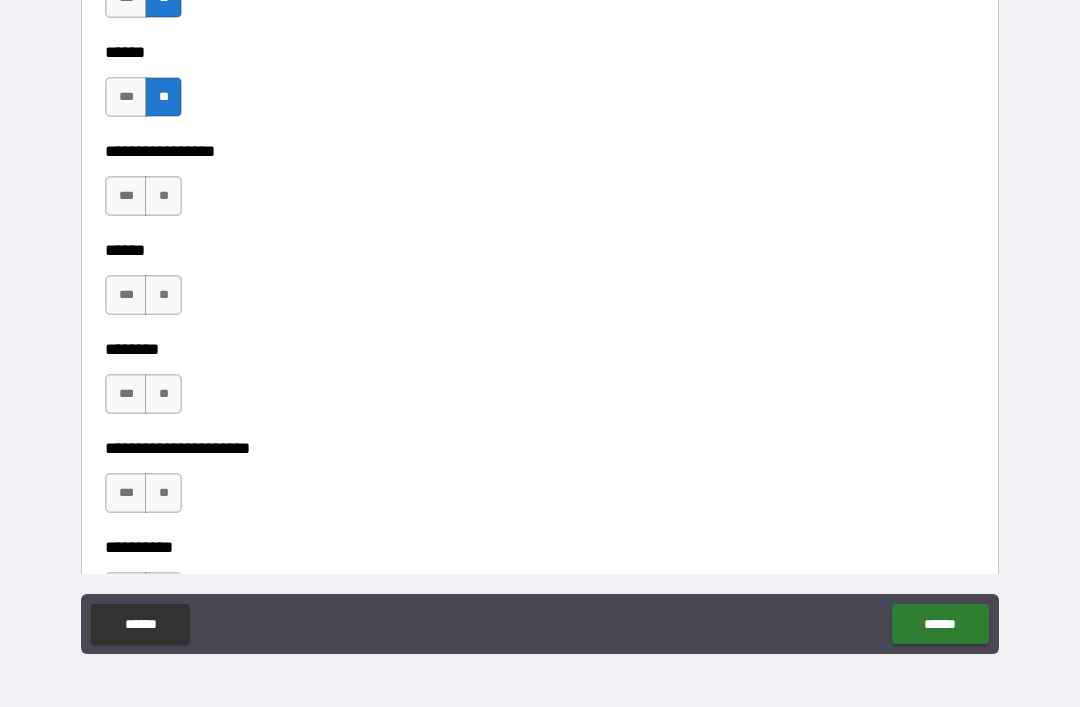 scroll, scrollTop: 4234, scrollLeft: 0, axis: vertical 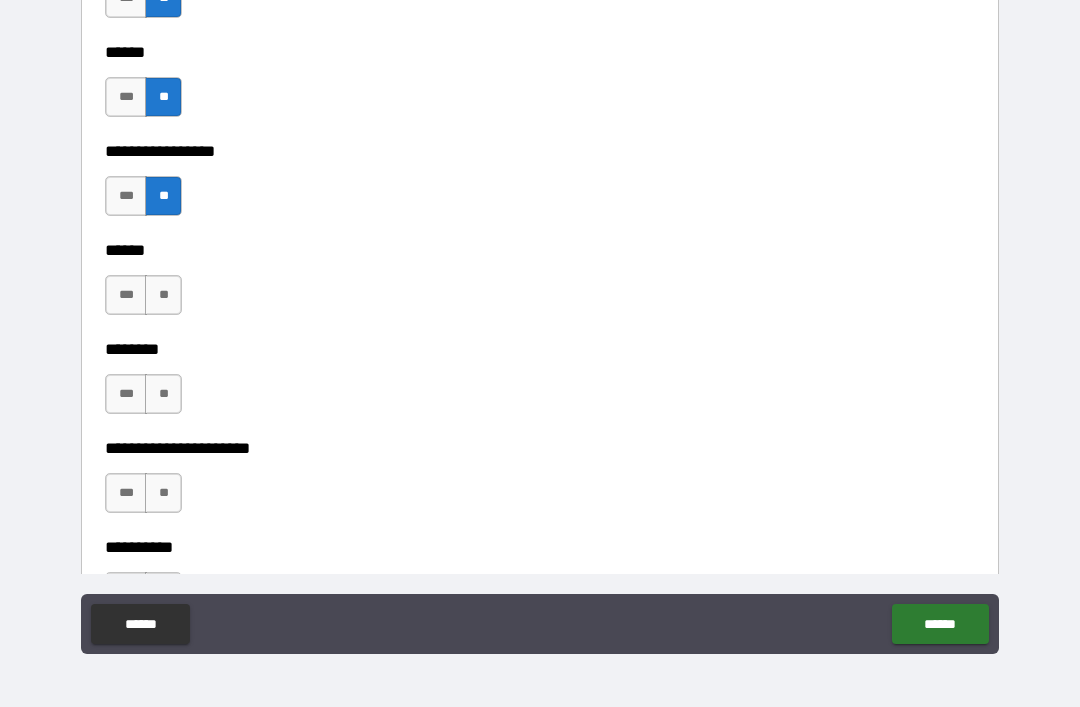 click on "**" at bounding box center [163, 295] 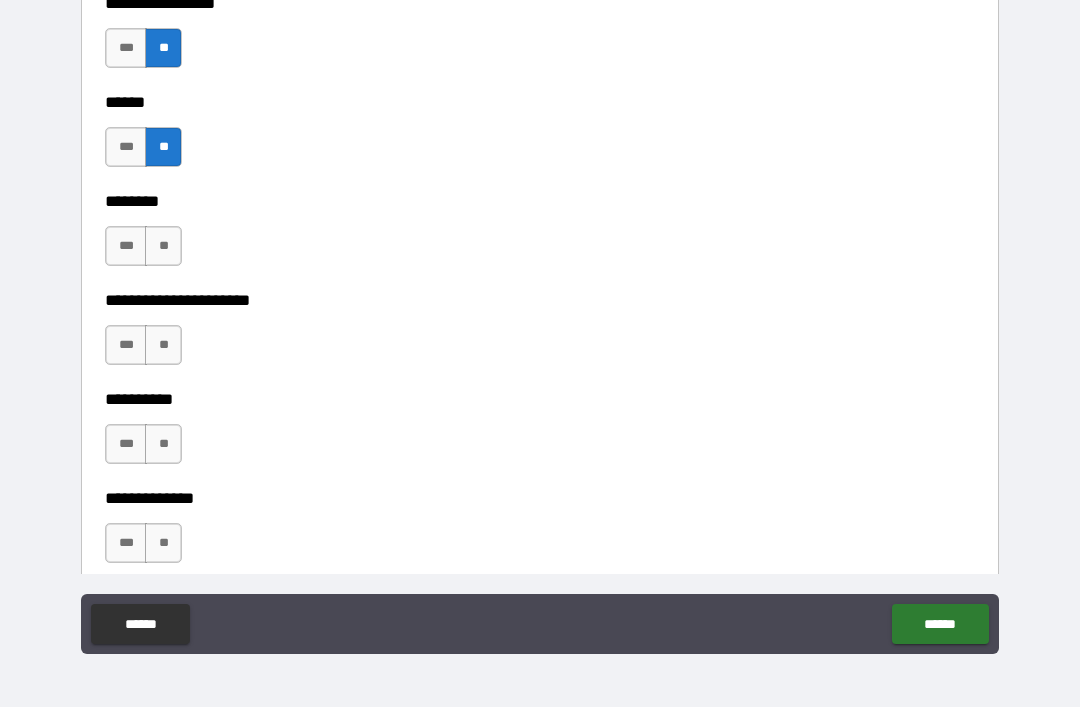 scroll, scrollTop: 4383, scrollLeft: 0, axis: vertical 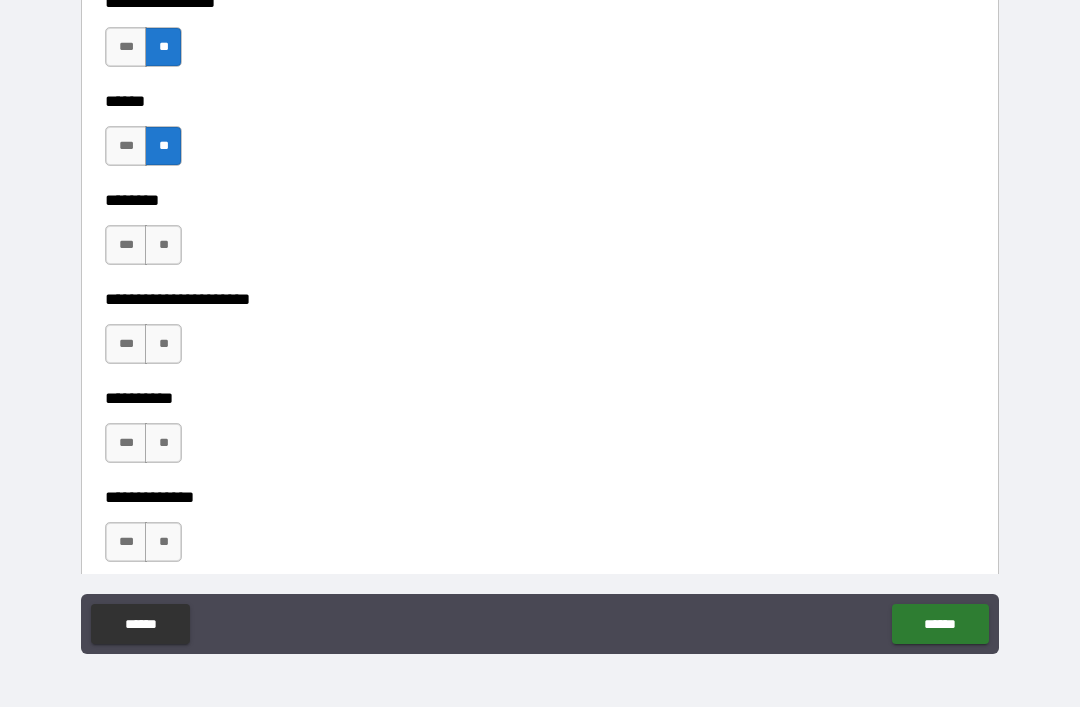 click on "**" at bounding box center [163, 245] 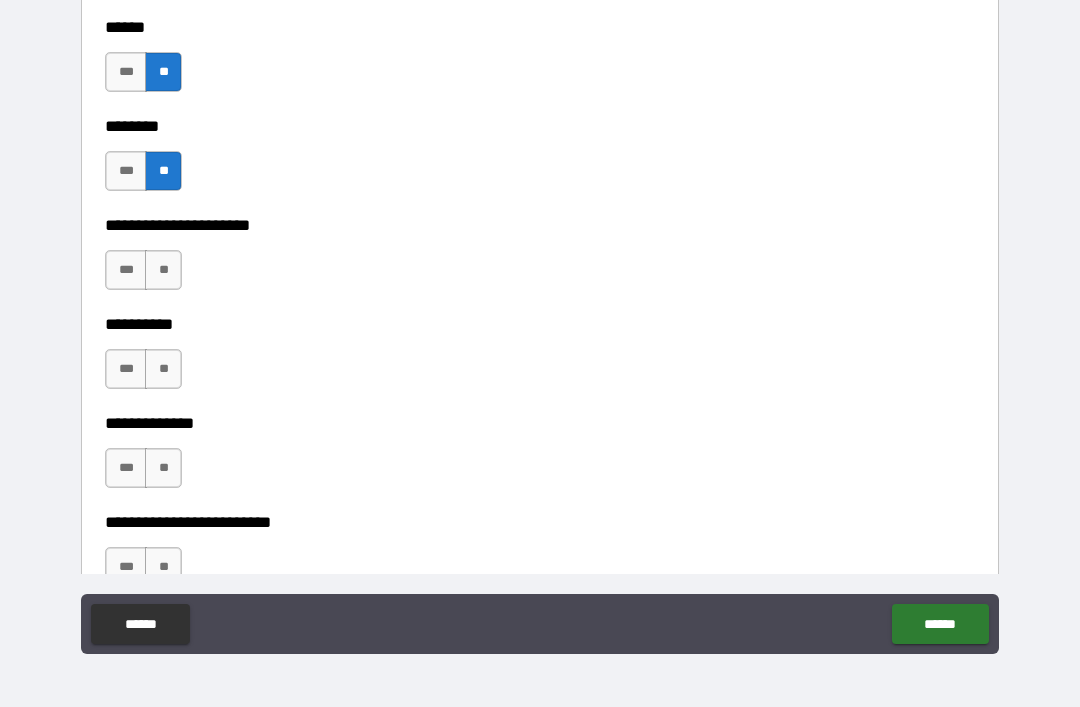 scroll, scrollTop: 4464, scrollLeft: 0, axis: vertical 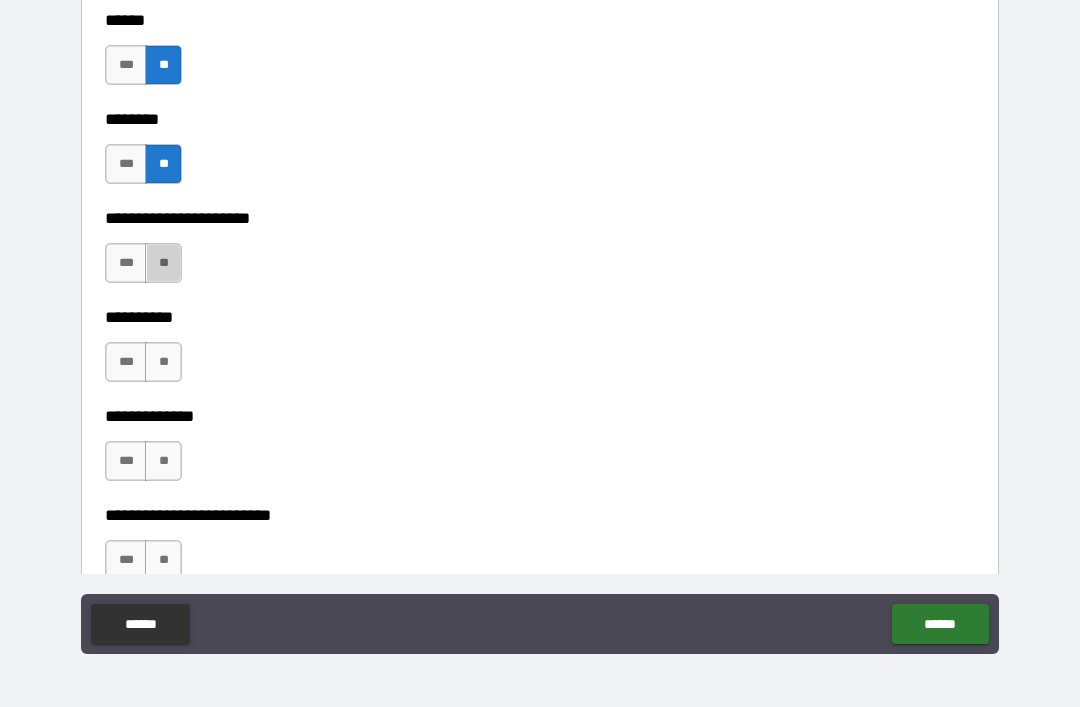 click on "**" at bounding box center [163, 263] 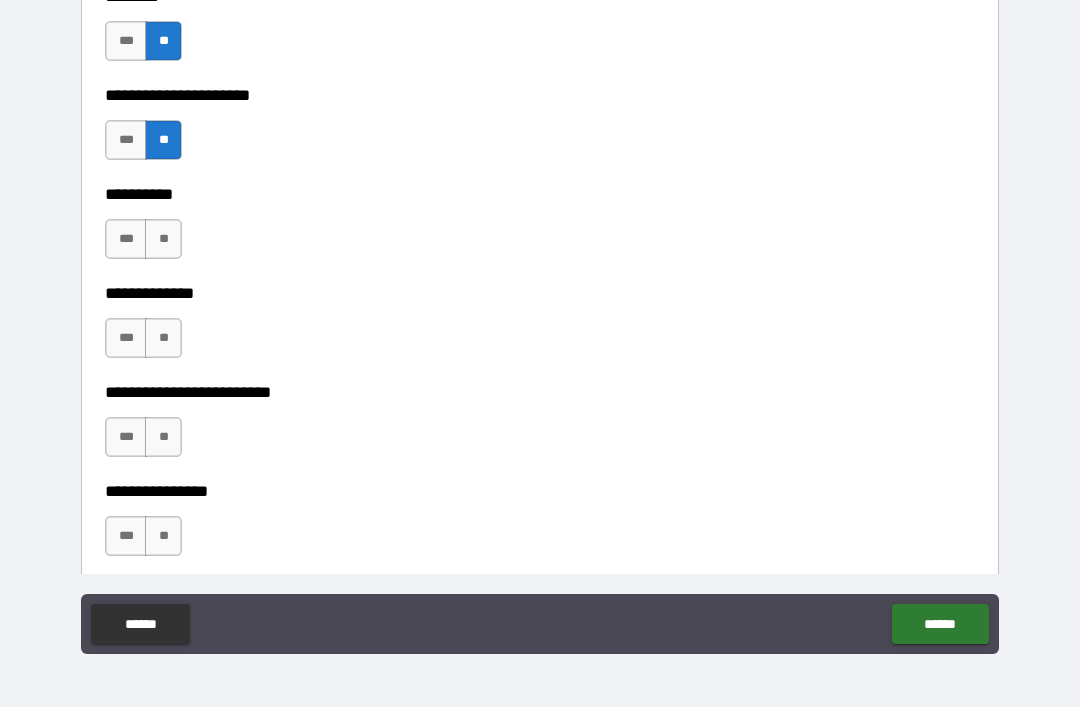 click on "**" at bounding box center (163, 239) 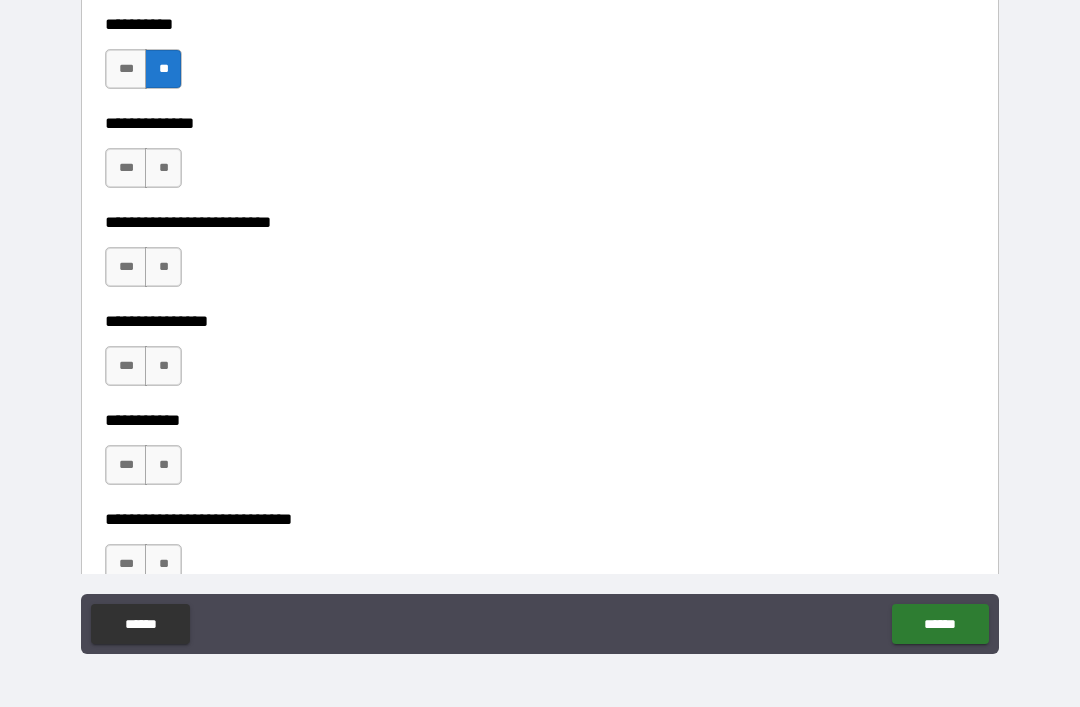 click on "**" at bounding box center [163, 168] 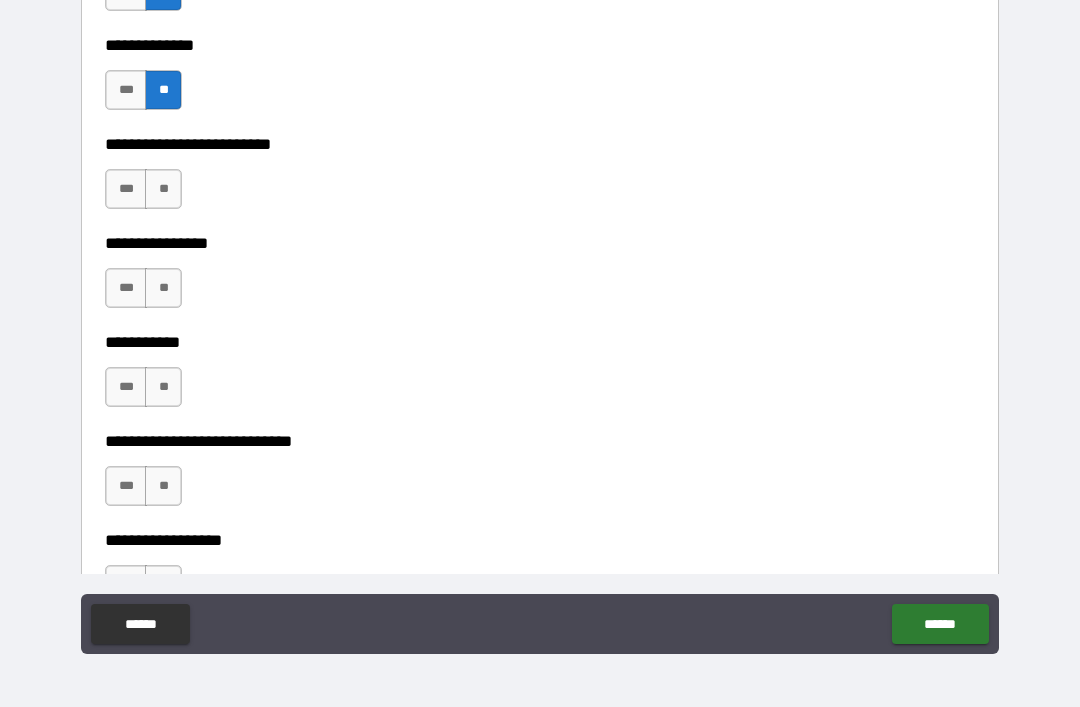 click on "**" at bounding box center (163, 189) 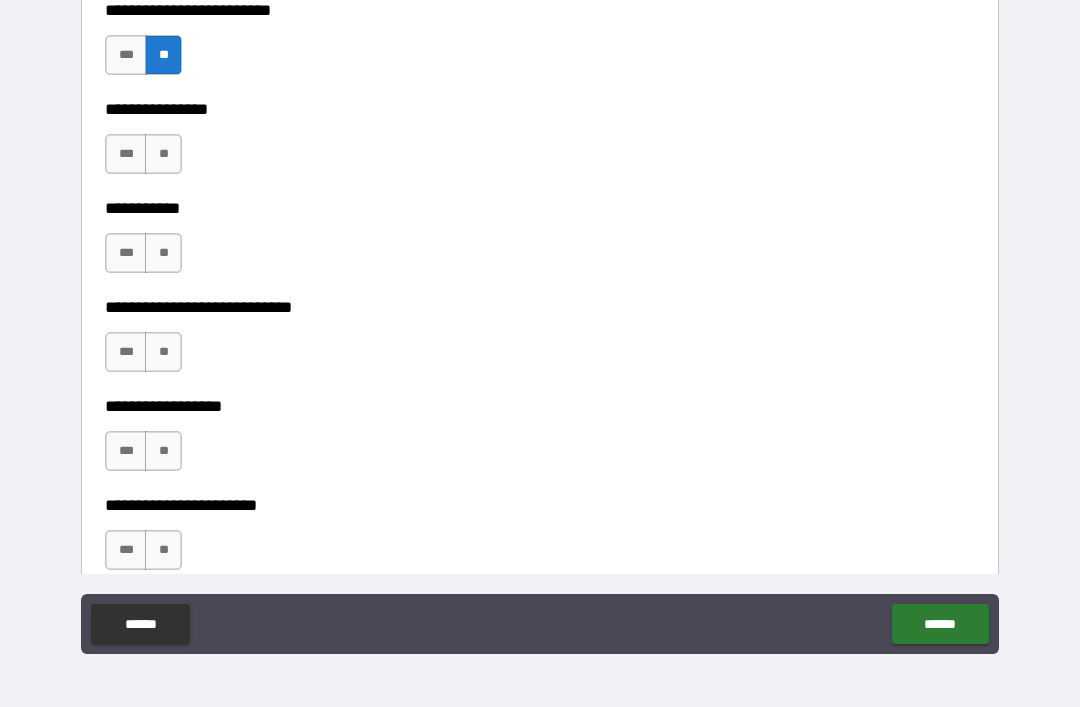 click on "**" at bounding box center (163, 154) 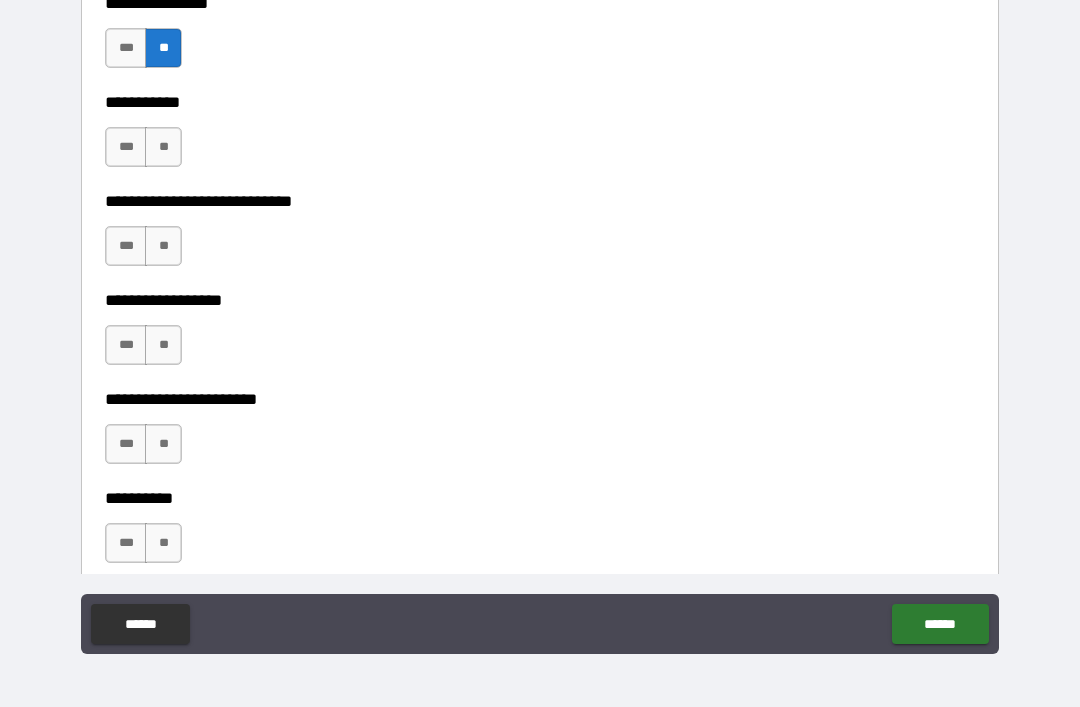 scroll, scrollTop: 5073, scrollLeft: 0, axis: vertical 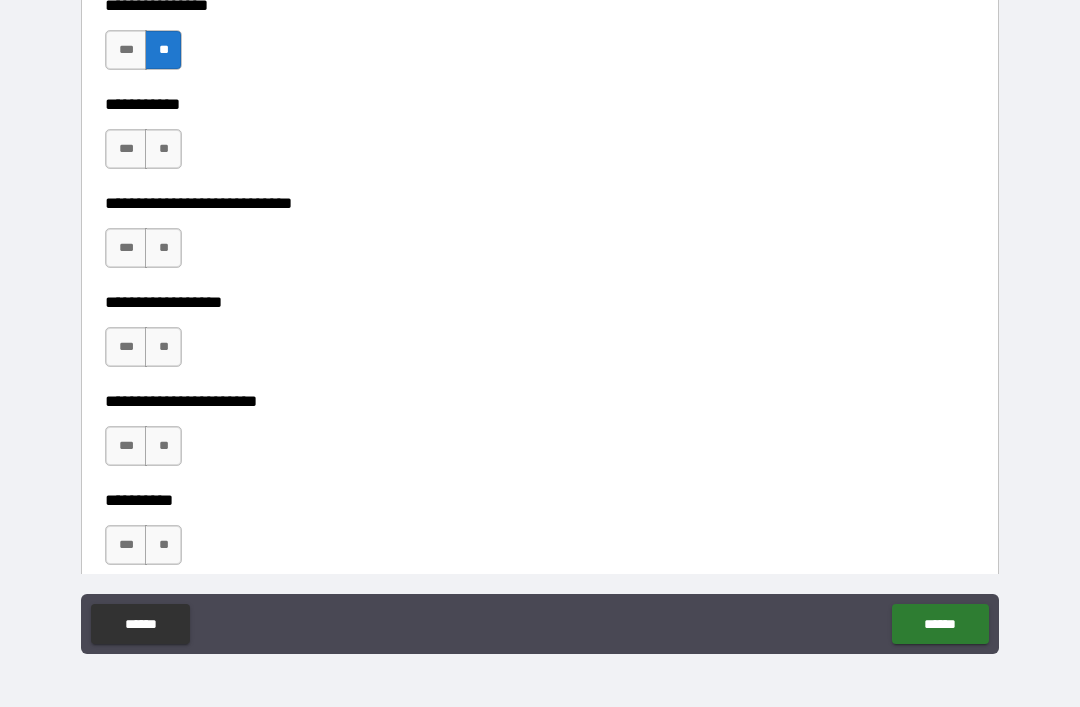 click on "**" at bounding box center (163, 149) 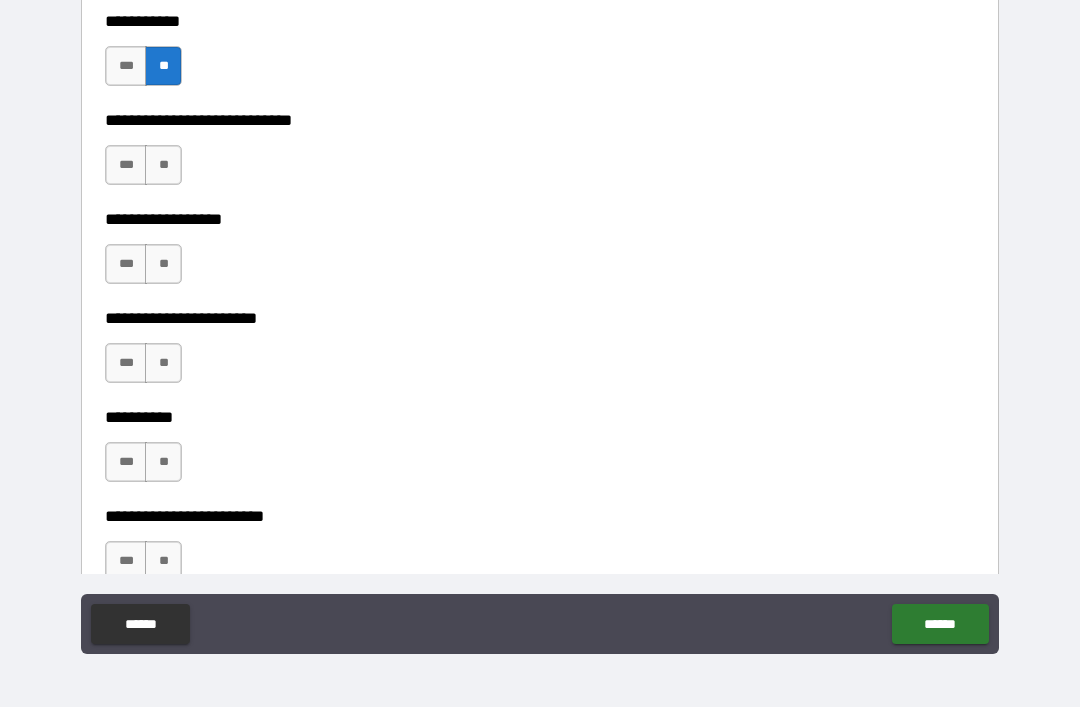 scroll, scrollTop: 5158, scrollLeft: 0, axis: vertical 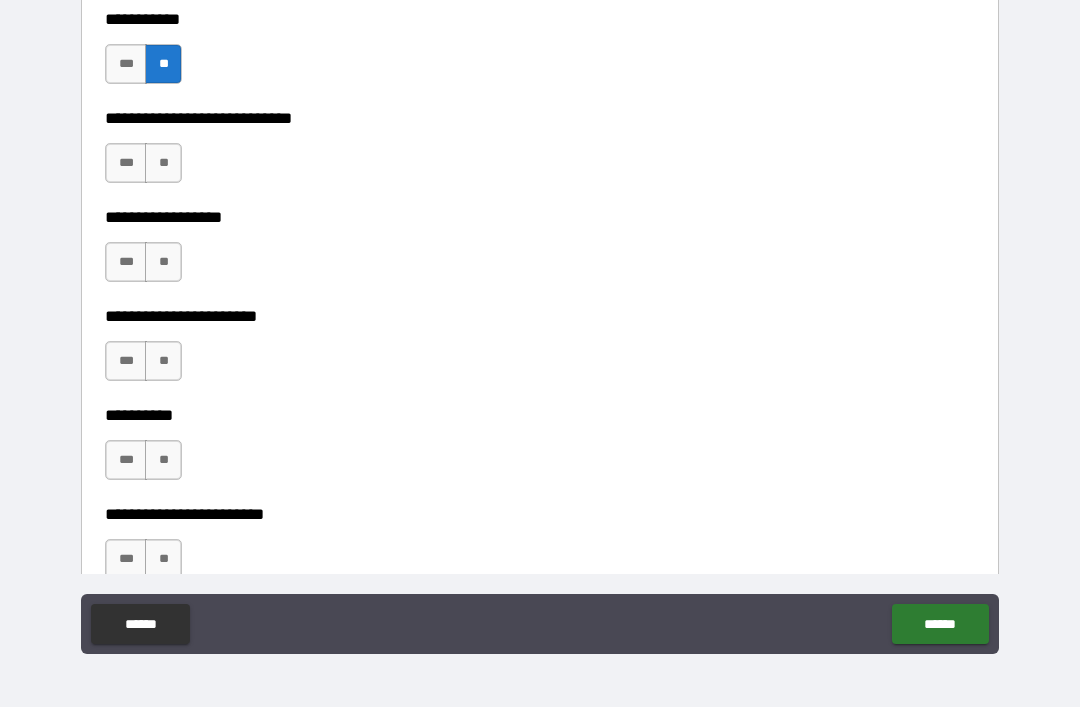 click on "**" at bounding box center [163, 163] 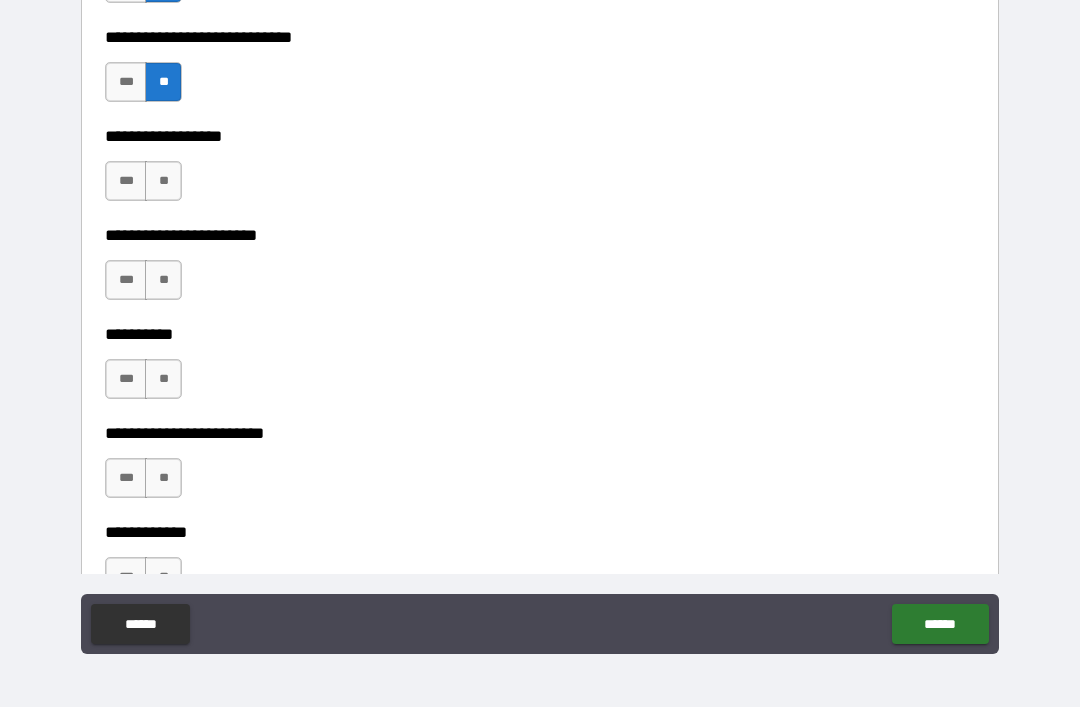 scroll, scrollTop: 5244, scrollLeft: 0, axis: vertical 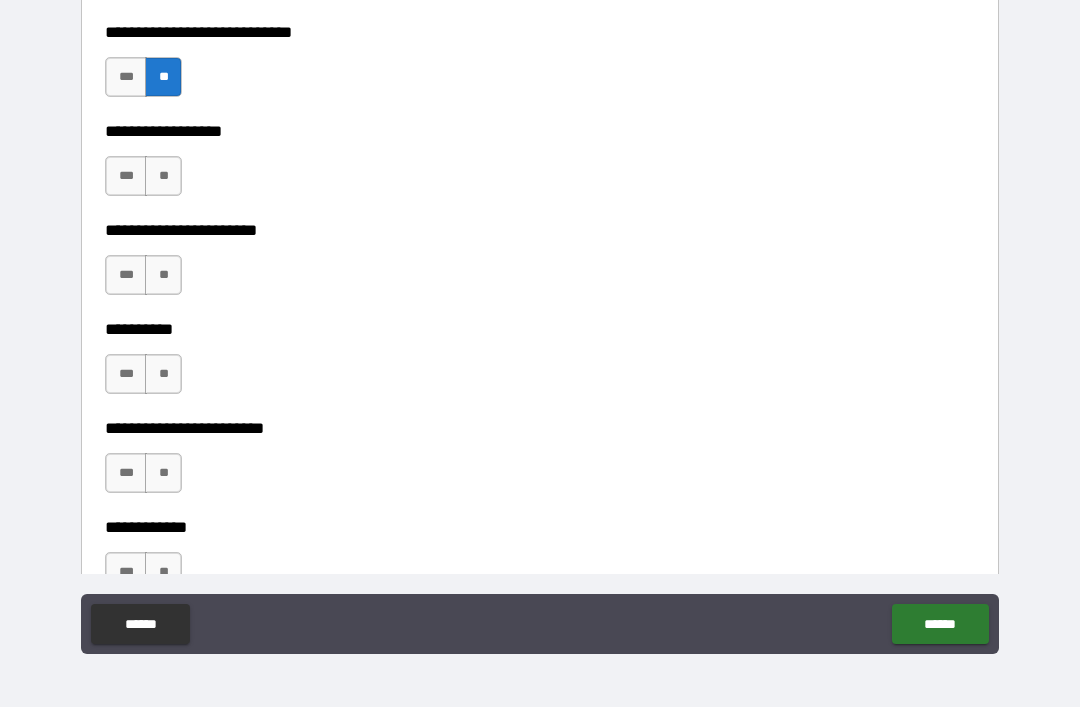 click on "**" at bounding box center (163, 176) 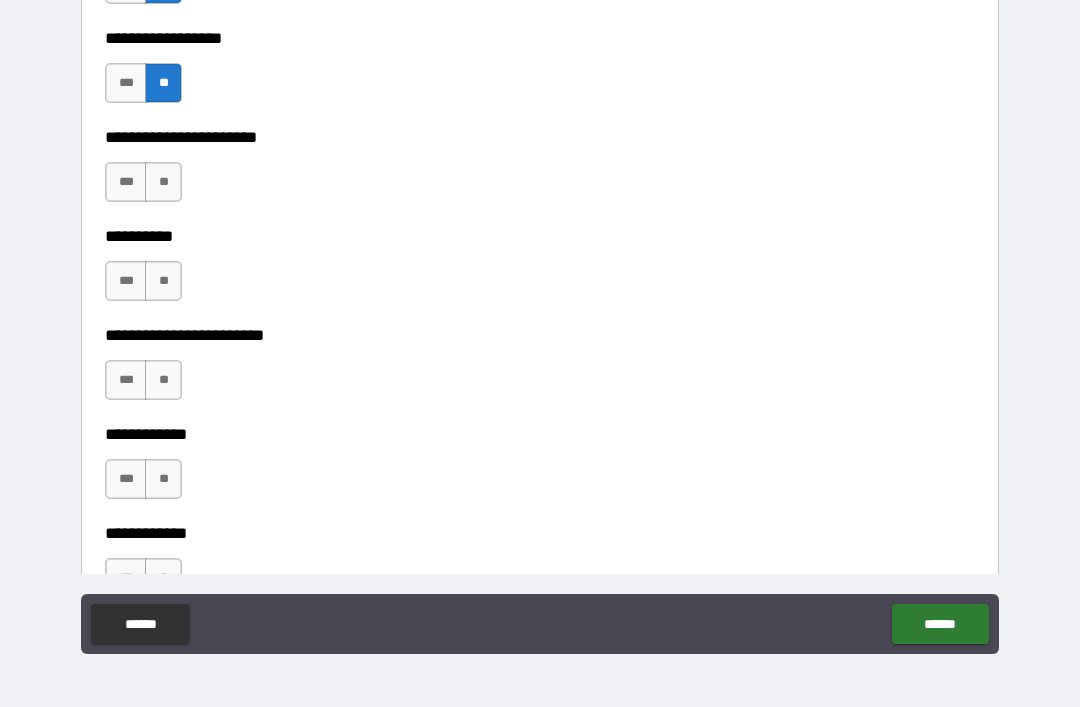 click on "**" at bounding box center [163, 182] 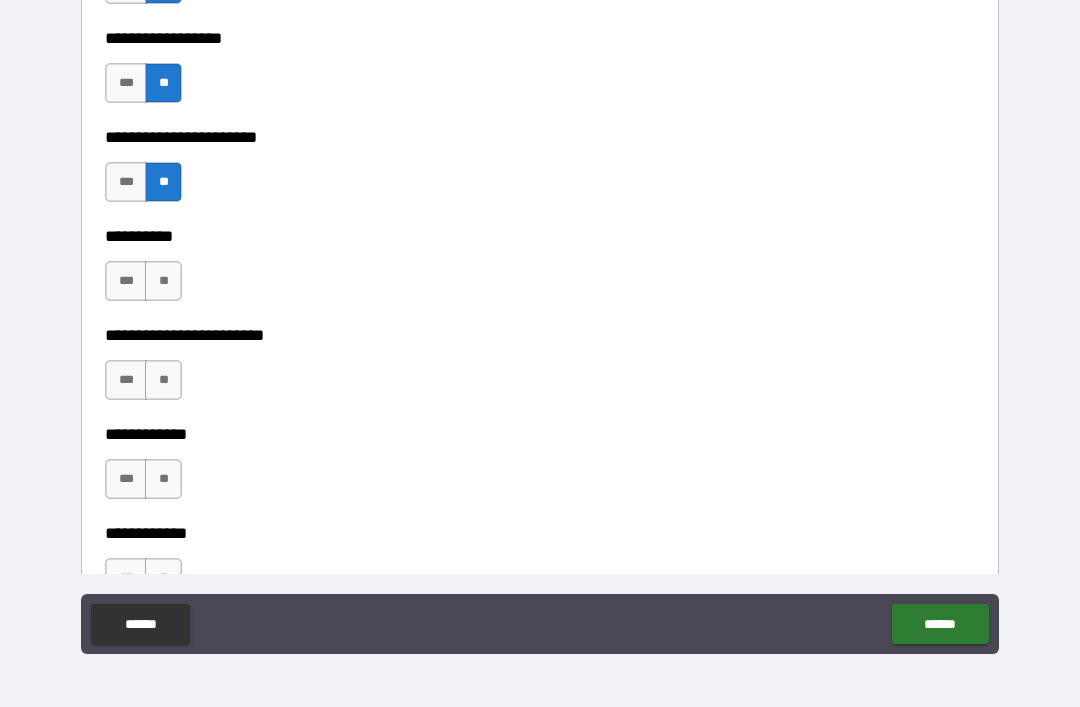 scroll, scrollTop: 5439, scrollLeft: 0, axis: vertical 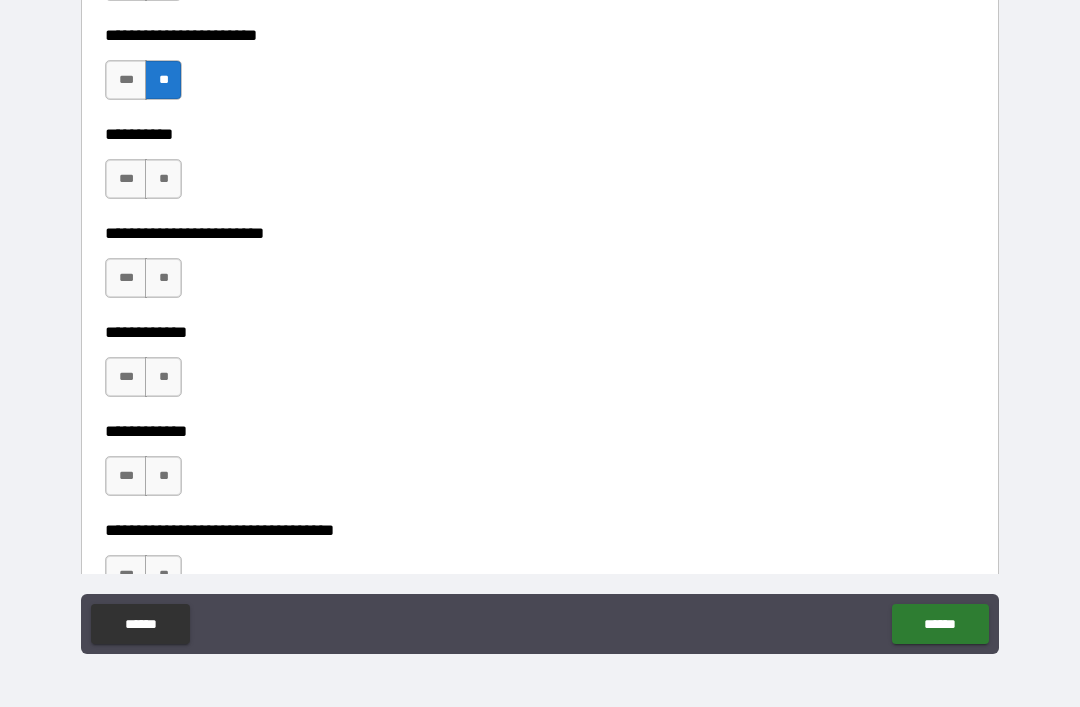click on "**" at bounding box center (163, 179) 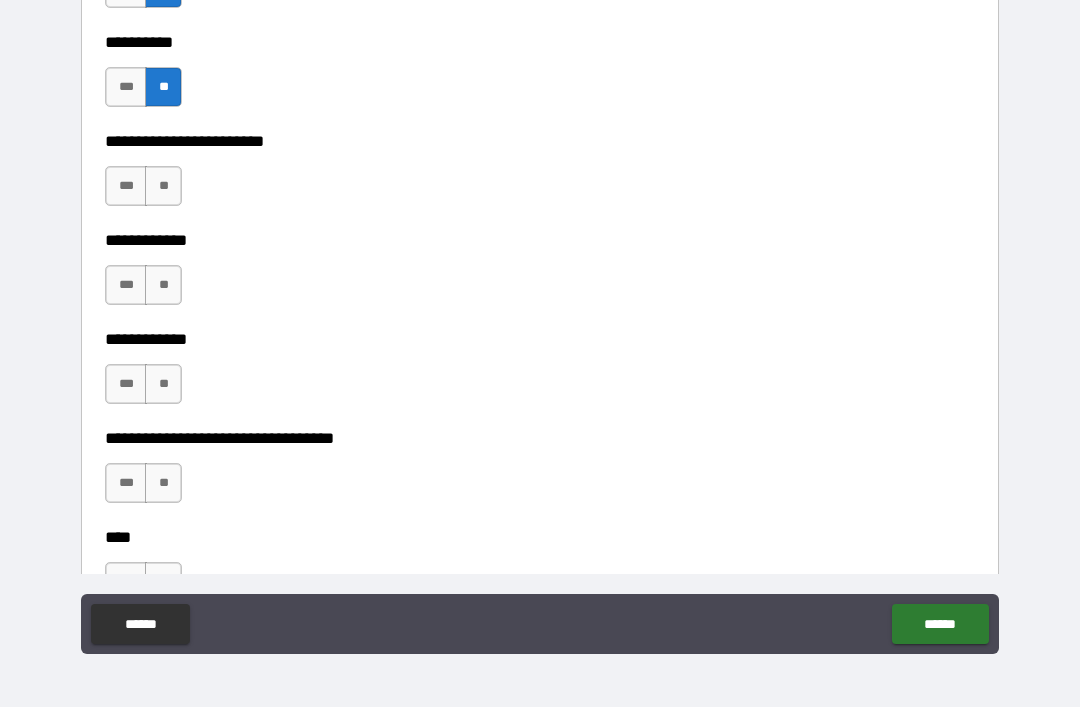 scroll, scrollTop: 5536, scrollLeft: 0, axis: vertical 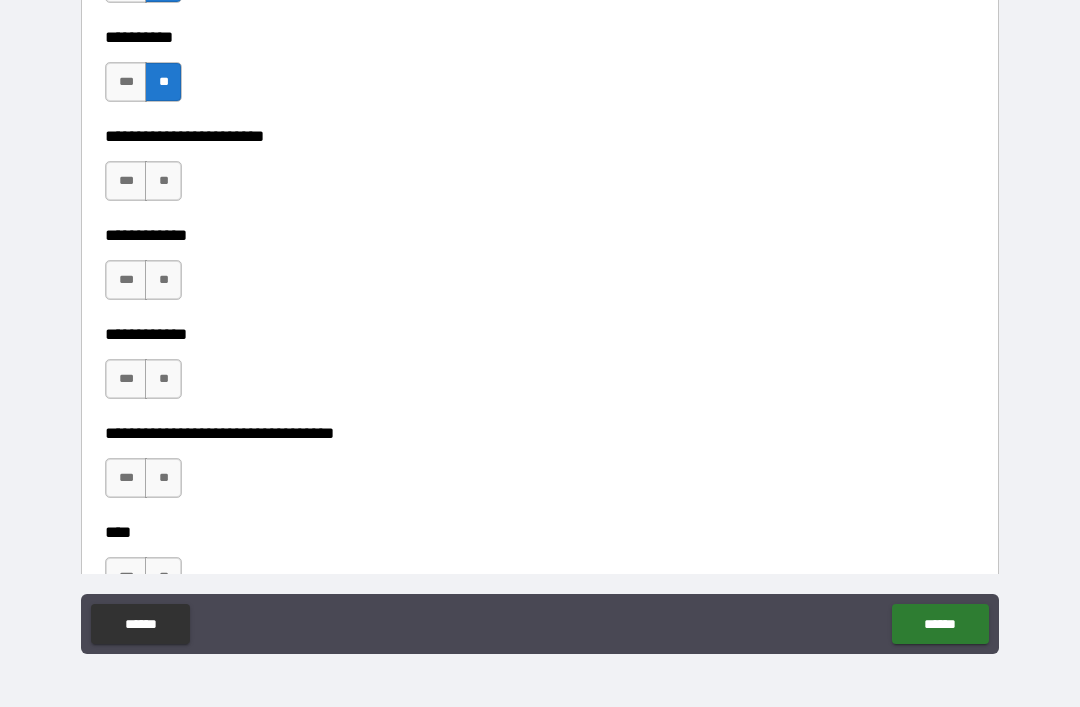 click on "**" at bounding box center [163, 181] 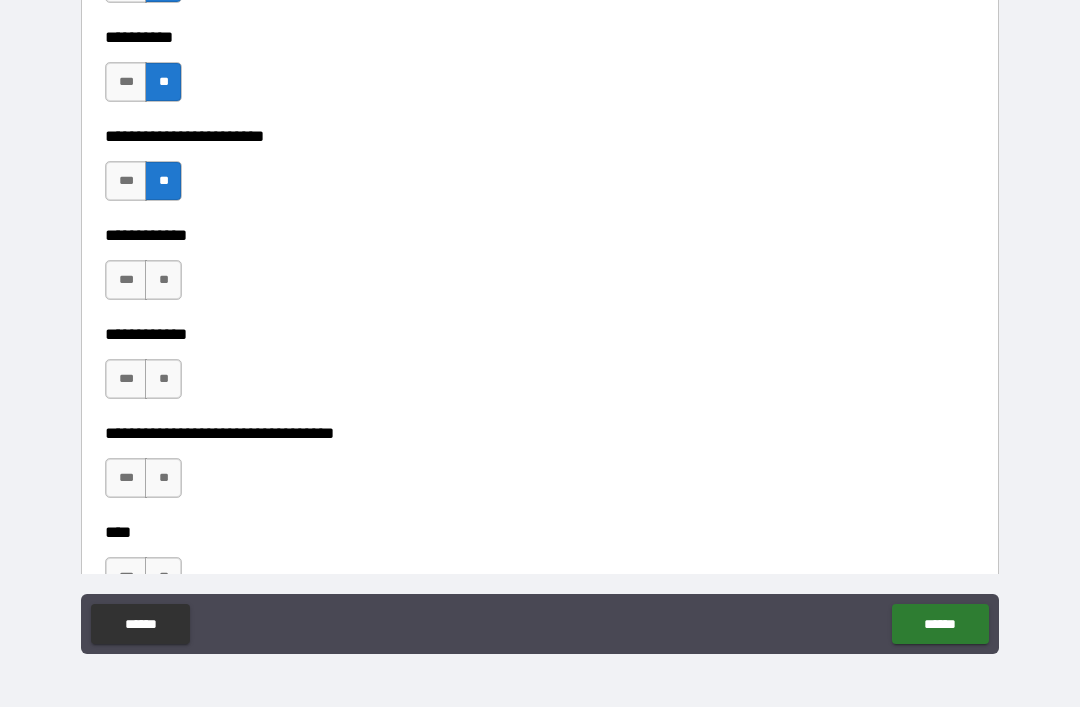 click on "**********" at bounding box center [540, 171] 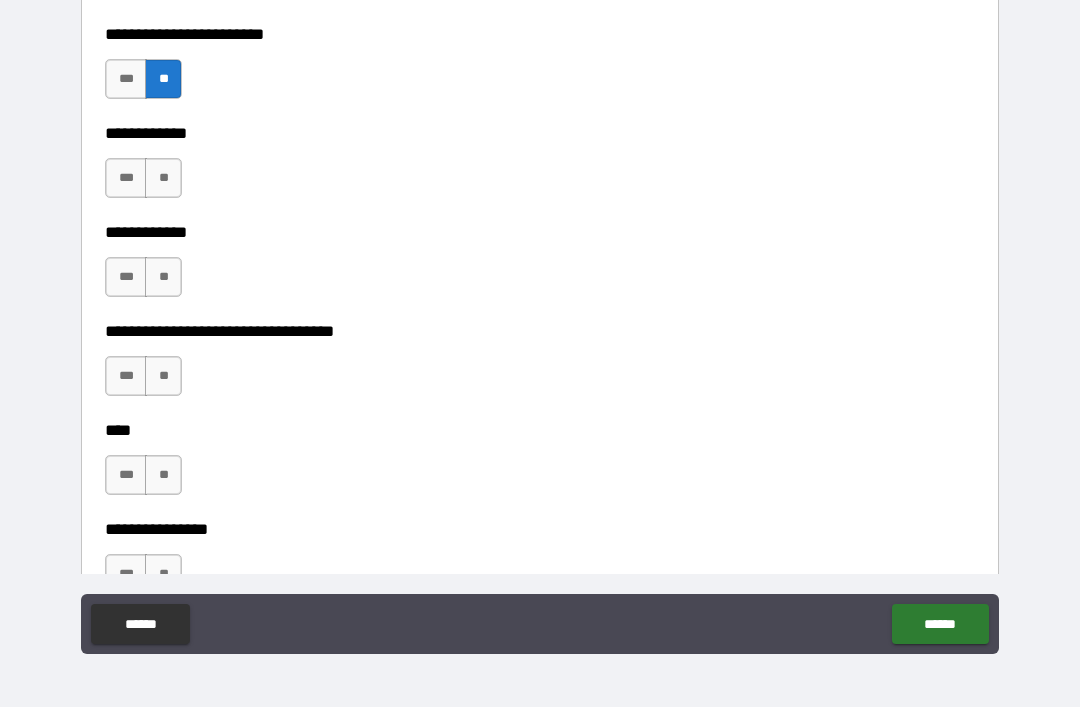 scroll, scrollTop: 5655, scrollLeft: 0, axis: vertical 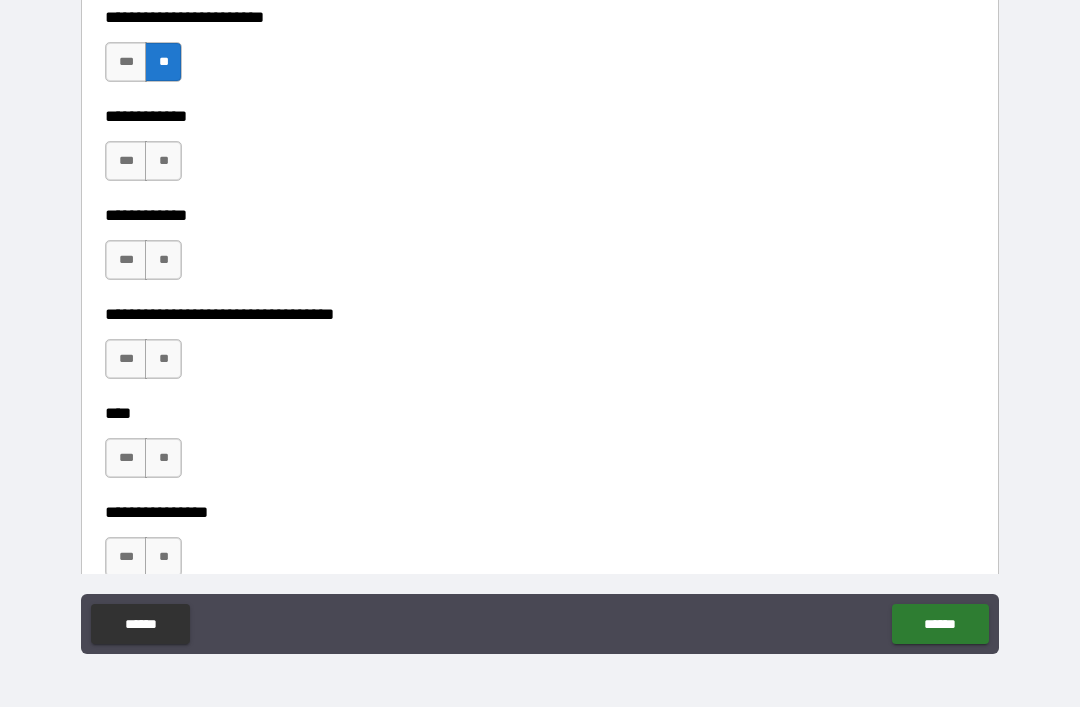 click on "**" at bounding box center (163, 161) 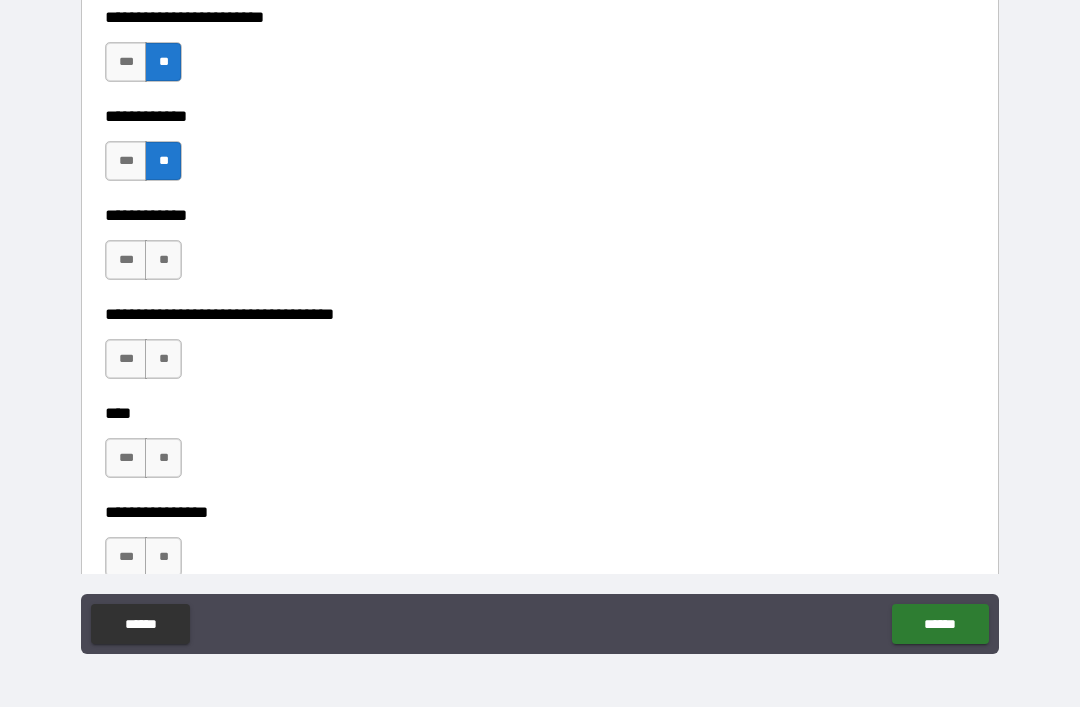 scroll, scrollTop: 5719, scrollLeft: 0, axis: vertical 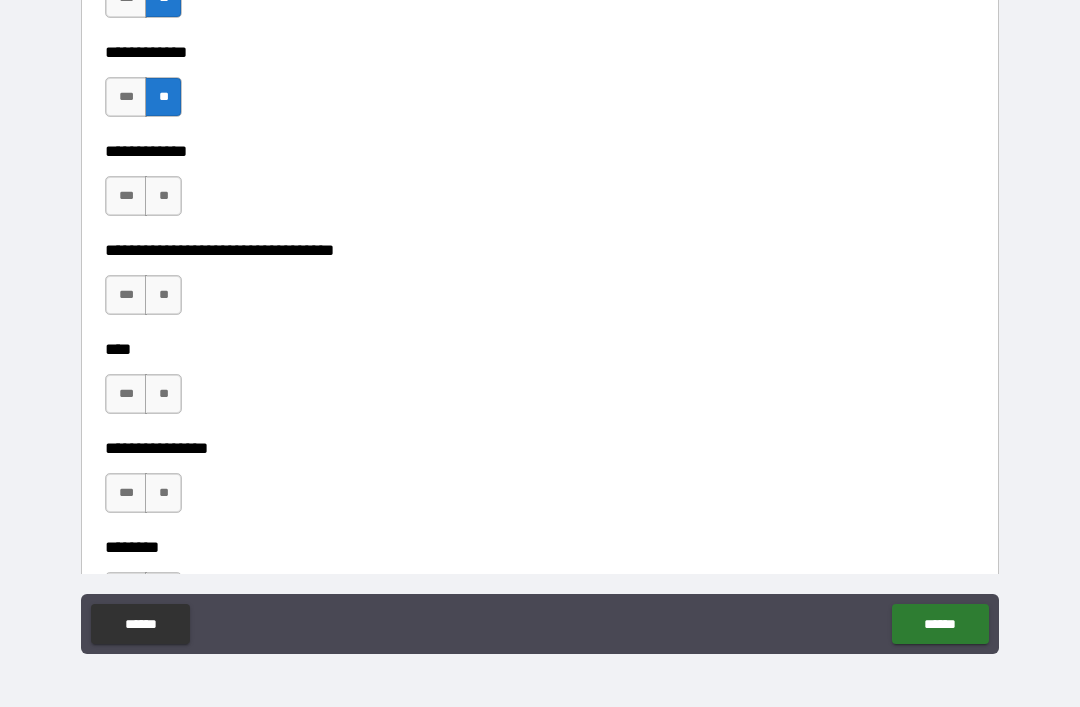 click on "**" at bounding box center (163, 196) 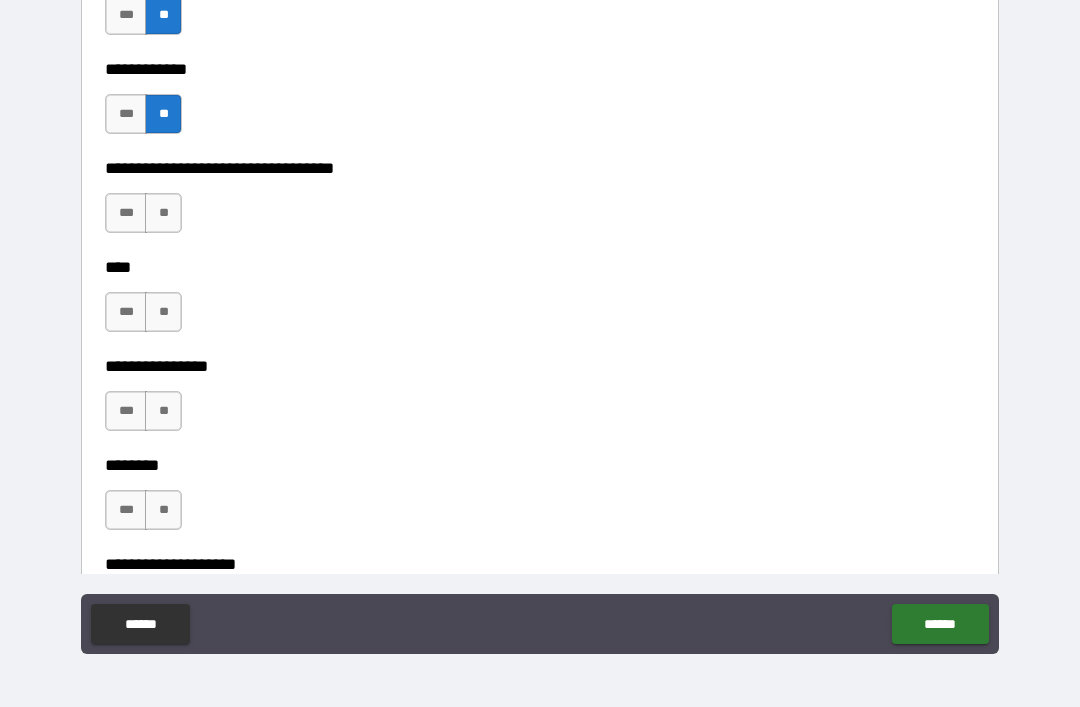 scroll, scrollTop: 5824, scrollLeft: 0, axis: vertical 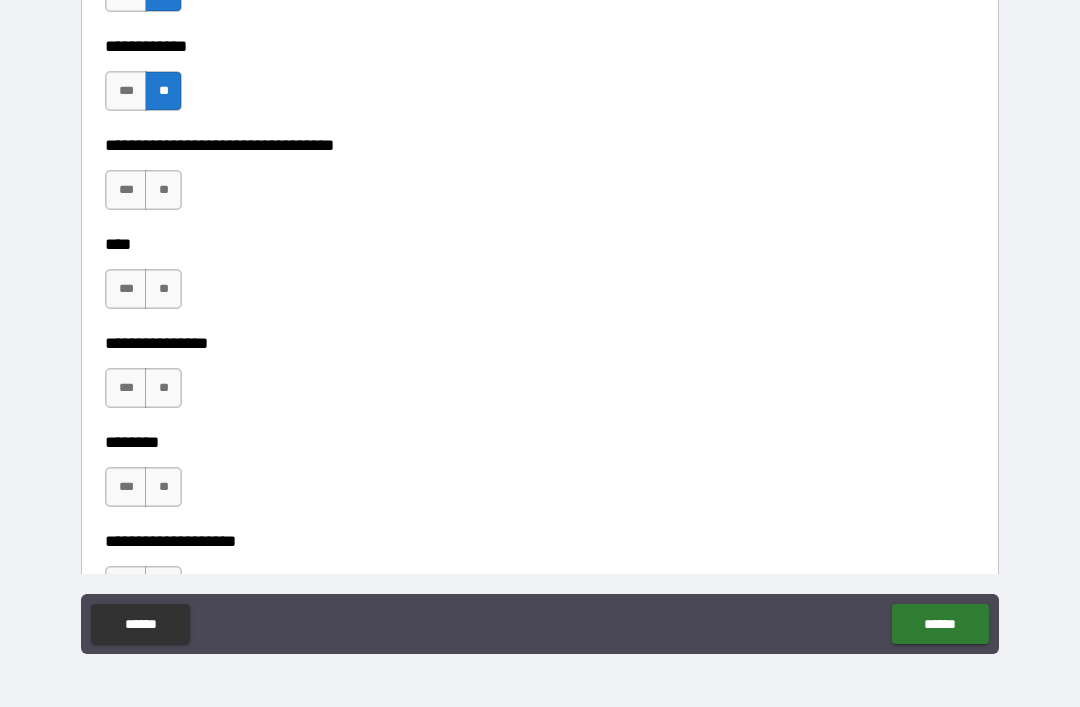 click on "**" at bounding box center (163, 190) 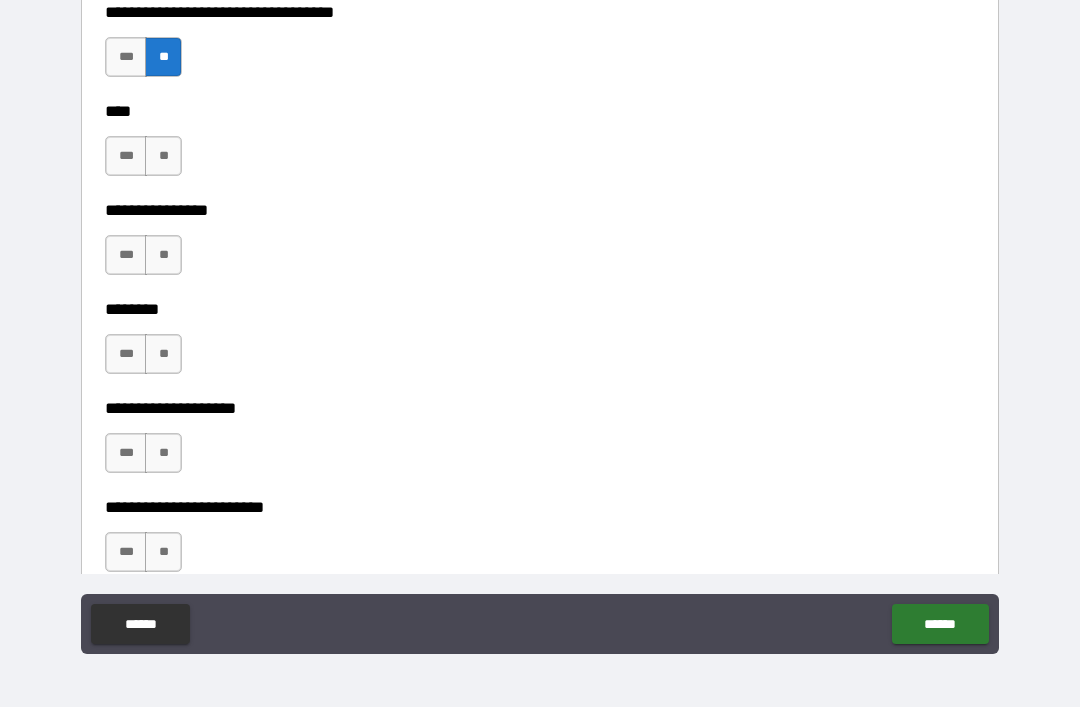 scroll, scrollTop: 5958, scrollLeft: 0, axis: vertical 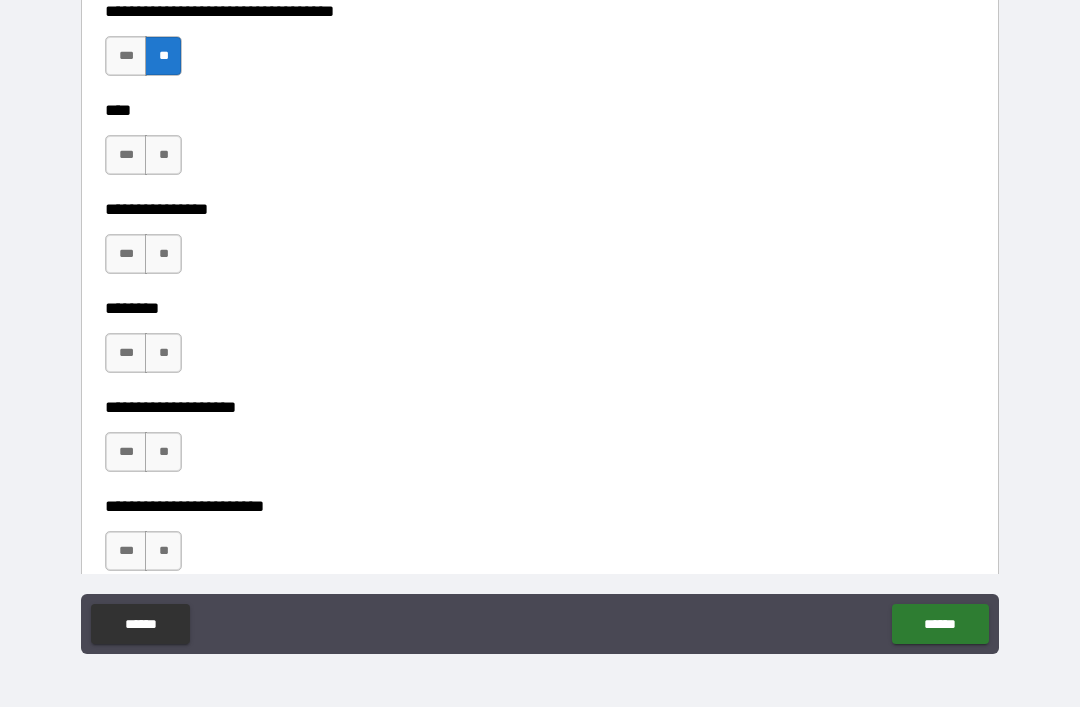 click on "**" at bounding box center [163, 155] 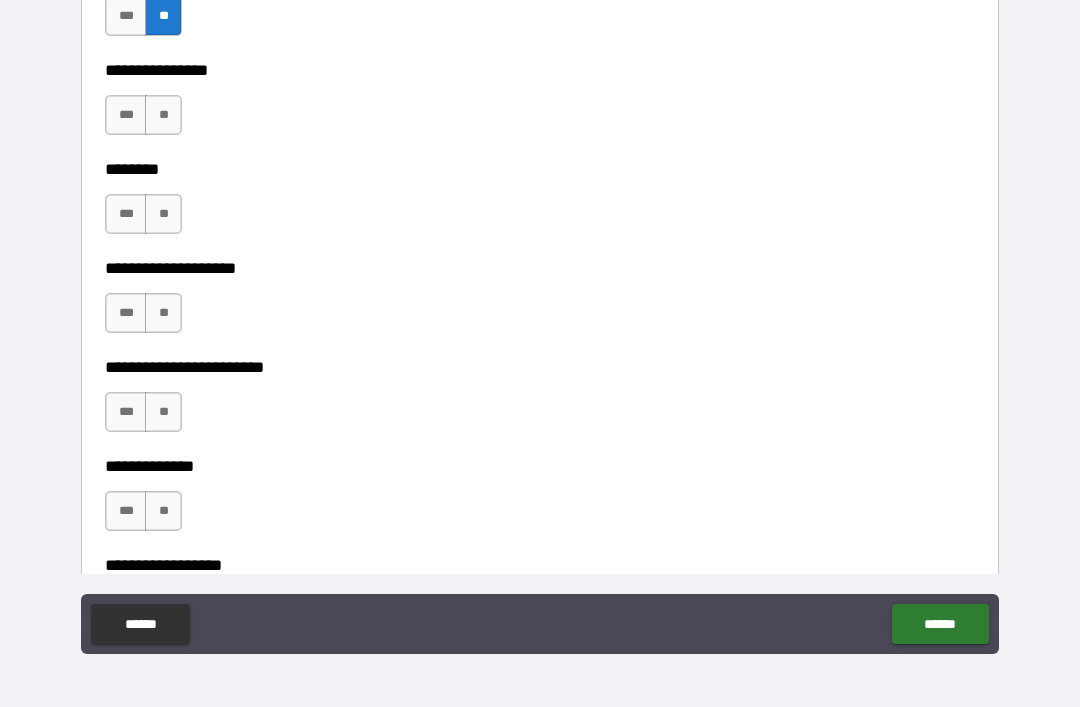 scroll, scrollTop: 6099, scrollLeft: 0, axis: vertical 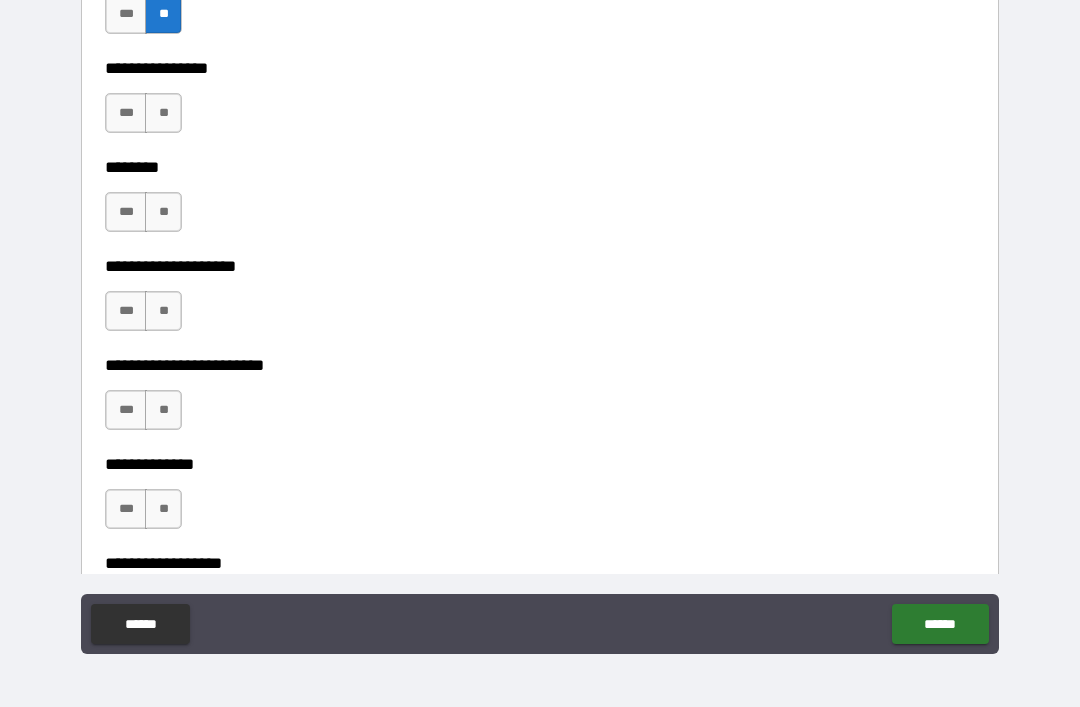 click on "*** **" at bounding box center [146, 118] 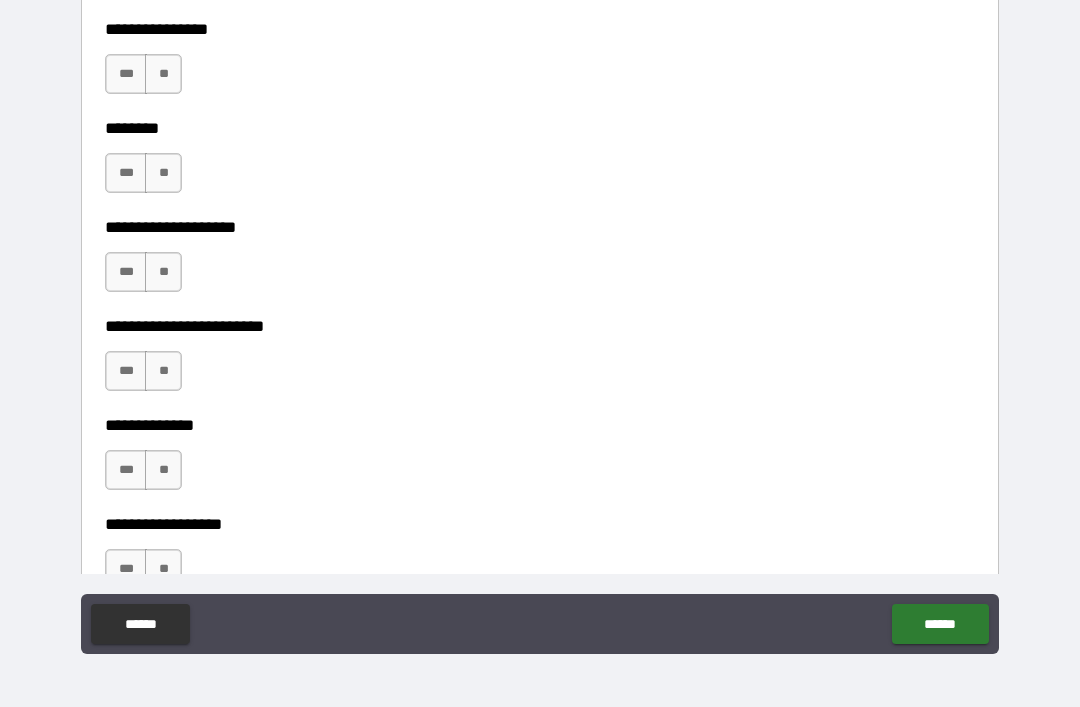 scroll, scrollTop: 6126, scrollLeft: 0, axis: vertical 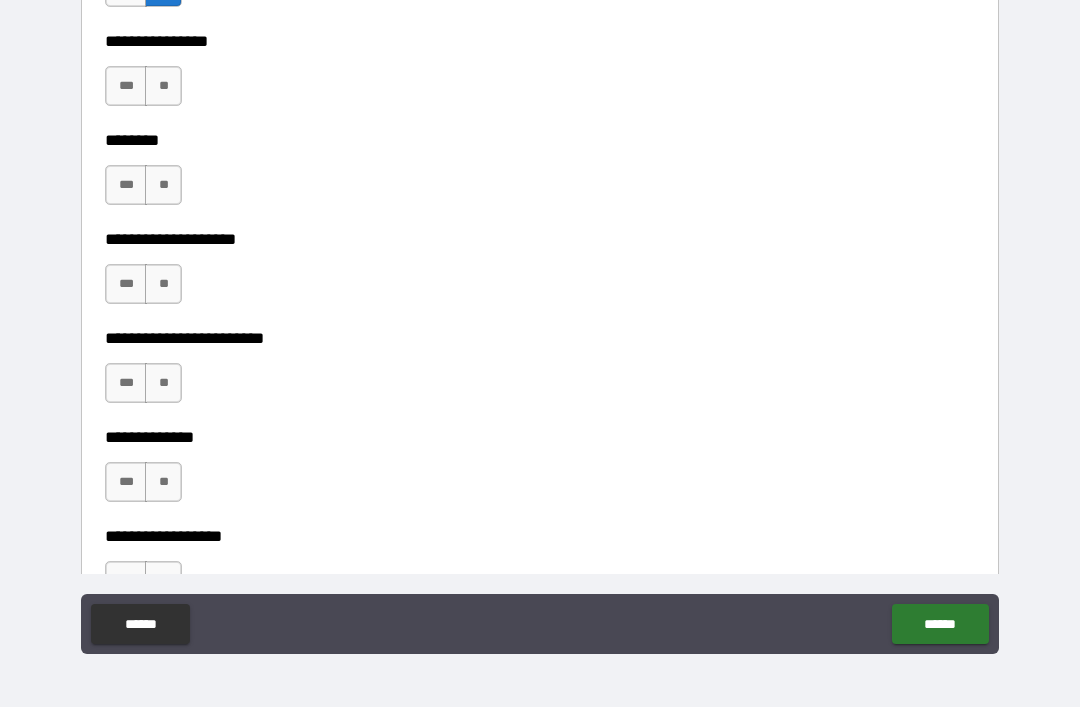 click on "**" at bounding box center [163, 86] 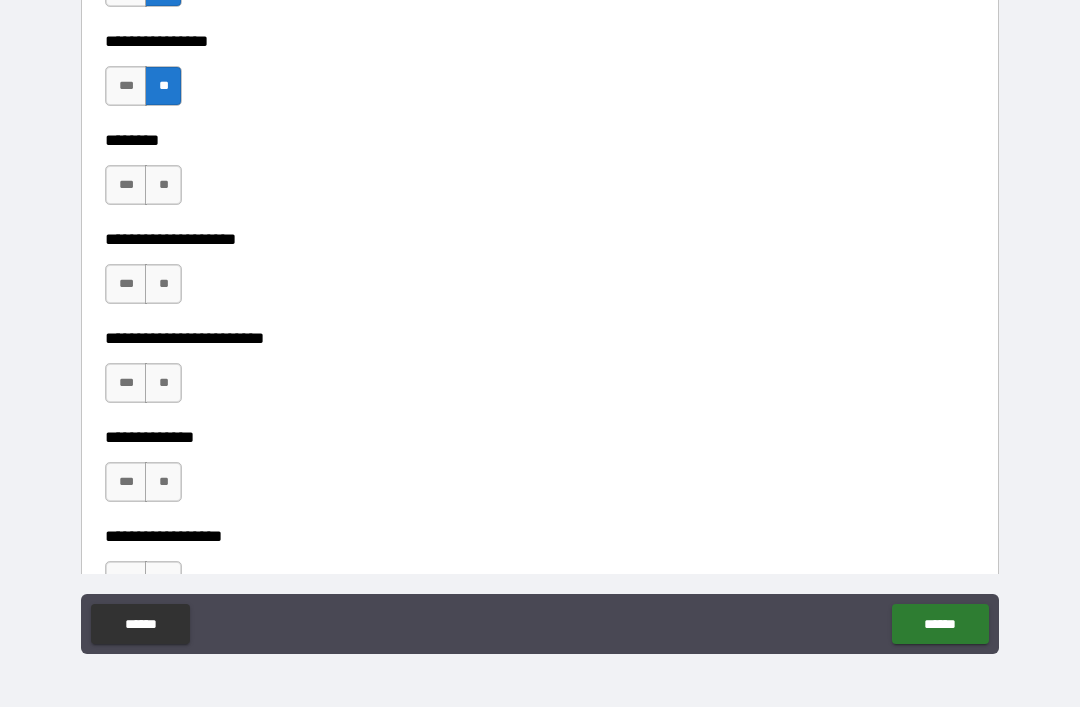 click on "**" at bounding box center (163, 185) 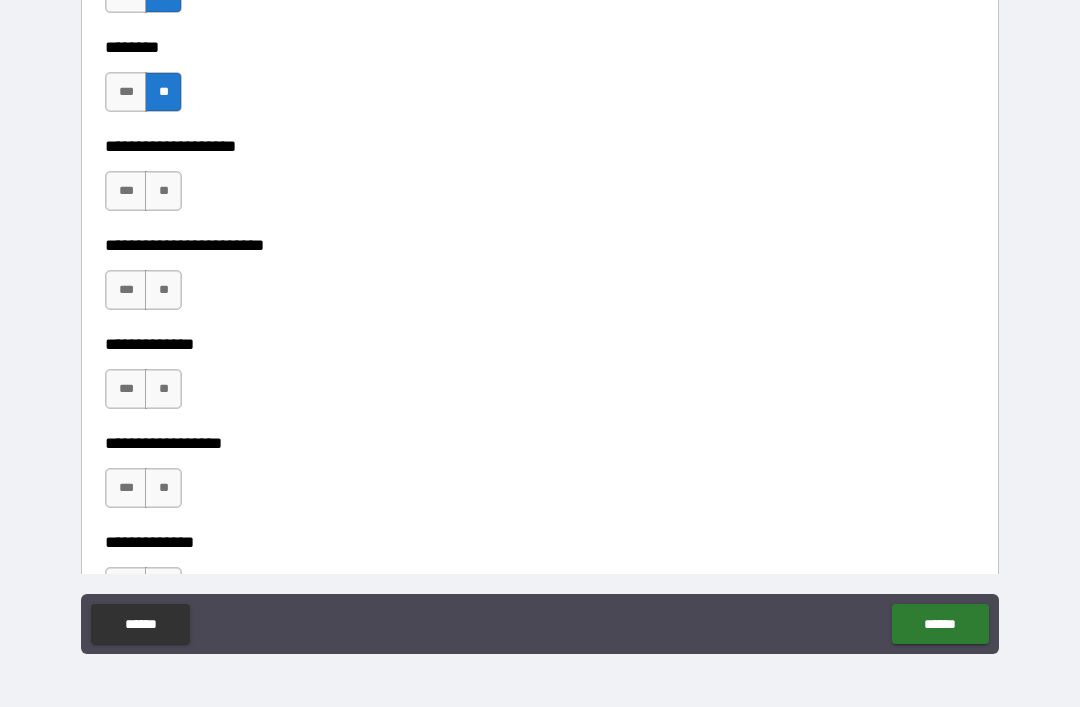 click on "**" at bounding box center [163, 191] 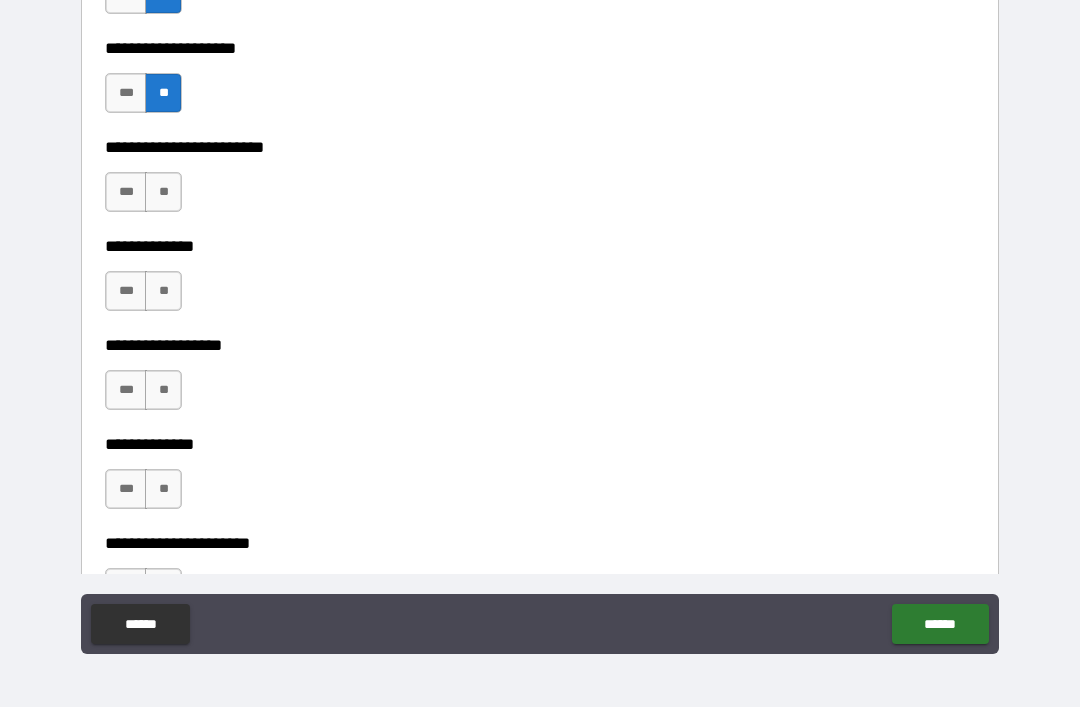 click on "**" at bounding box center [163, 192] 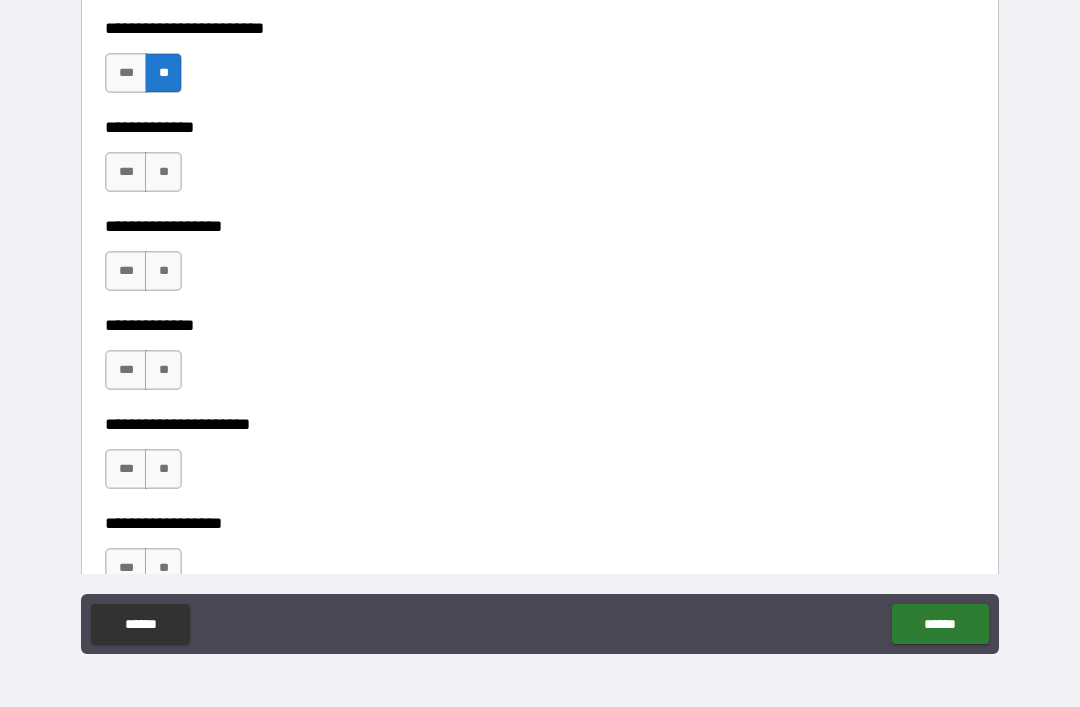 scroll, scrollTop: 6440, scrollLeft: 0, axis: vertical 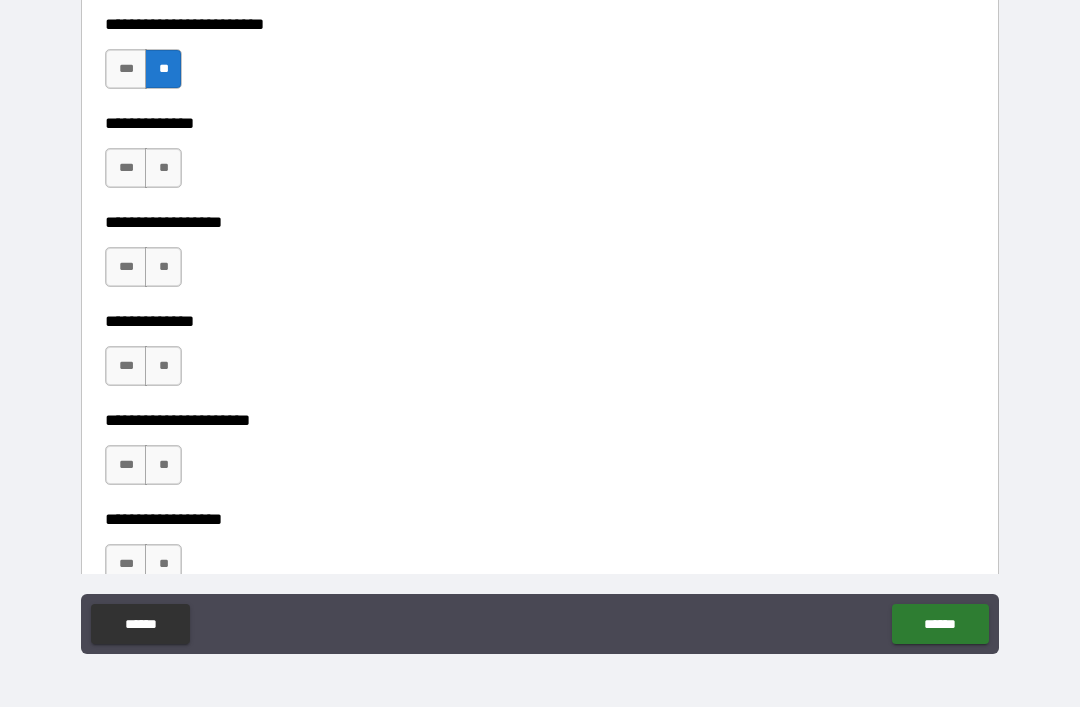click on "**" at bounding box center [163, 168] 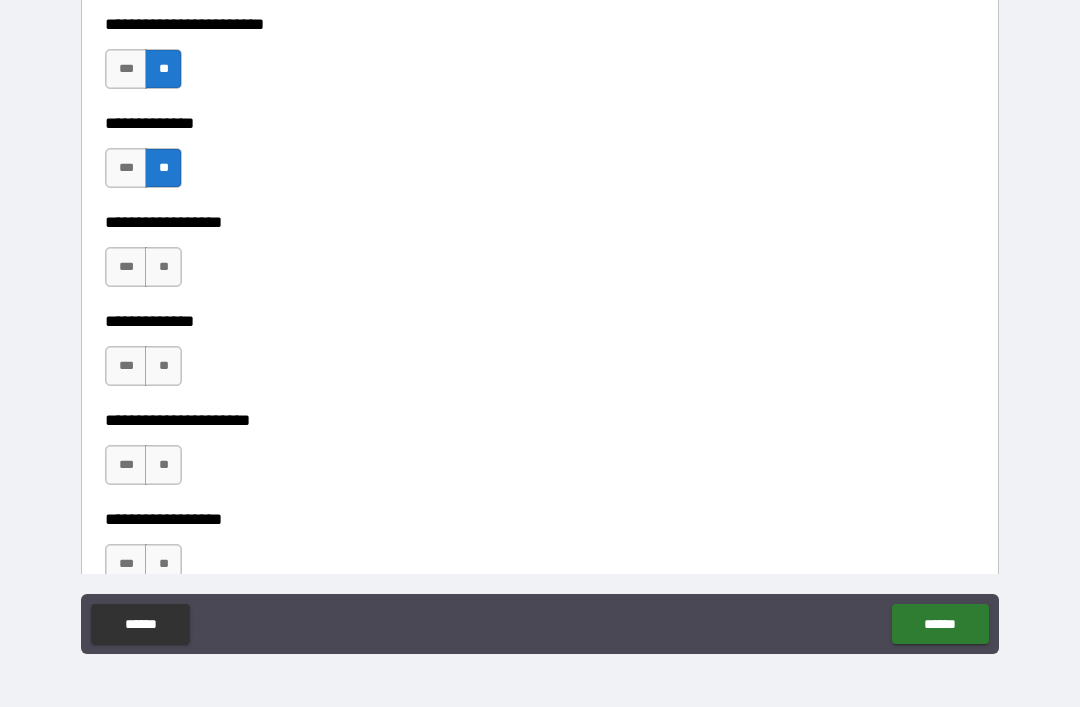 scroll, scrollTop: 6501, scrollLeft: 0, axis: vertical 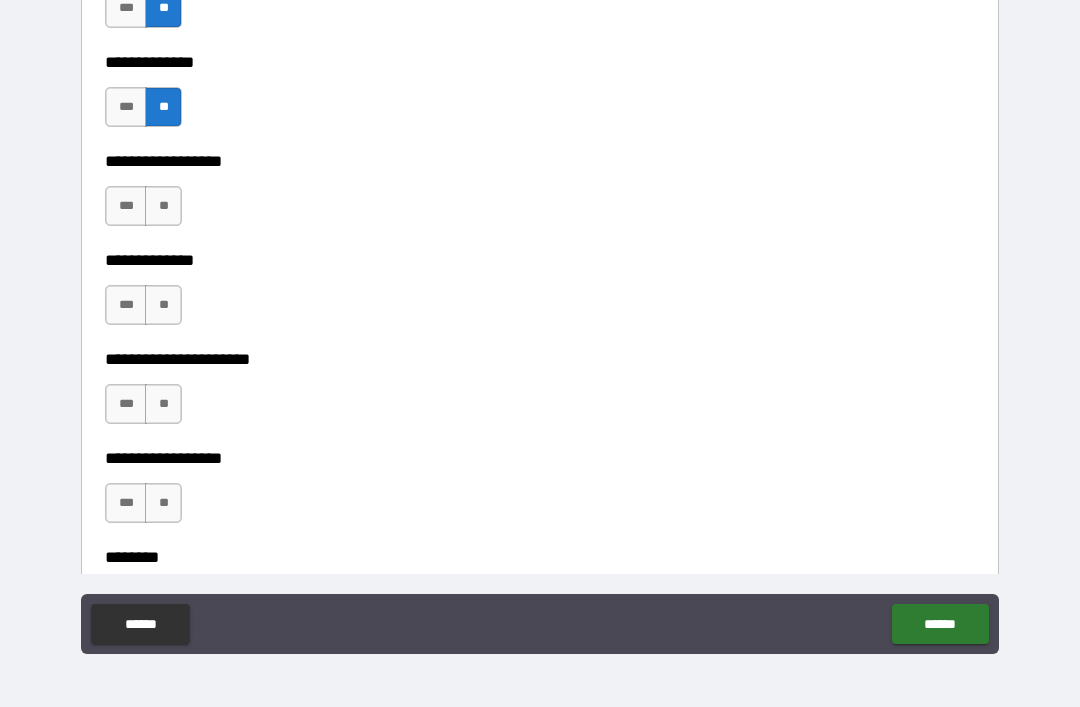 click on "**" at bounding box center [163, 206] 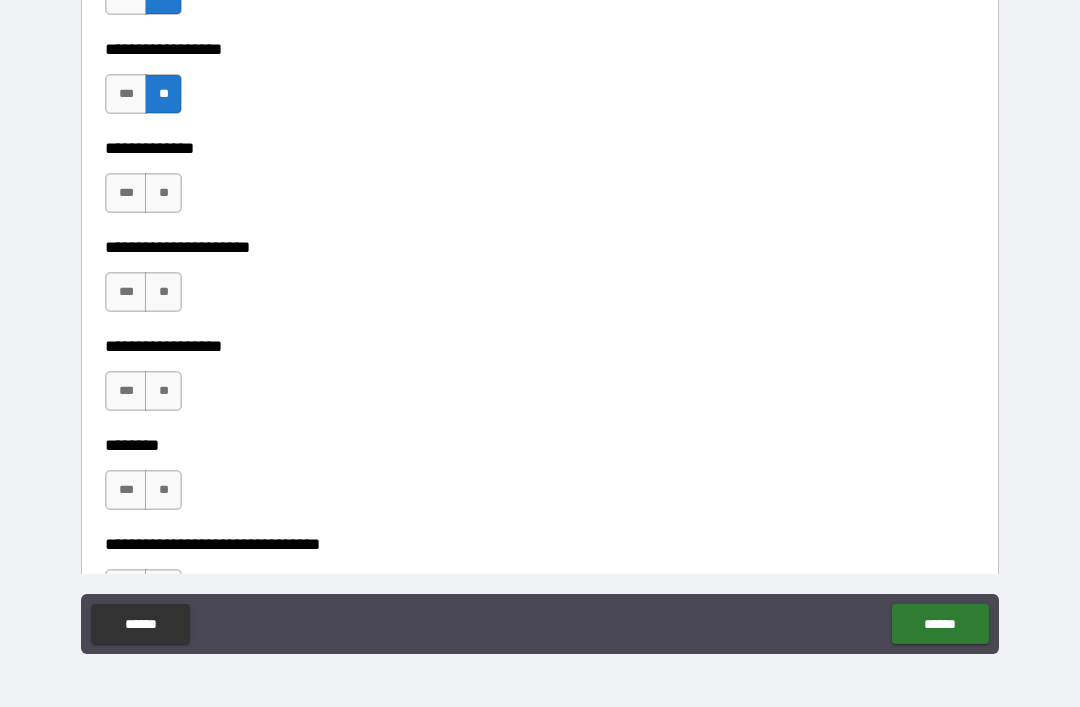click on "**" at bounding box center (163, 193) 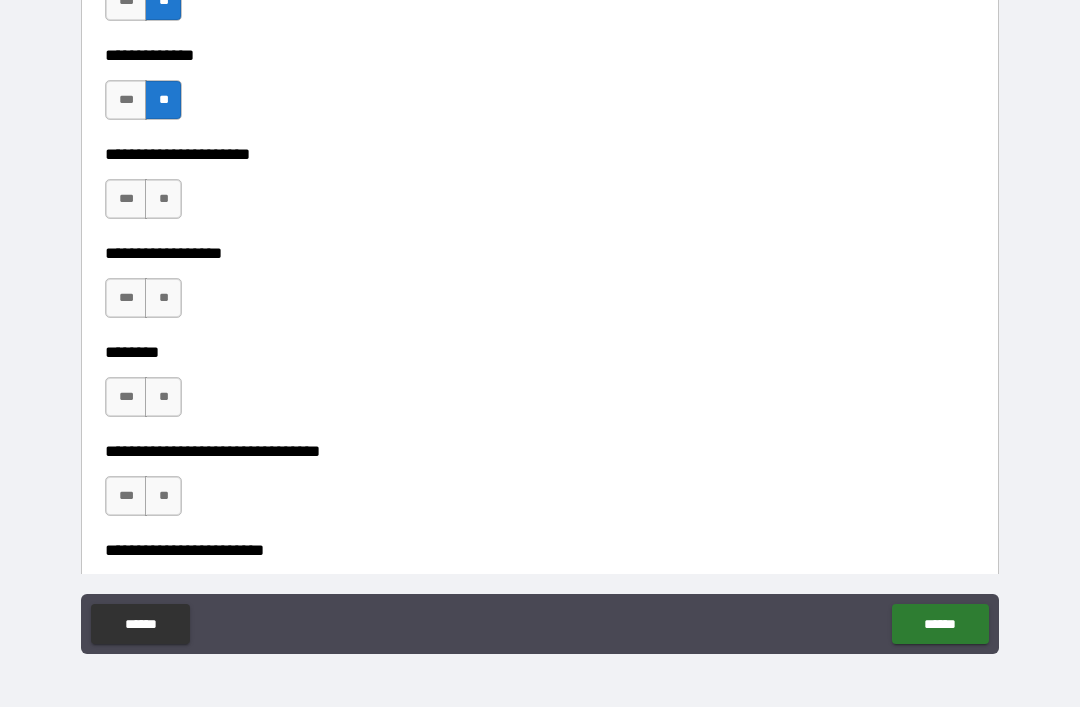 click on "**" at bounding box center [163, 199] 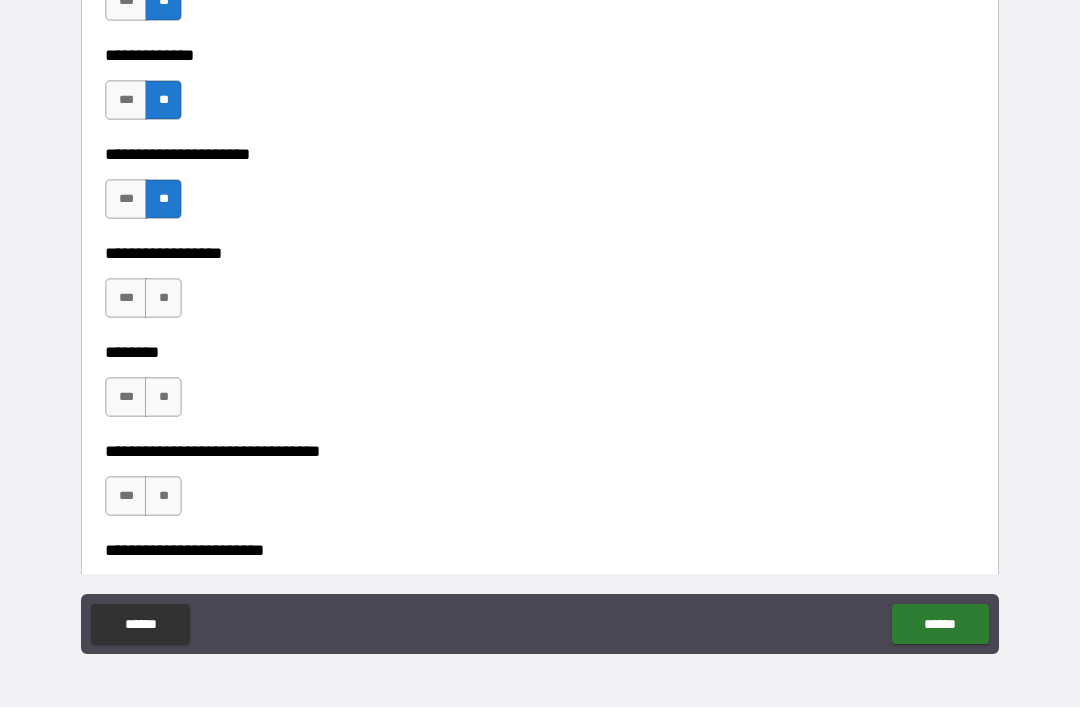 scroll, scrollTop: 6812, scrollLeft: 0, axis: vertical 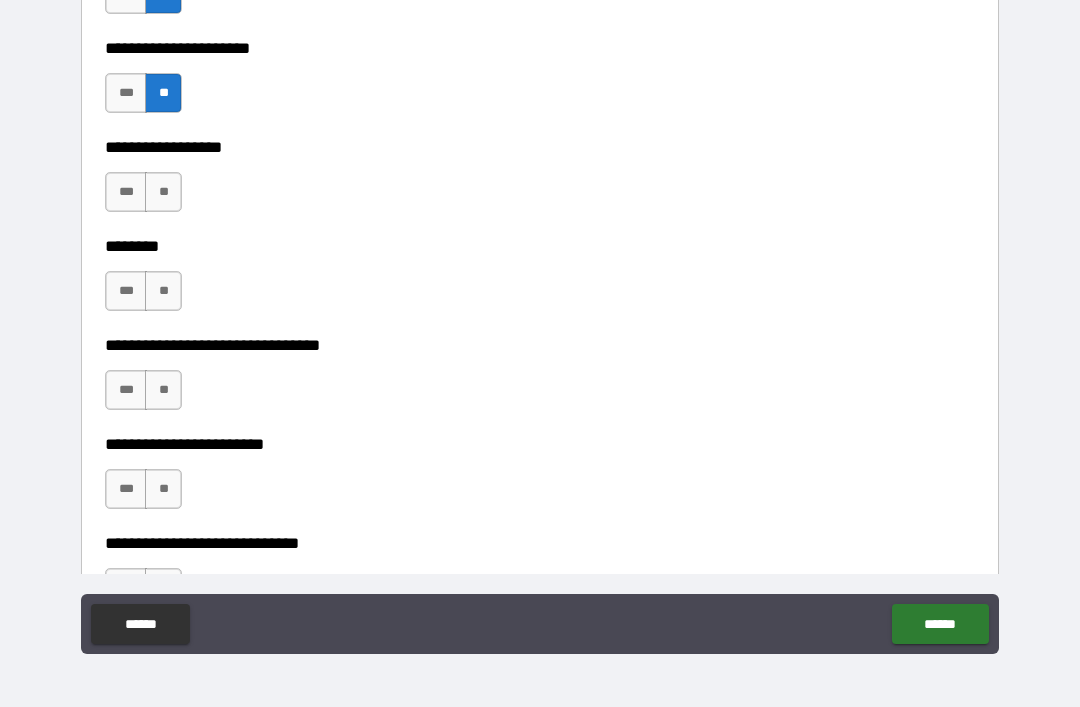 click on "**" at bounding box center [163, 192] 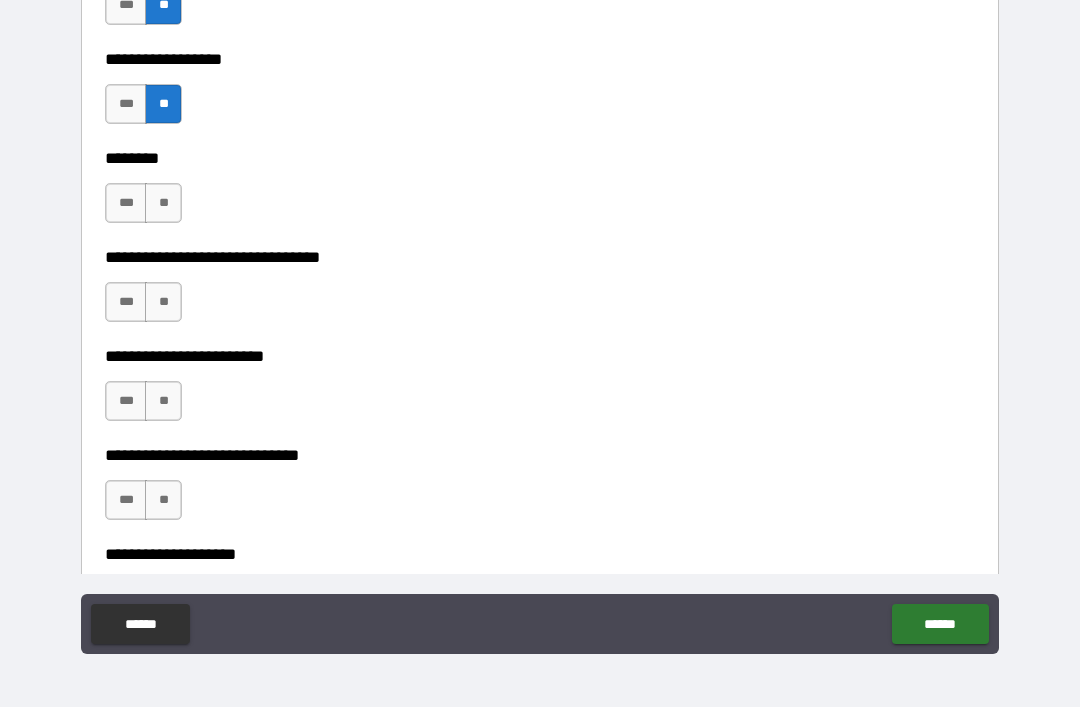 click on "**" at bounding box center (163, 203) 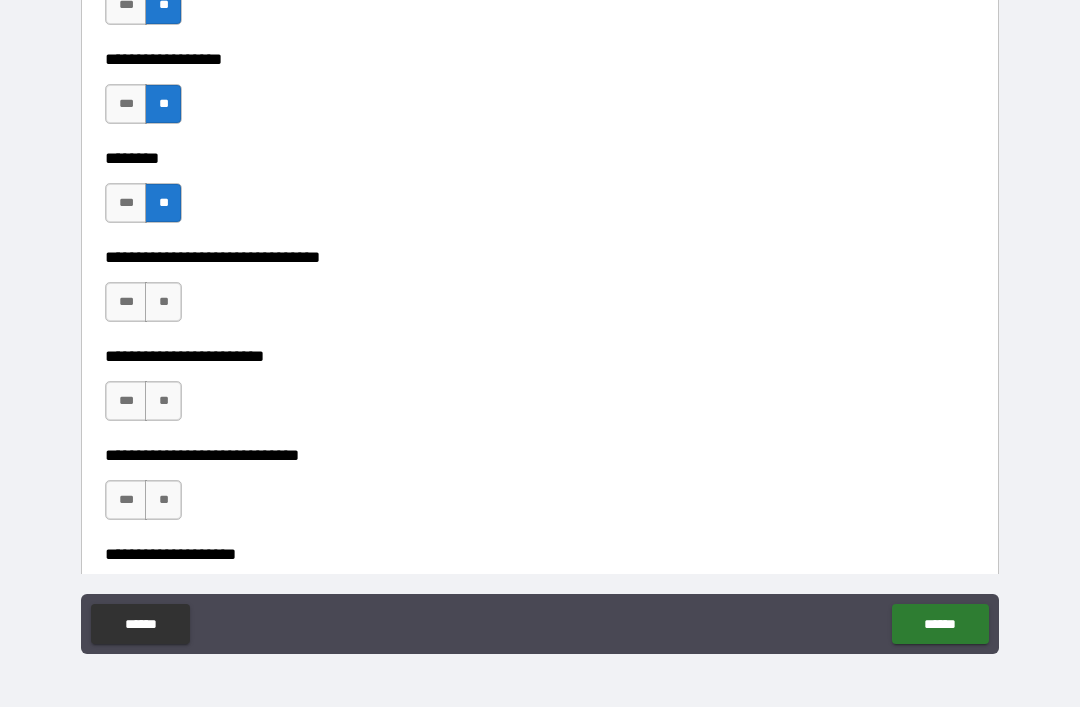 scroll, scrollTop: 7003, scrollLeft: 0, axis: vertical 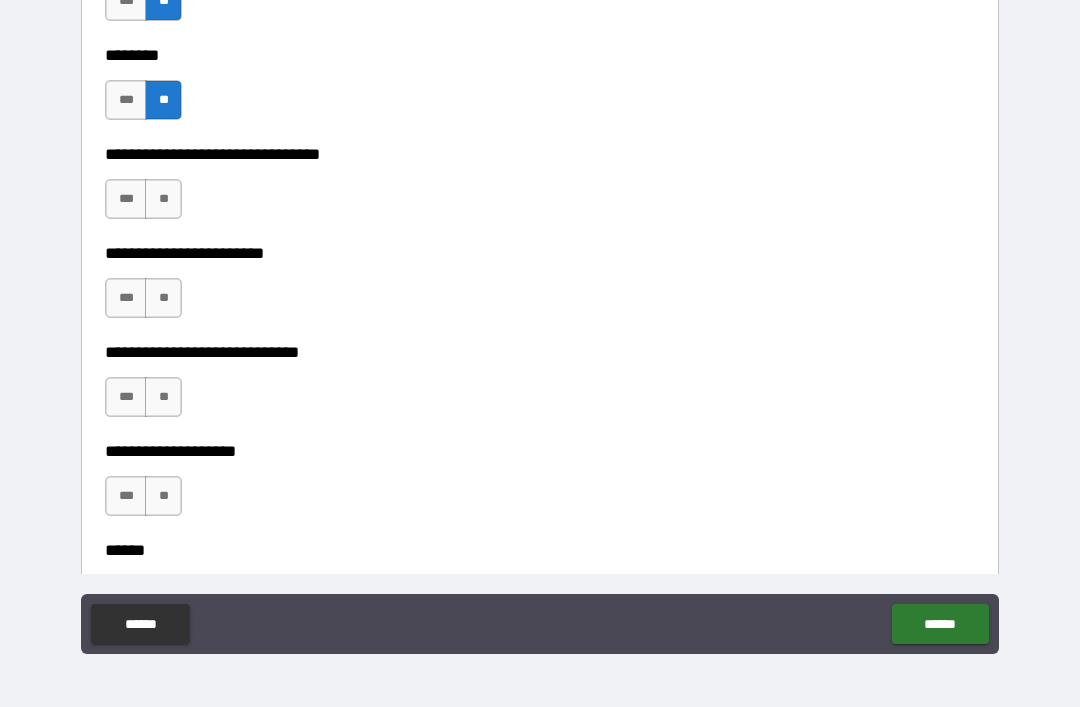 click on "**" at bounding box center [163, 199] 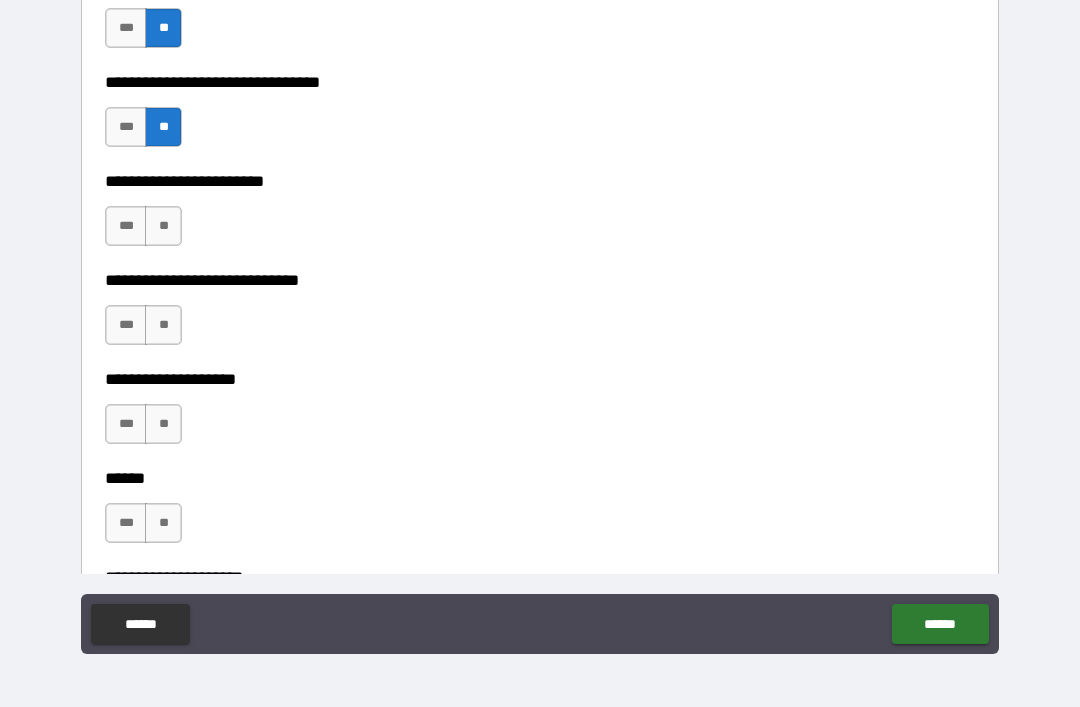 scroll, scrollTop: 7099, scrollLeft: 0, axis: vertical 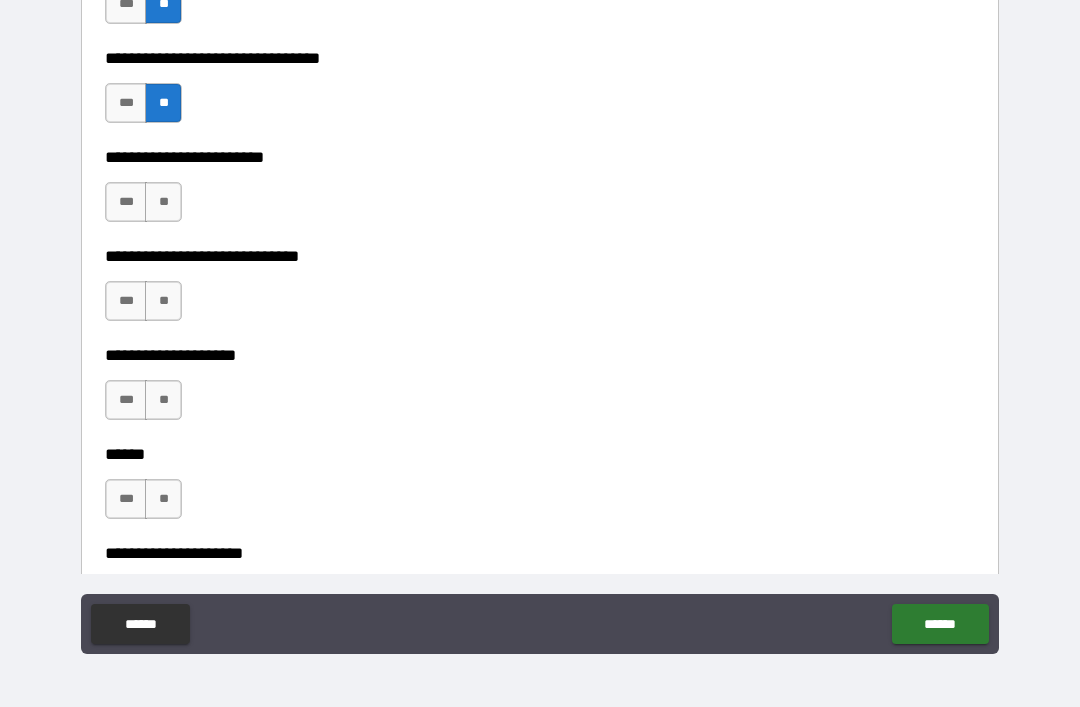 click on "**" at bounding box center (163, 202) 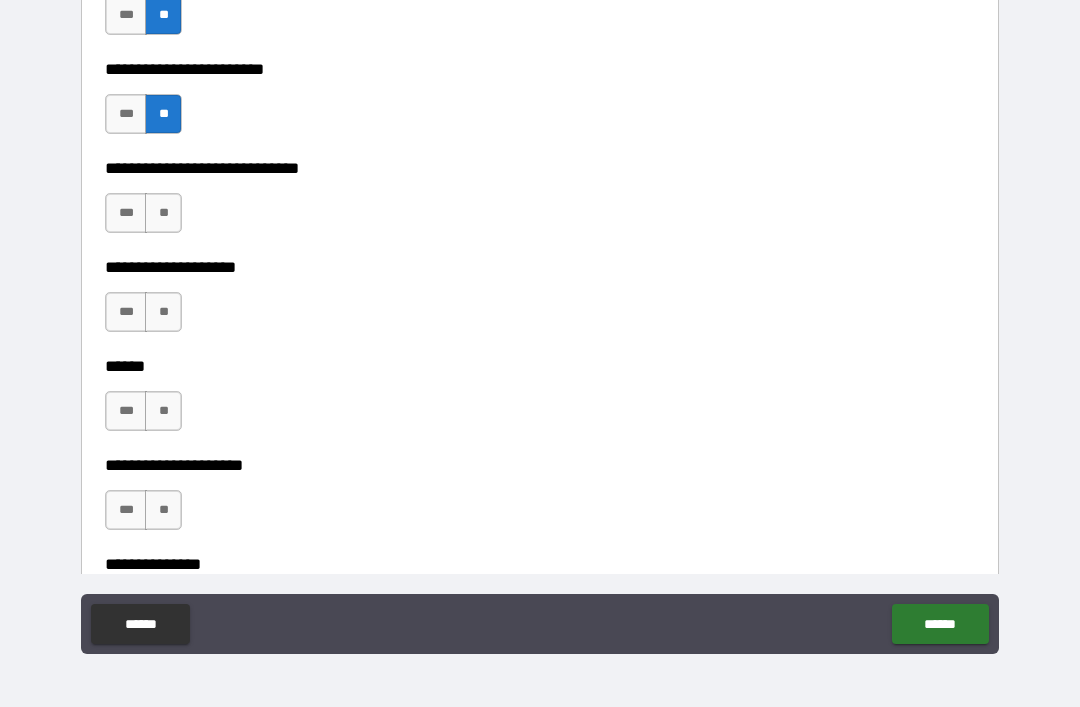 scroll, scrollTop: 7203, scrollLeft: 0, axis: vertical 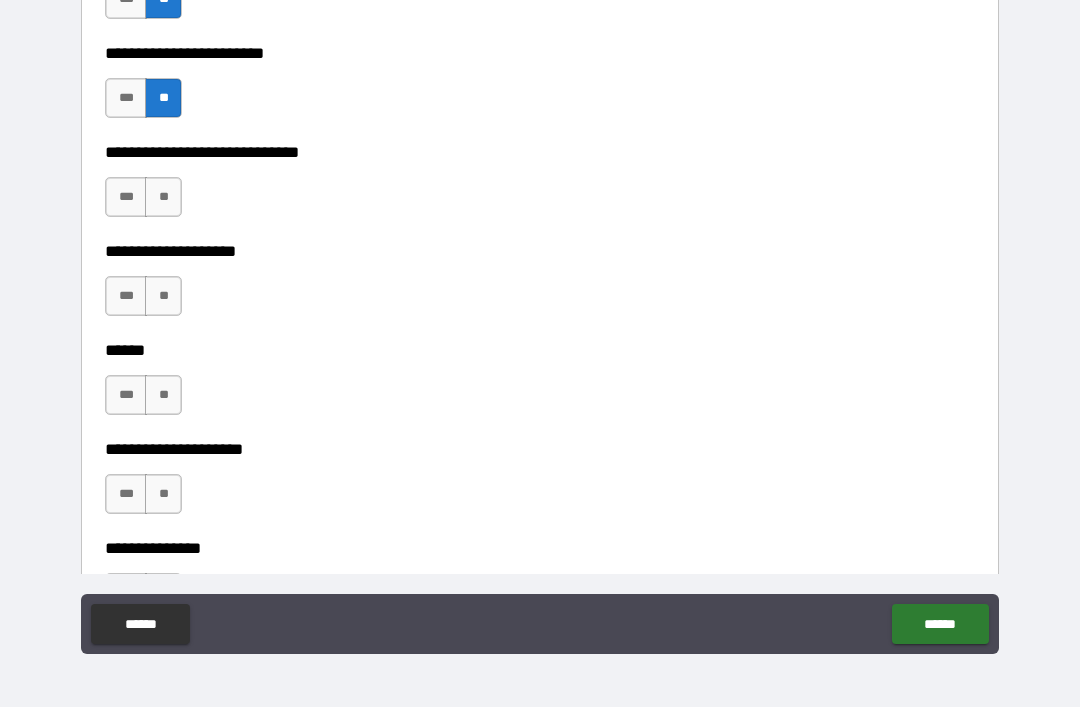 click on "**" at bounding box center [163, 197] 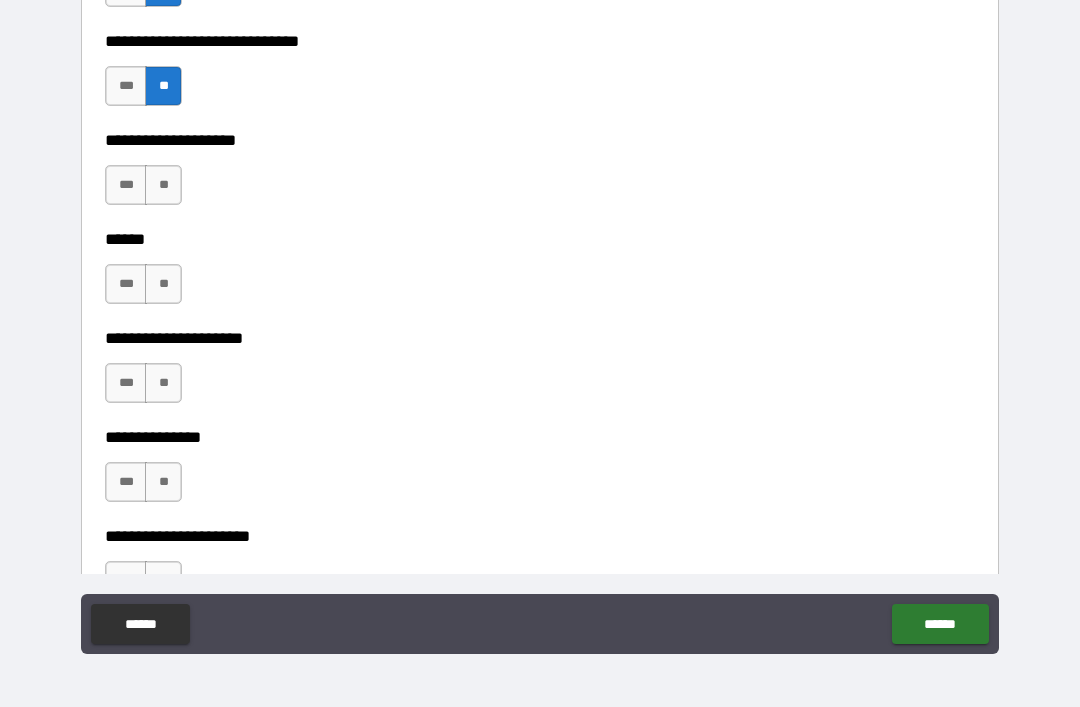 scroll, scrollTop: 7315, scrollLeft: 0, axis: vertical 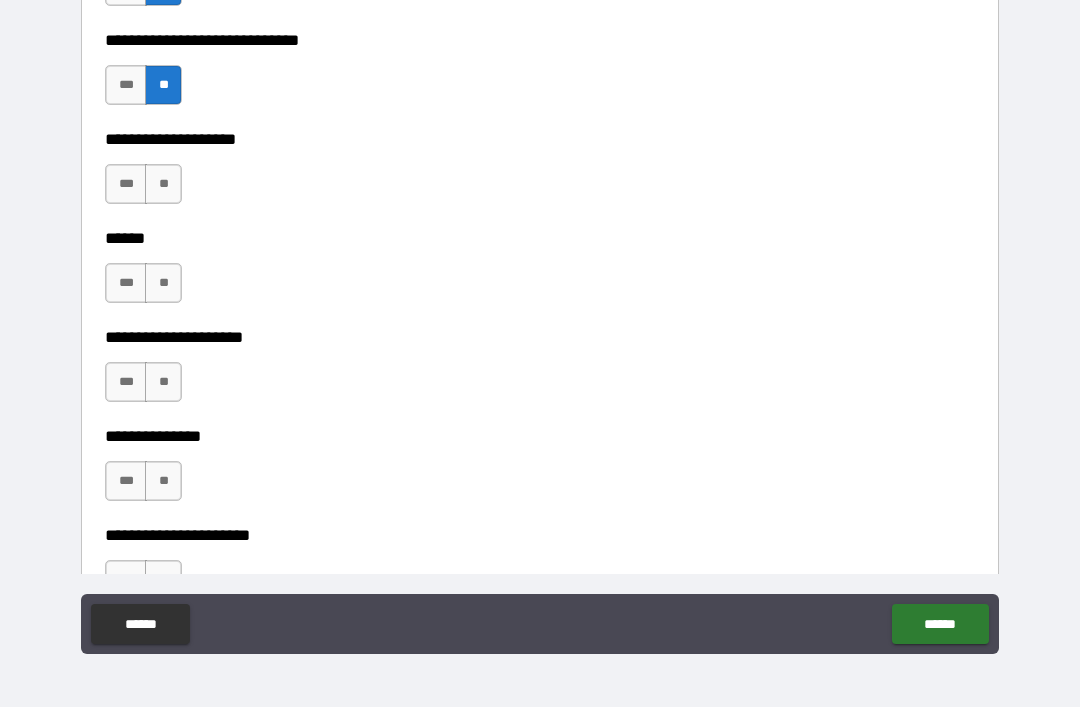 click on "**" at bounding box center [163, 184] 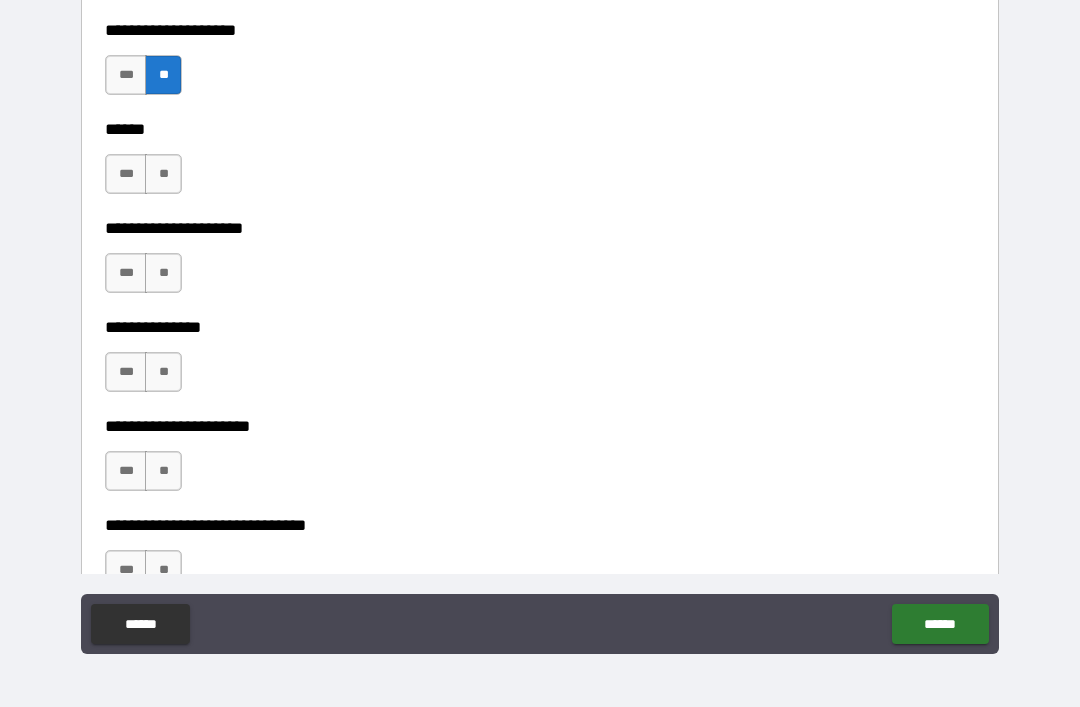 click on "**" at bounding box center (163, 174) 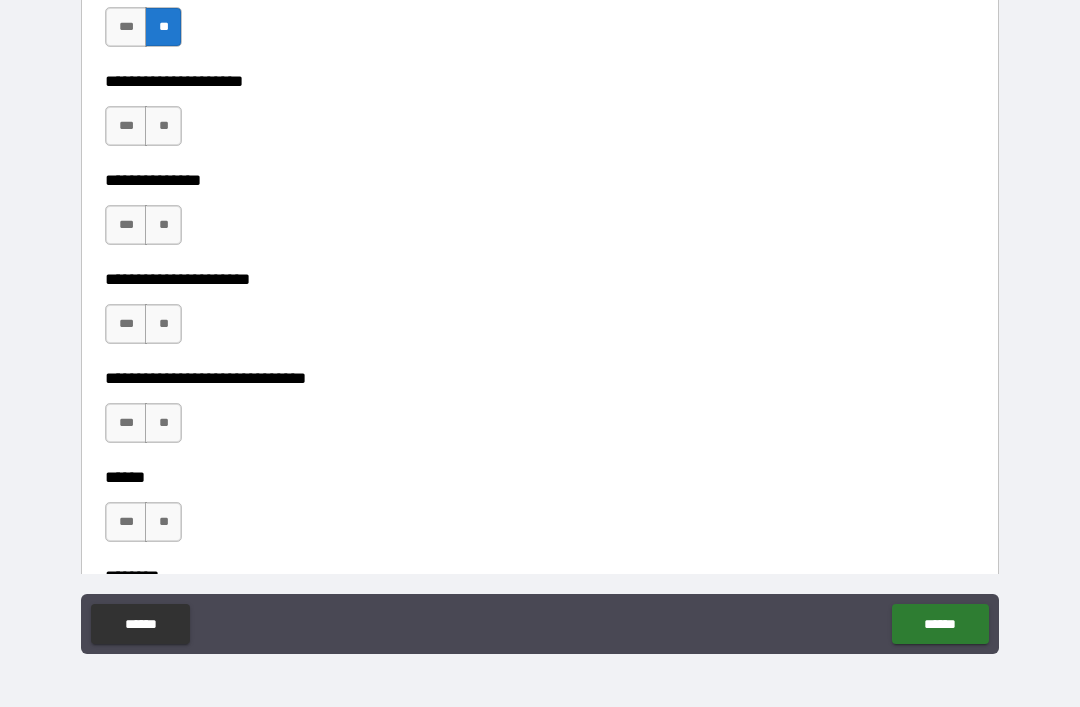 click on "**" at bounding box center (163, 126) 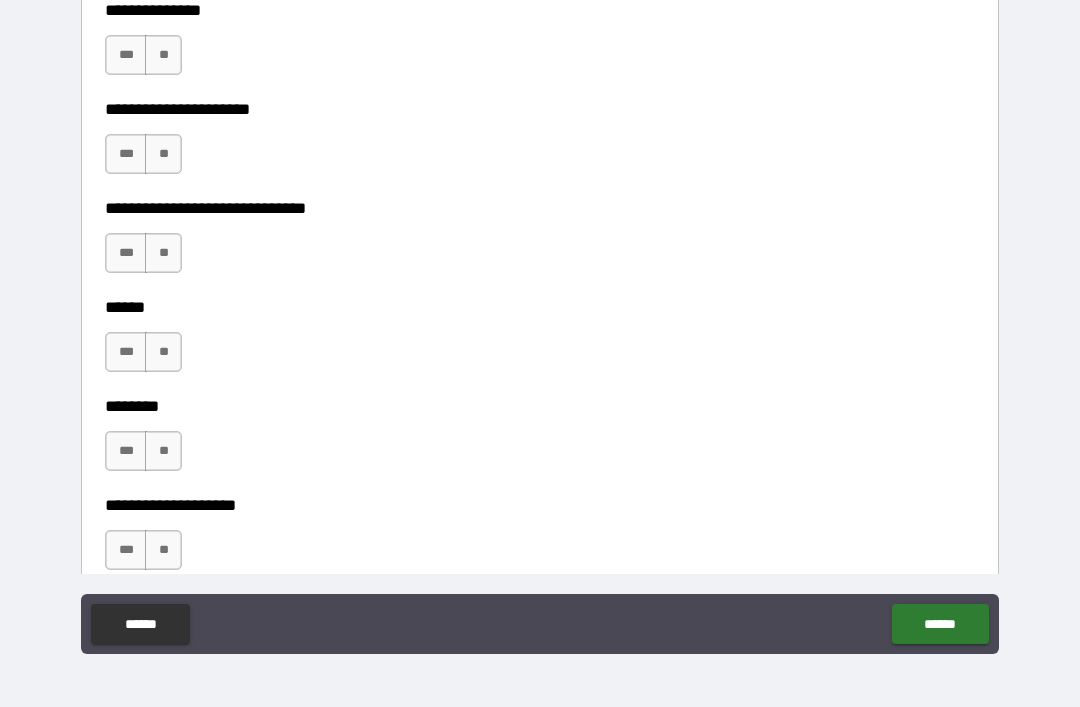 scroll, scrollTop: 7734, scrollLeft: 0, axis: vertical 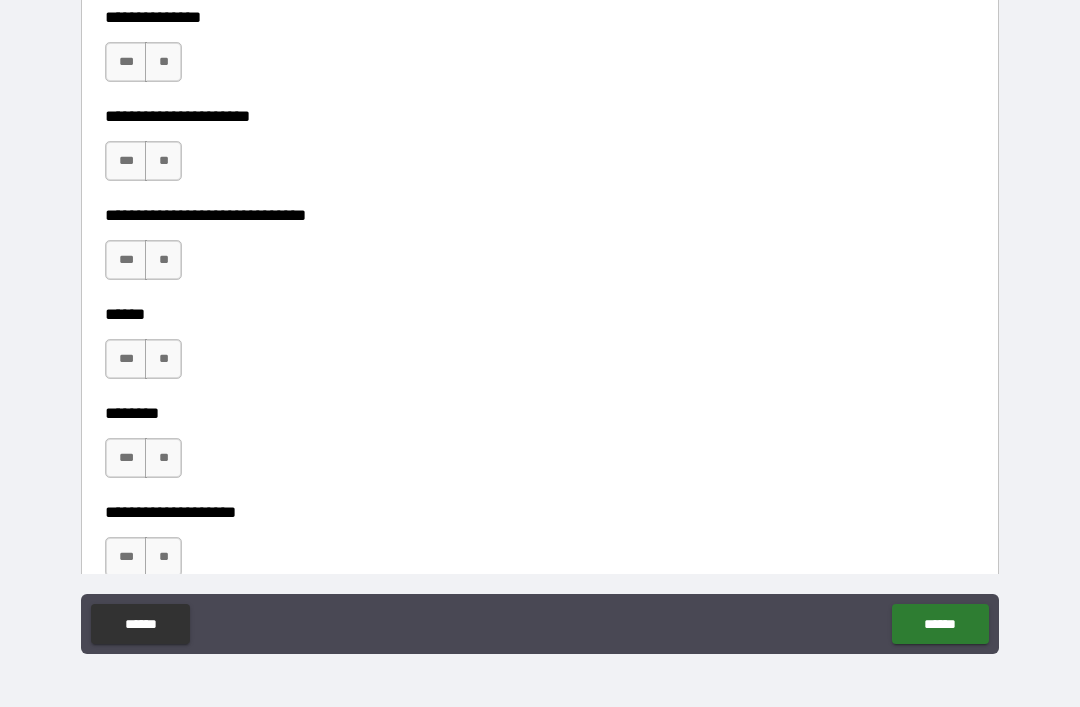 click on "**" at bounding box center [163, 62] 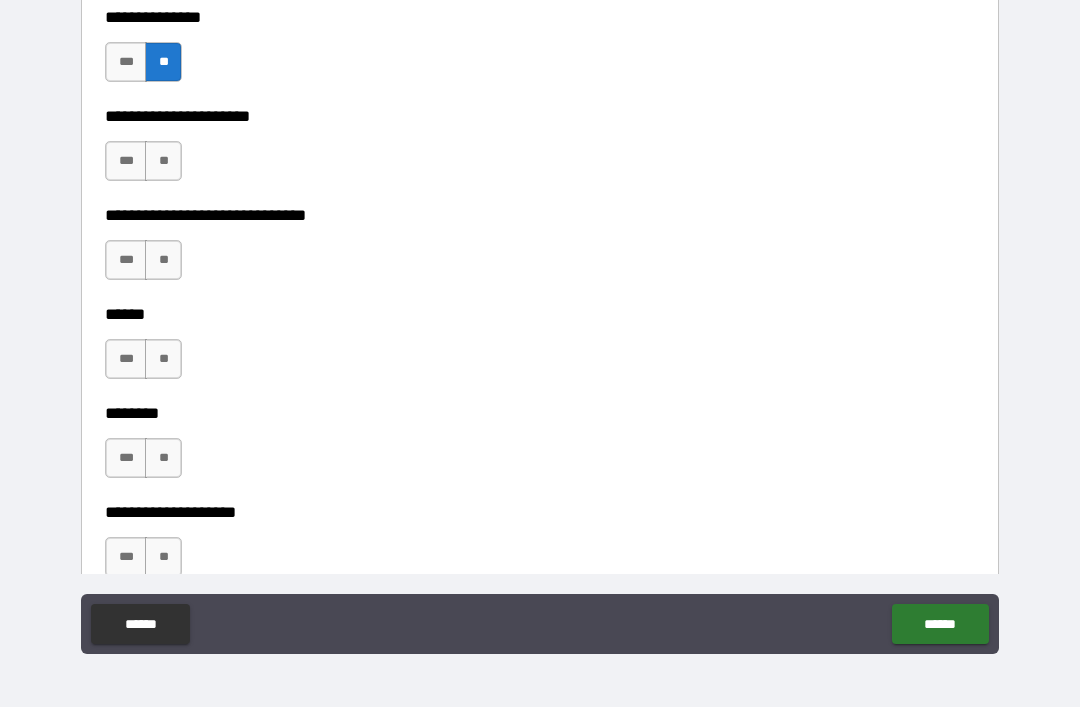 click on "**" at bounding box center [163, 161] 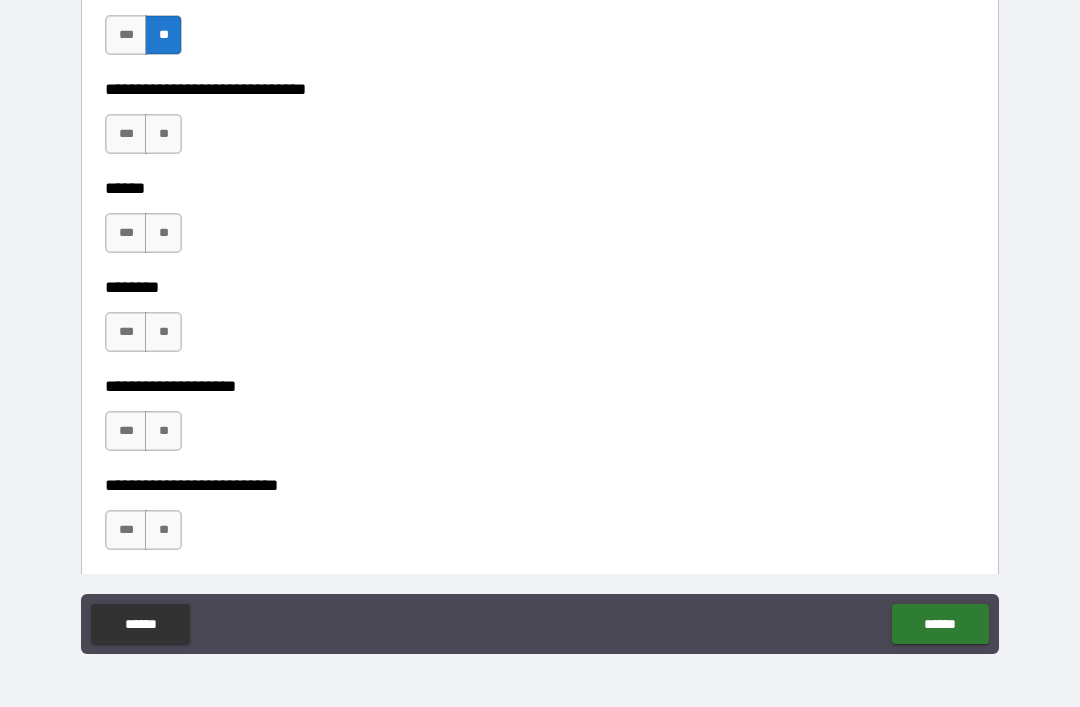 click on "**" at bounding box center [163, 134] 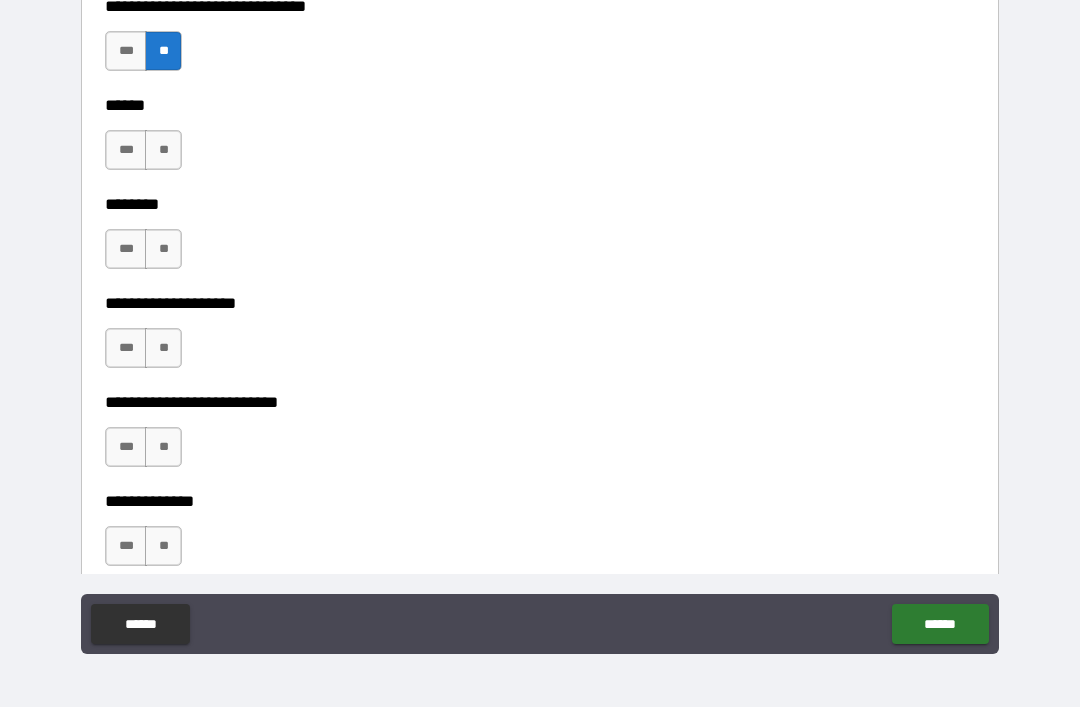 scroll, scrollTop: 7974, scrollLeft: 0, axis: vertical 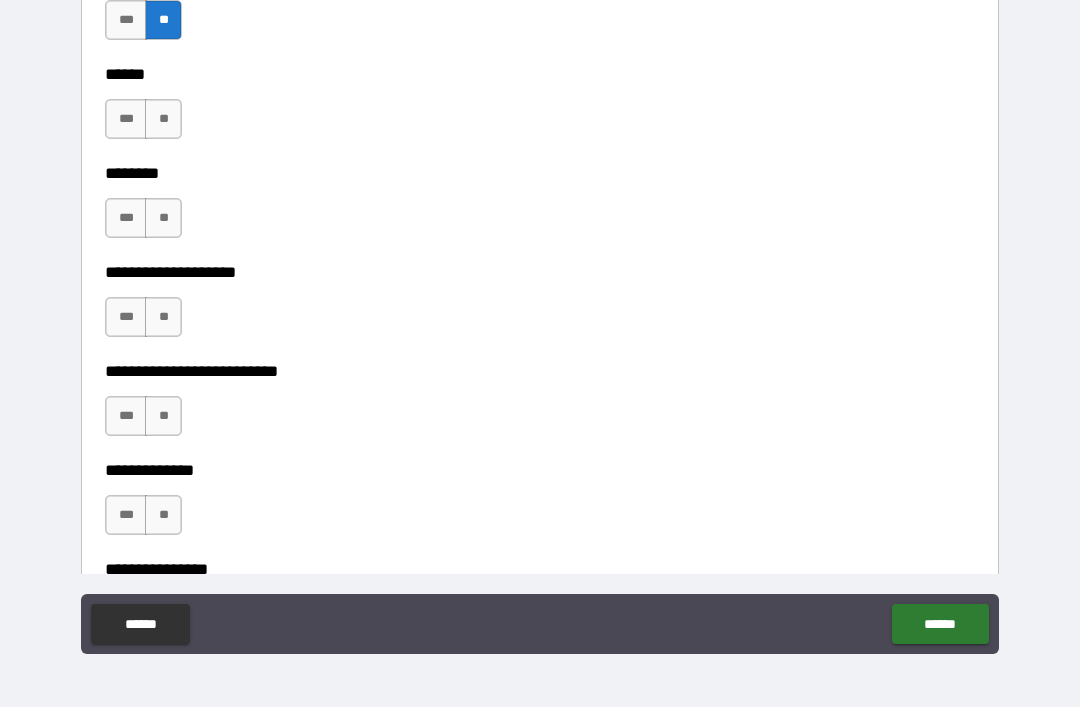 click on "**" at bounding box center (163, 119) 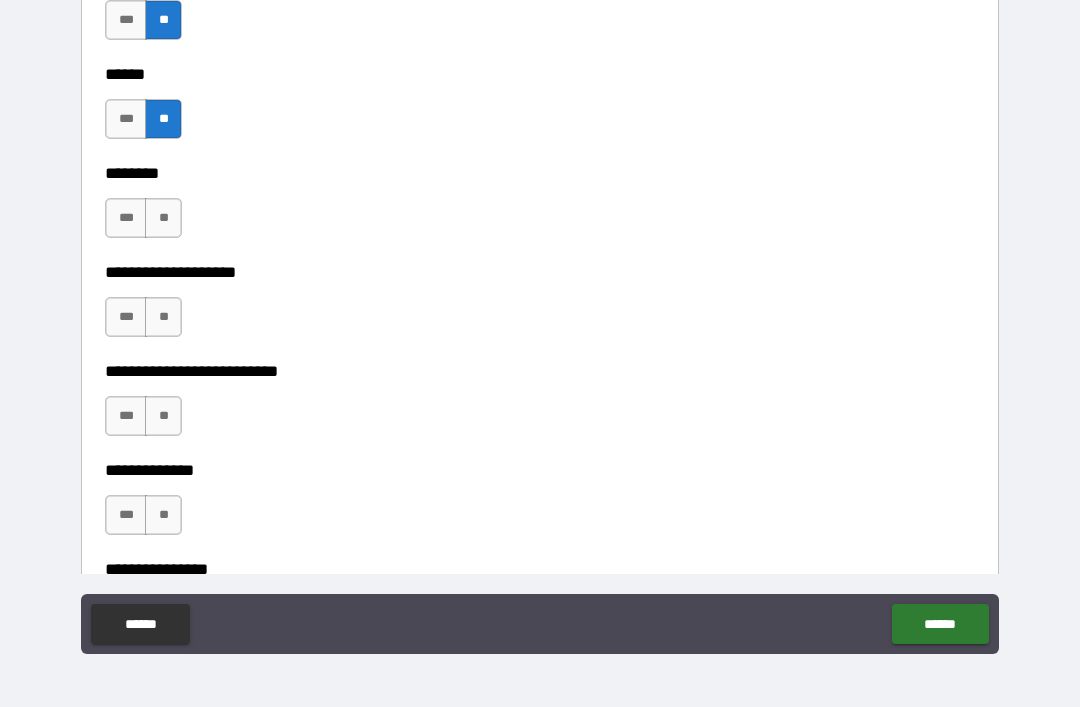 click on "**" at bounding box center (163, 218) 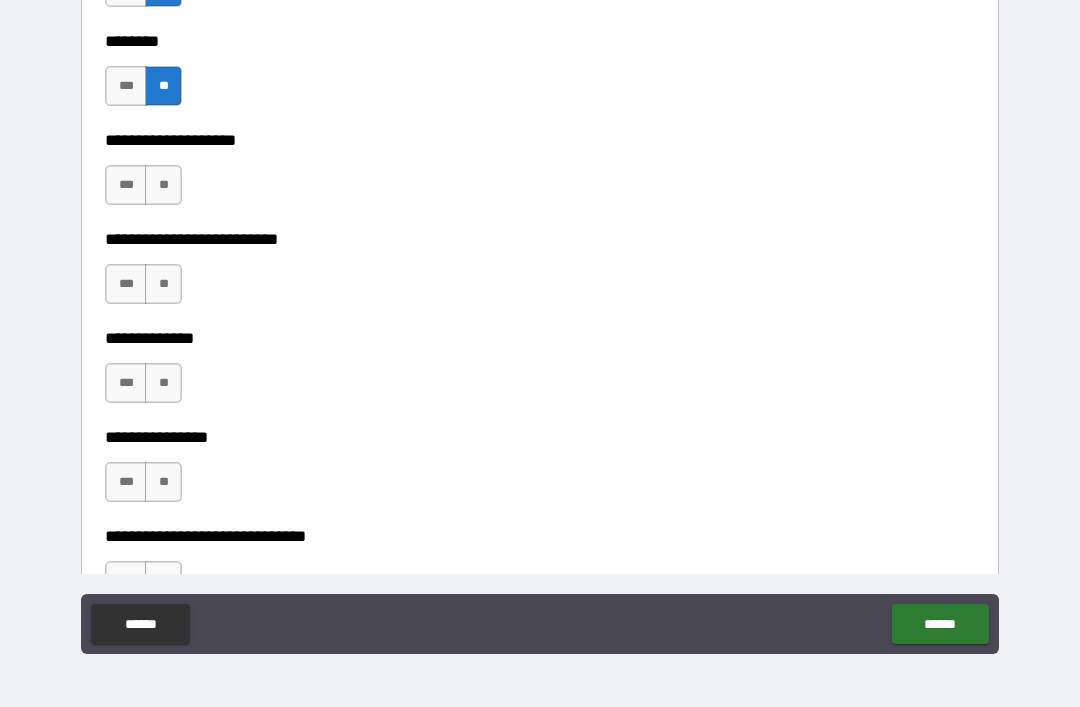 scroll, scrollTop: 8125, scrollLeft: 0, axis: vertical 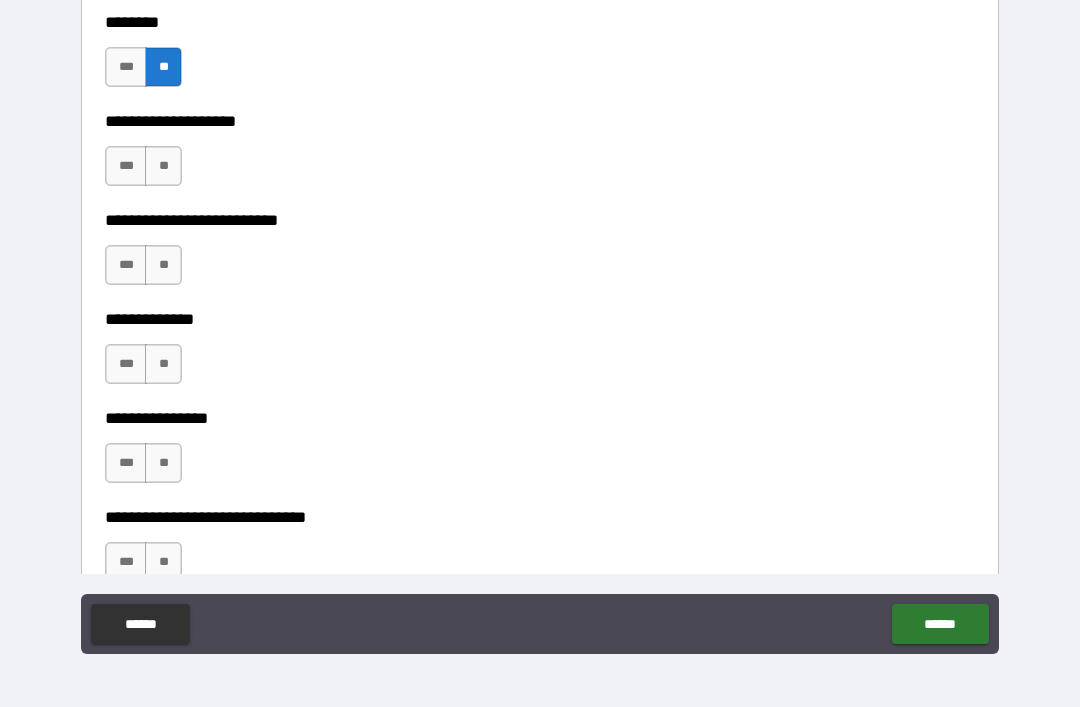 click on "**" at bounding box center [163, 166] 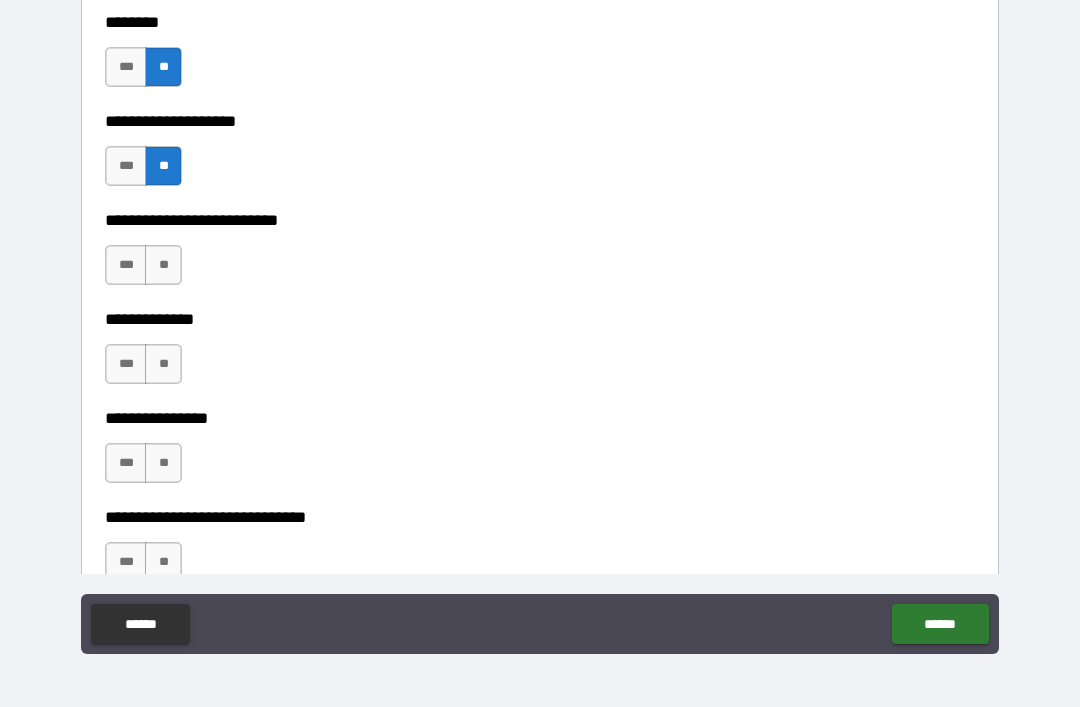 scroll, scrollTop: 8193, scrollLeft: 0, axis: vertical 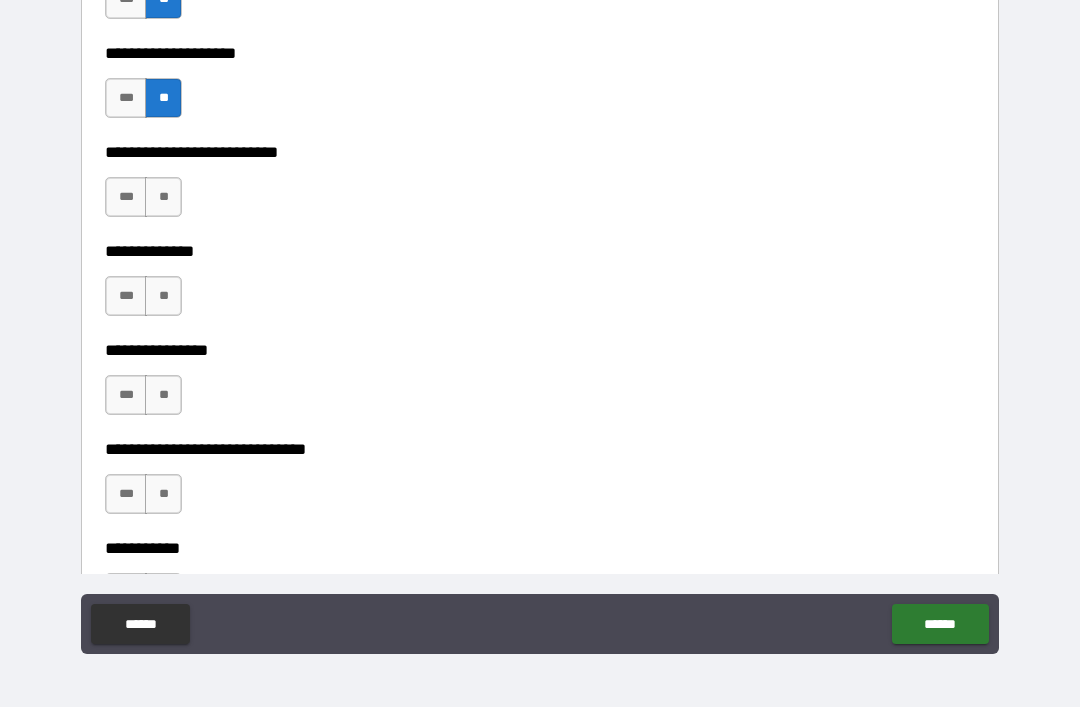 click on "**" at bounding box center [163, 197] 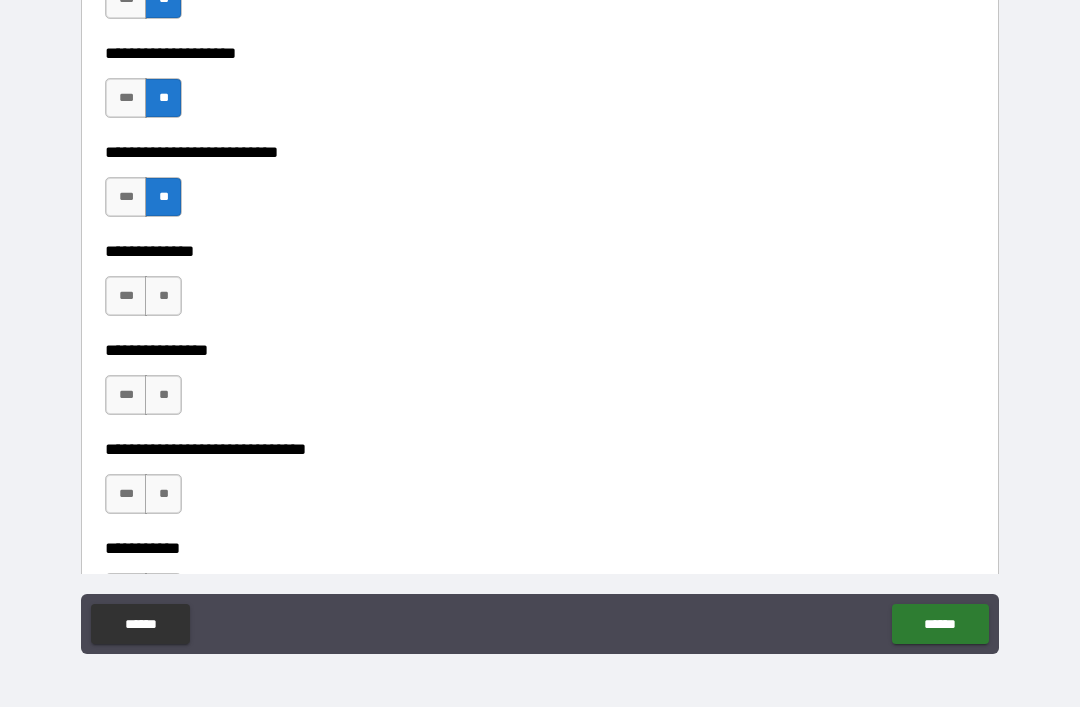 click on "**" at bounding box center [163, 296] 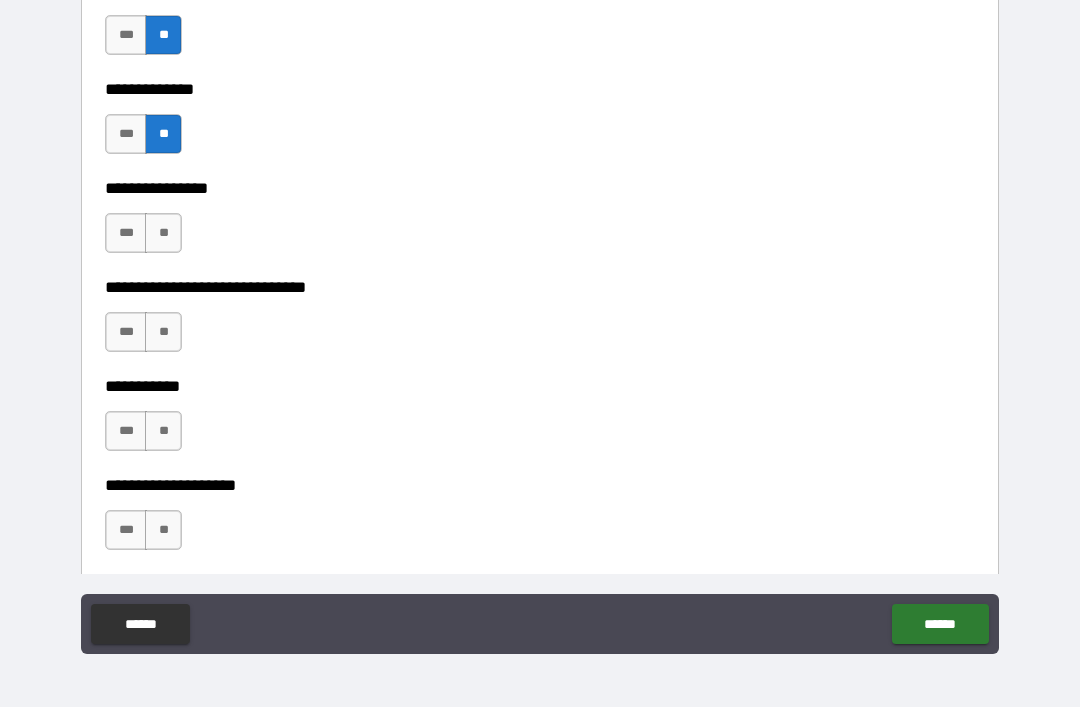 click on "**" at bounding box center (163, 233) 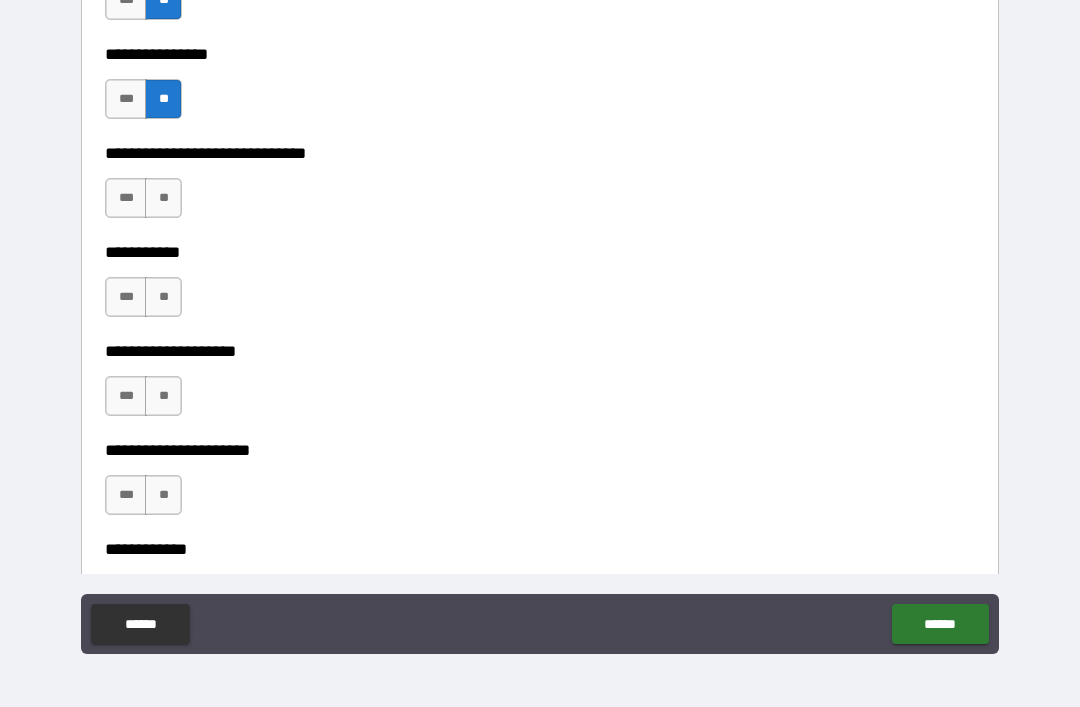 click on "**" at bounding box center [163, 198] 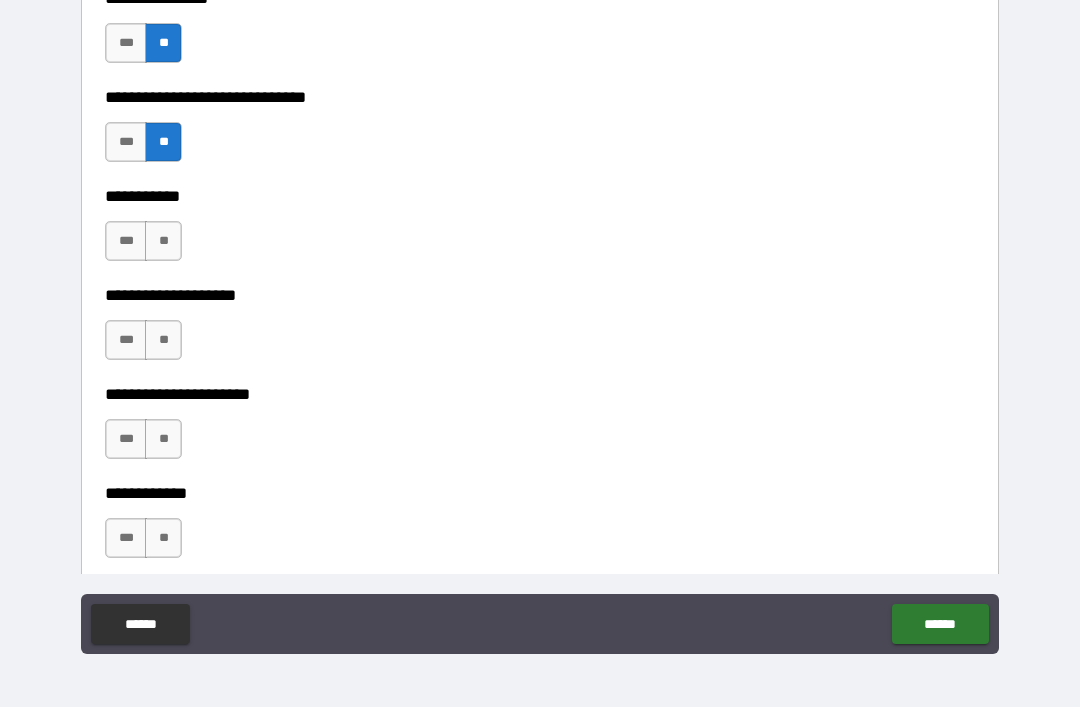 scroll, scrollTop: 8573, scrollLeft: 0, axis: vertical 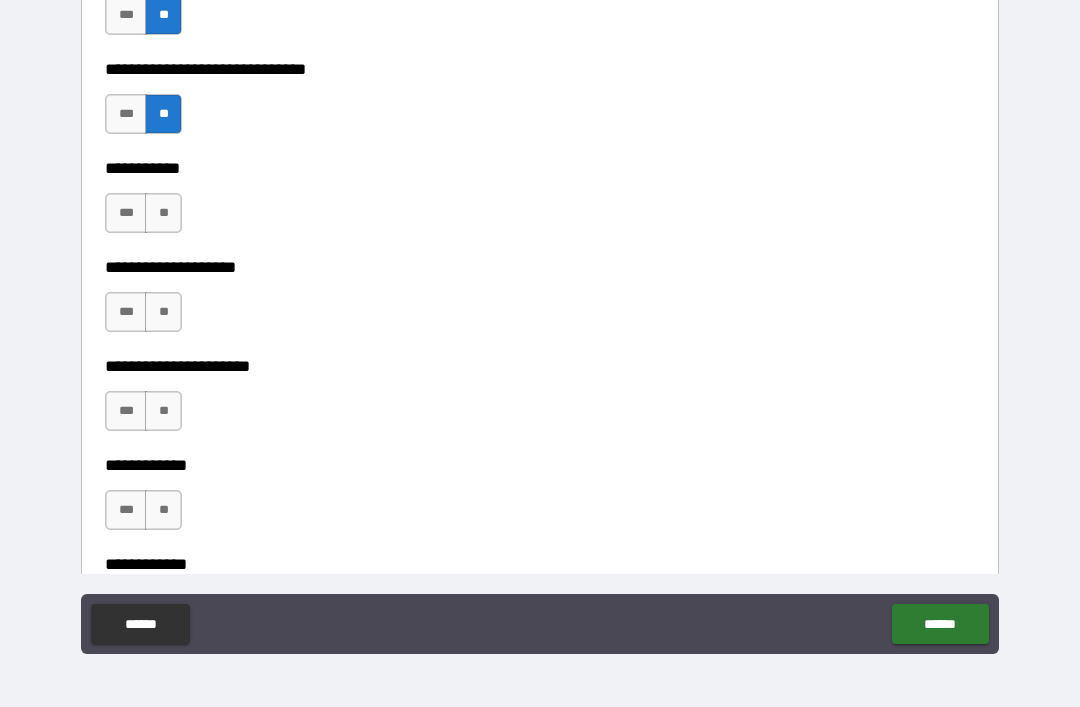 click on "**" at bounding box center (163, 213) 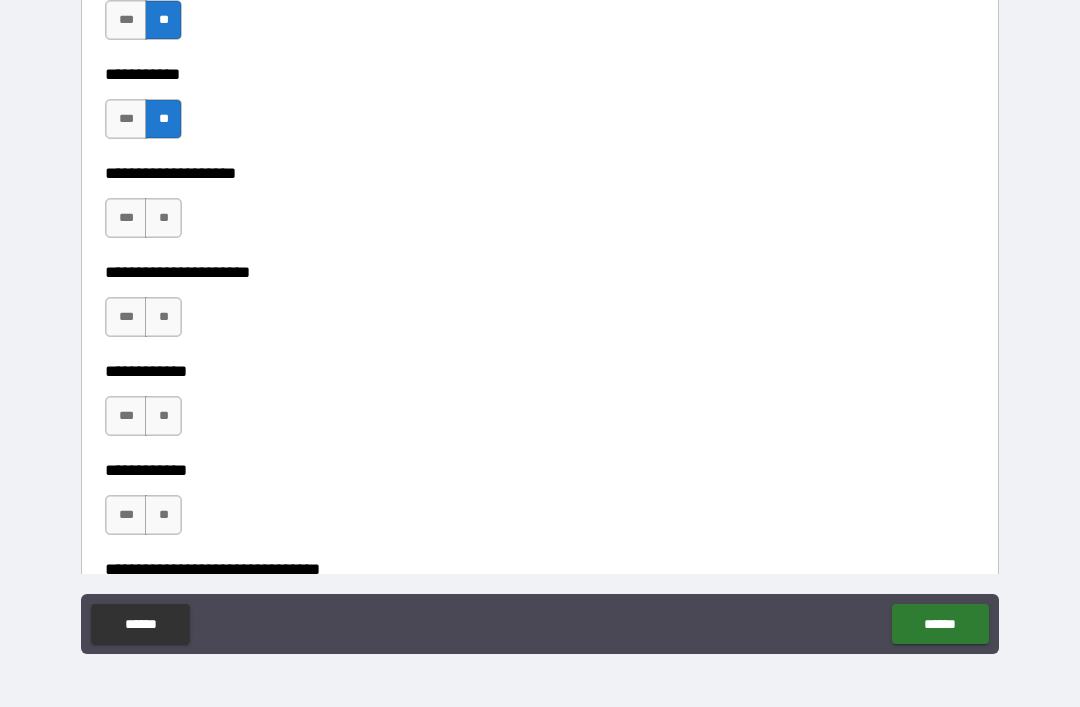 scroll, scrollTop: 8666, scrollLeft: 0, axis: vertical 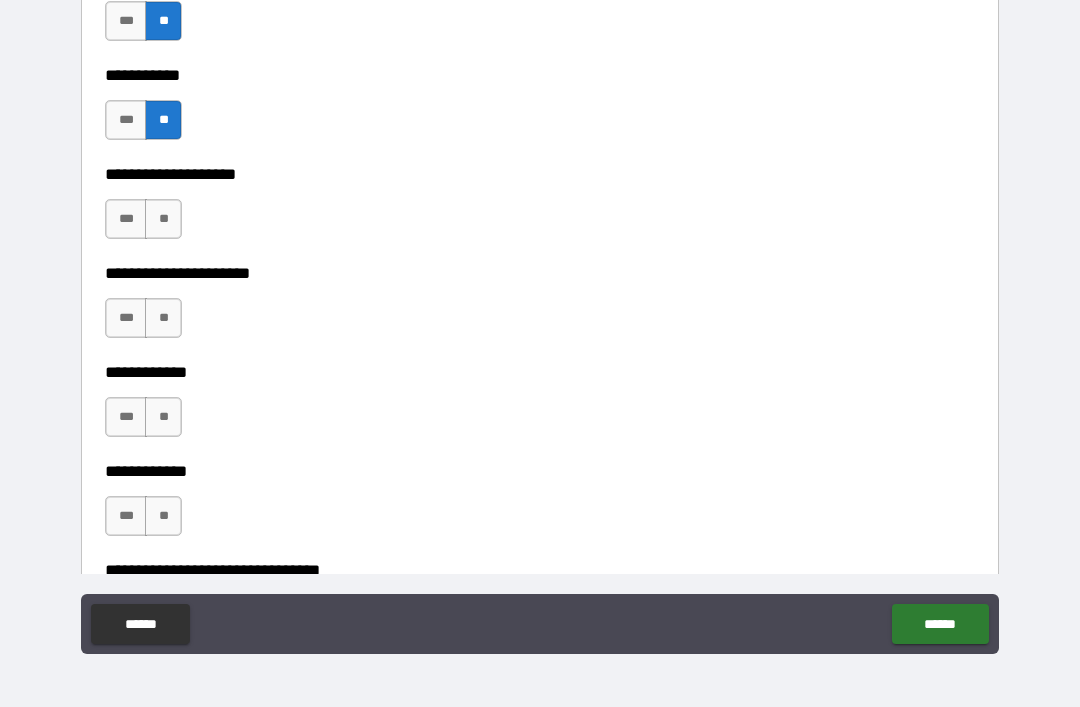 click on "**" at bounding box center (163, 219) 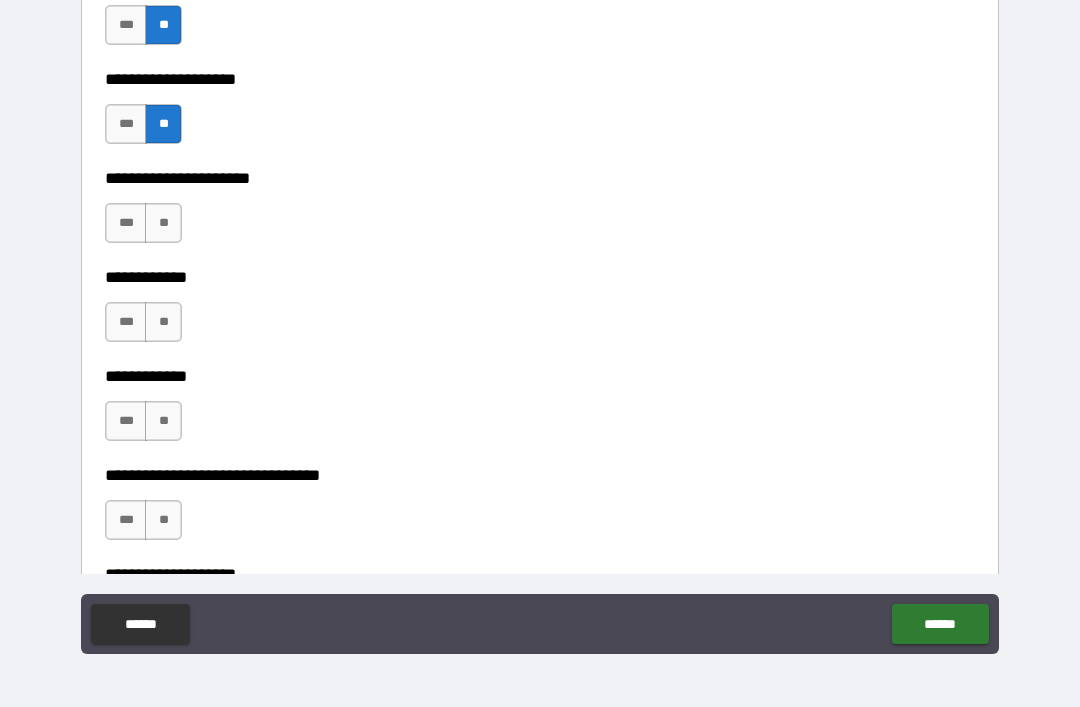 click on "**" at bounding box center [163, 223] 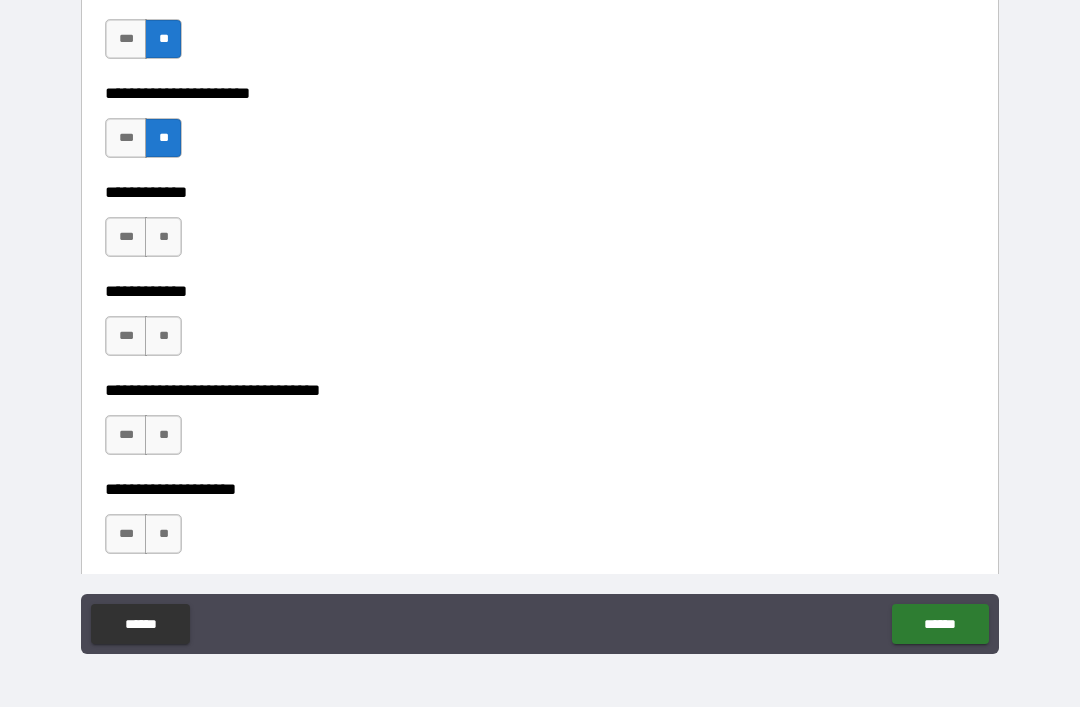 click on "**" at bounding box center (163, 237) 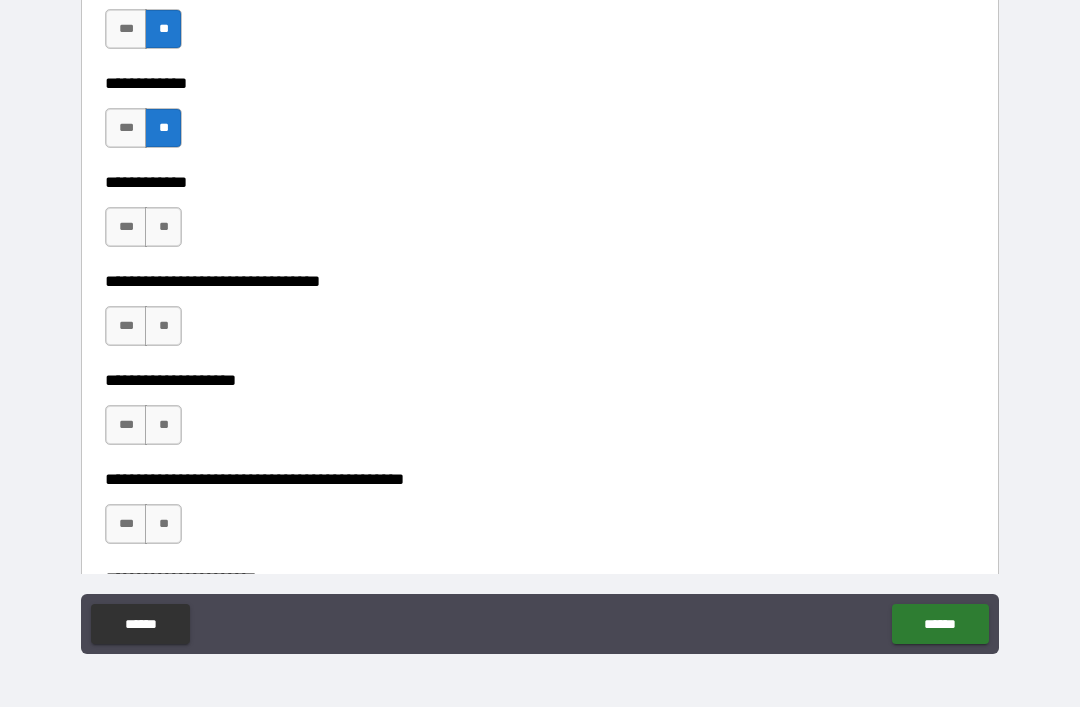 click on "**" at bounding box center (163, 227) 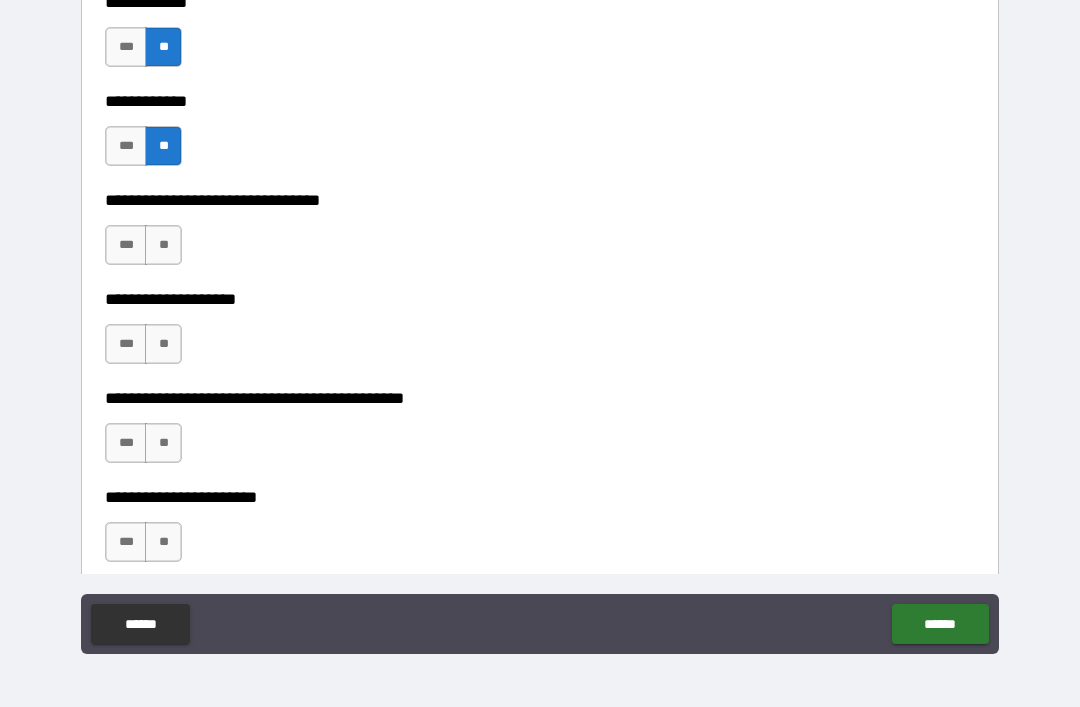 click on "**" at bounding box center (163, 245) 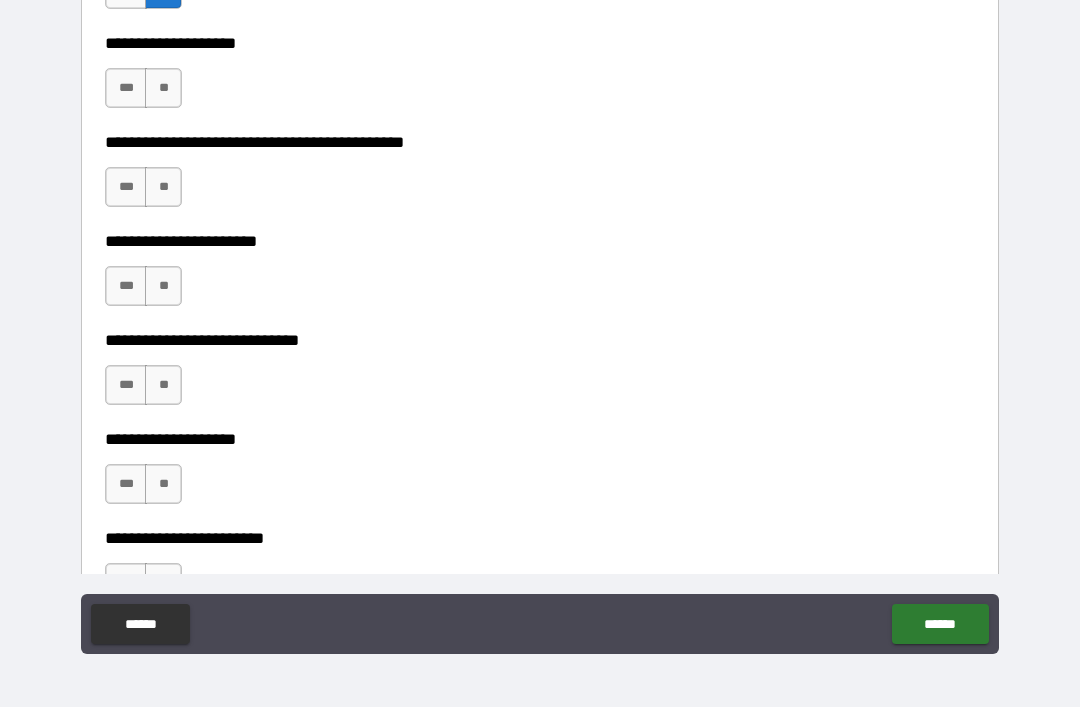scroll, scrollTop: 9282, scrollLeft: 0, axis: vertical 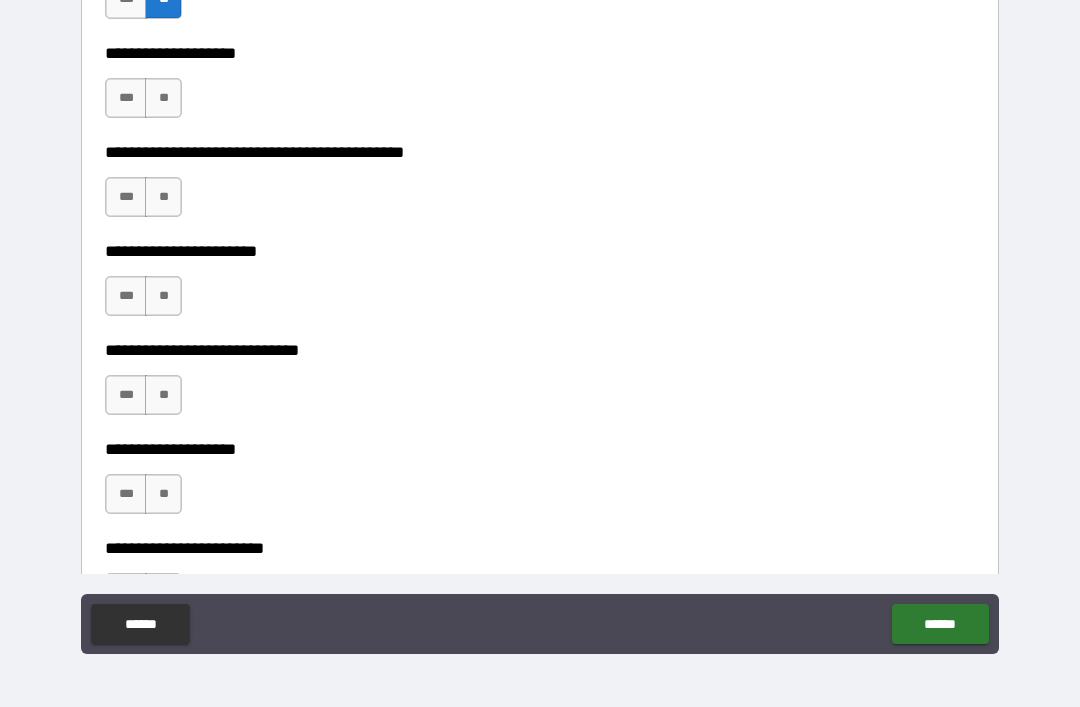 click on "**" at bounding box center (163, 98) 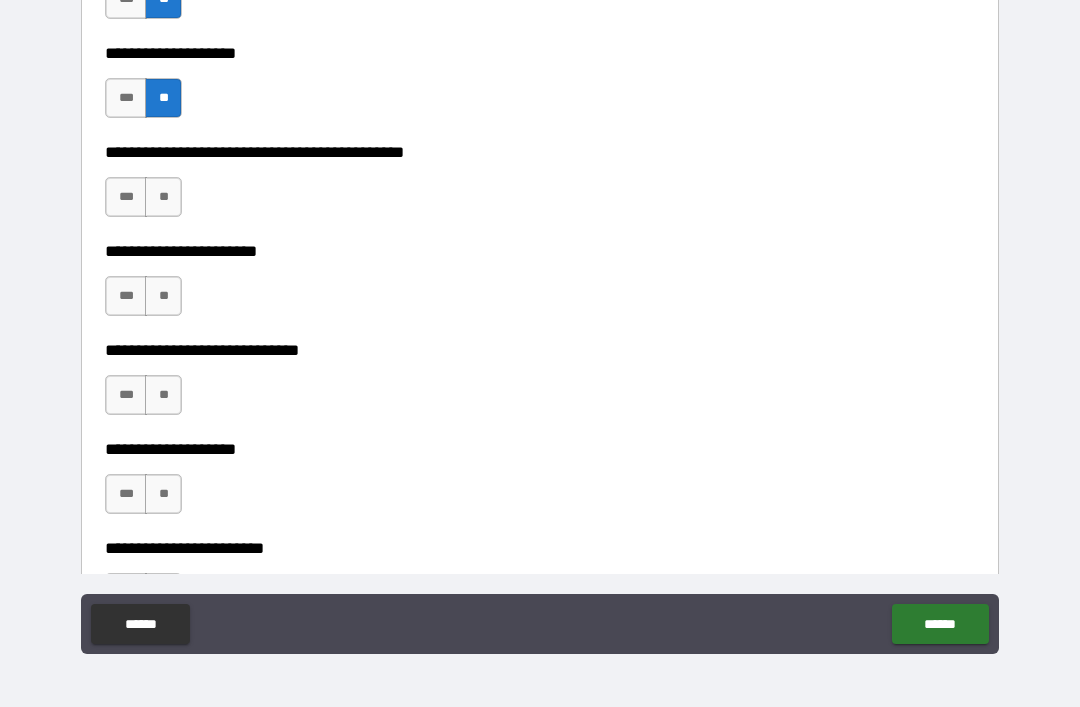 click on "**" at bounding box center (163, 197) 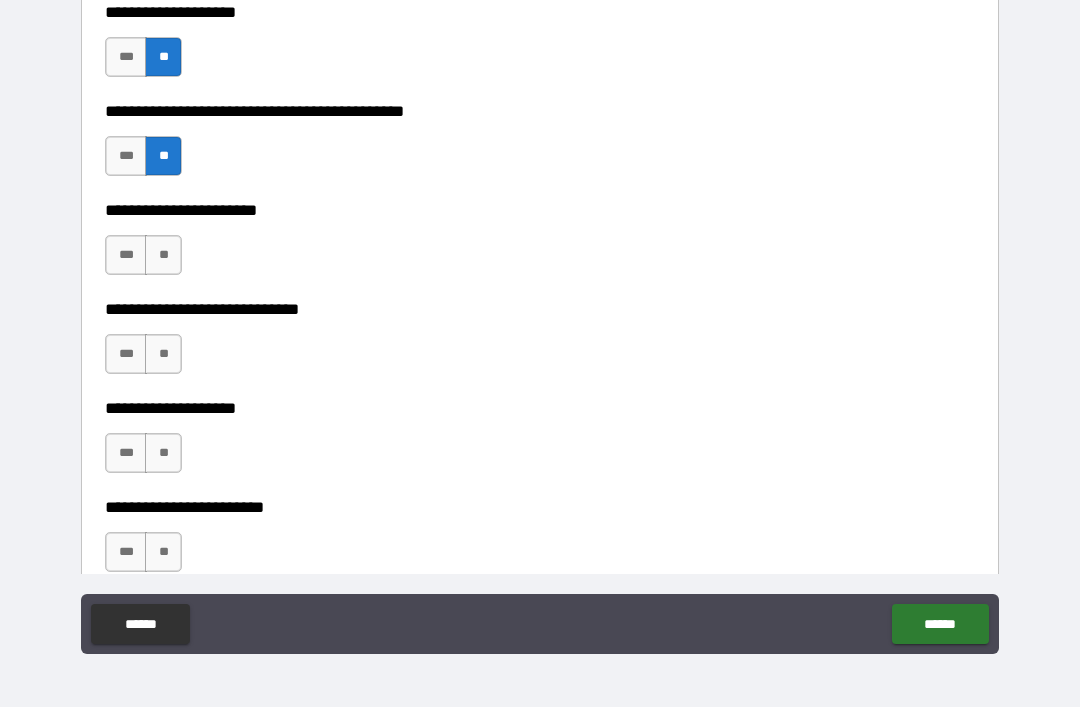 scroll, scrollTop: 9367, scrollLeft: 0, axis: vertical 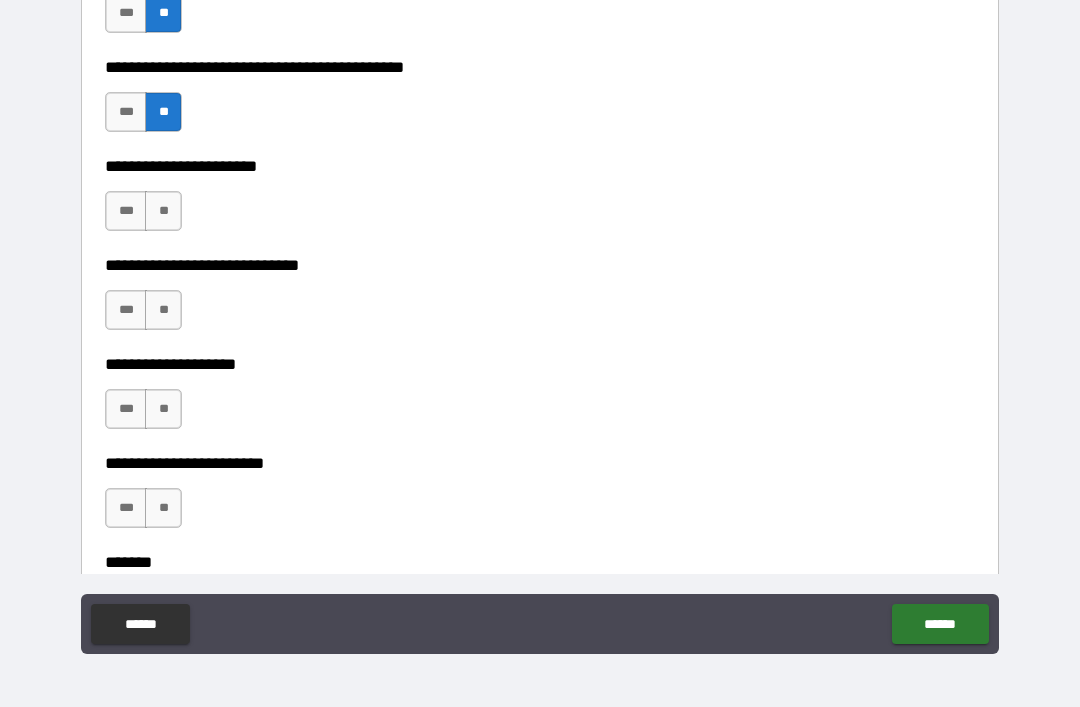 click on "**" at bounding box center (163, 211) 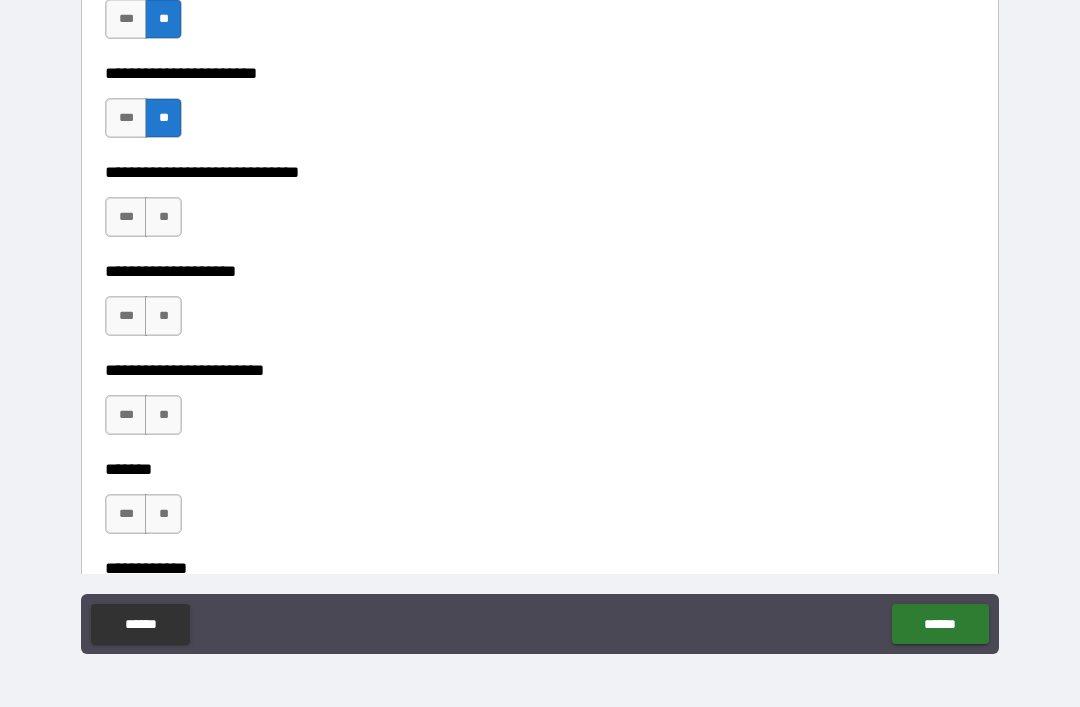 click on "**" at bounding box center [163, 217] 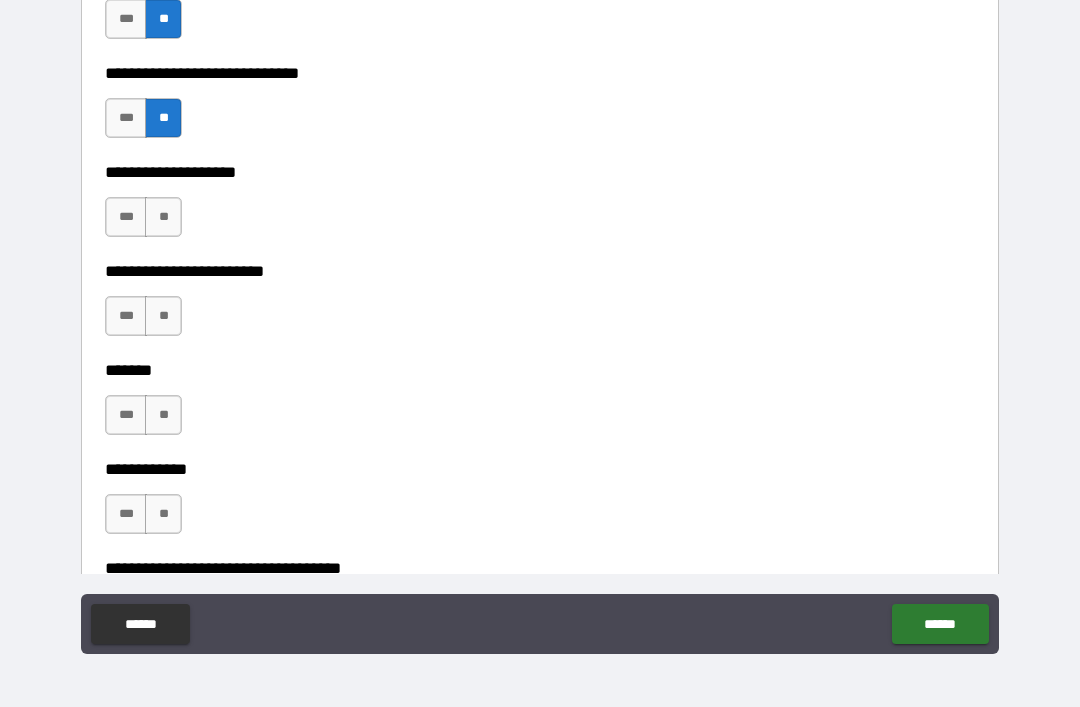 click on "**" at bounding box center [163, 217] 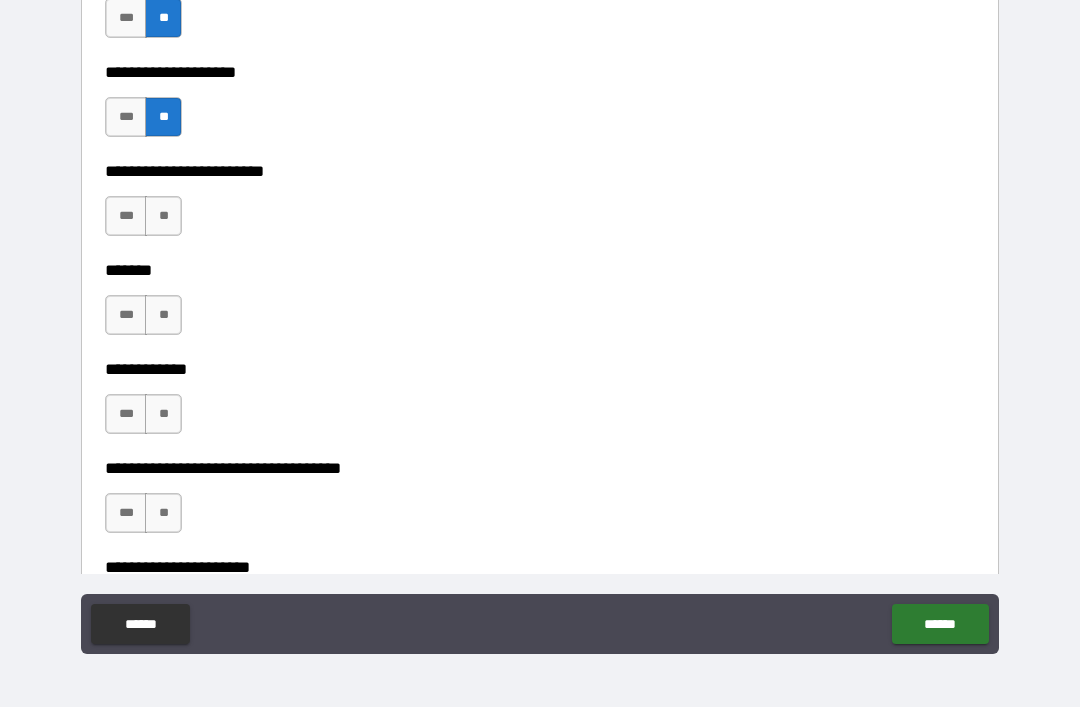 click on "**" at bounding box center (163, 216) 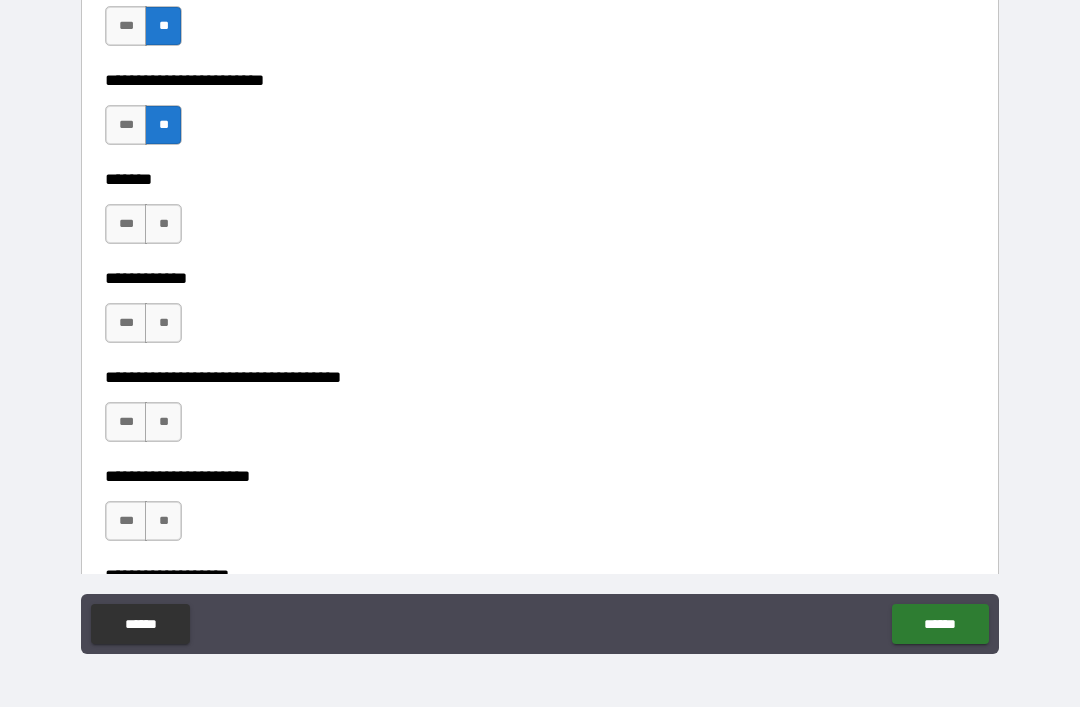 click on "**" at bounding box center (163, 224) 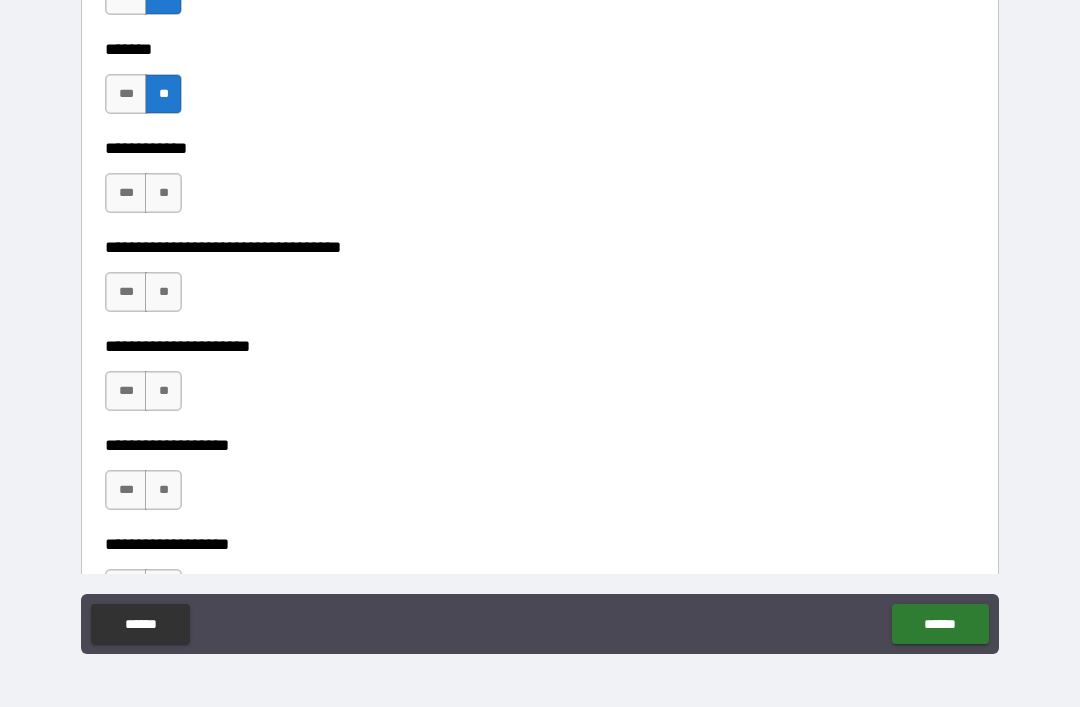 scroll, scrollTop: 9880, scrollLeft: 0, axis: vertical 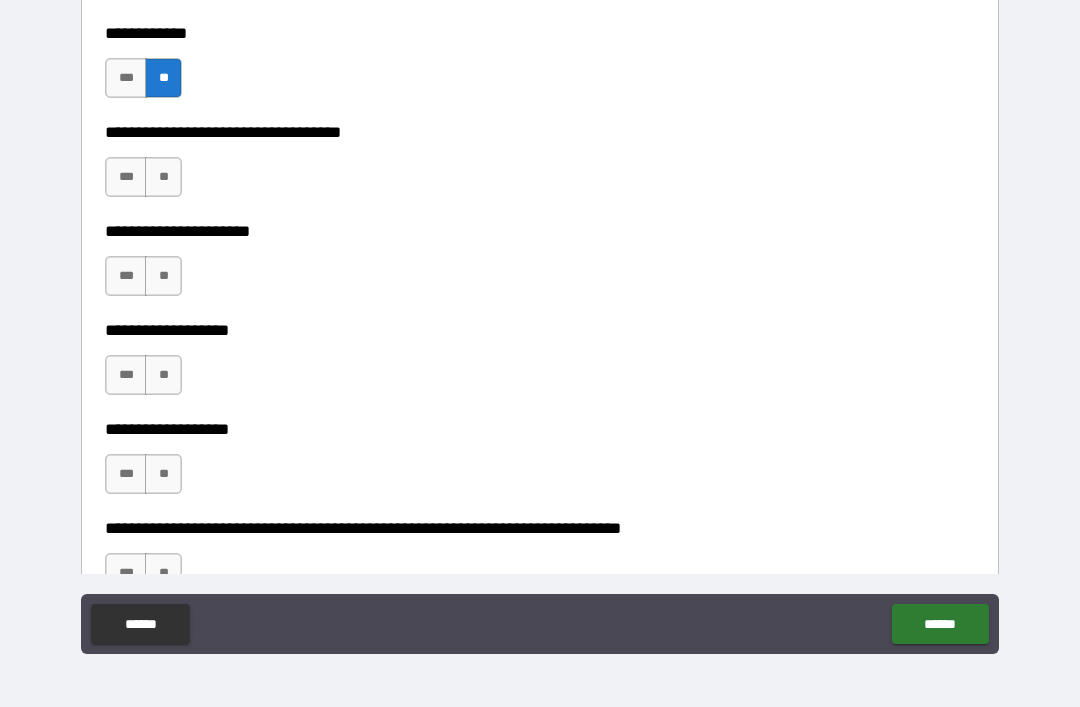 click on "**" at bounding box center [163, 177] 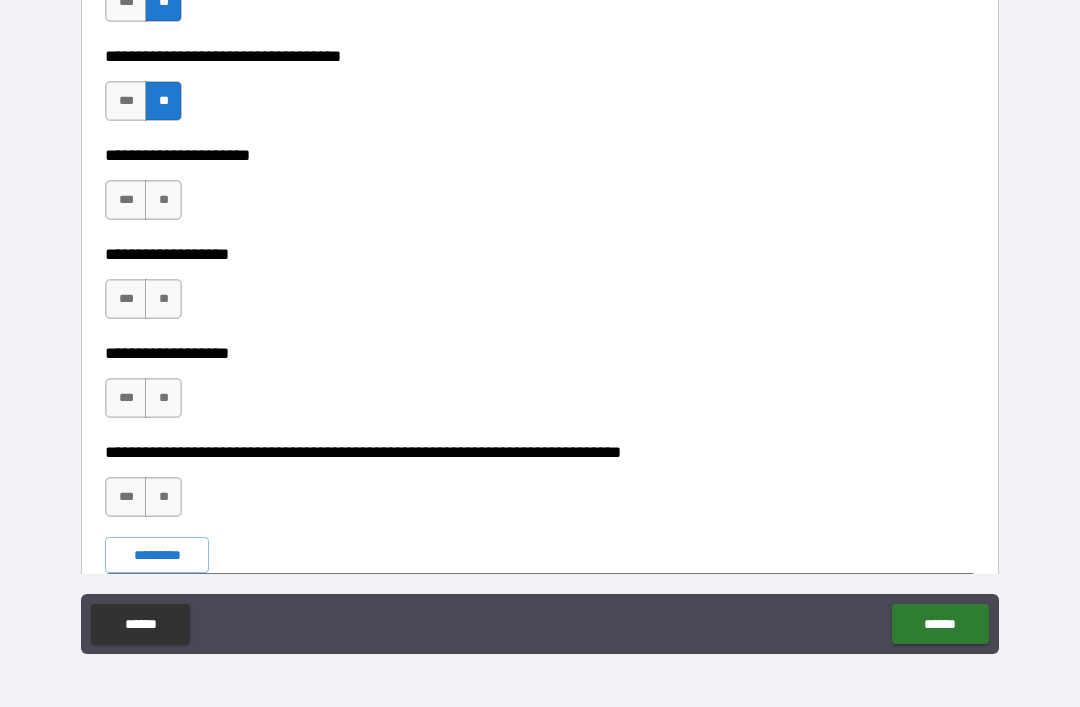 click on "**" at bounding box center [163, 200] 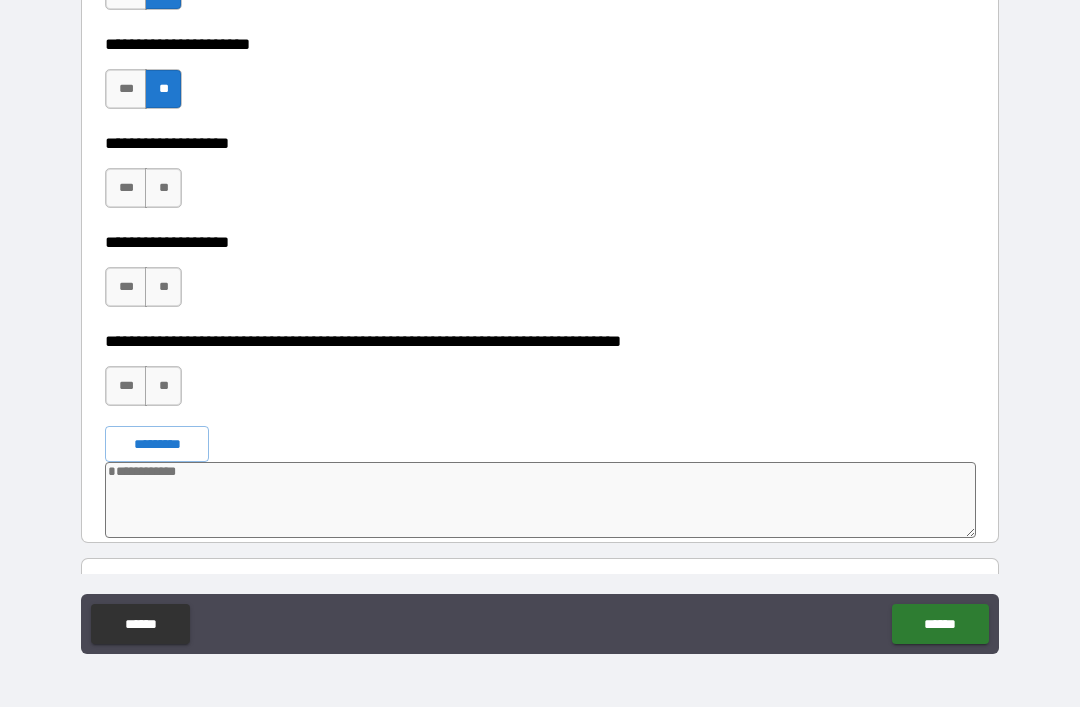 click on "**" at bounding box center [163, 188] 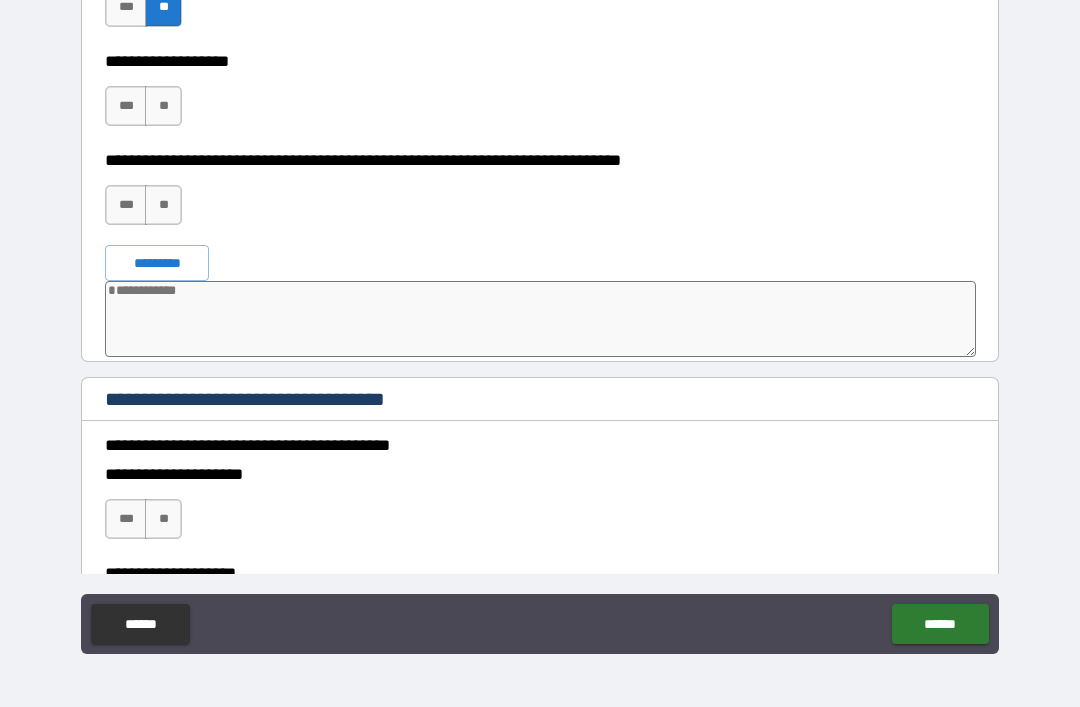 scroll, scrollTop: 10358, scrollLeft: 0, axis: vertical 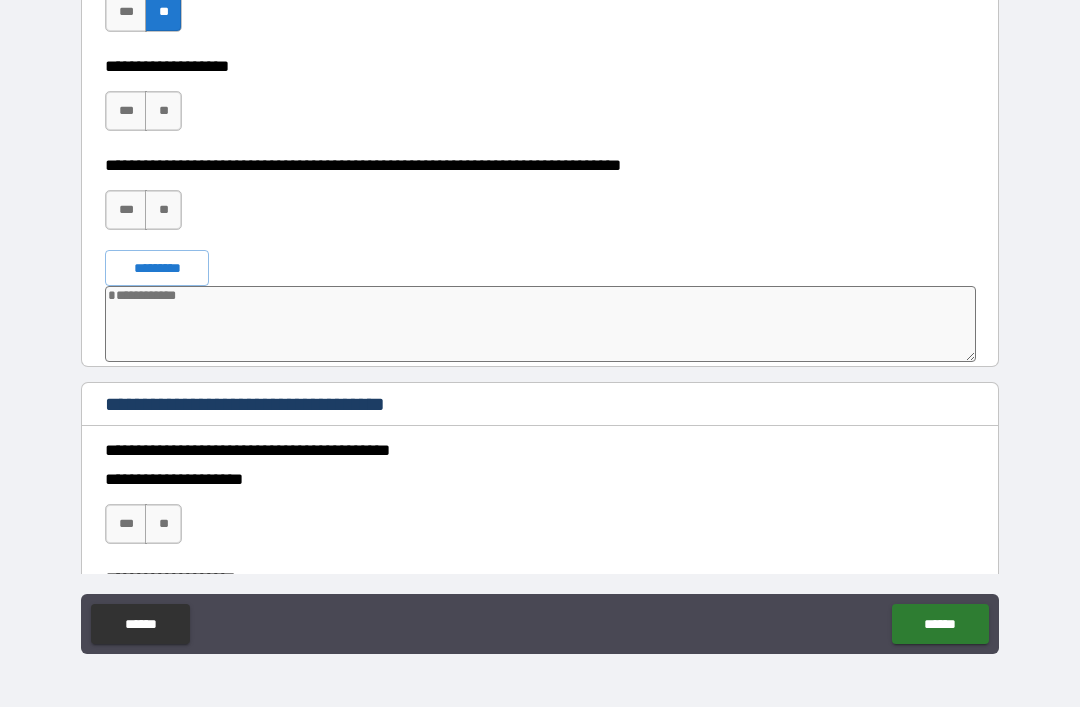 click on "**" at bounding box center [163, 111] 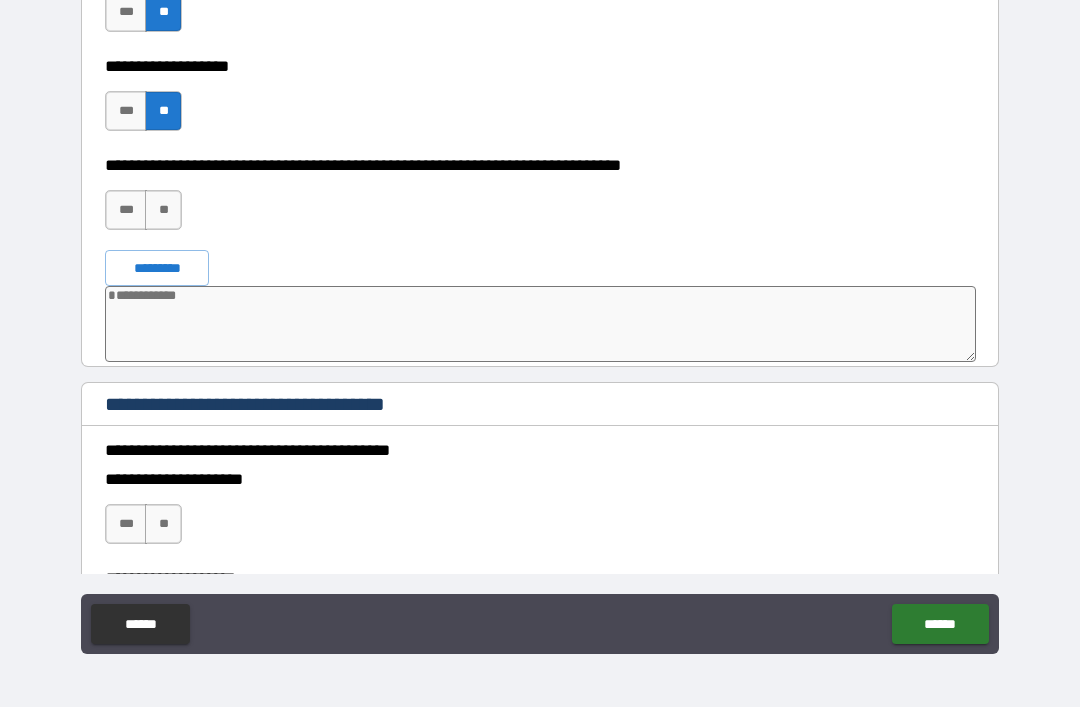 click on "**" at bounding box center [163, 210] 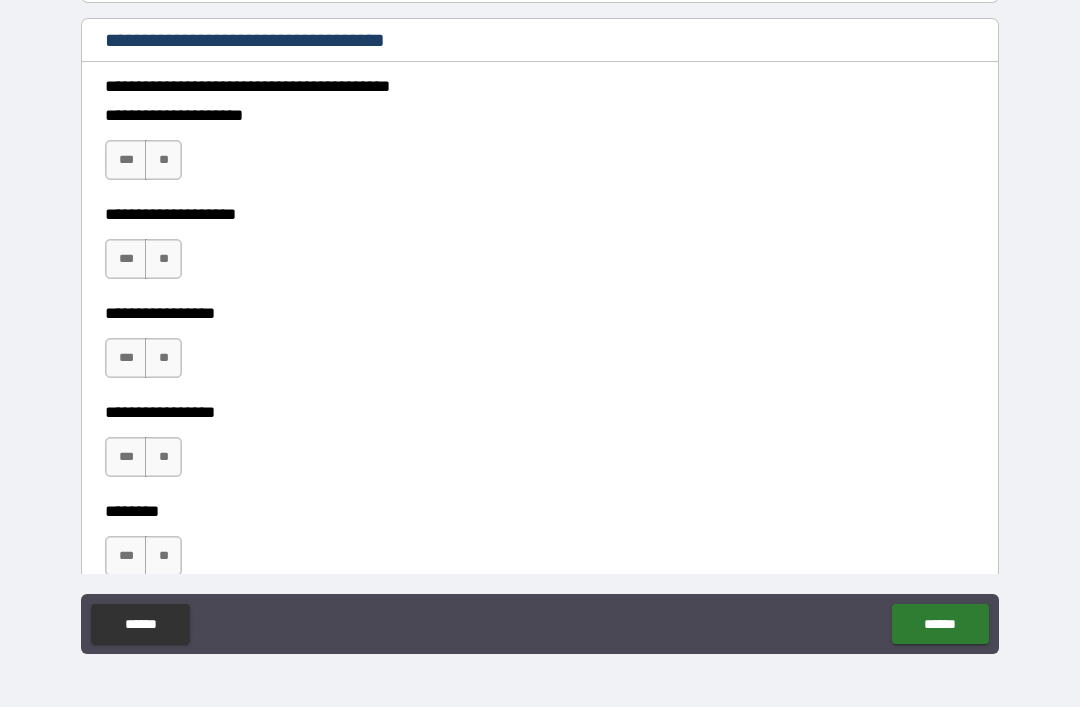scroll, scrollTop: 10726, scrollLeft: 0, axis: vertical 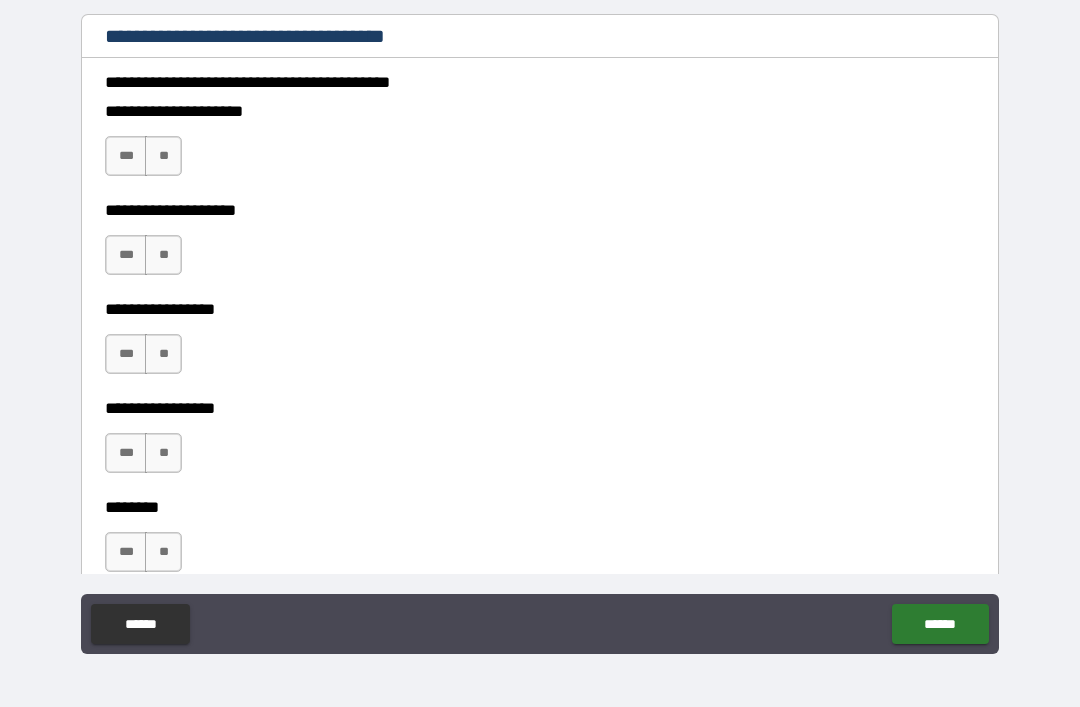 click on "**" at bounding box center (163, 156) 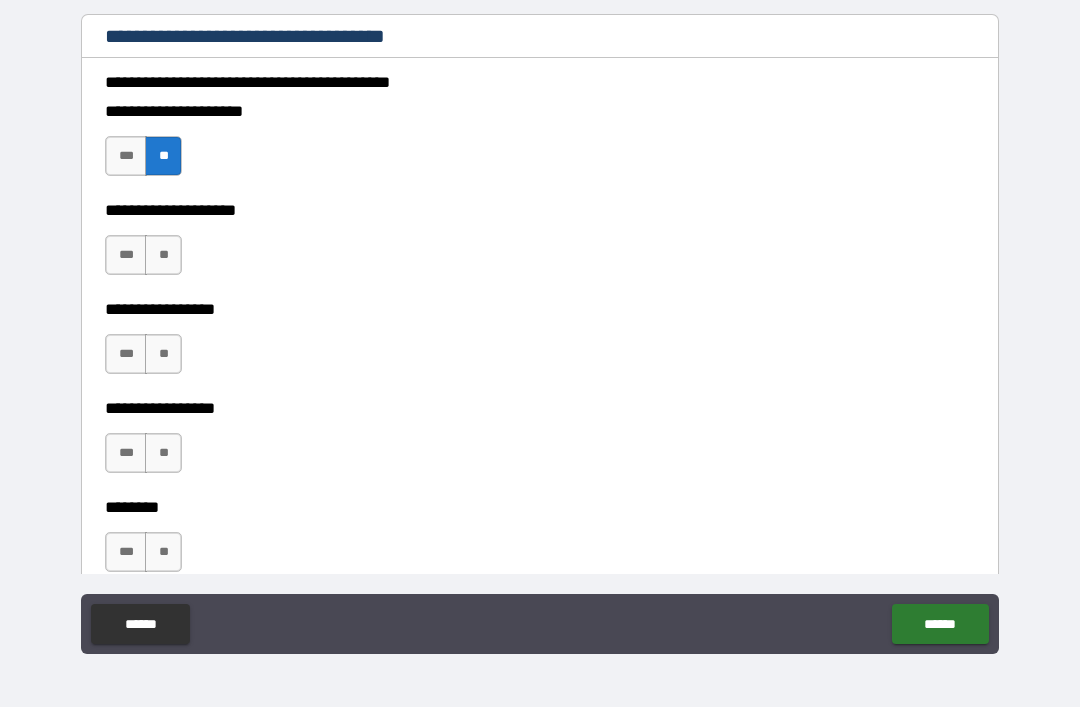 click on "**********" at bounding box center [540, 245] 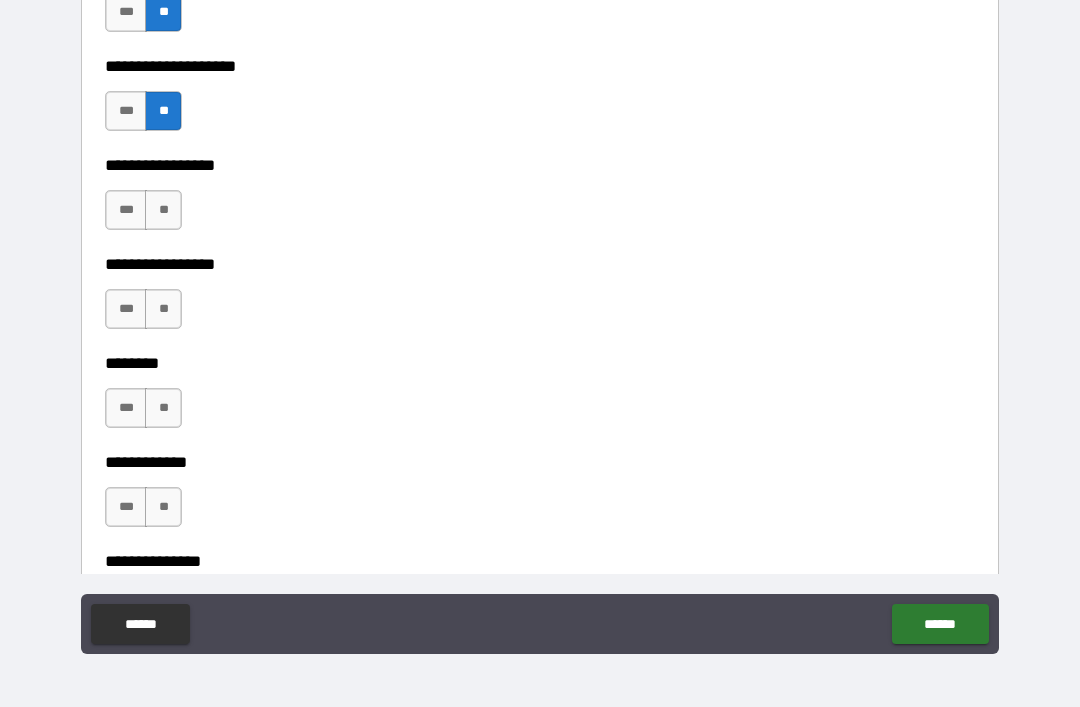 scroll, scrollTop: 10875, scrollLeft: 0, axis: vertical 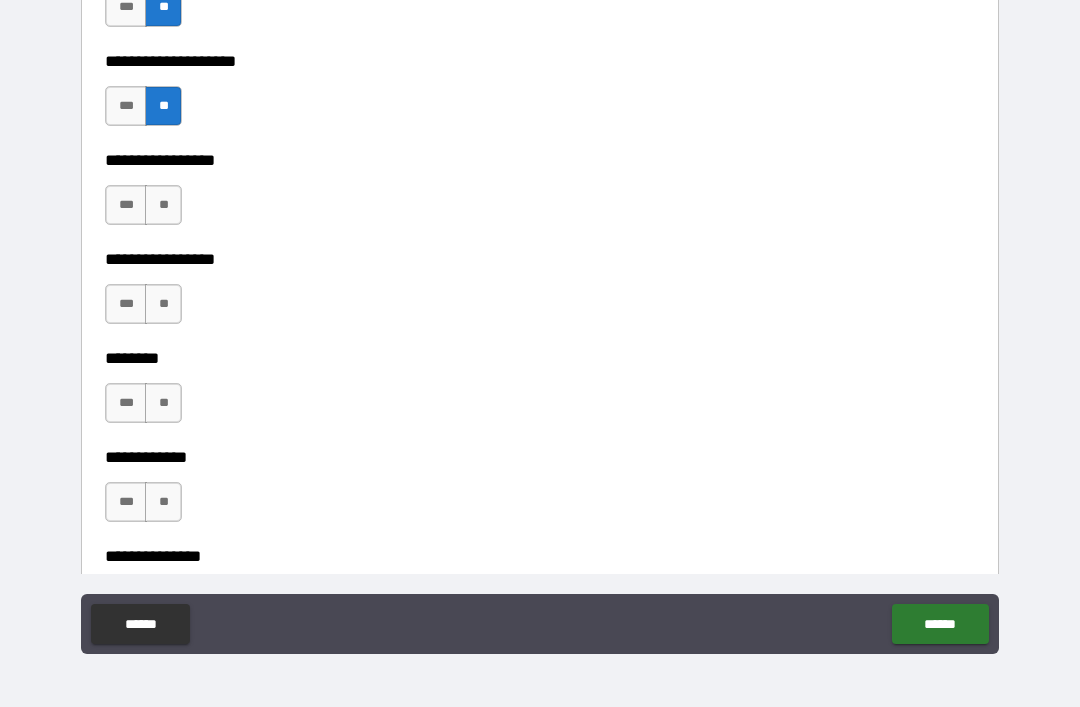 click on "**" at bounding box center [163, 205] 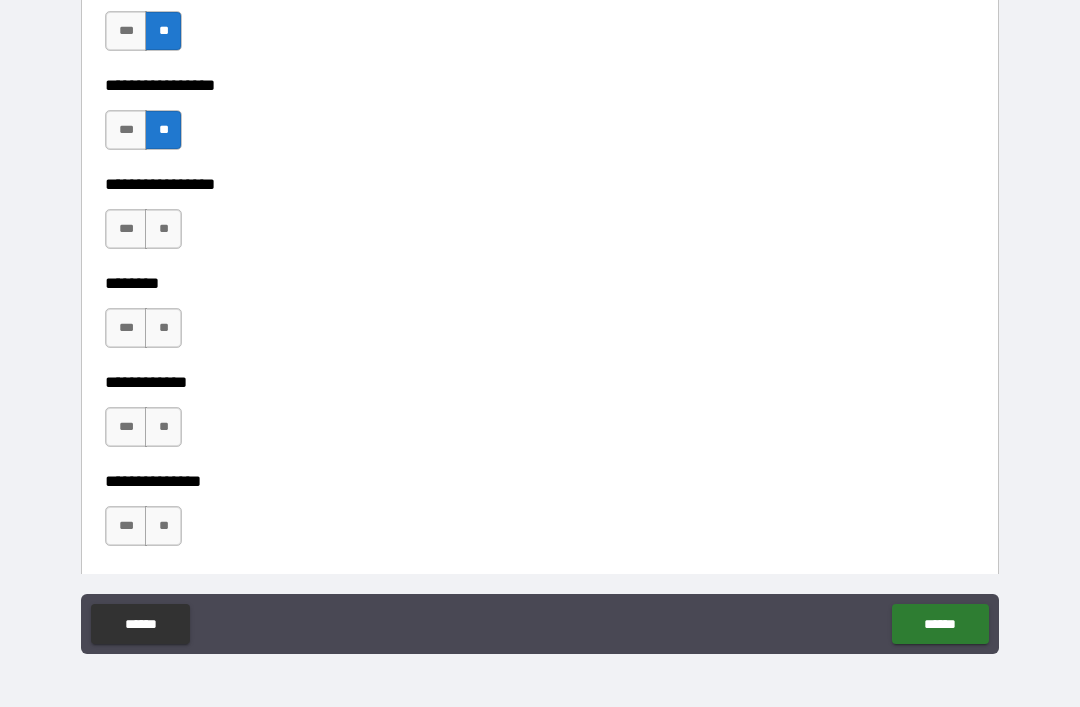 scroll, scrollTop: 10955, scrollLeft: 0, axis: vertical 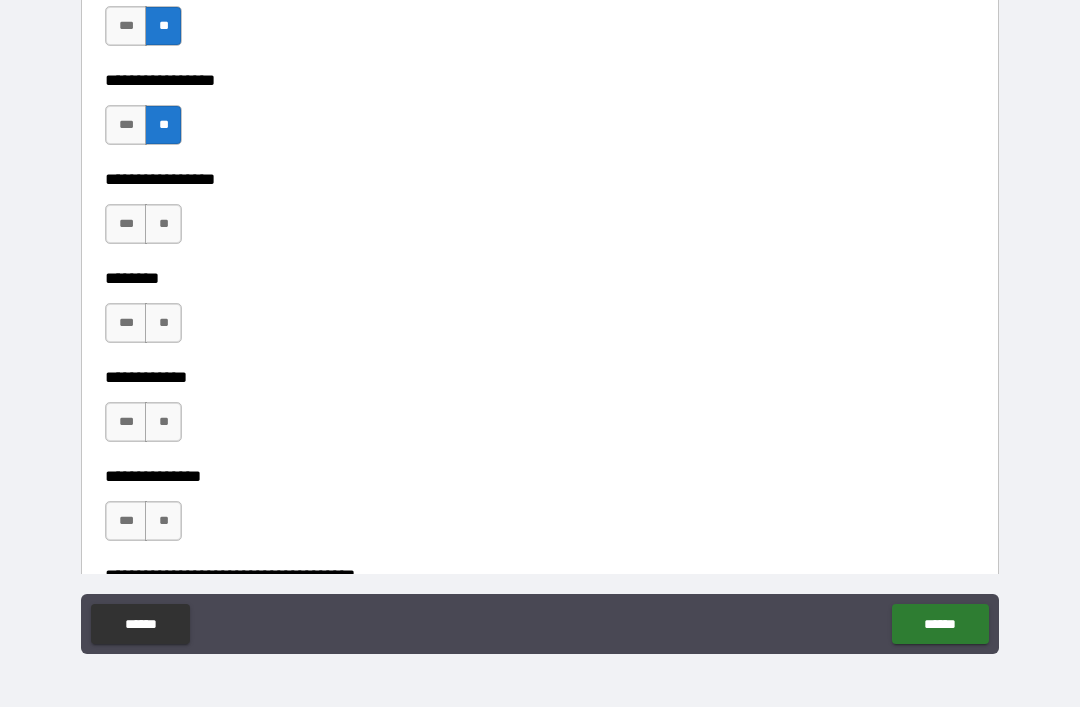 click on "**" at bounding box center [163, 224] 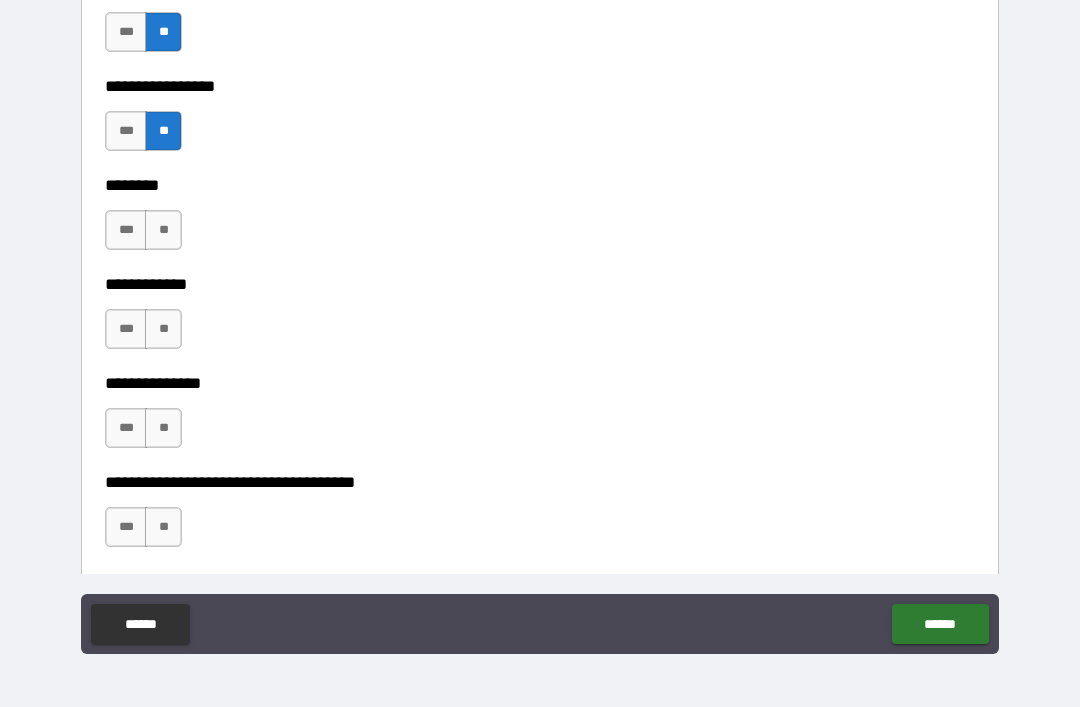 scroll, scrollTop: 11063, scrollLeft: 0, axis: vertical 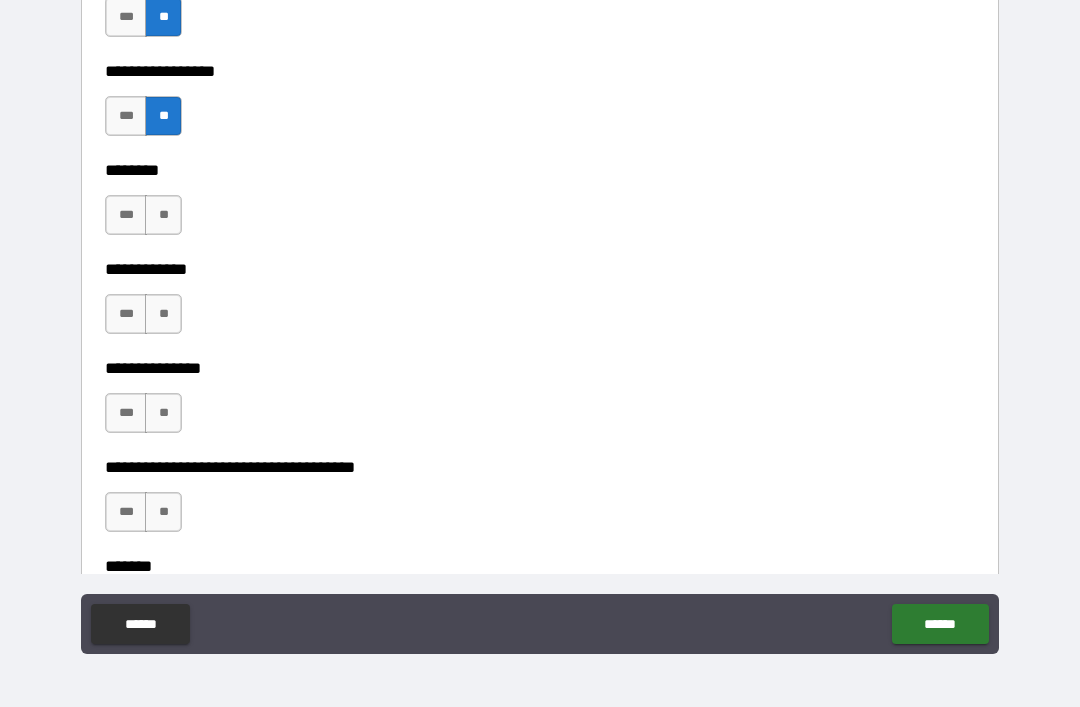 click on "***" at bounding box center (126, 215) 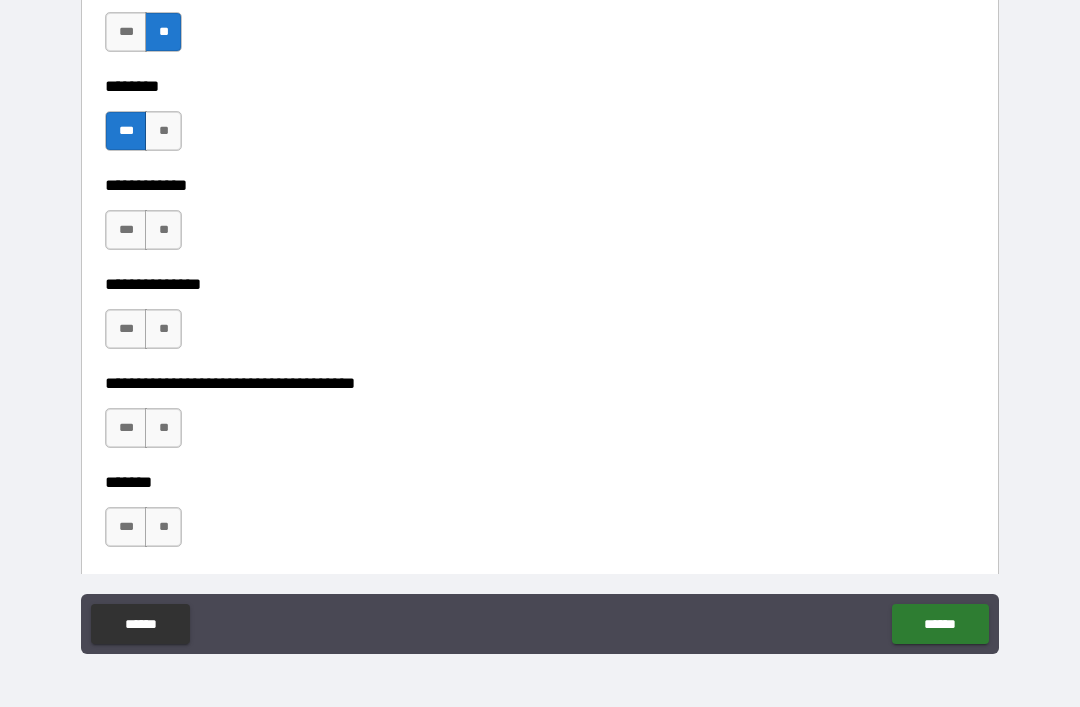 scroll, scrollTop: 11150, scrollLeft: 0, axis: vertical 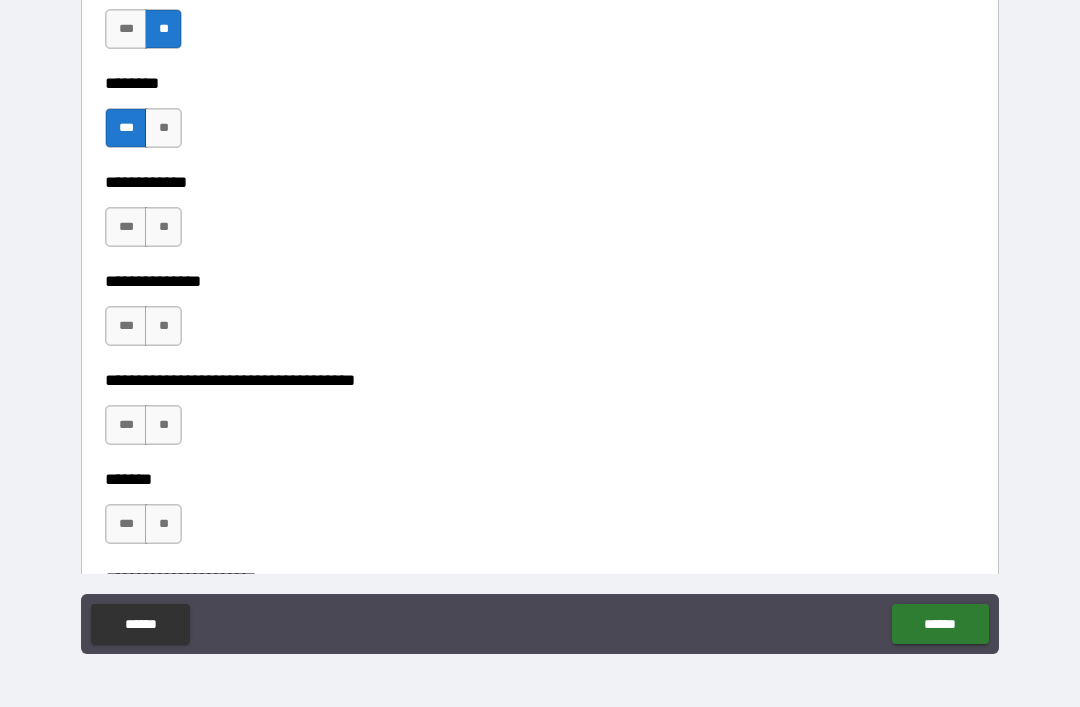 click on "**" at bounding box center (163, 227) 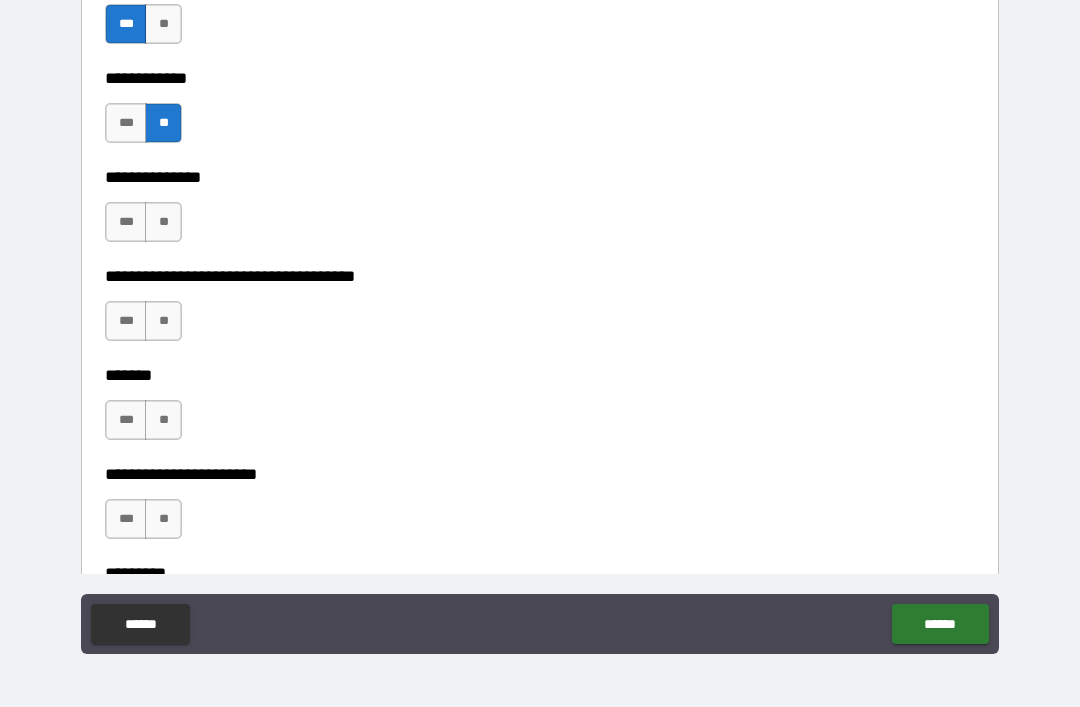scroll, scrollTop: 11264, scrollLeft: 0, axis: vertical 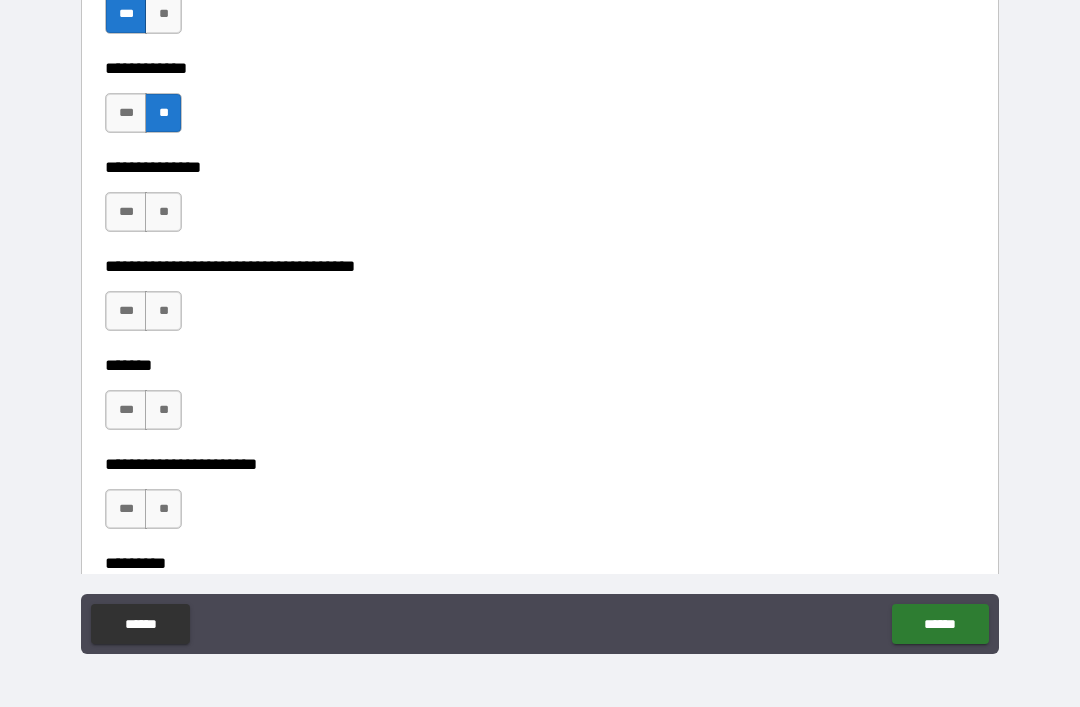 click on "**" at bounding box center [163, 212] 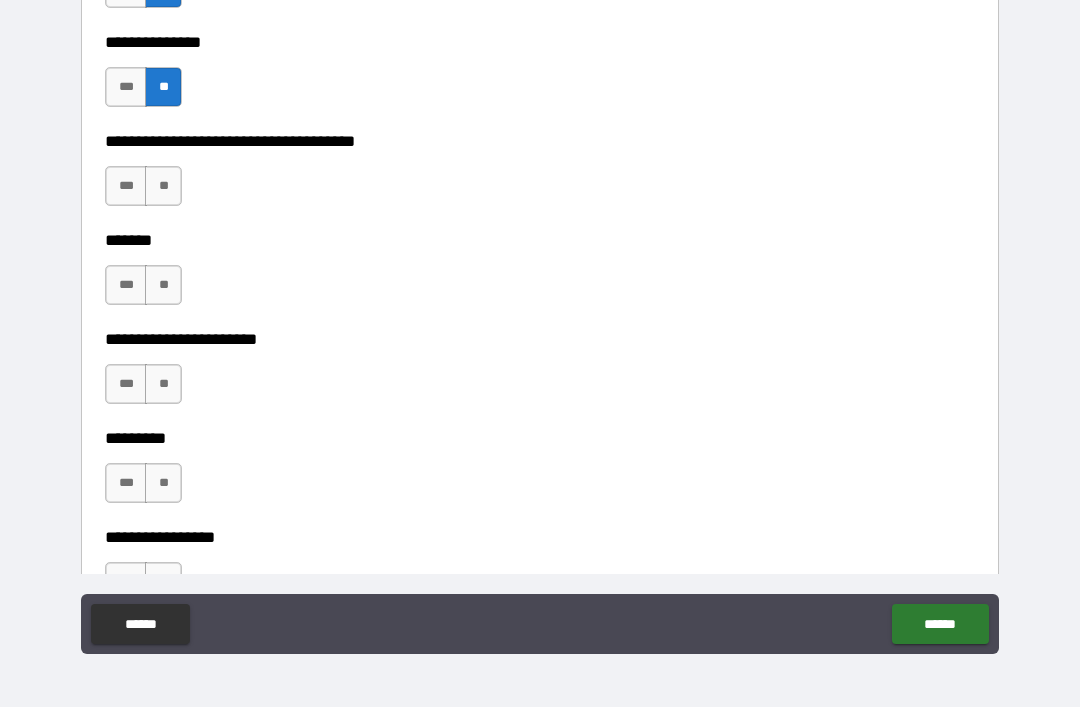 scroll, scrollTop: 11420, scrollLeft: 0, axis: vertical 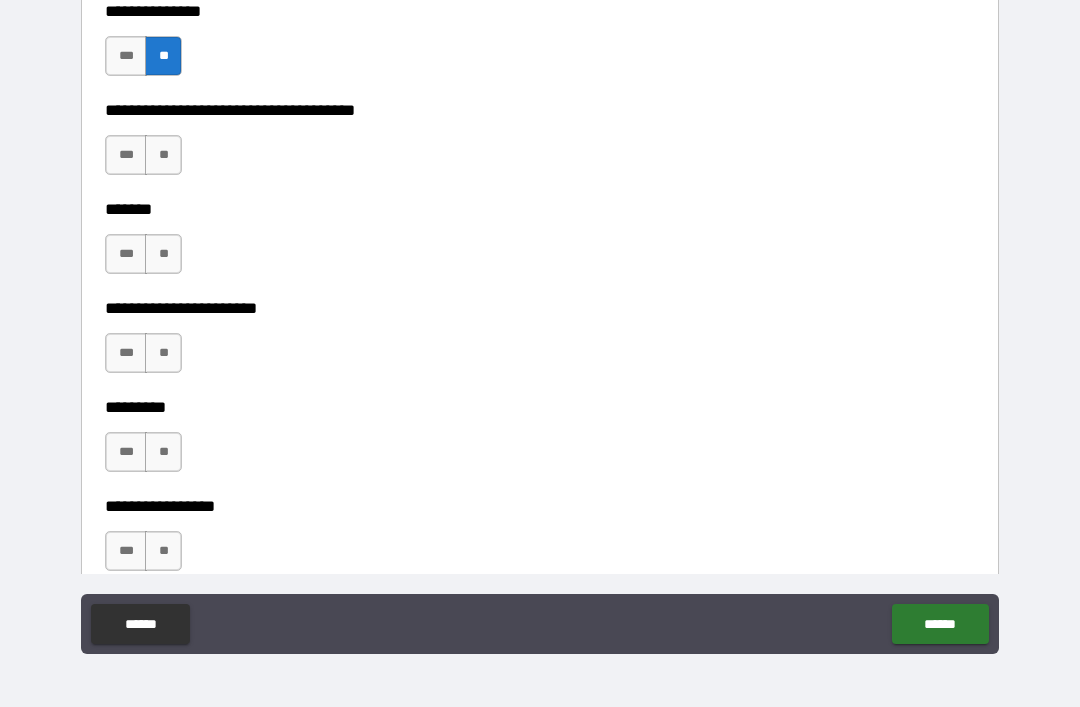click on "**********" at bounding box center [540, 145] 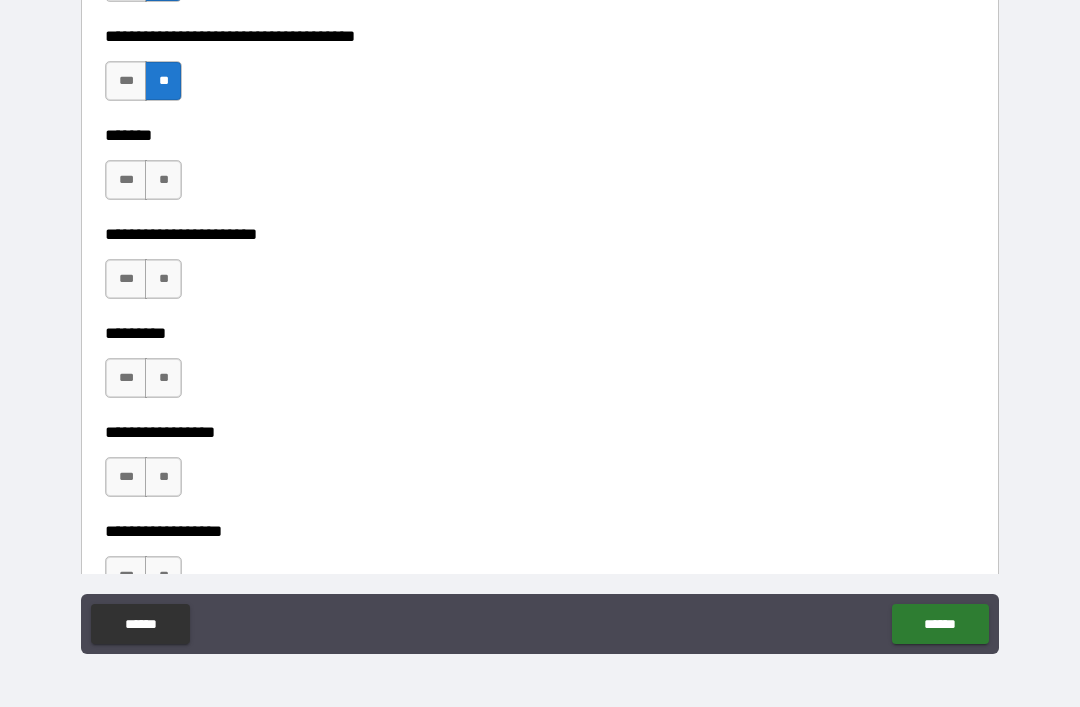 scroll, scrollTop: 11508, scrollLeft: 0, axis: vertical 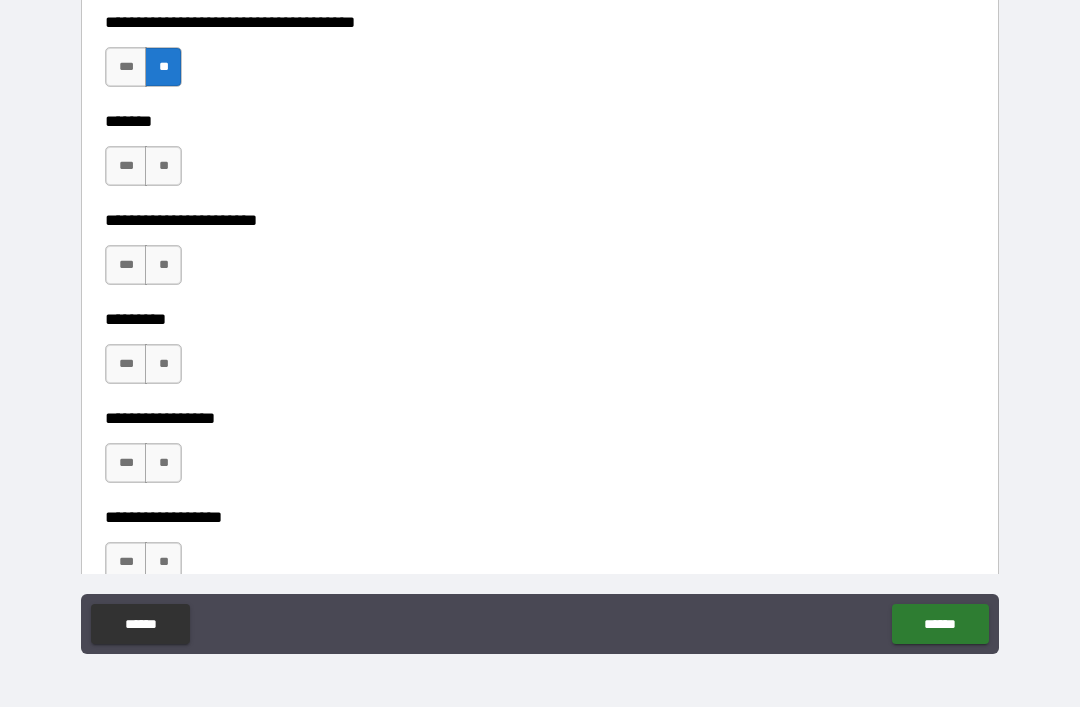 click on "**" at bounding box center (163, 166) 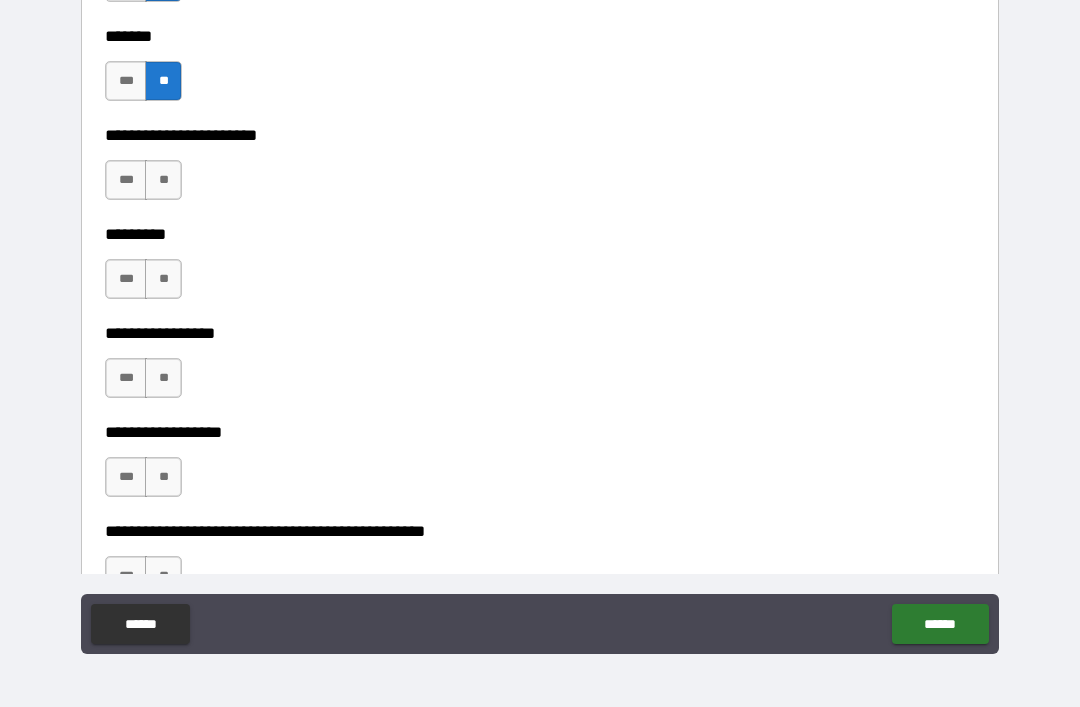 scroll, scrollTop: 11608, scrollLeft: 0, axis: vertical 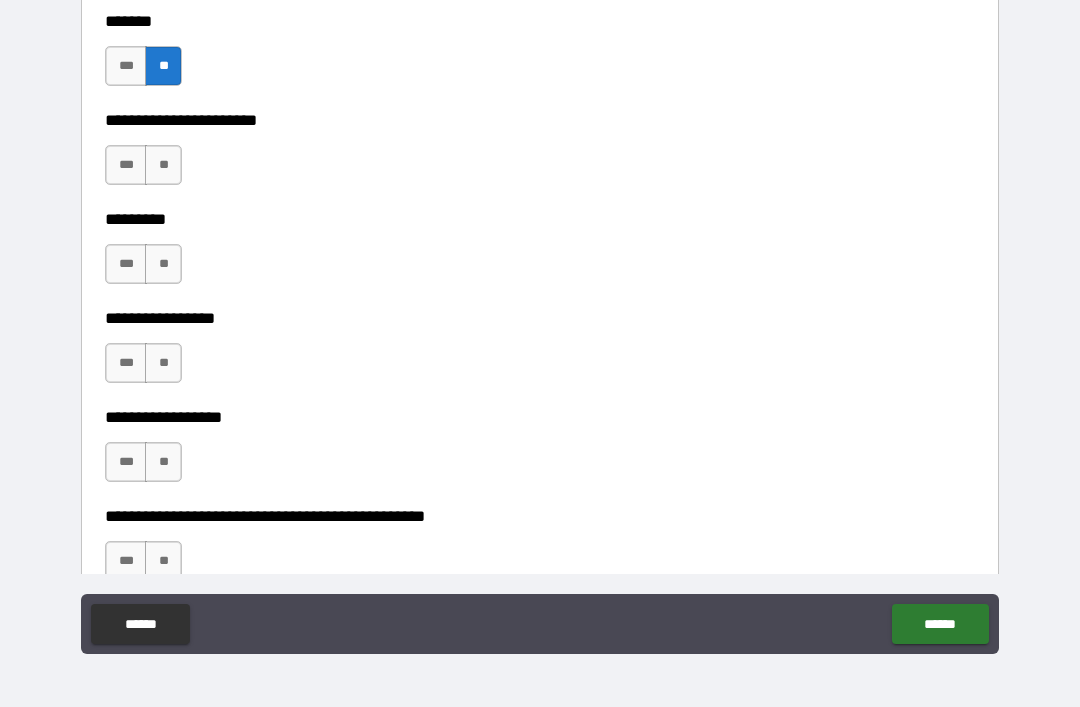 click on "**" at bounding box center (163, 165) 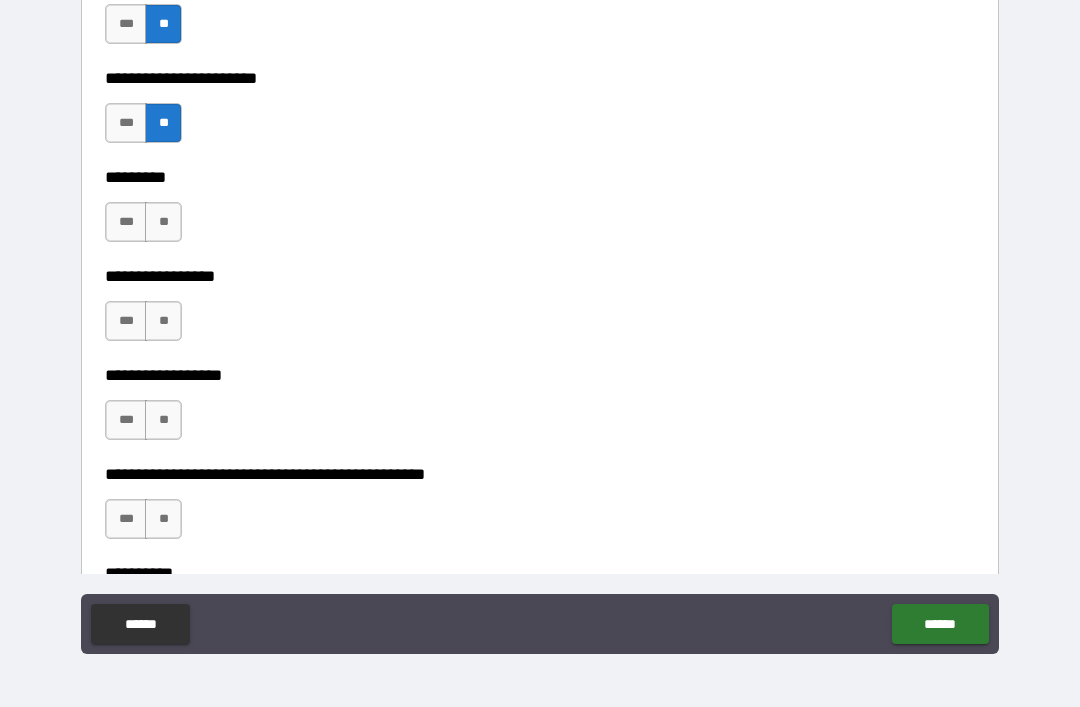 scroll, scrollTop: 11654, scrollLeft: 0, axis: vertical 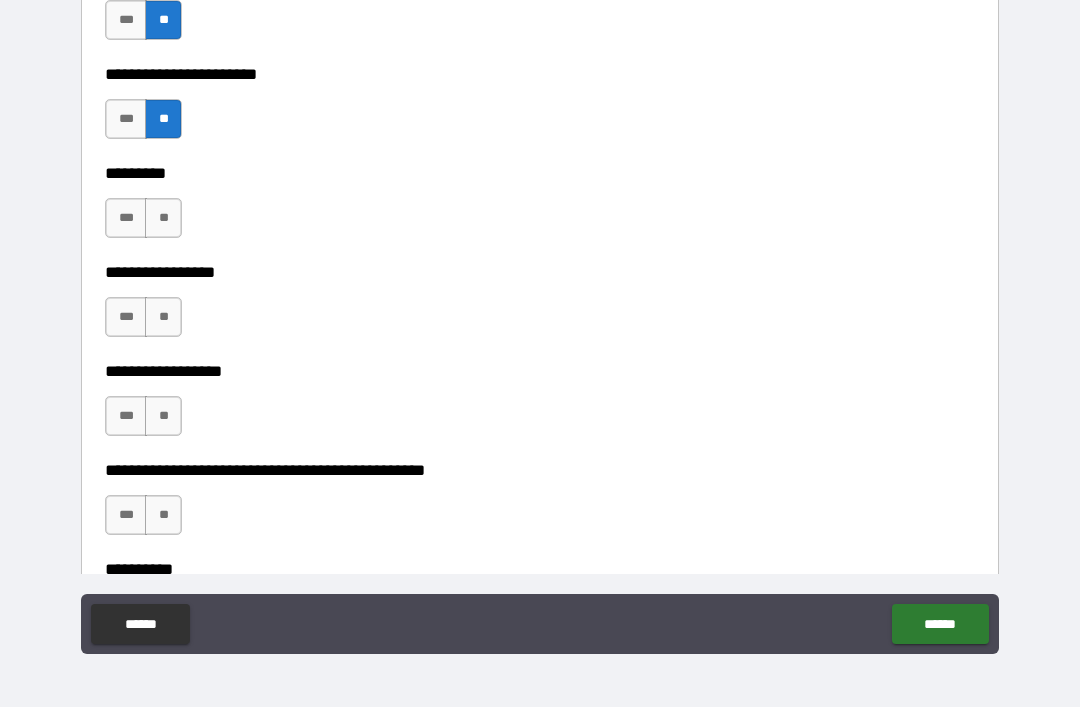 click on "**" at bounding box center (163, 218) 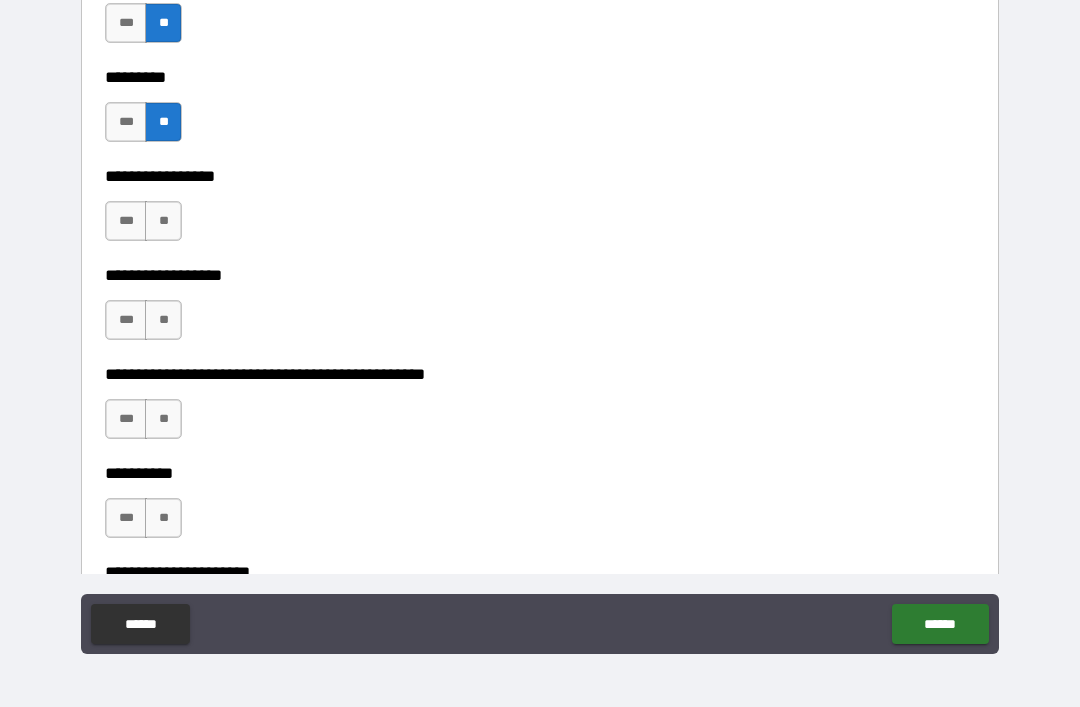 scroll, scrollTop: 11751, scrollLeft: 0, axis: vertical 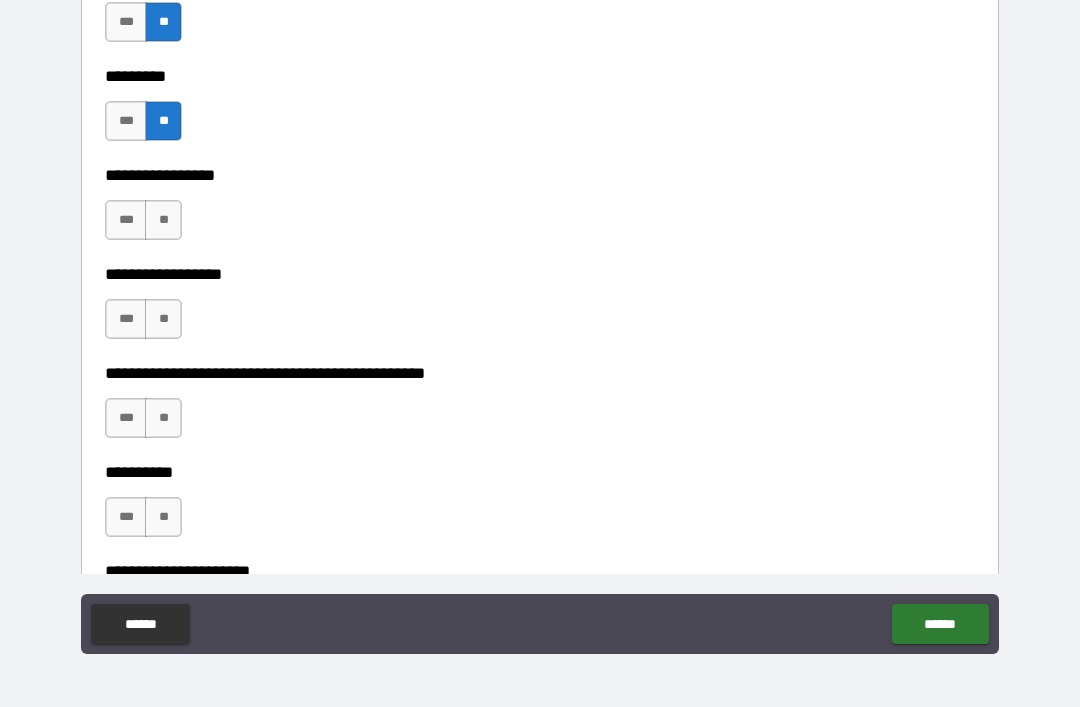 click on "**" at bounding box center [163, 220] 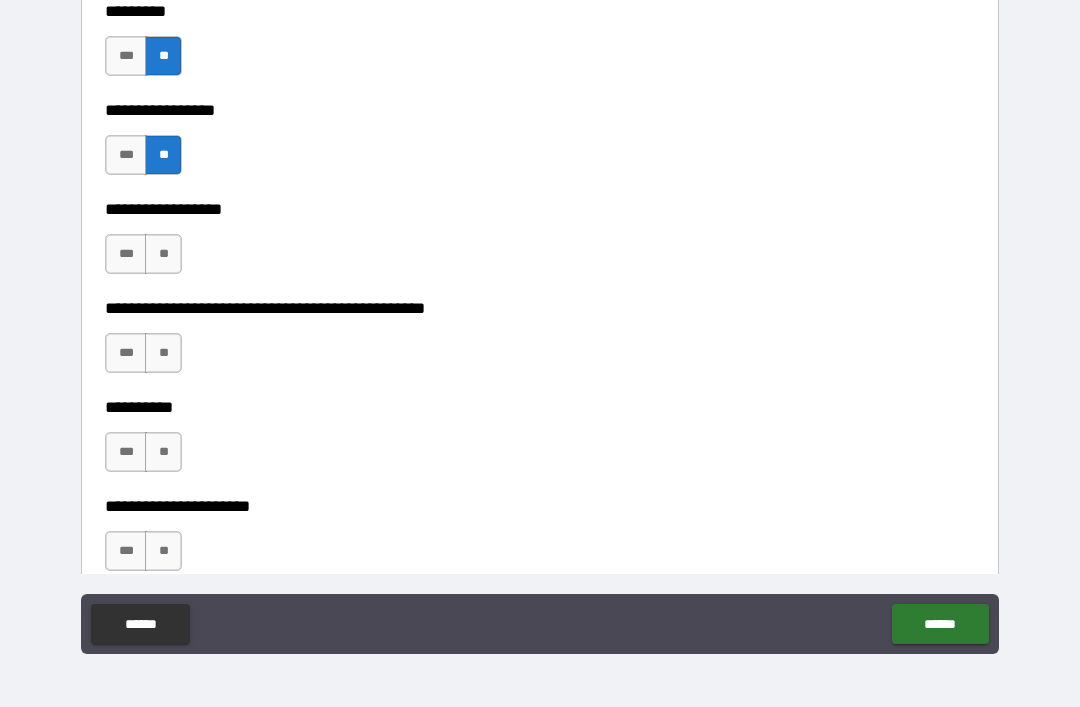 scroll, scrollTop: 11838, scrollLeft: 0, axis: vertical 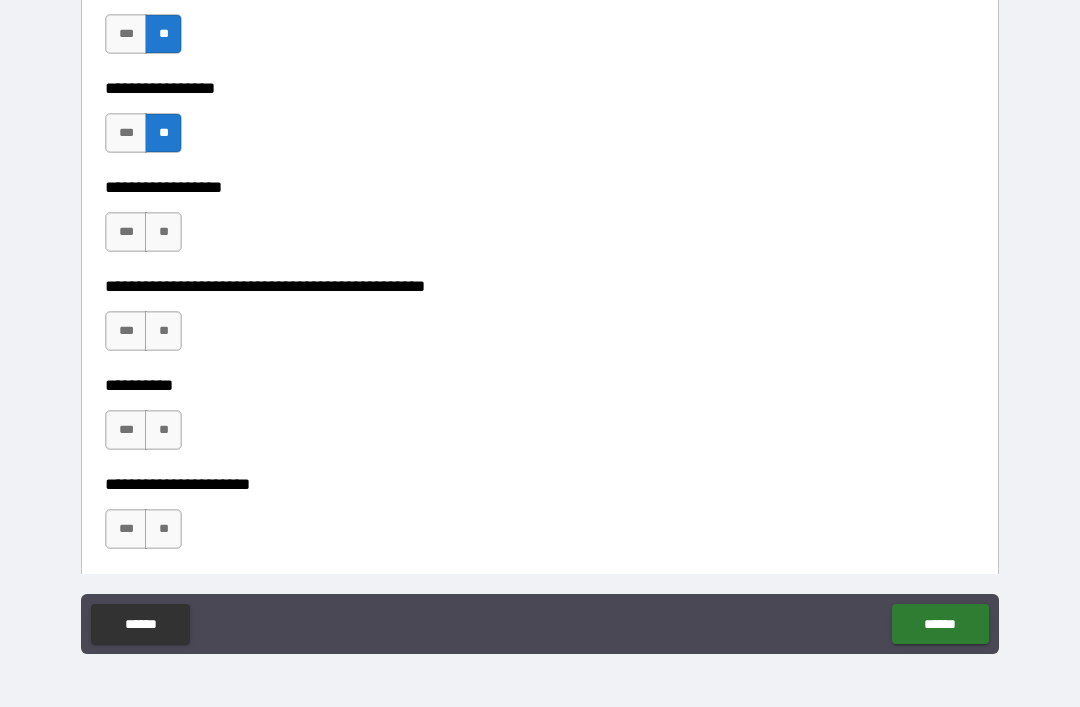 click on "**" at bounding box center (163, 232) 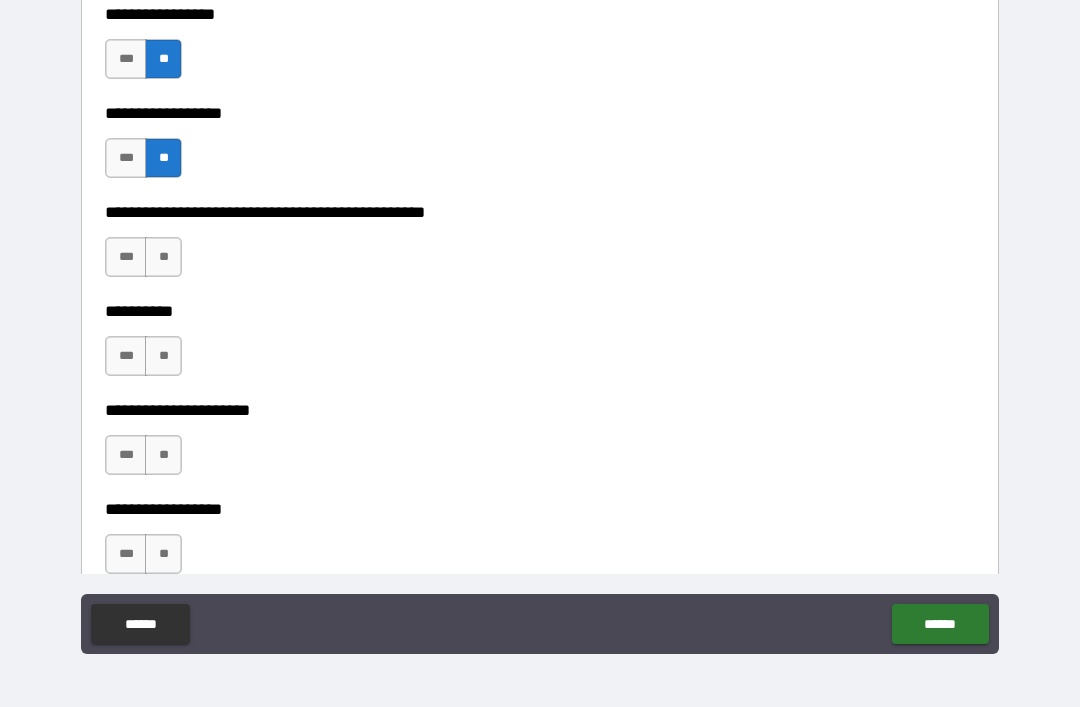 scroll, scrollTop: 11914, scrollLeft: 0, axis: vertical 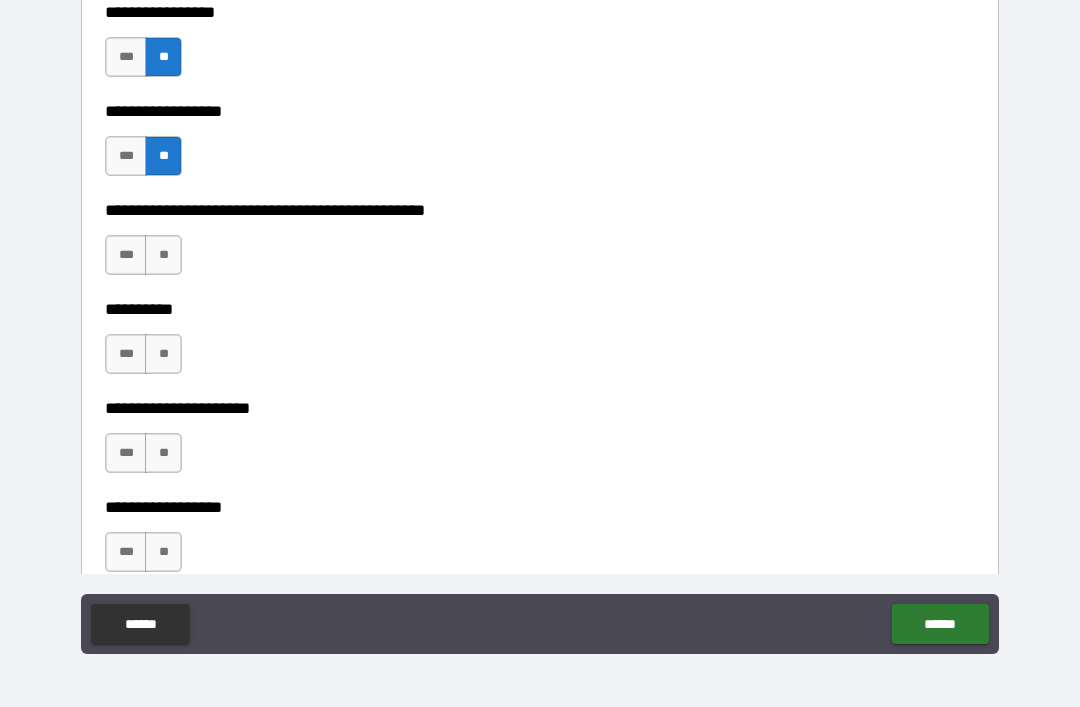 click on "**" at bounding box center (163, 255) 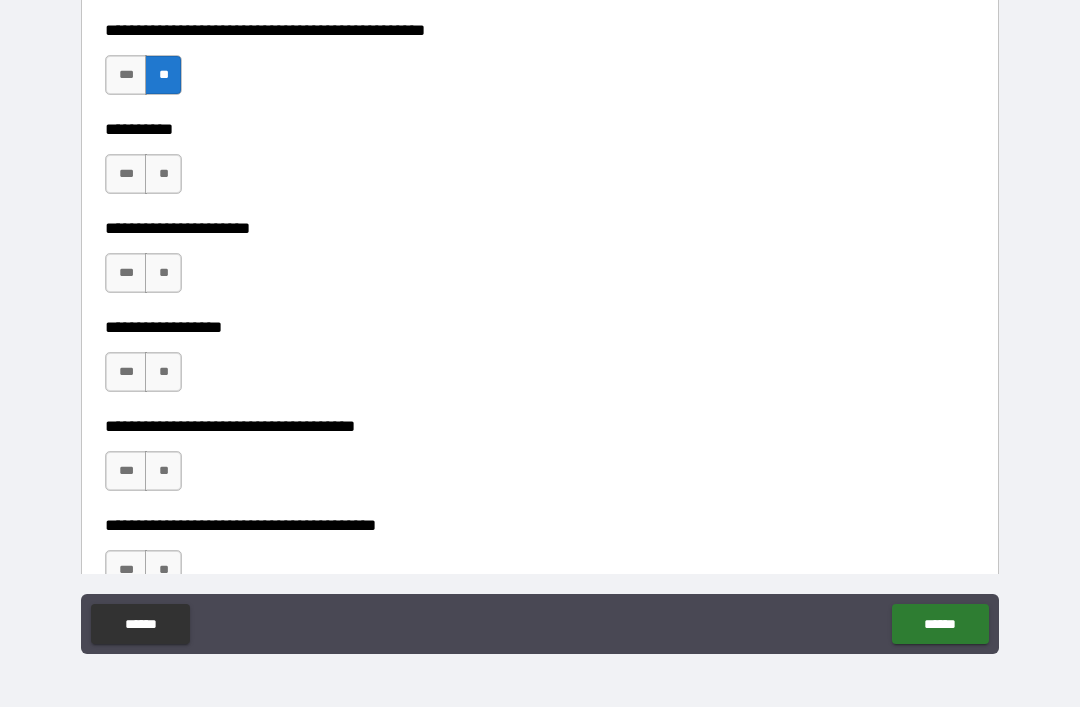 scroll, scrollTop: 12108, scrollLeft: 0, axis: vertical 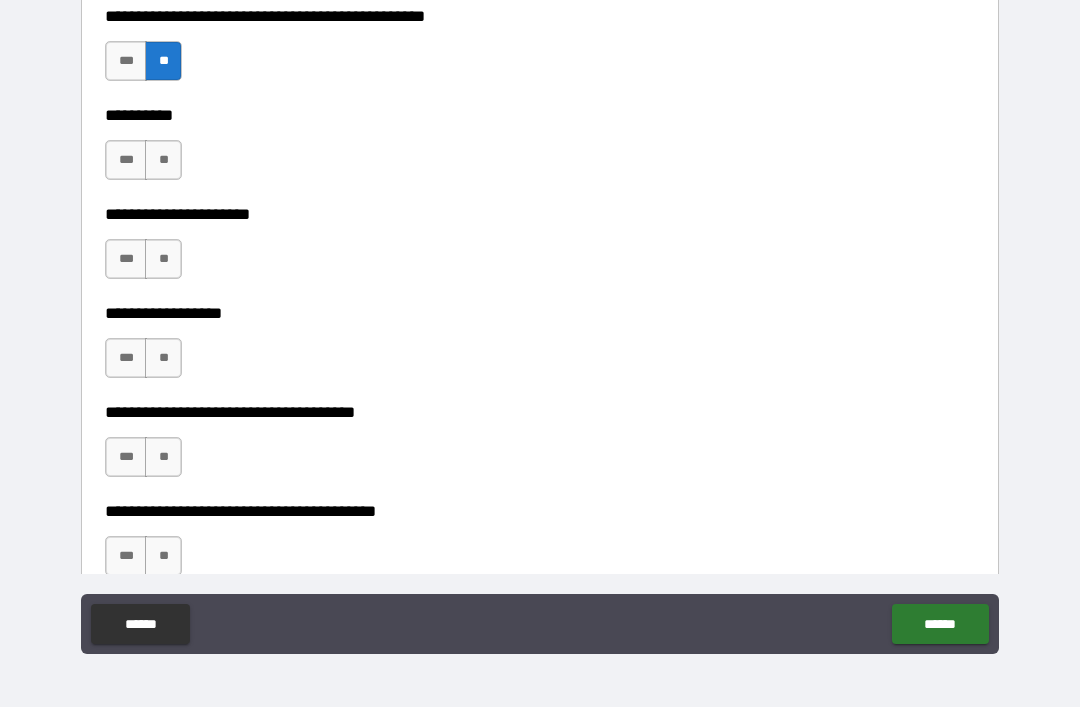 click on "**" at bounding box center (163, 160) 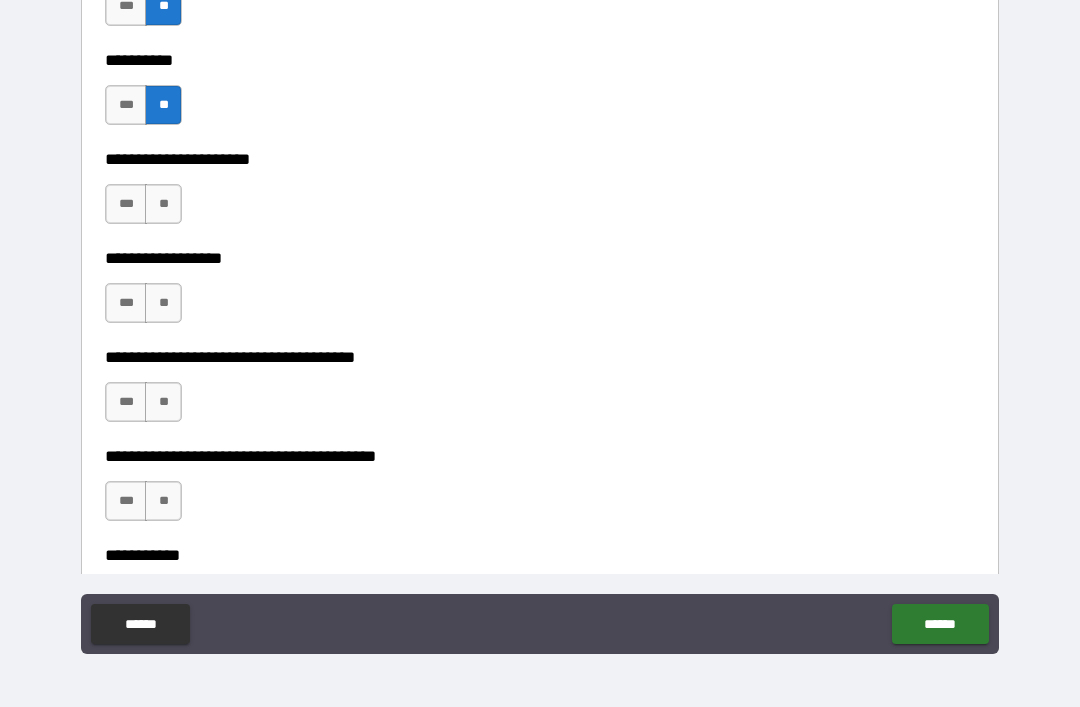 scroll, scrollTop: 12170, scrollLeft: 0, axis: vertical 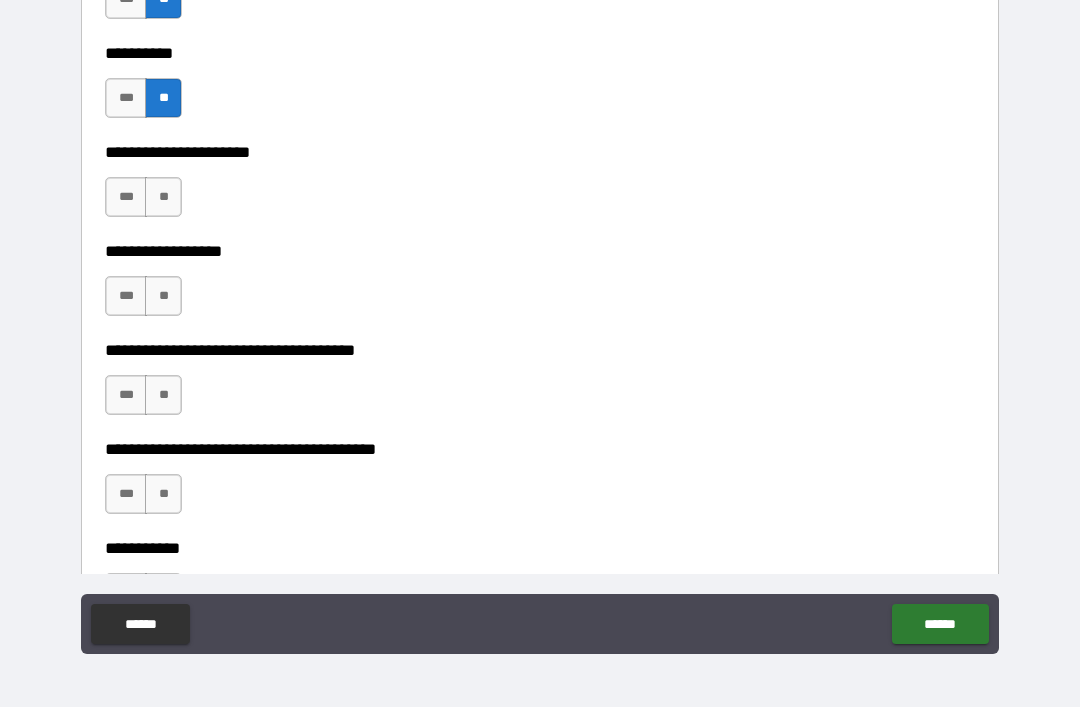 click on "**" at bounding box center [163, 197] 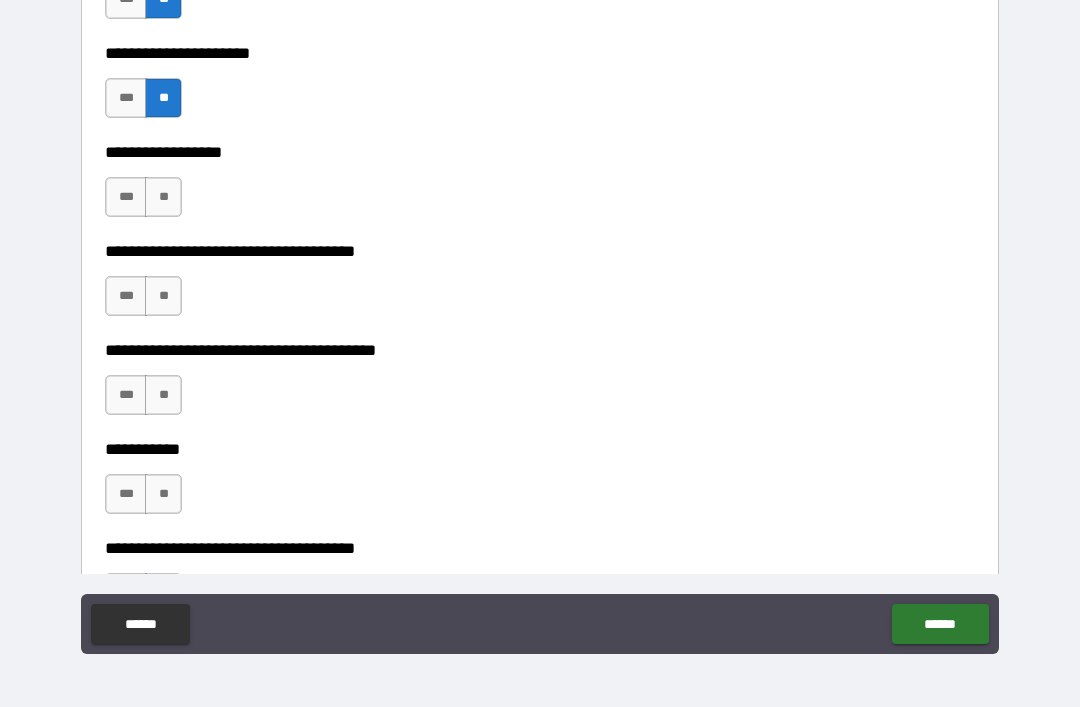 scroll, scrollTop: 12275, scrollLeft: 0, axis: vertical 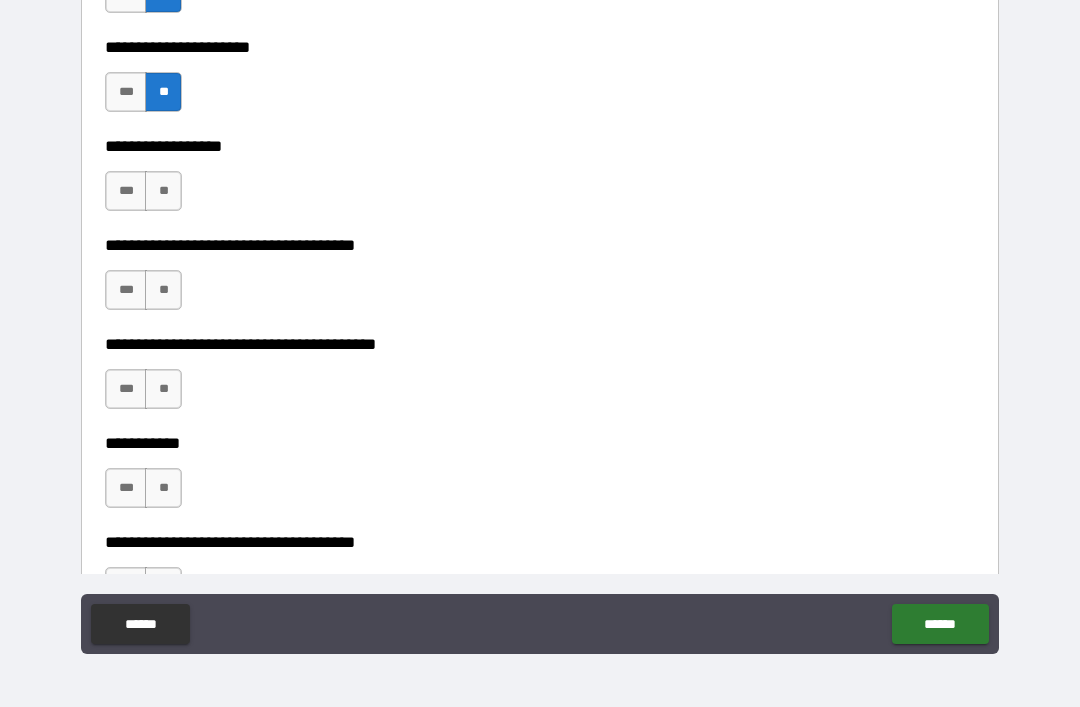 click on "**" at bounding box center (163, 191) 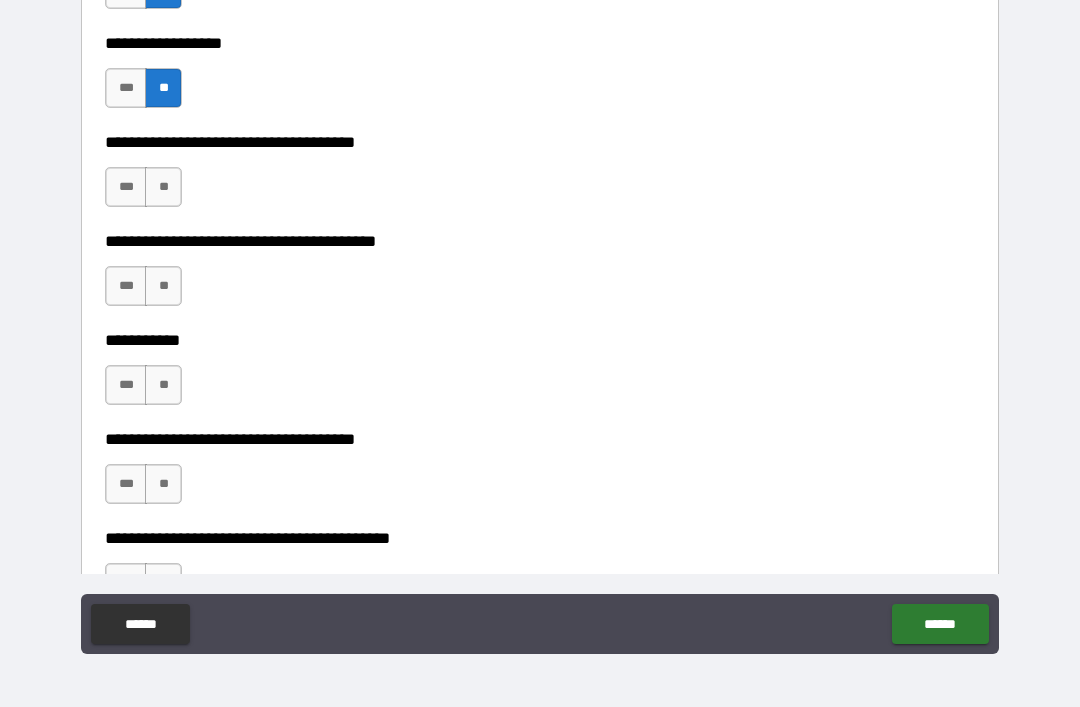 scroll, scrollTop: 12379, scrollLeft: 0, axis: vertical 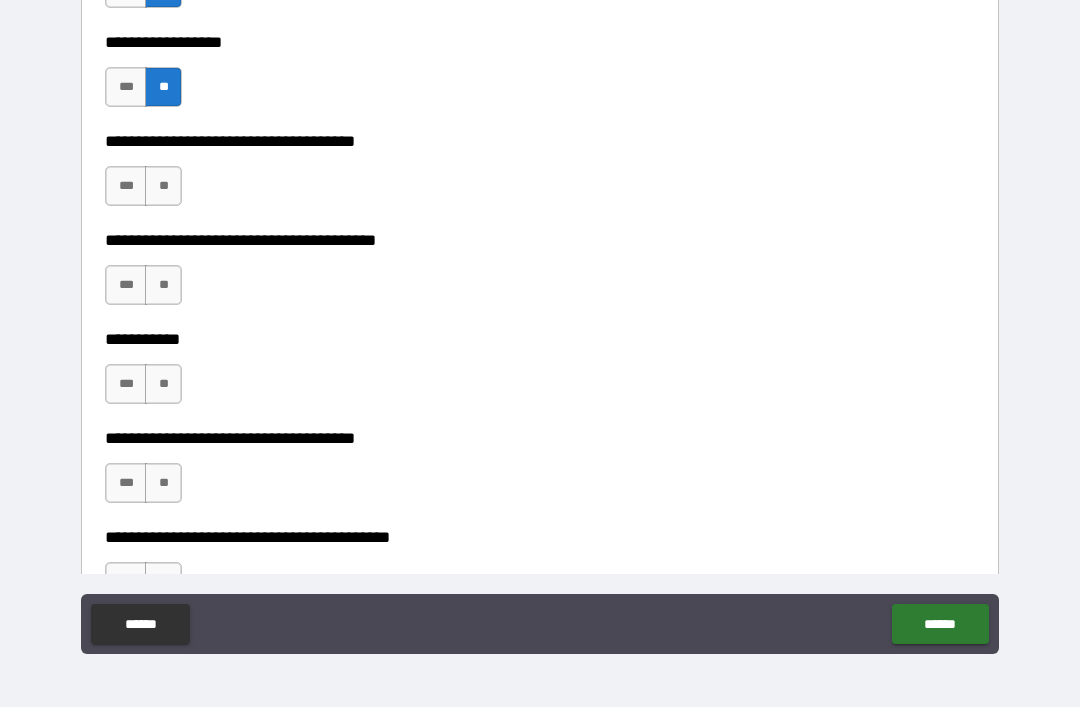 click on "**" at bounding box center (163, 186) 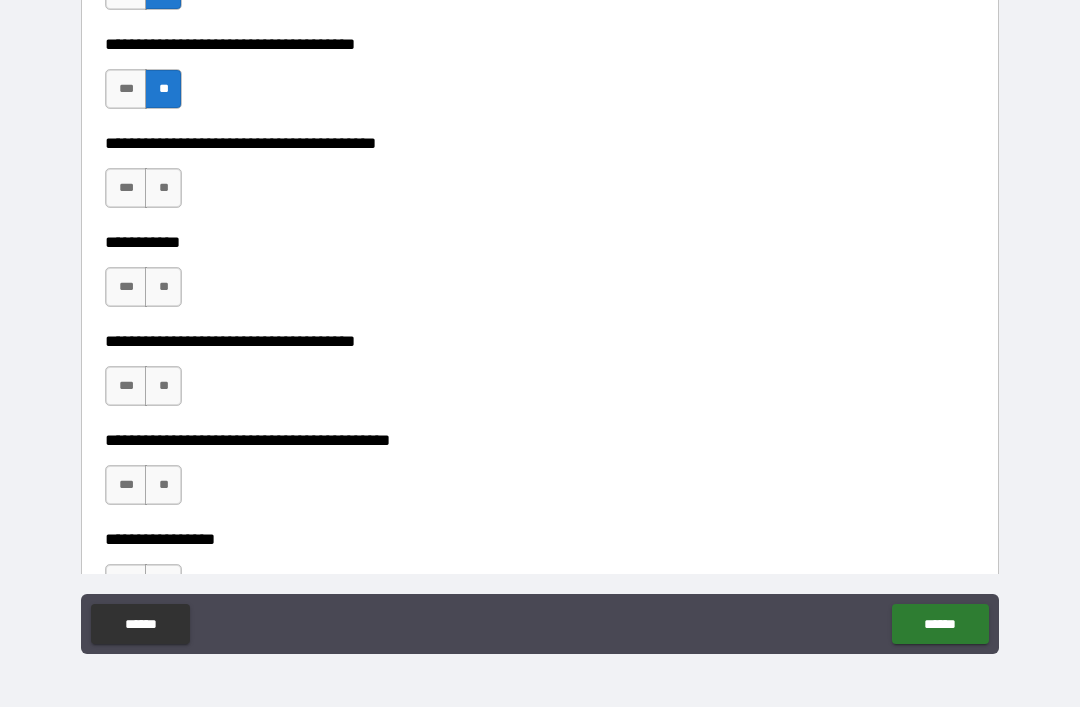 scroll, scrollTop: 12477, scrollLeft: 0, axis: vertical 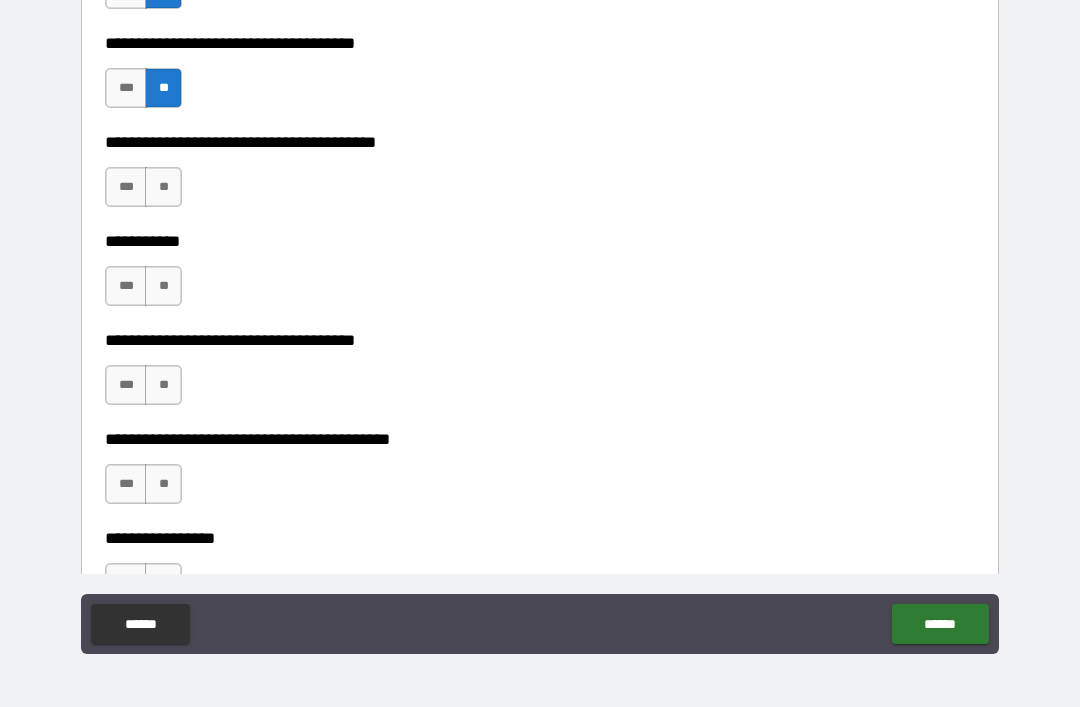 click on "**" at bounding box center [163, 187] 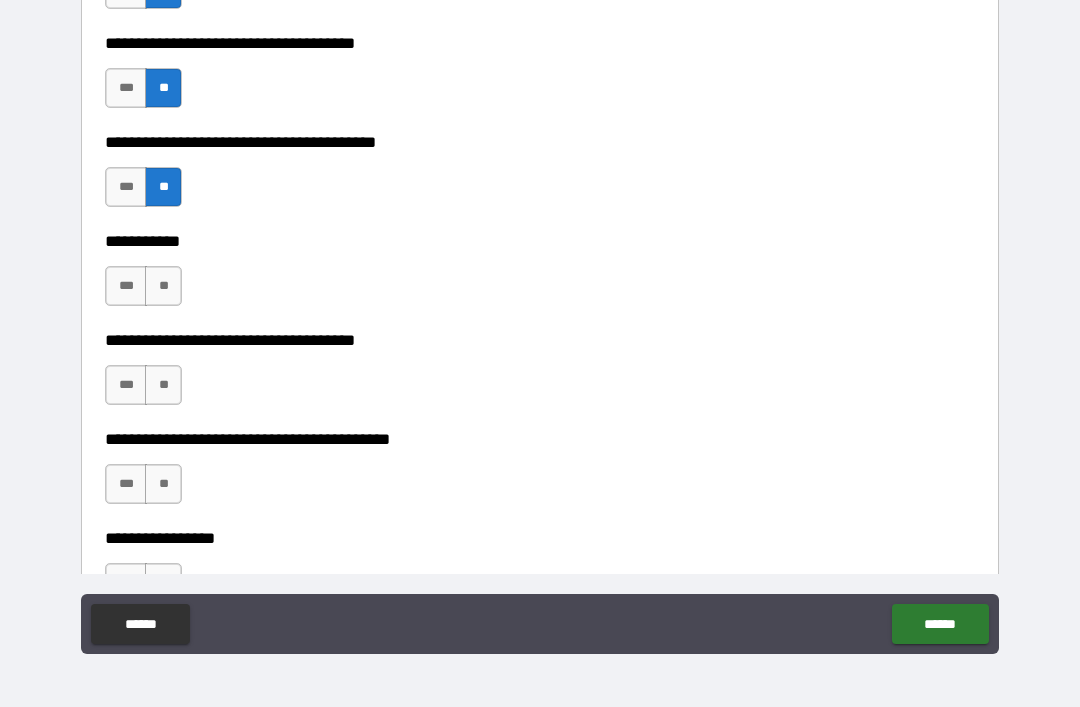 click on "**" at bounding box center (163, 286) 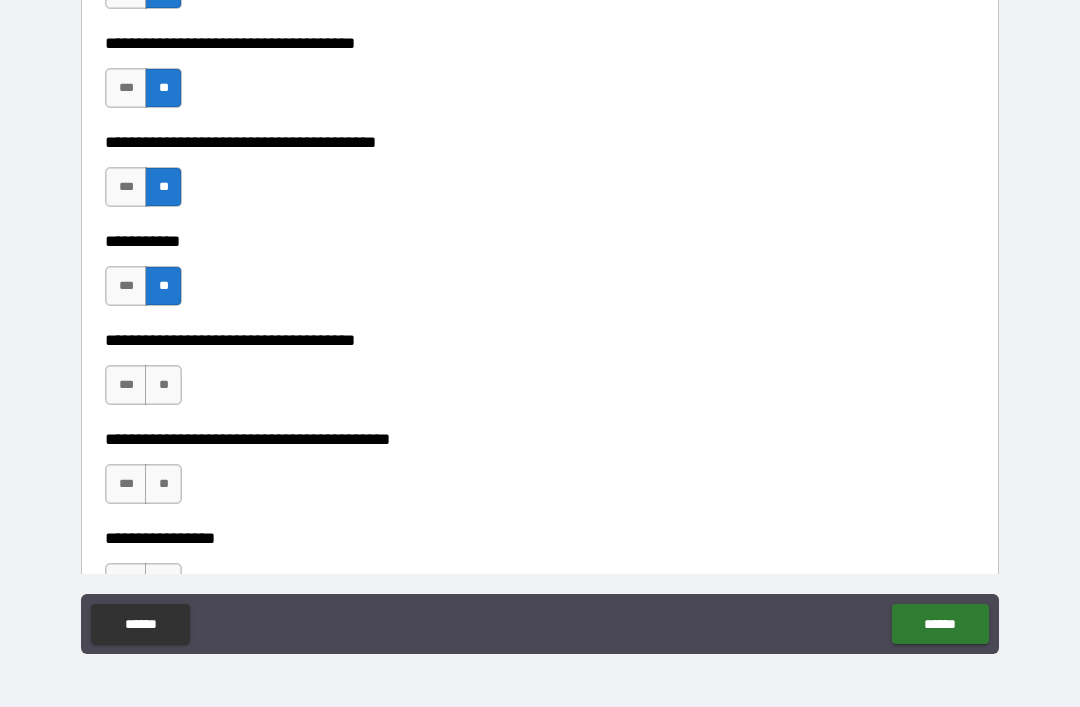 click on "**" at bounding box center [163, 385] 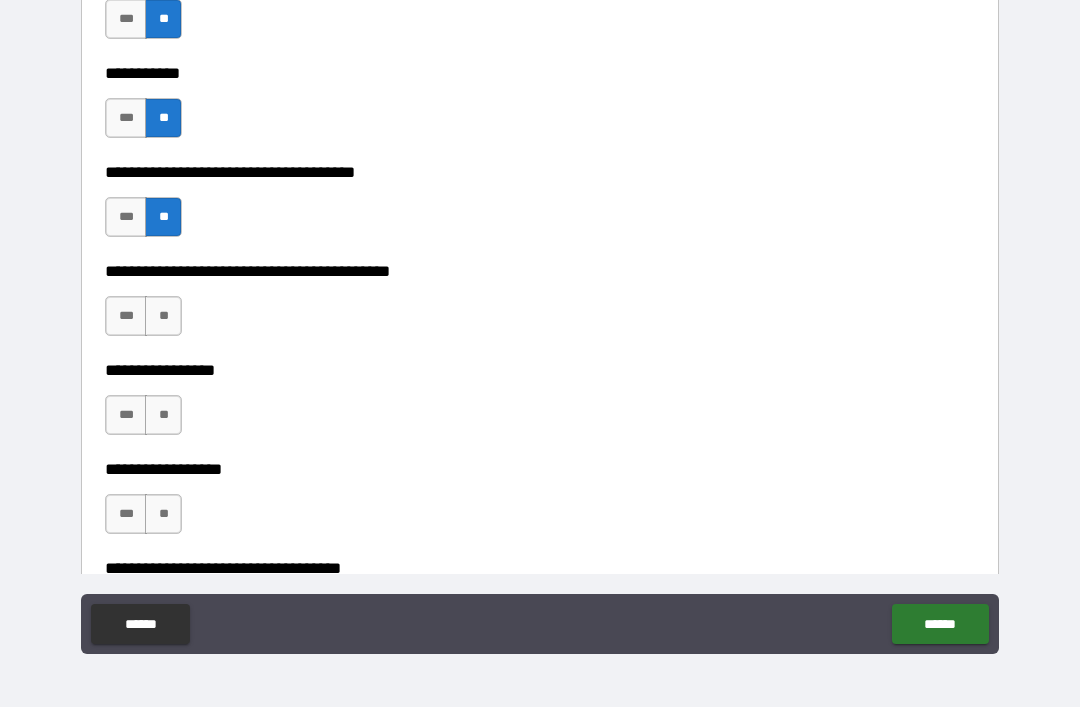 scroll, scrollTop: 12650, scrollLeft: 0, axis: vertical 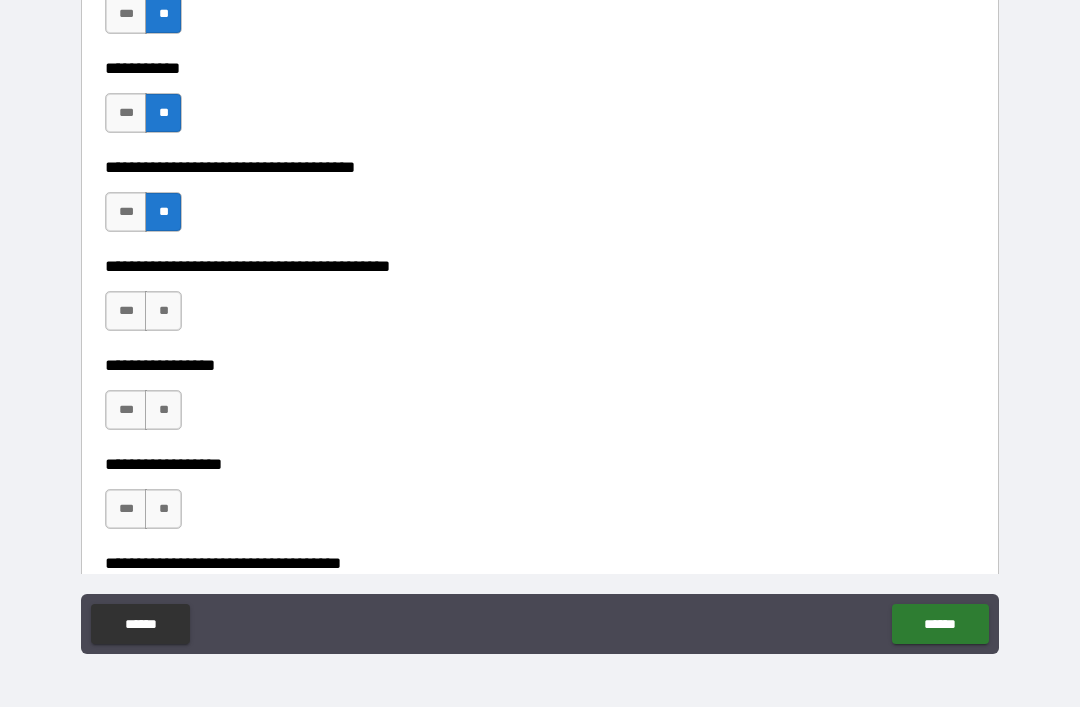 click on "**" at bounding box center (163, 311) 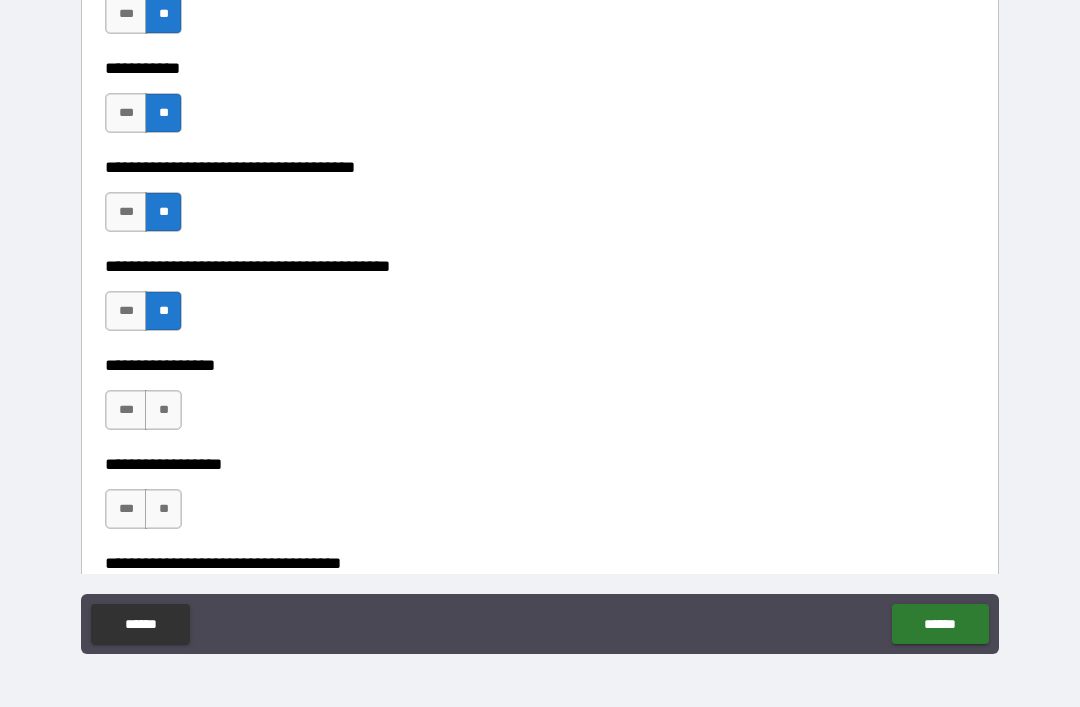 click on "**" at bounding box center [163, 410] 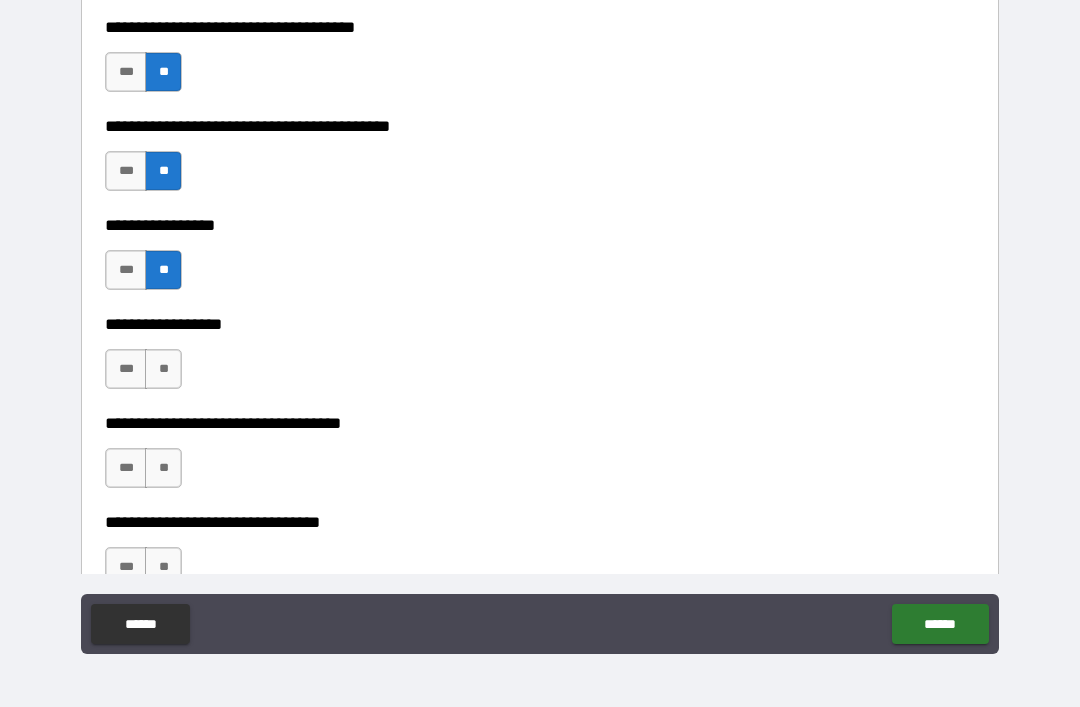 scroll, scrollTop: 12801, scrollLeft: 0, axis: vertical 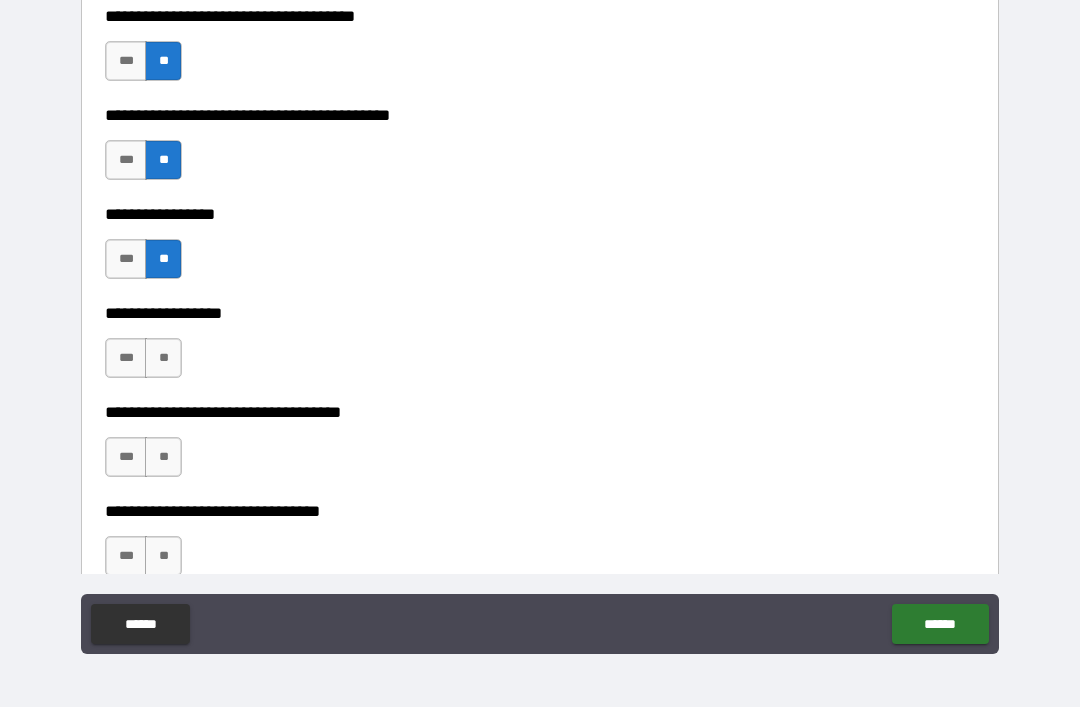 click on "**" at bounding box center (163, 358) 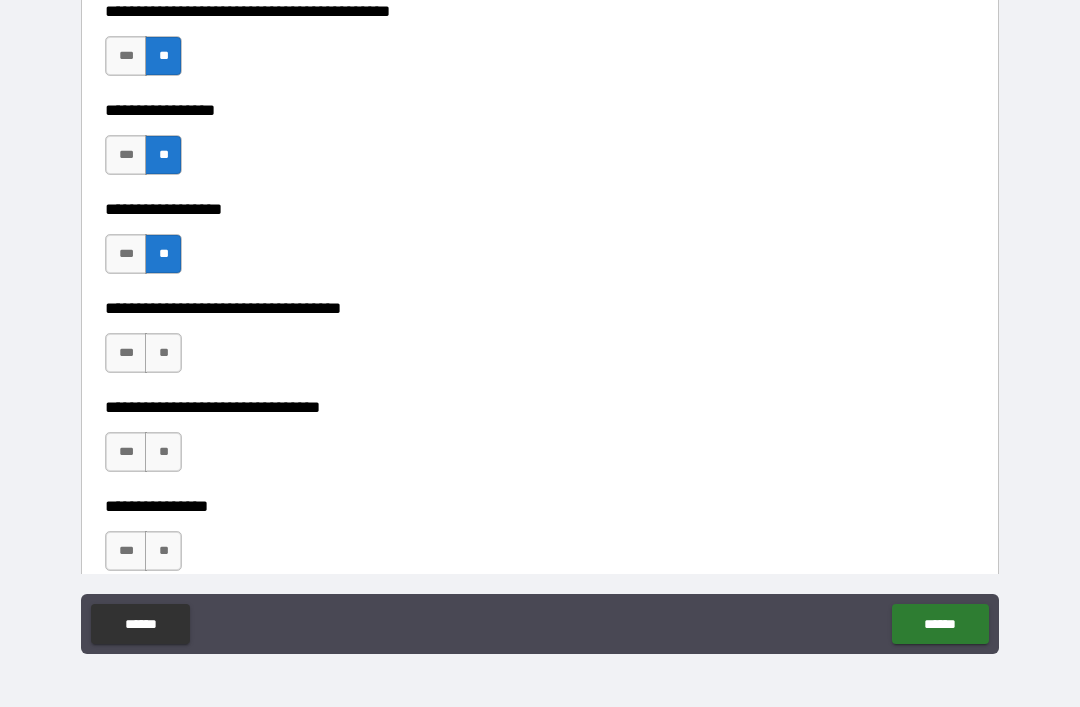 scroll, scrollTop: 12925, scrollLeft: 0, axis: vertical 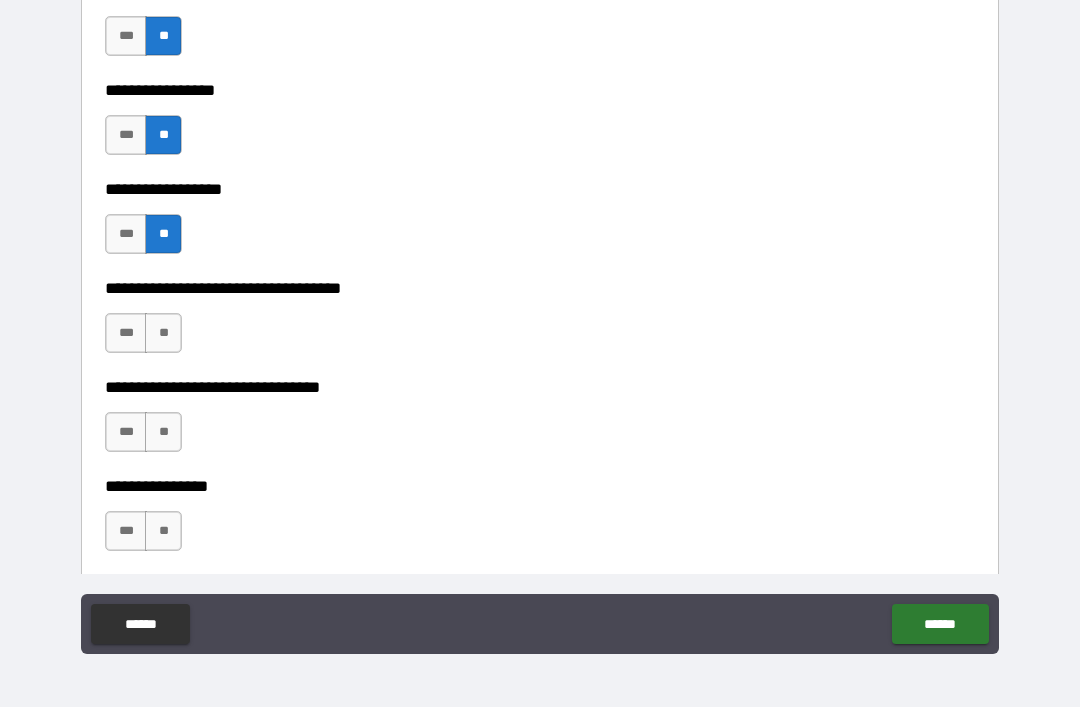 click on "**" at bounding box center [163, 333] 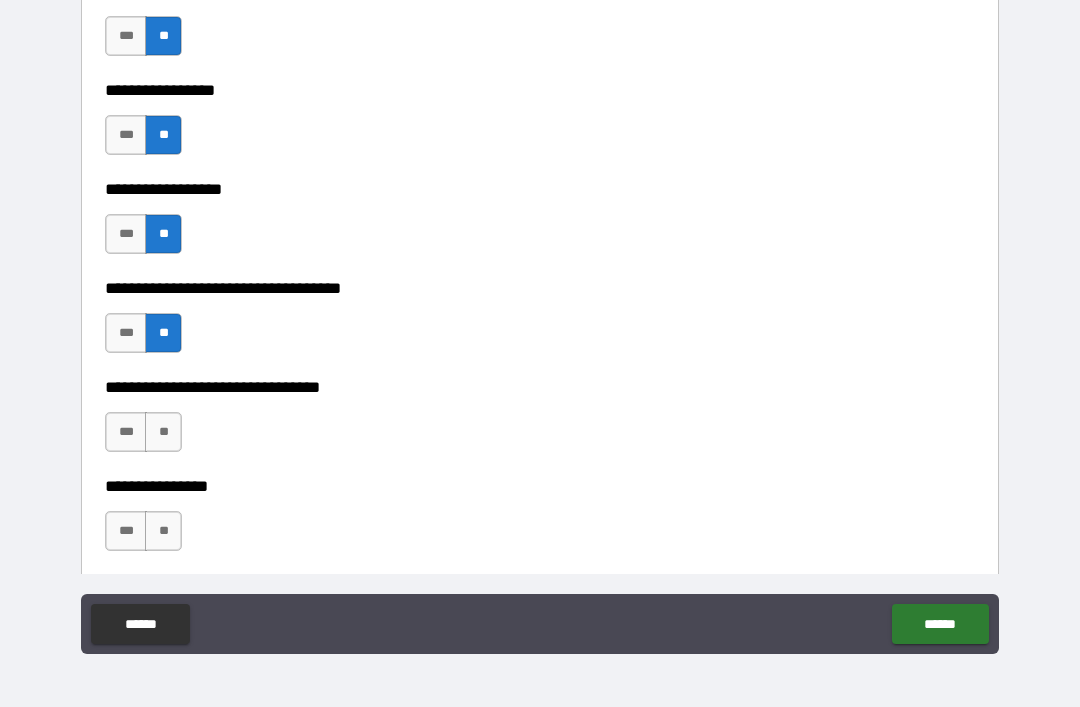 click on "**" at bounding box center (163, 432) 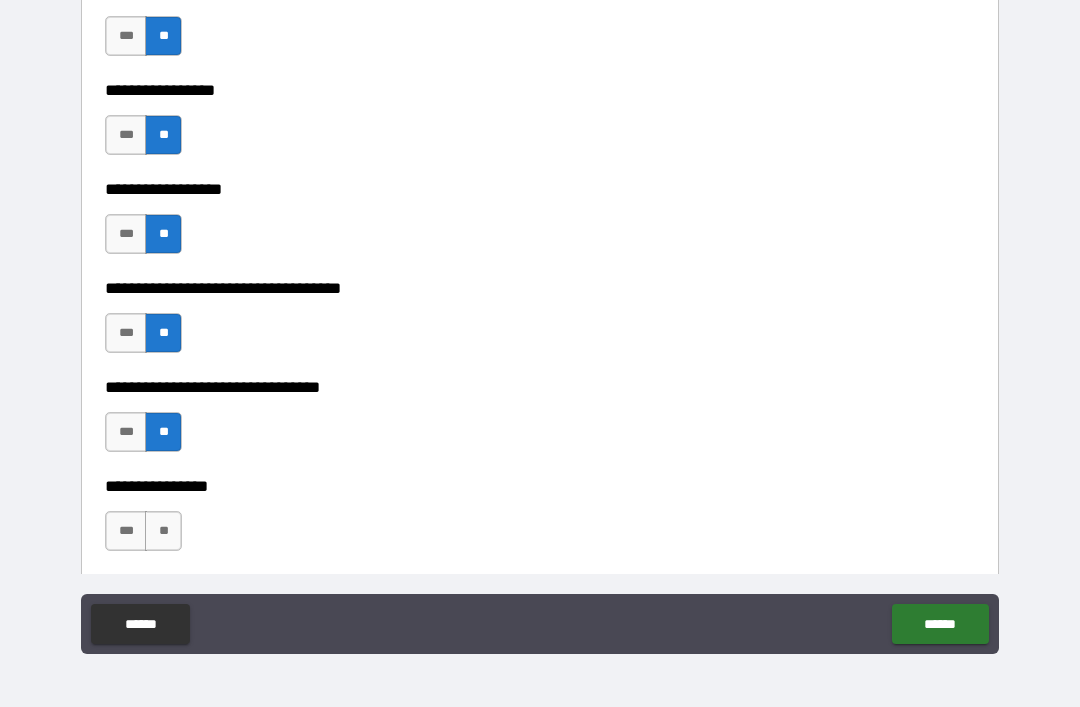 click on "**" at bounding box center [163, 531] 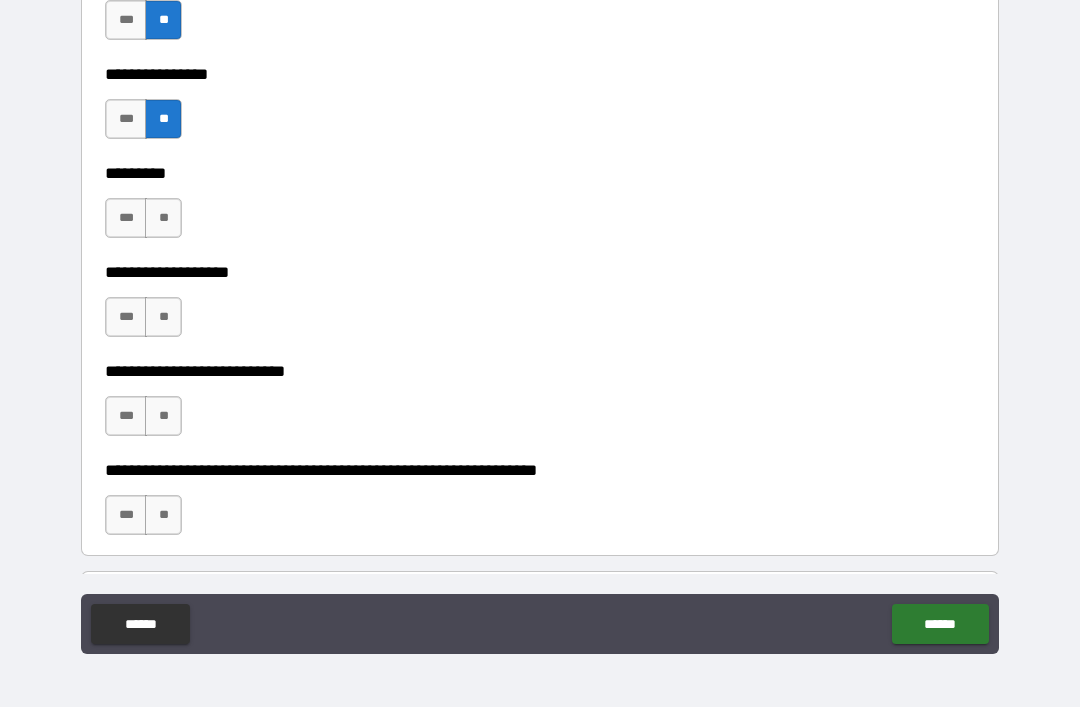 scroll, scrollTop: 13352, scrollLeft: 0, axis: vertical 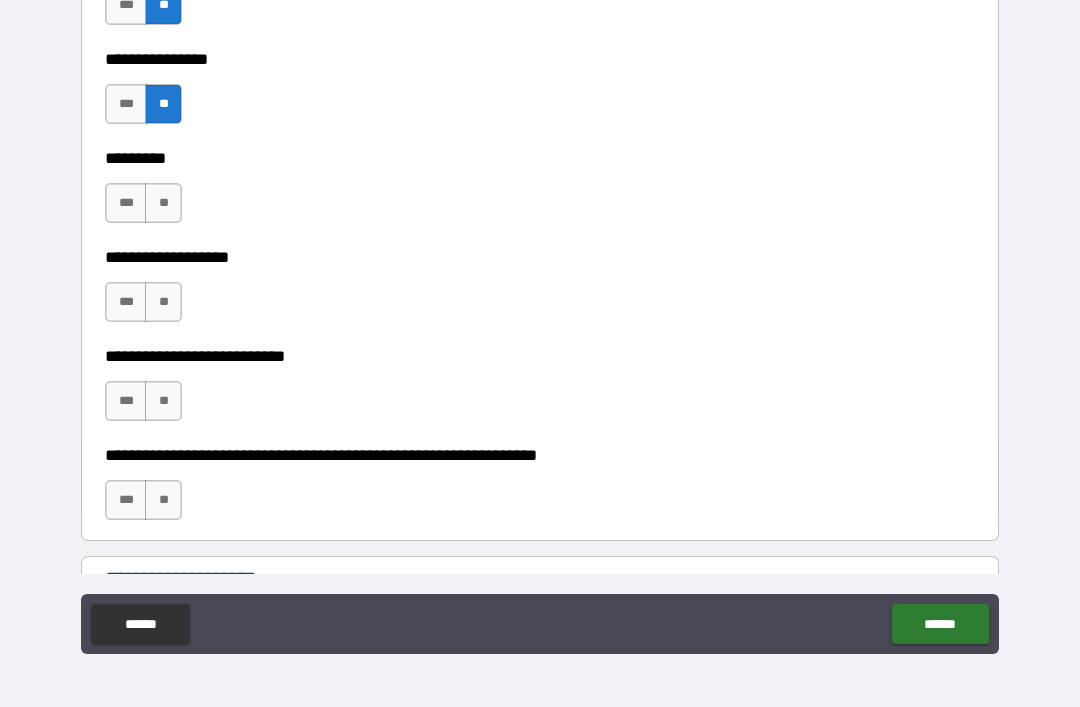 click on "**" at bounding box center [163, 203] 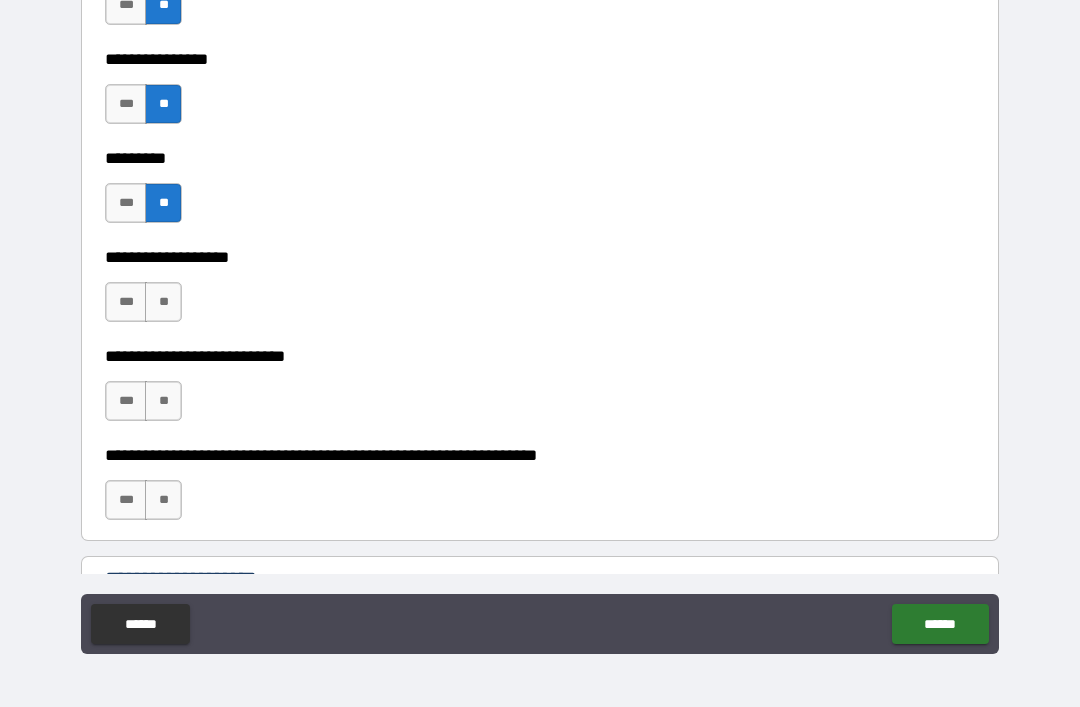 click on "**" at bounding box center [163, 302] 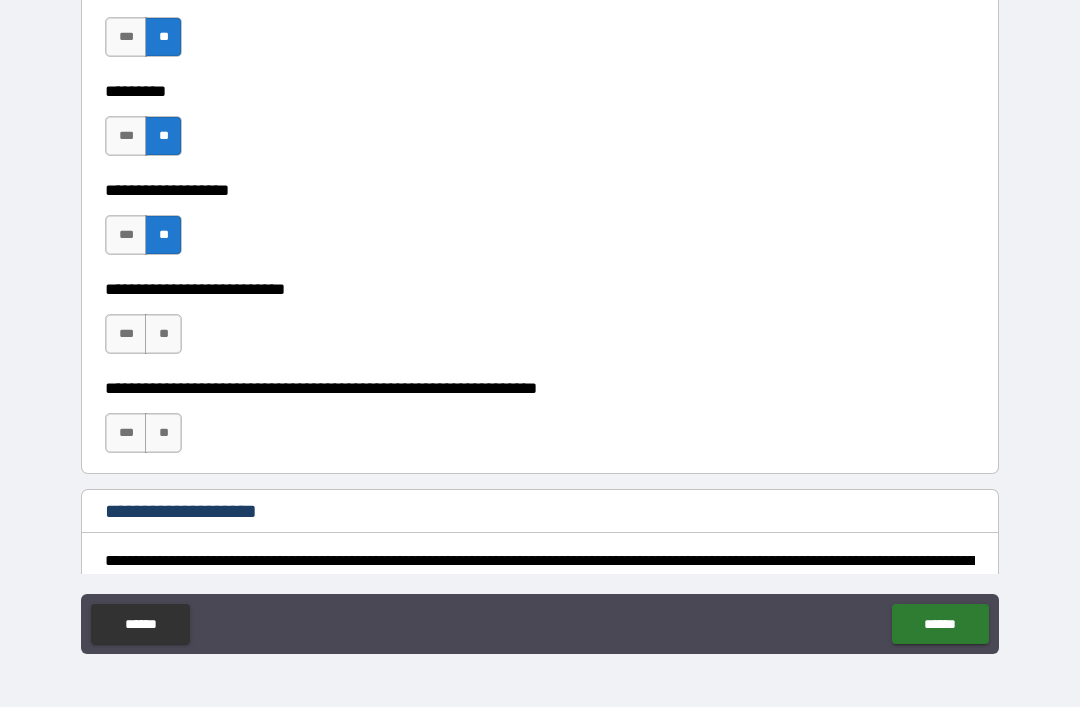 scroll, scrollTop: 13478, scrollLeft: 0, axis: vertical 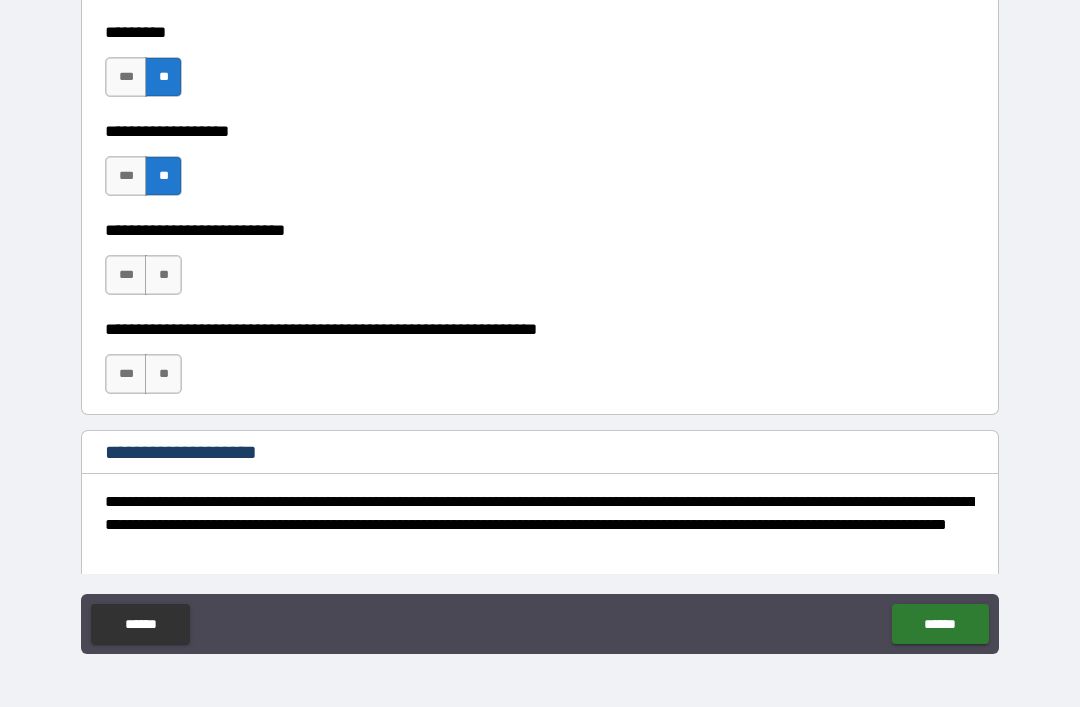 click on "**" at bounding box center (163, 275) 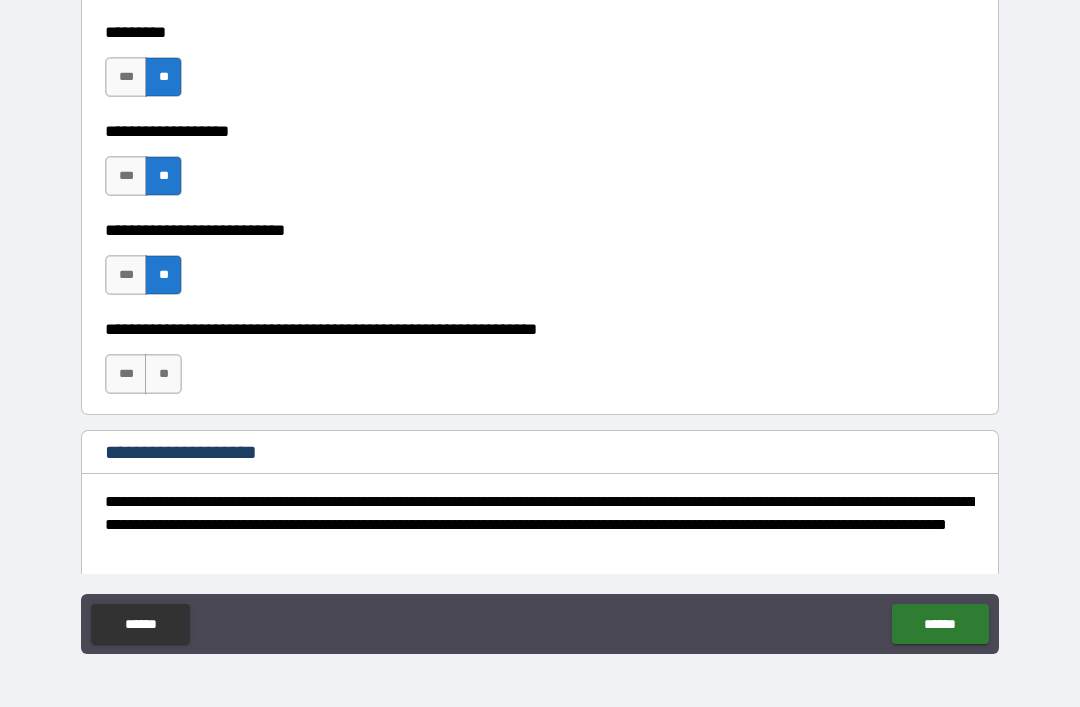 click on "**" at bounding box center (163, 374) 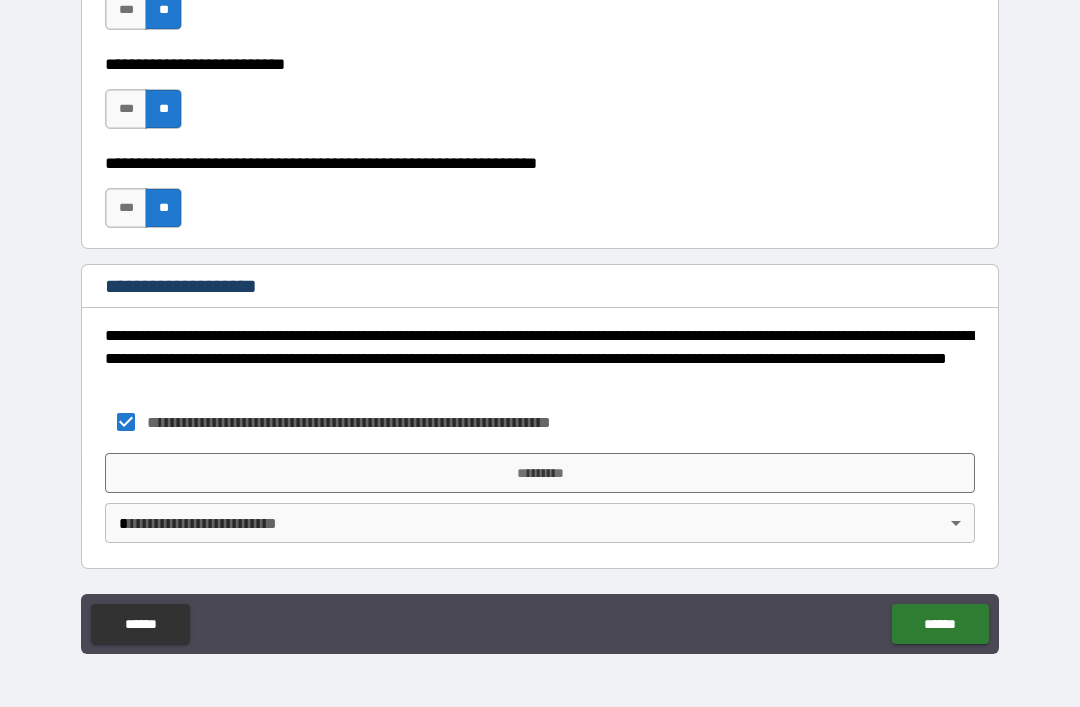 scroll, scrollTop: 13644, scrollLeft: 0, axis: vertical 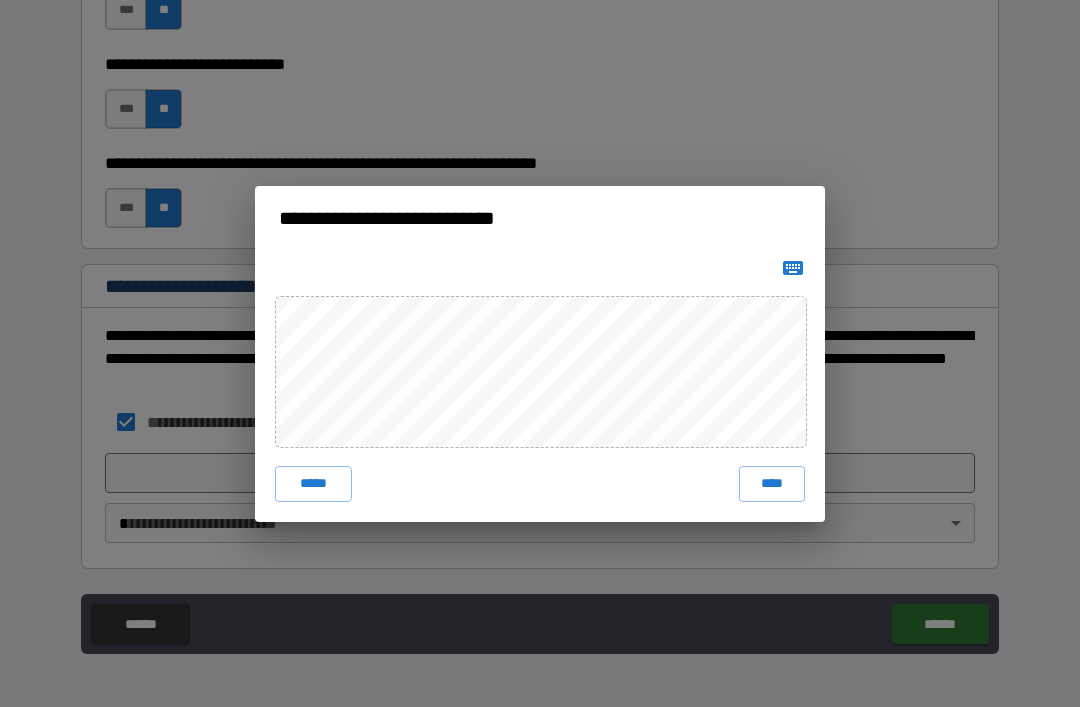 click on "****" at bounding box center [772, 484] 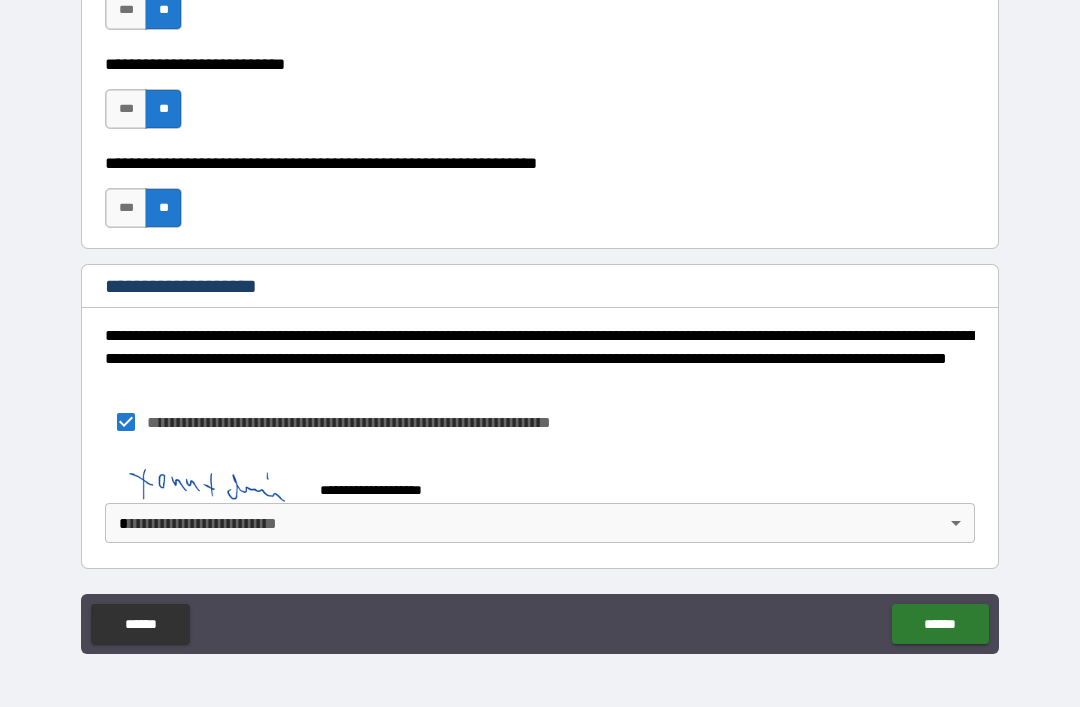 scroll, scrollTop: 13634, scrollLeft: 0, axis: vertical 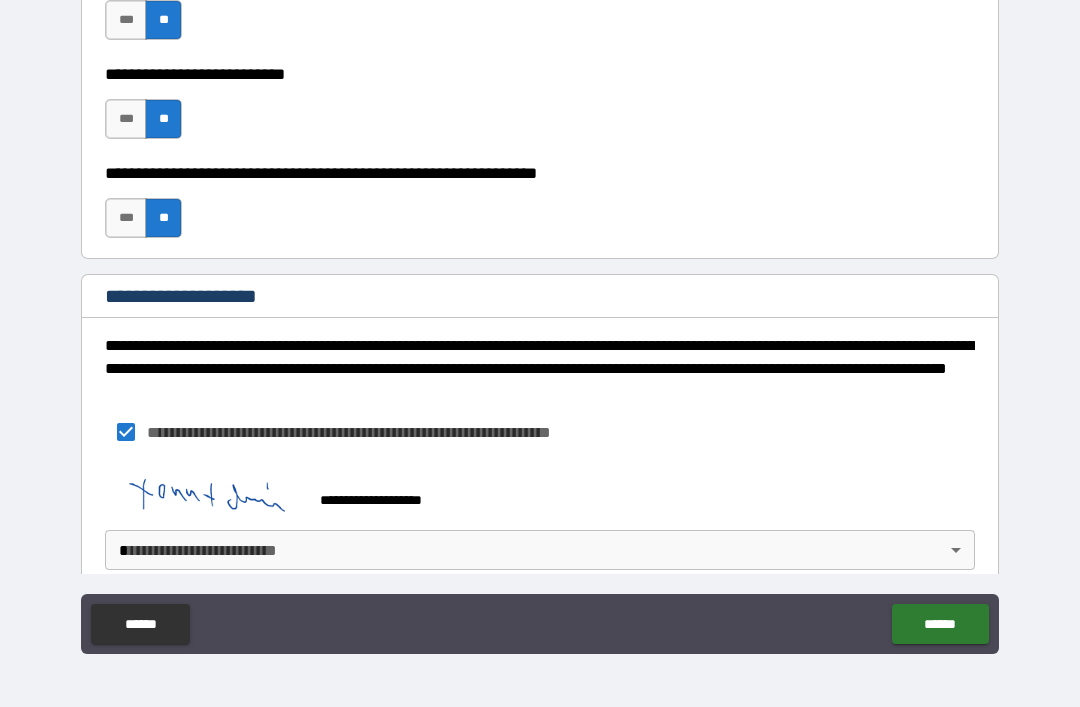 click on "**********" at bounding box center [540, 321] 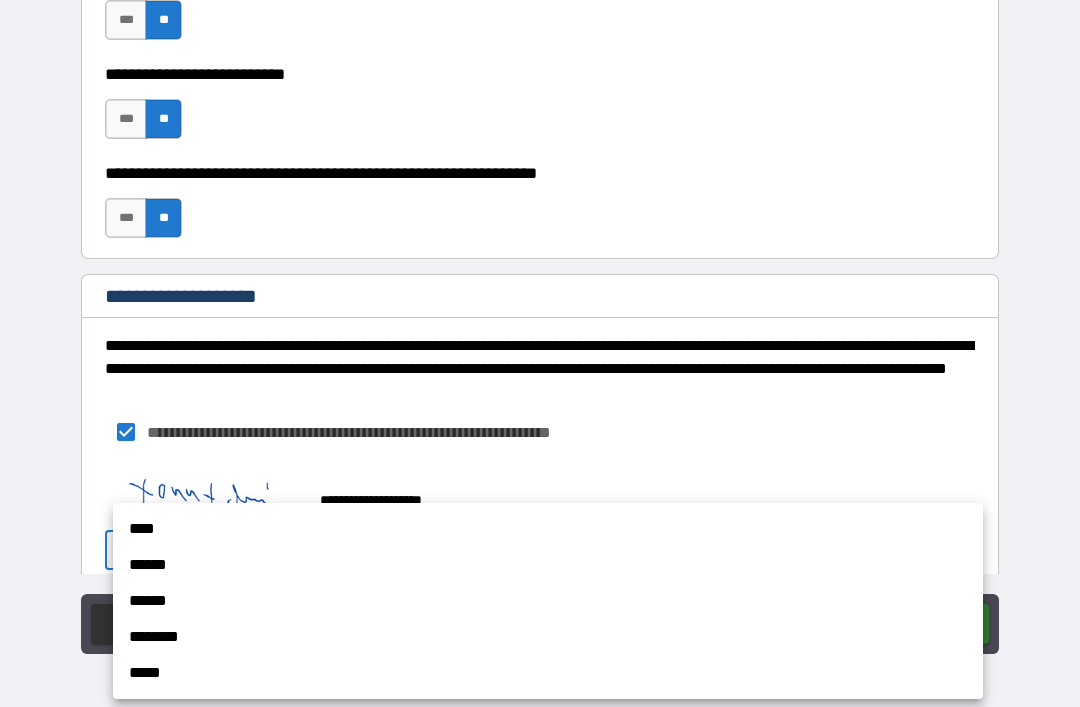 click on "****" at bounding box center (548, 529) 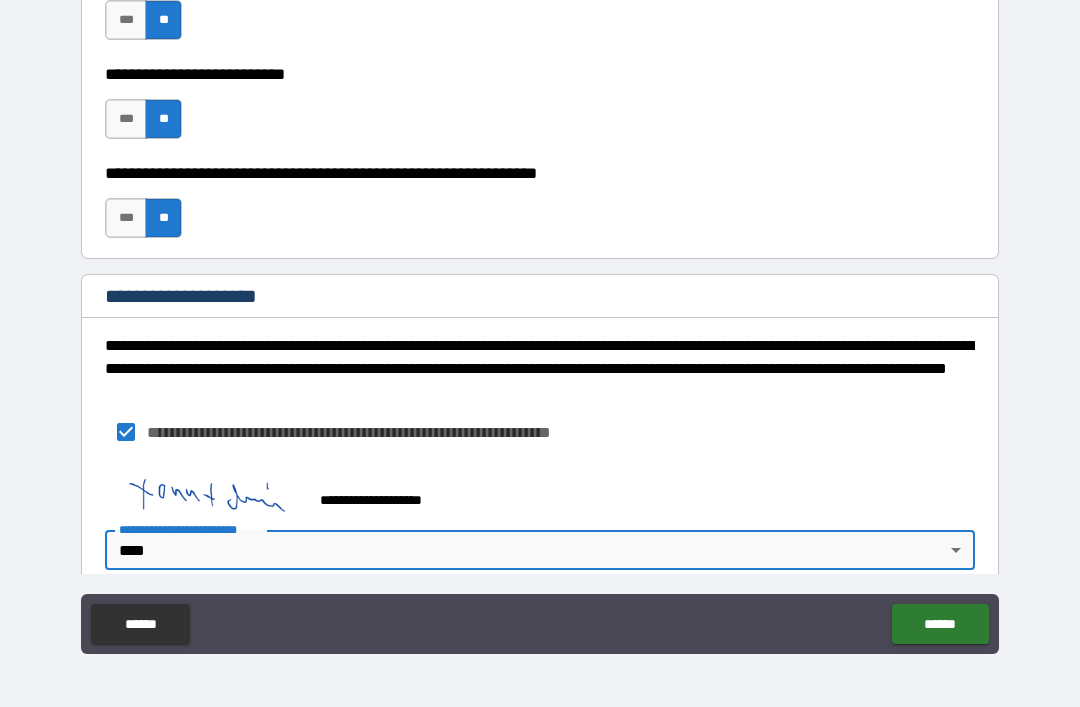 type on "*" 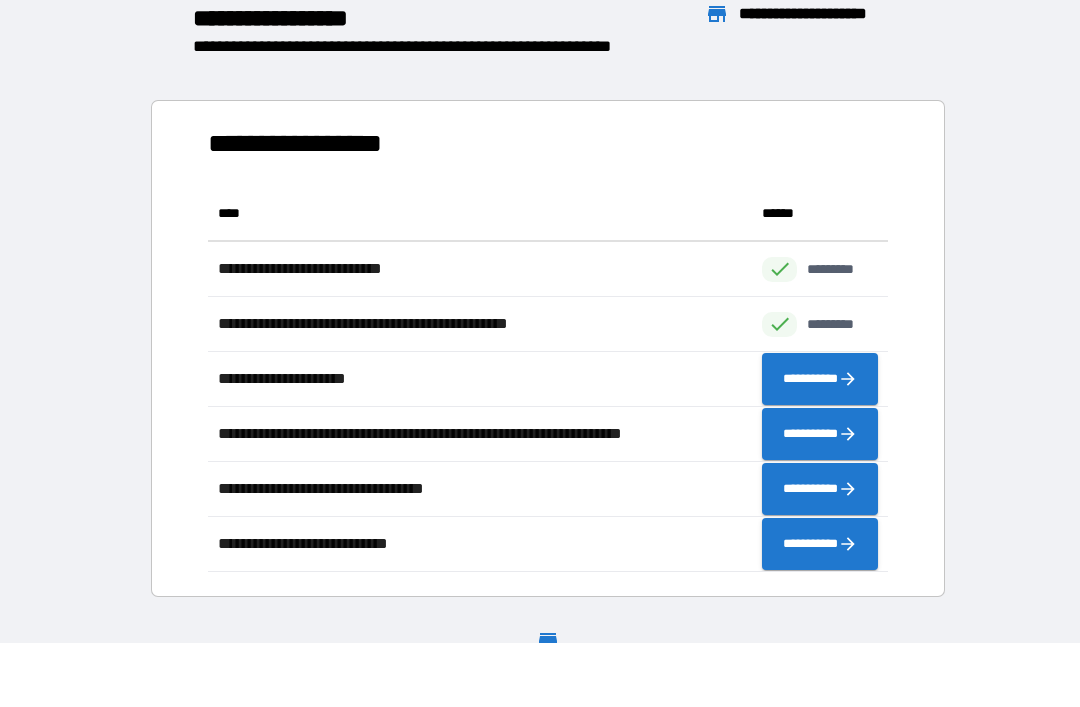 scroll, scrollTop: 386, scrollLeft: 680, axis: both 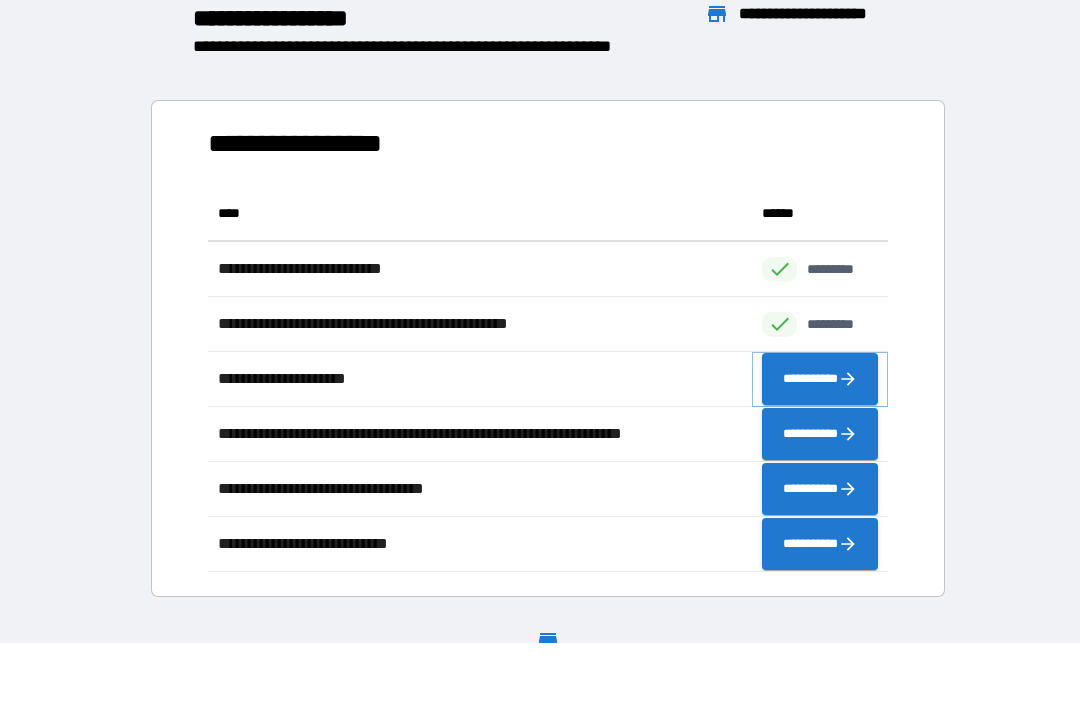 click on "**********" at bounding box center [820, 379] 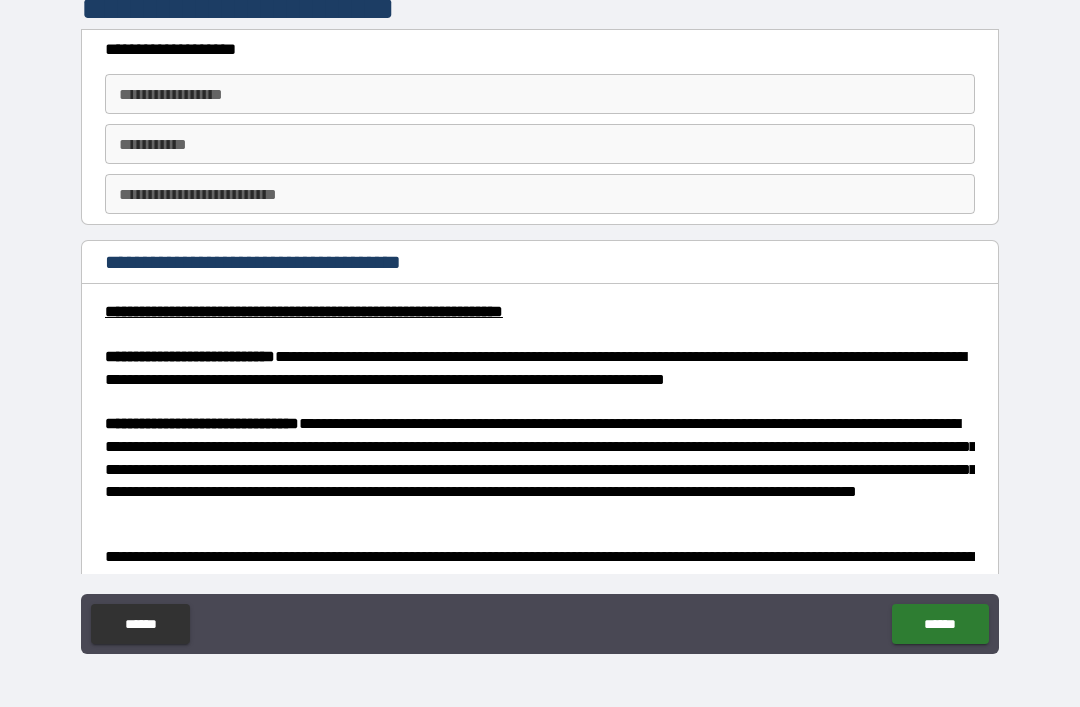 scroll, scrollTop: 0, scrollLeft: 0, axis: both 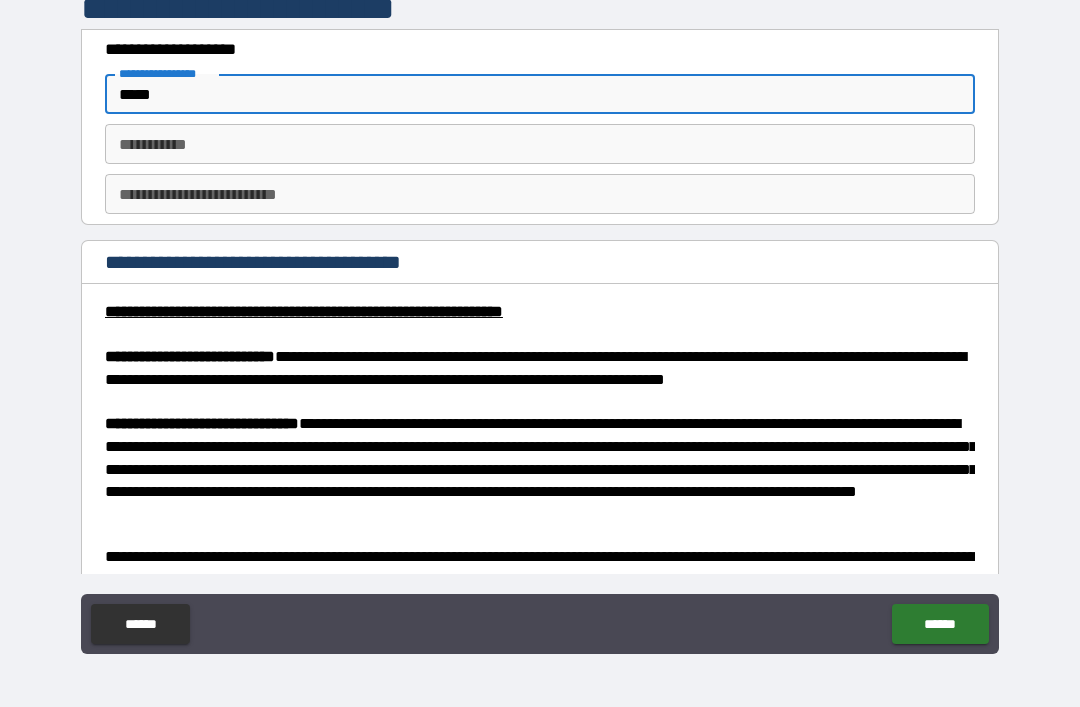 type on "*****" 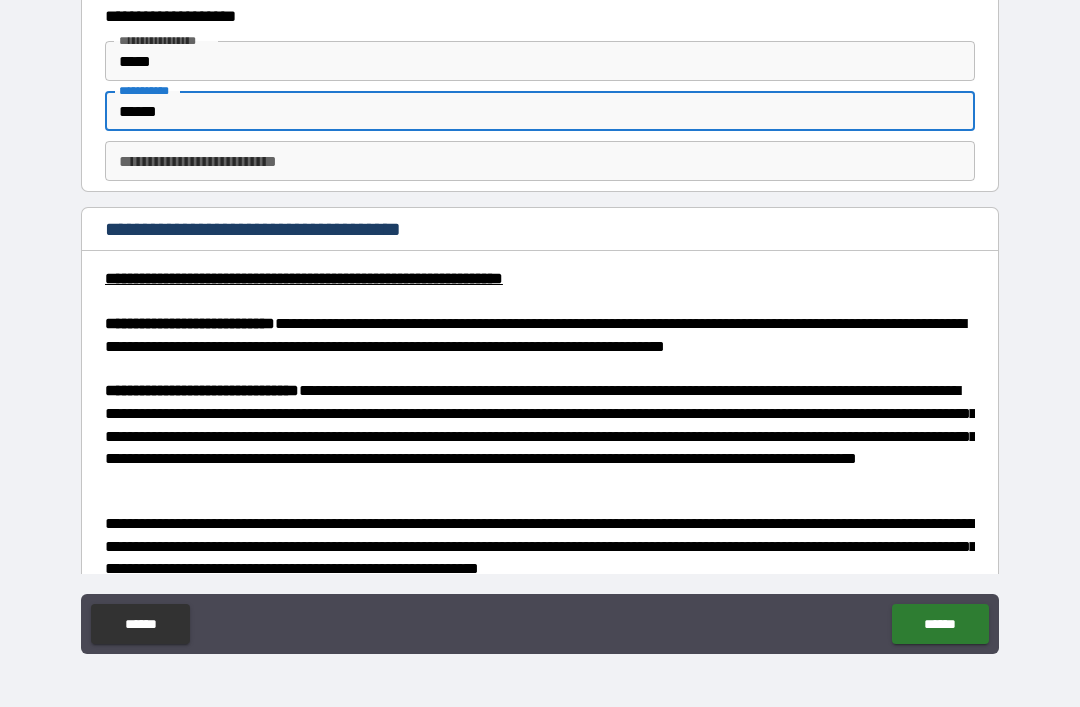 scroll, scrollTop: 34, scrollLeft: 0, axis: vertical 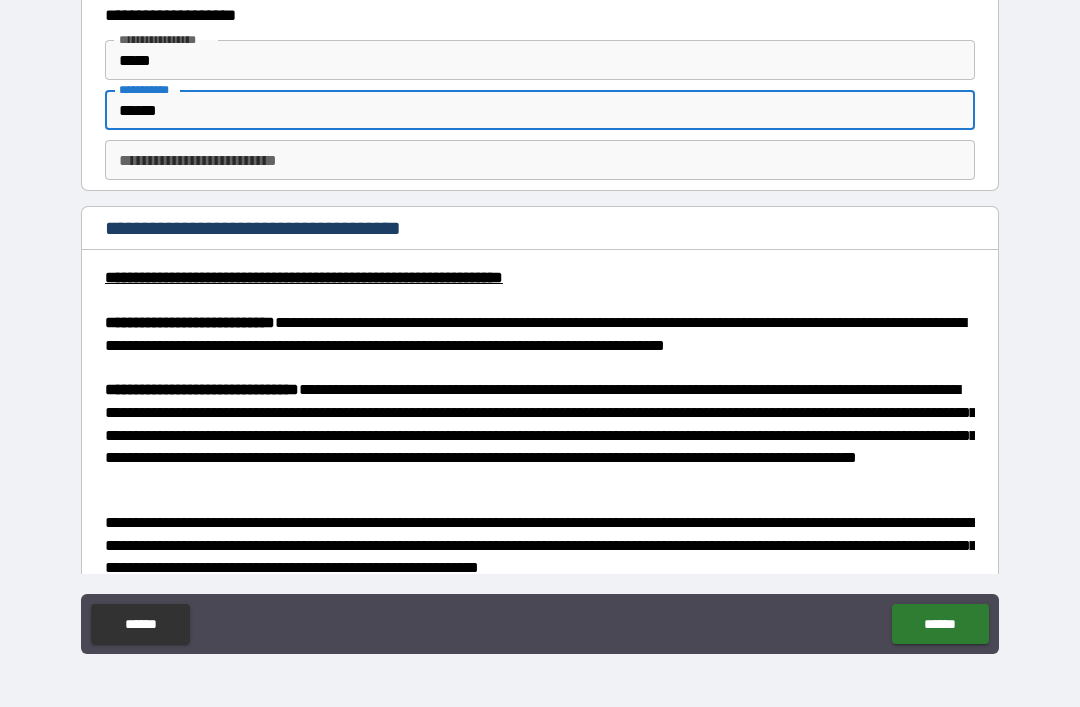 type on "******" 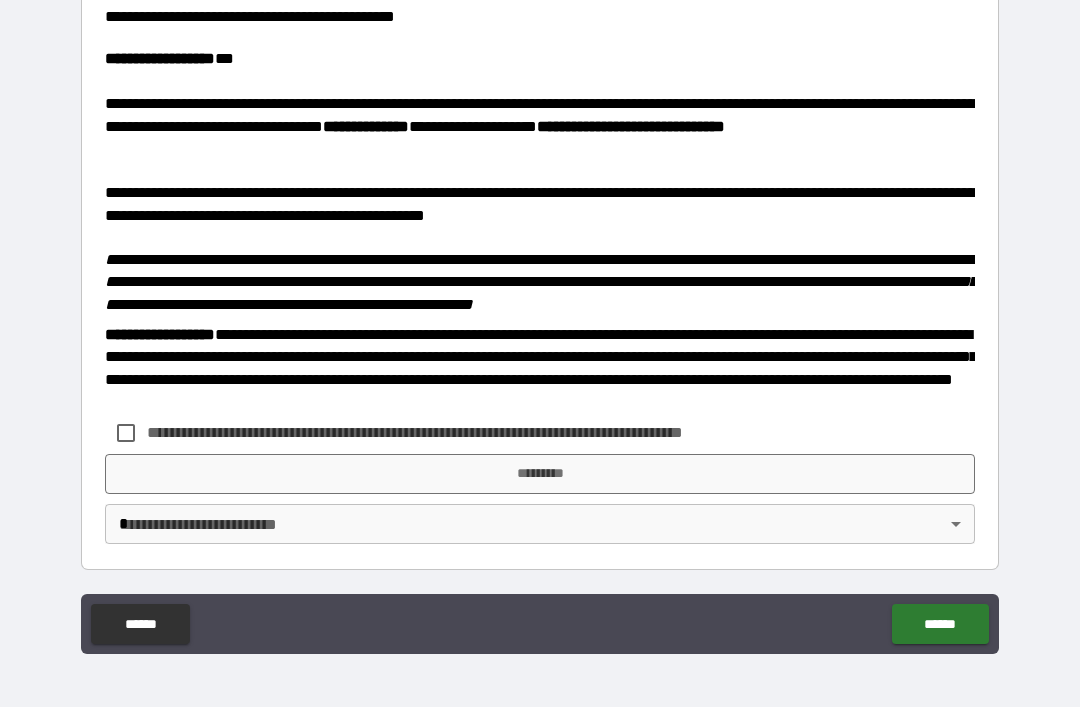 scroll, scrollTop: 2566, scrollLeft: 0, axis: vertical 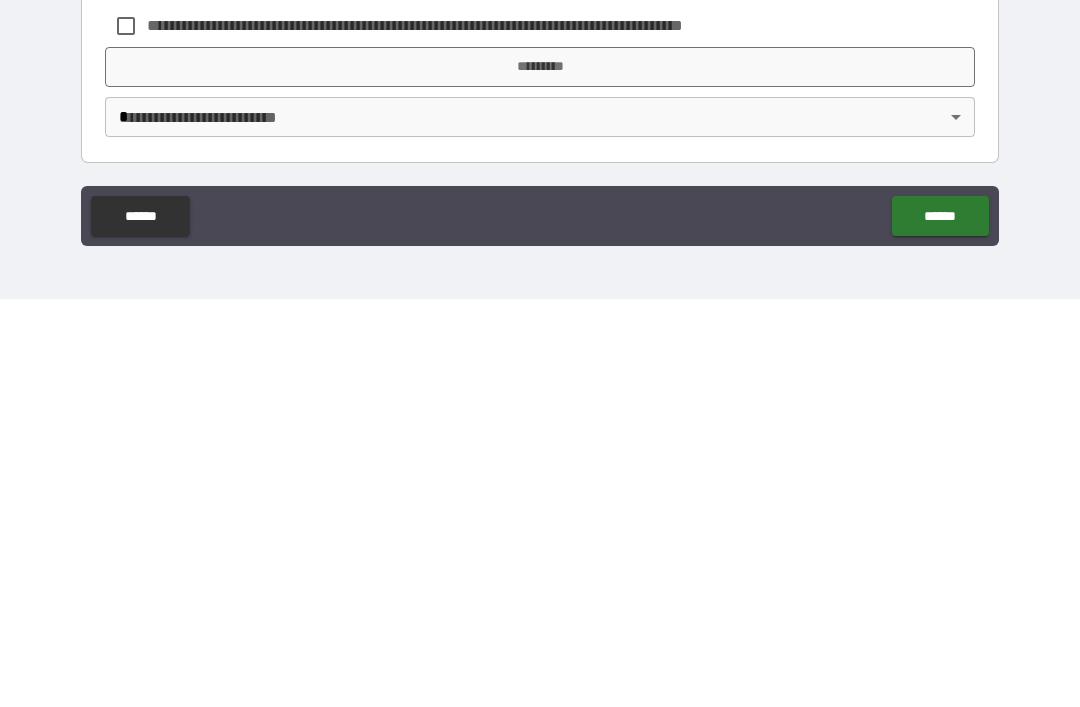 type on "*" 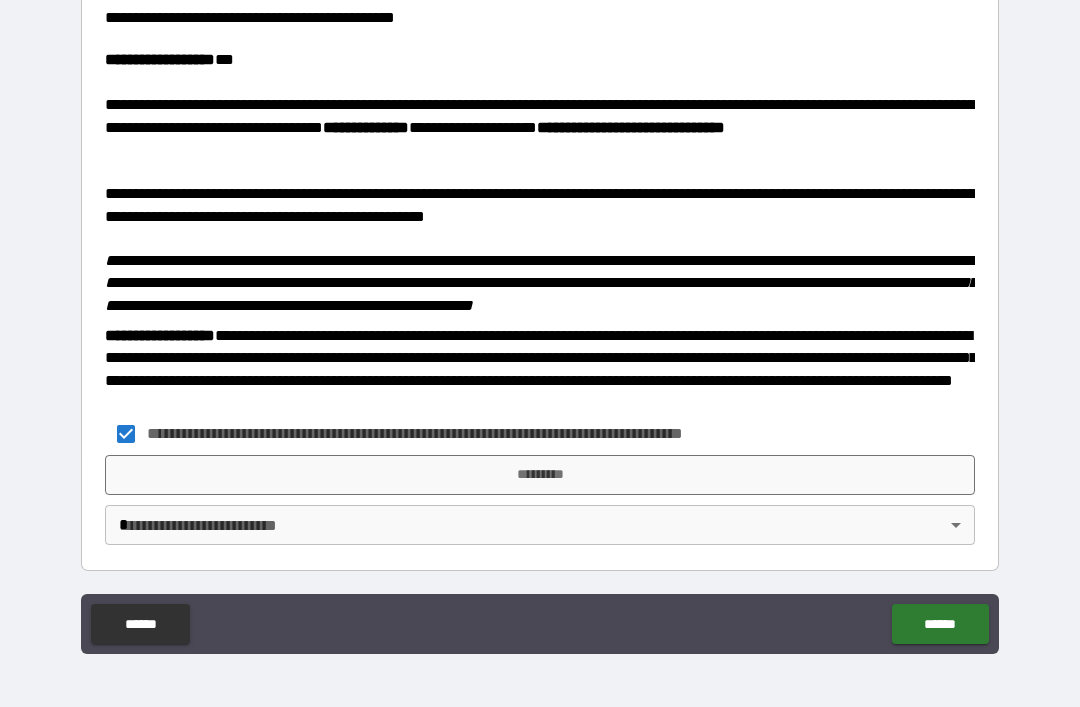 click on "*********" at bounding box center [540, 475] 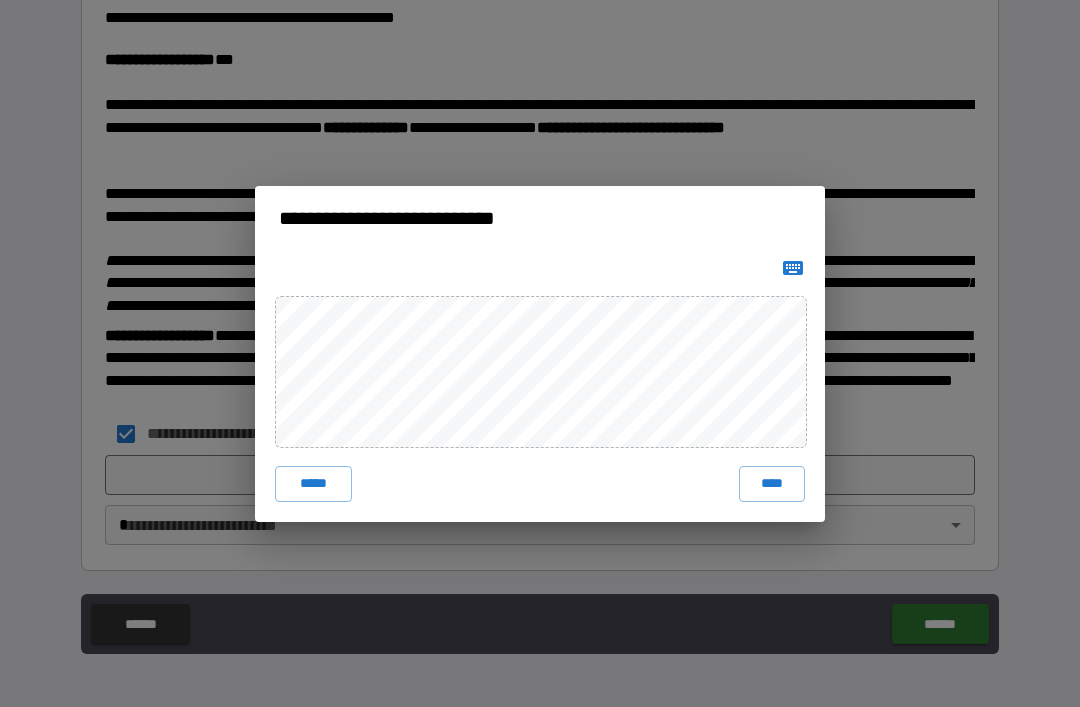 click on "****" at bounding box center [772, 484] 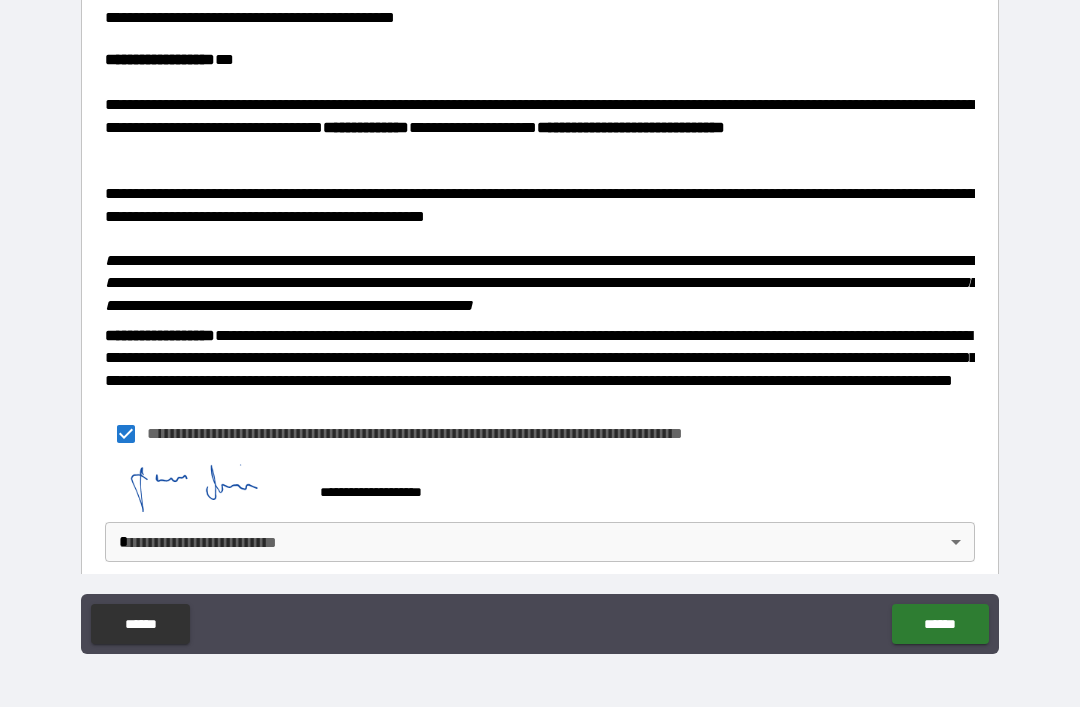 scroll, scrollTop: 2556, scrollLeft: 0, axis: vertical 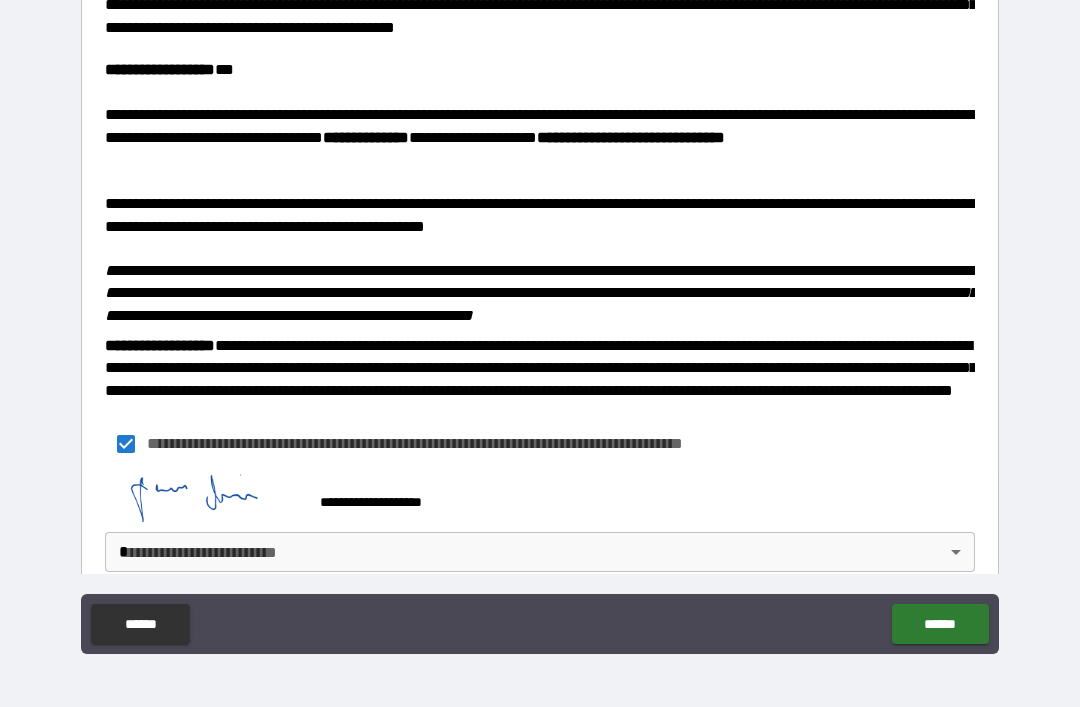 click on "**********" at bounding box center [540, 321] 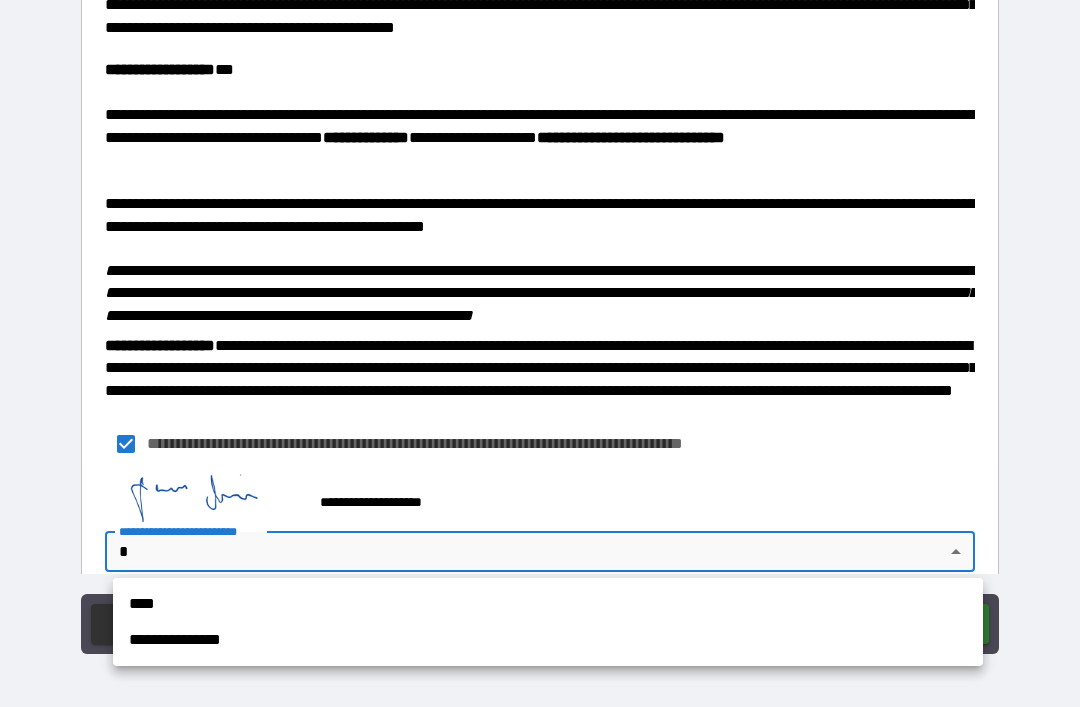 click on "****" at bounding box center (548, 604) 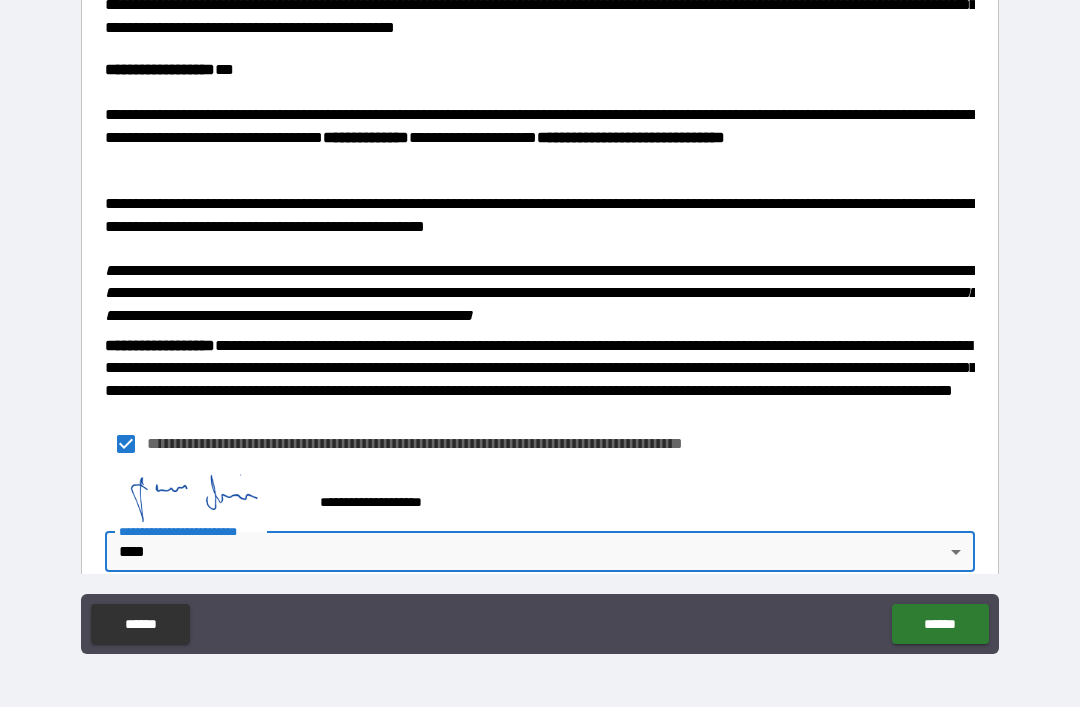 click on "******" at bounding box center (940, 624) 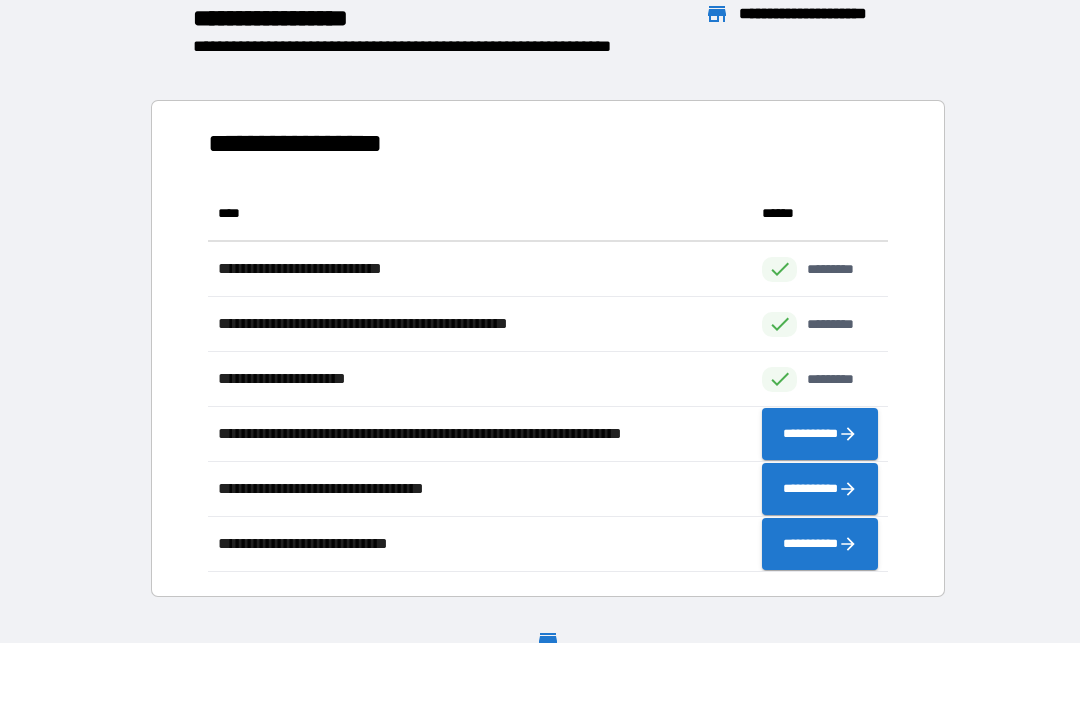 scroll, scrollTop: 386, scrollLeft: 680, axis: both 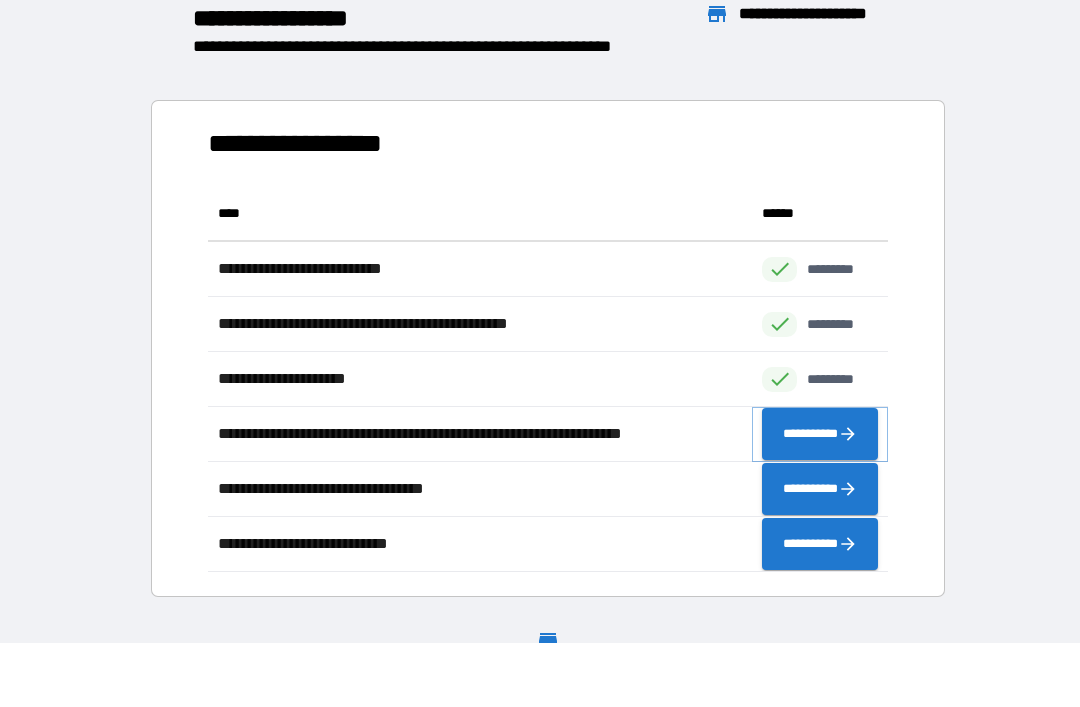 click on "**********" at bounding box center (820, 434) 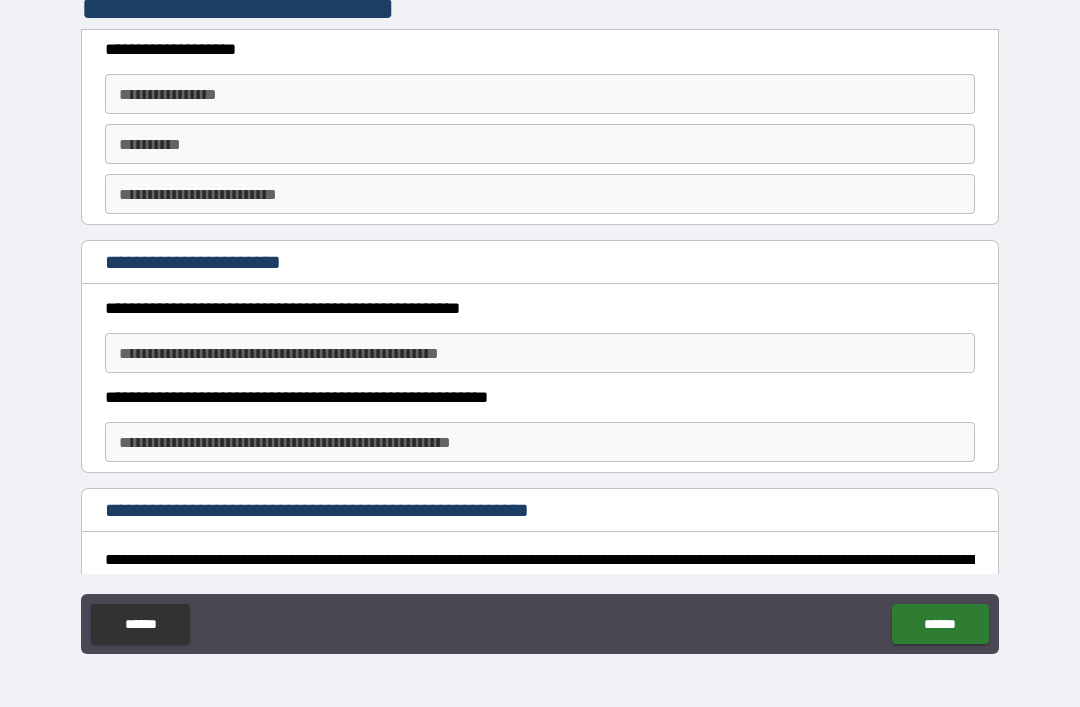 click on "**********" at bounding box center [540, 94] 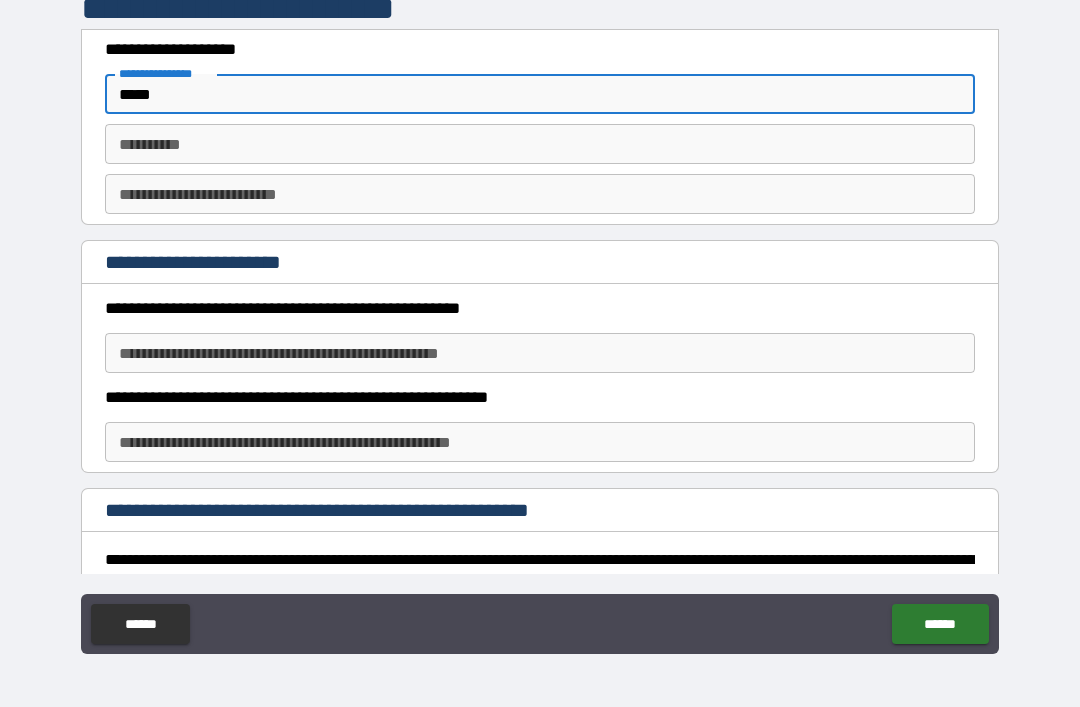type on "*****" 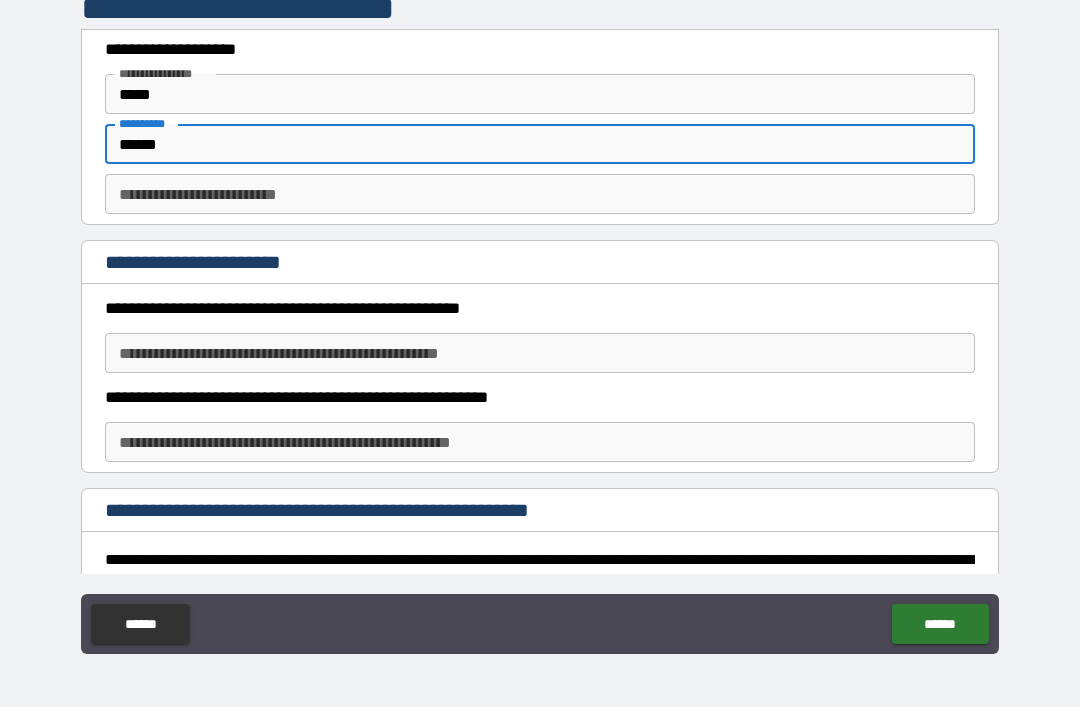 type on "******" 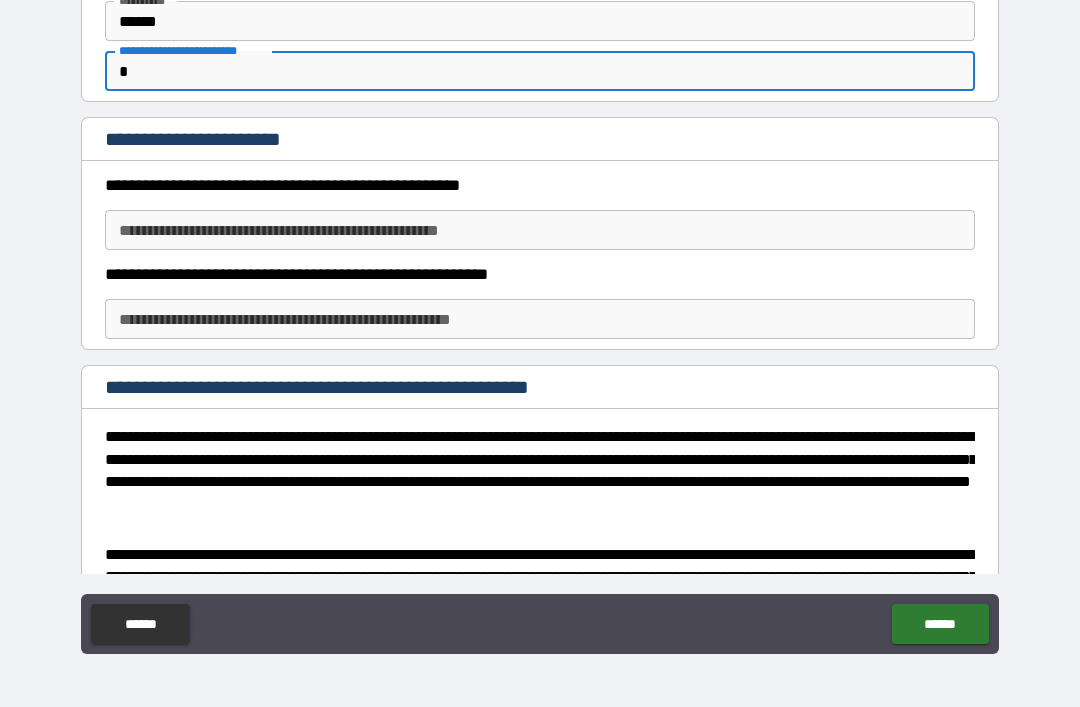 scroll, scrollTop: 134, scrollLeft: 0, axis: vertical 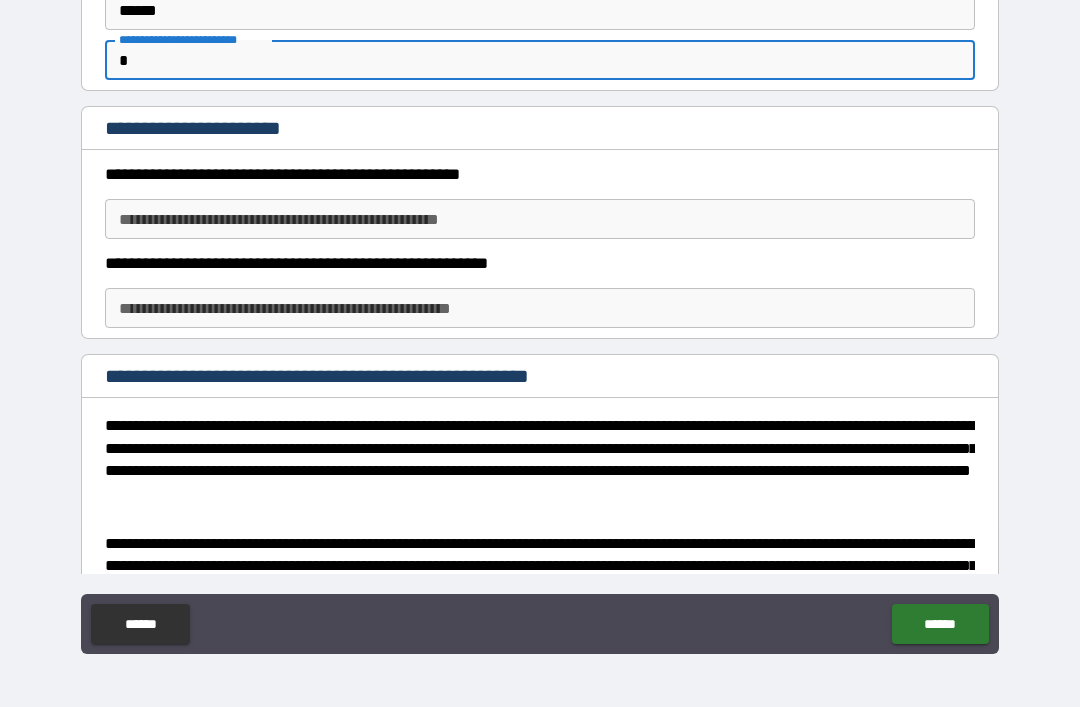 type on "*" 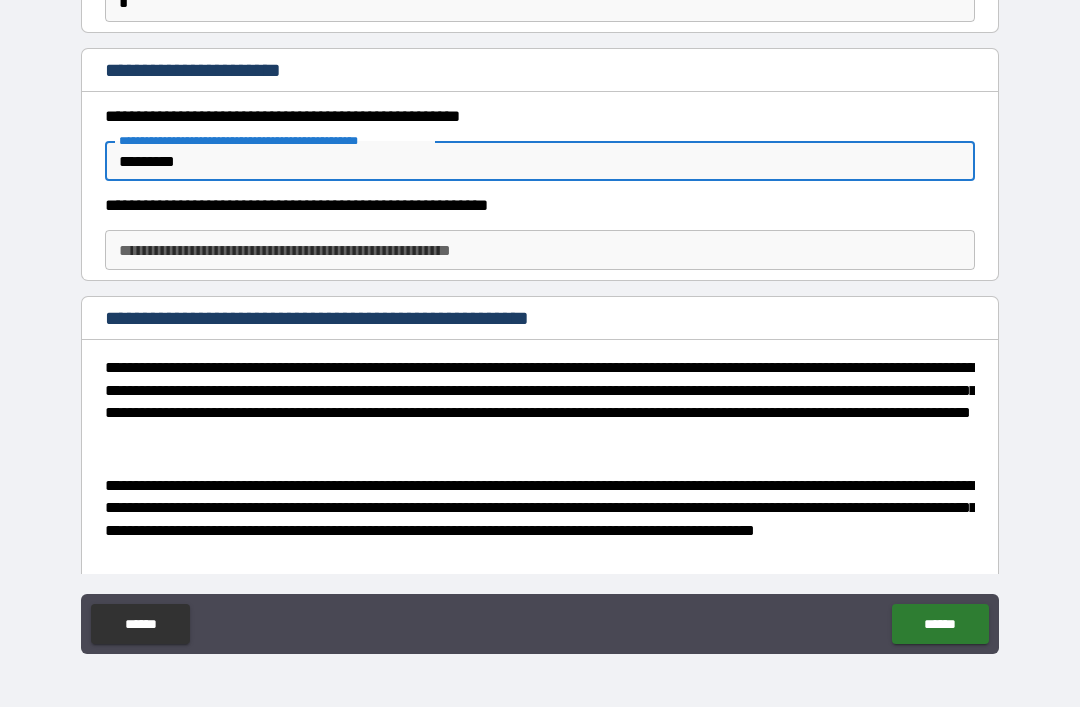 scroll, scrollTop: 193, scrollLeft: 0, axis: vertical 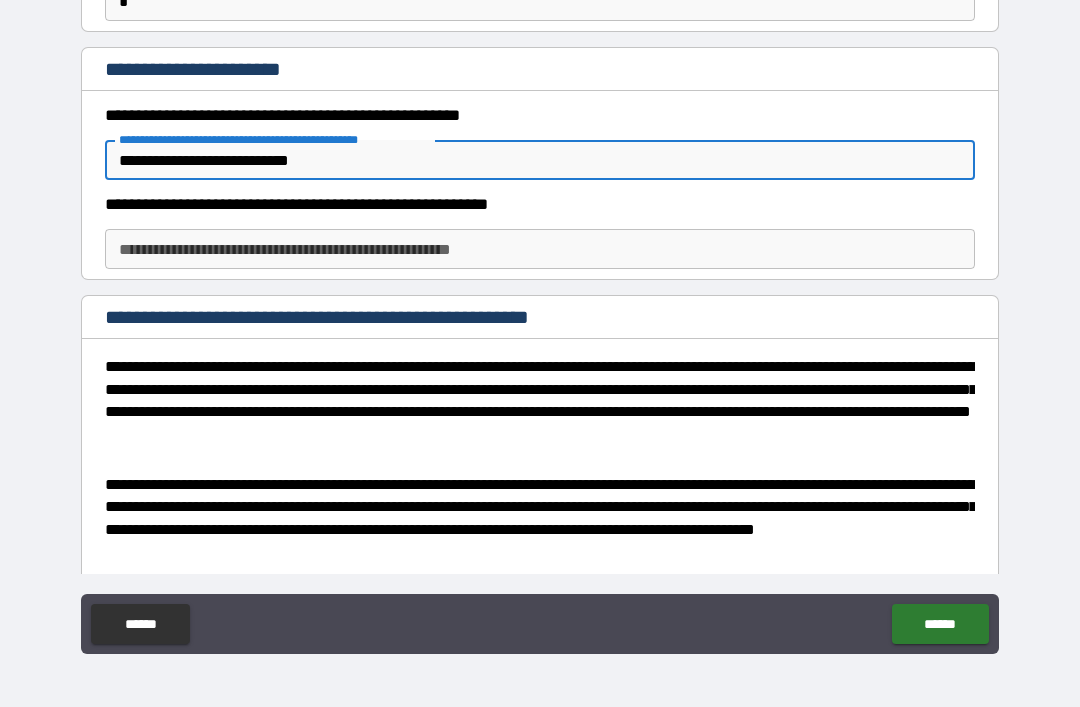 type on "**********" 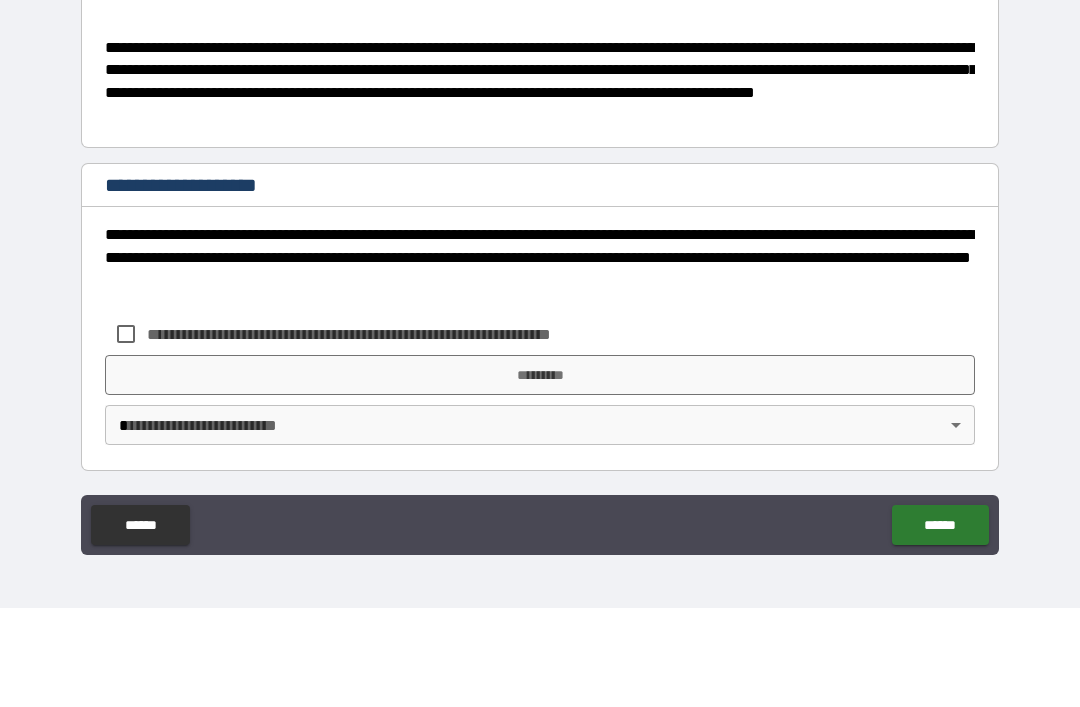 scroll, scrollTop: 530, scrollLeft: 0, axis: vertical 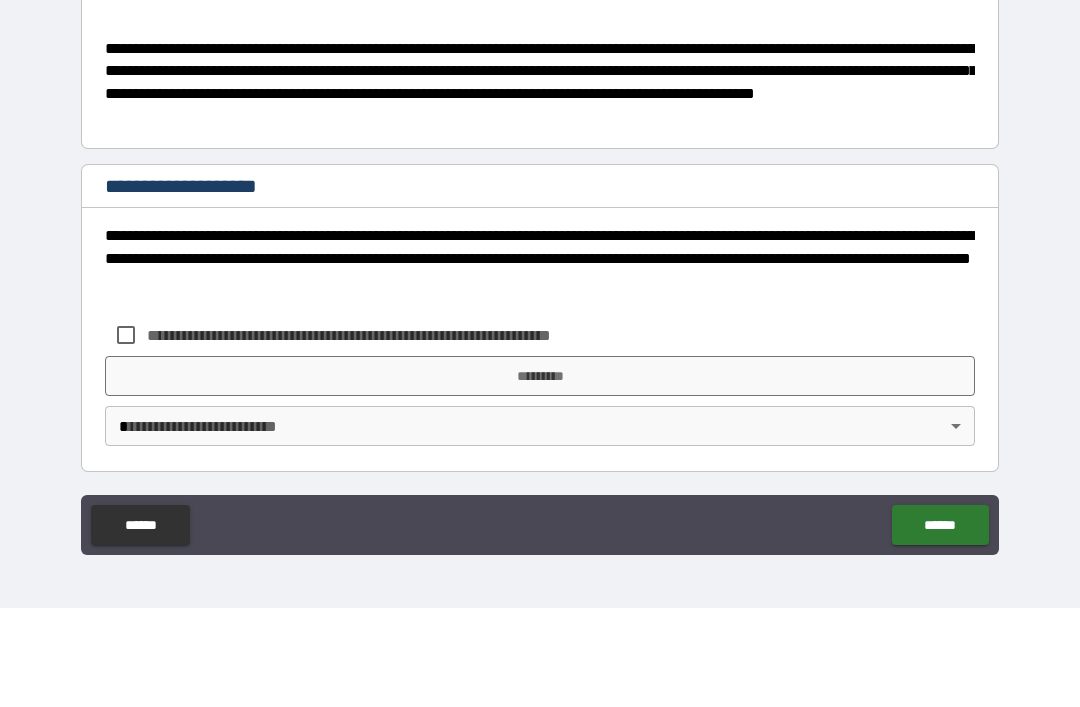 type on "*********" 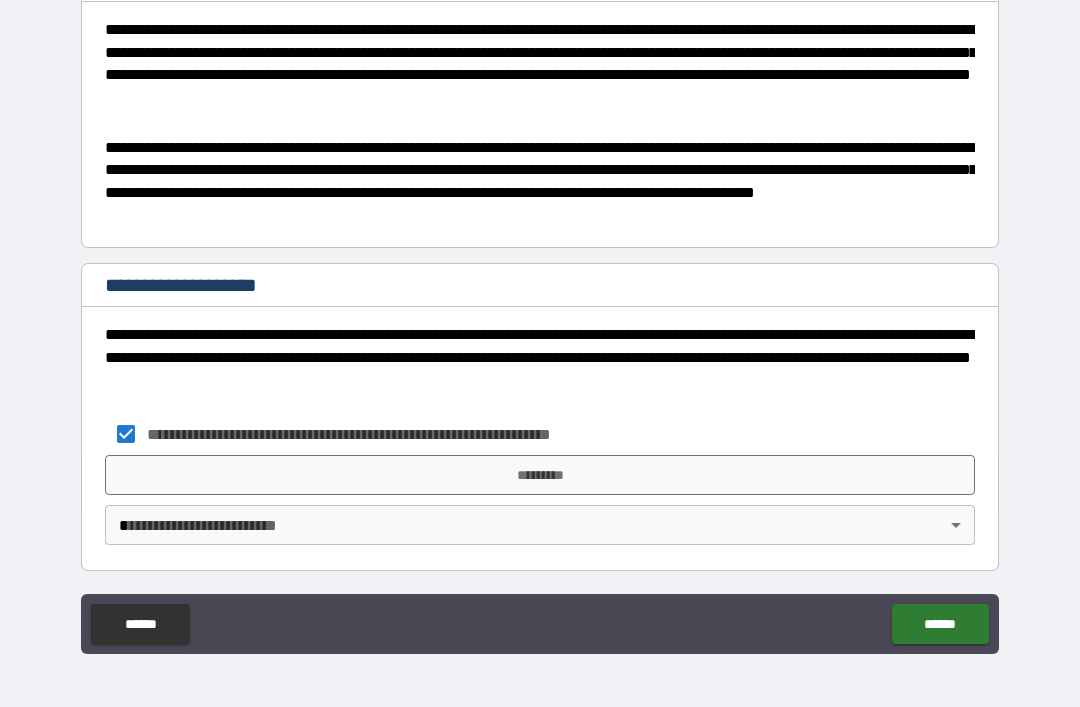click on "*********" at bounding box center (540, 475) 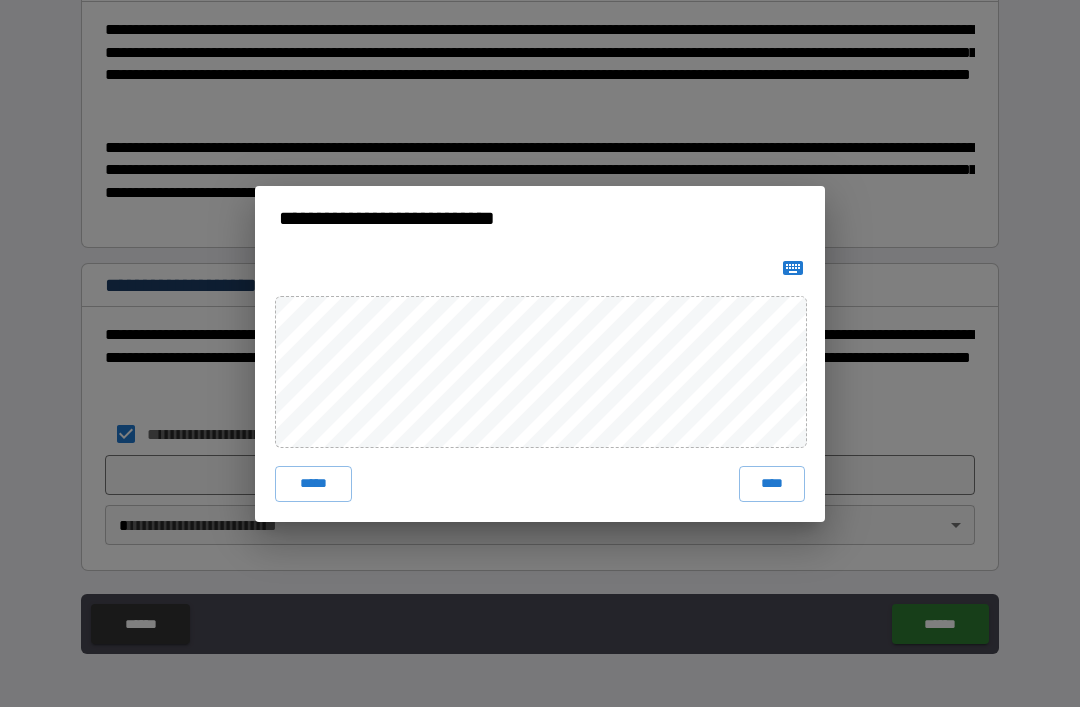 click on "****" at bounding box center [772, 484] 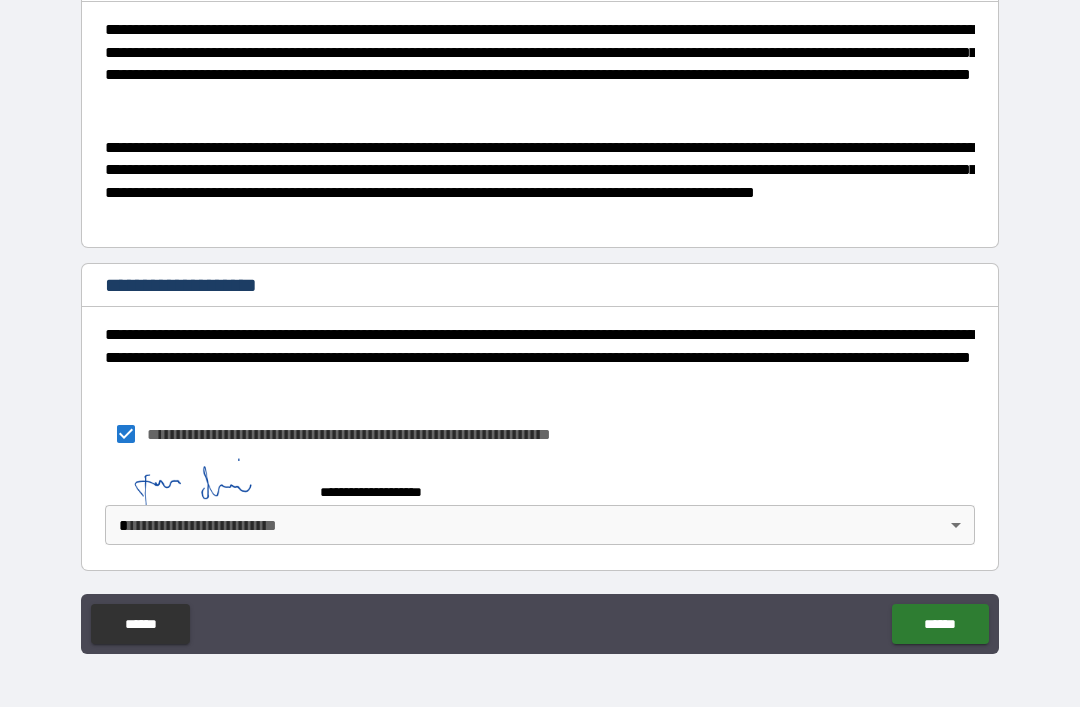 scroll, scrollTop: 520, scrollLeft: 0, axis: vertical 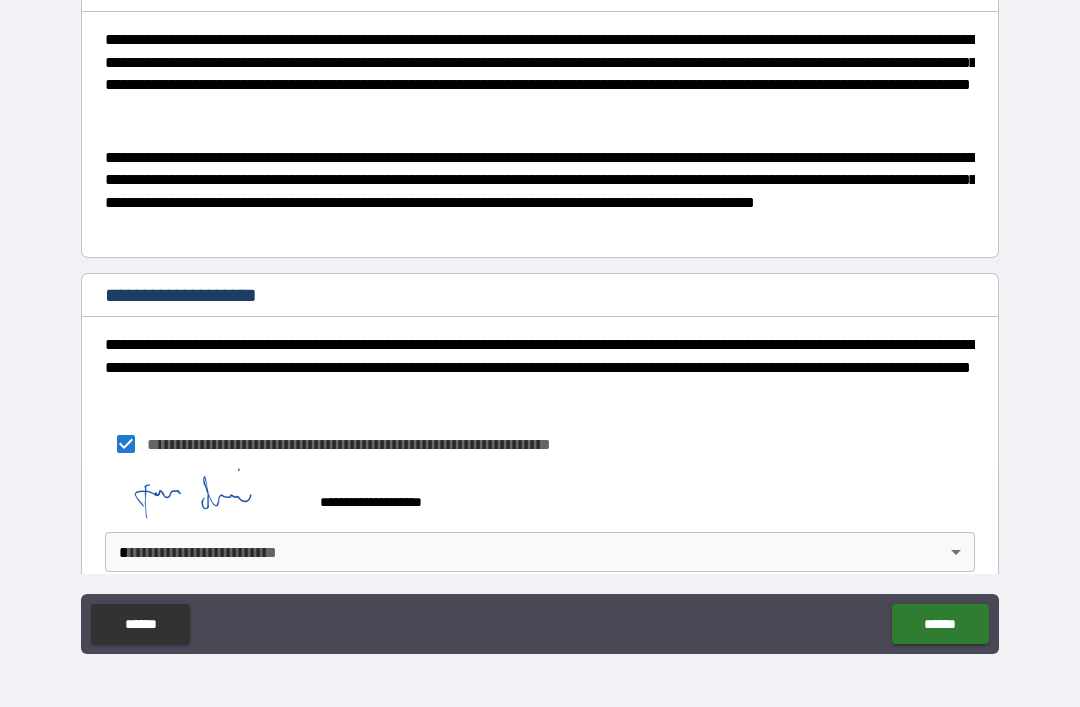 click on "**********" at bounding box center [540, 321] 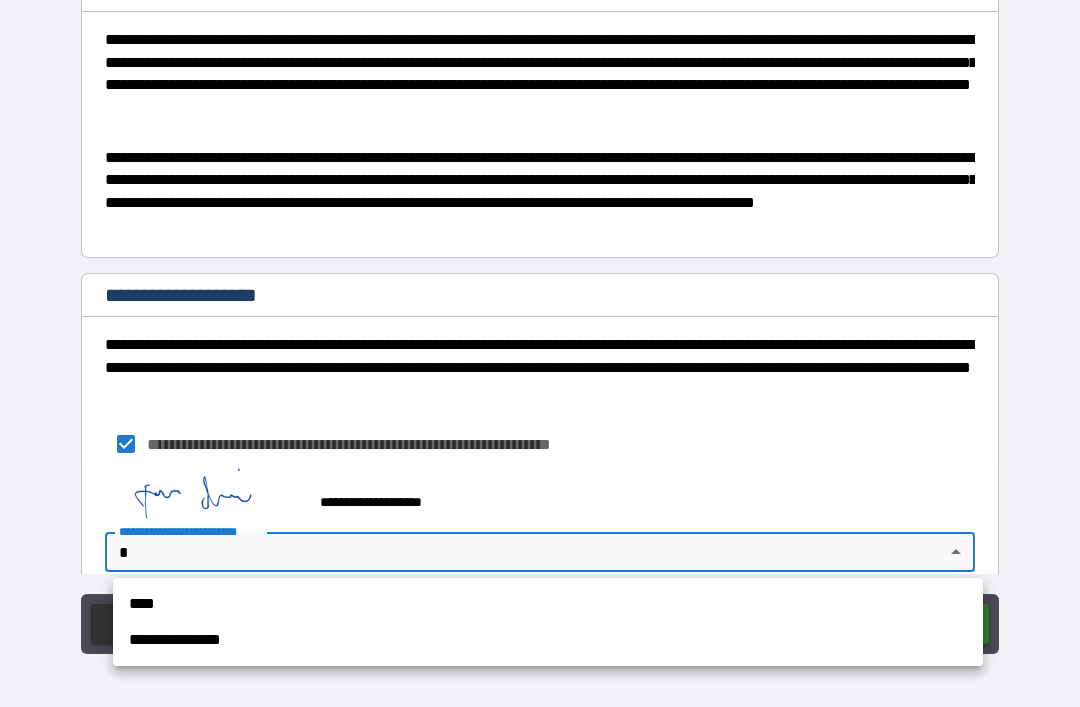 click on "****" at bounding box center (548, 604) 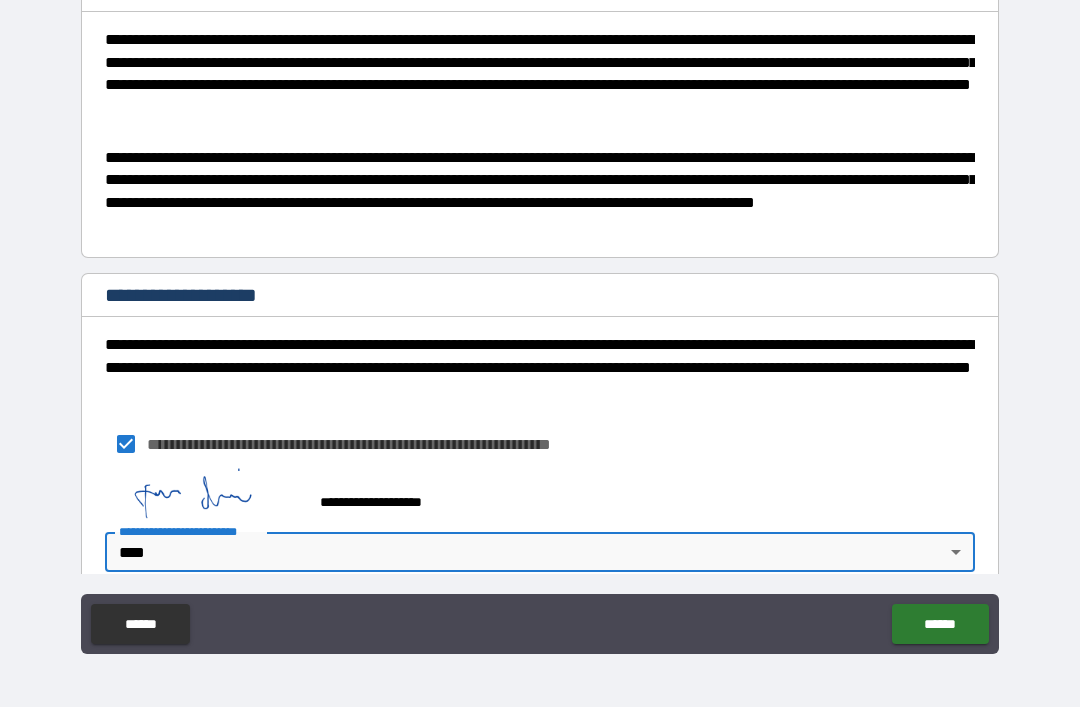click on "******" at bounding box center [940, 624] 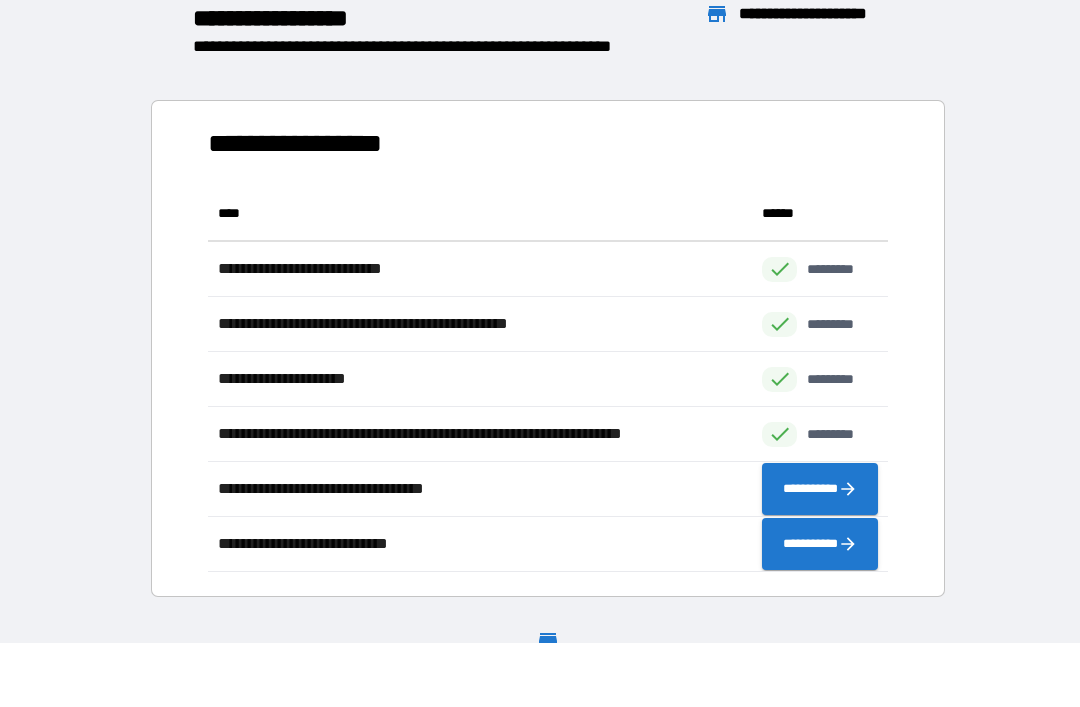 scroll, scrollTop: 1, scrollLeft: 1, axis: both 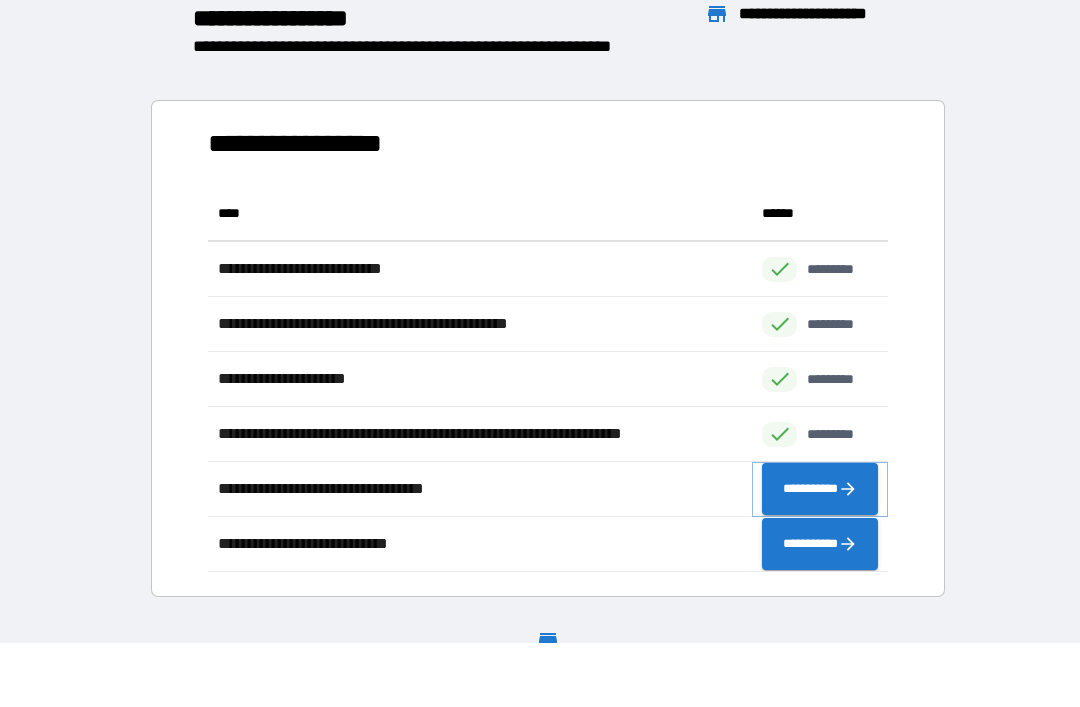 click on "**********" at bounding box center (820, 489) 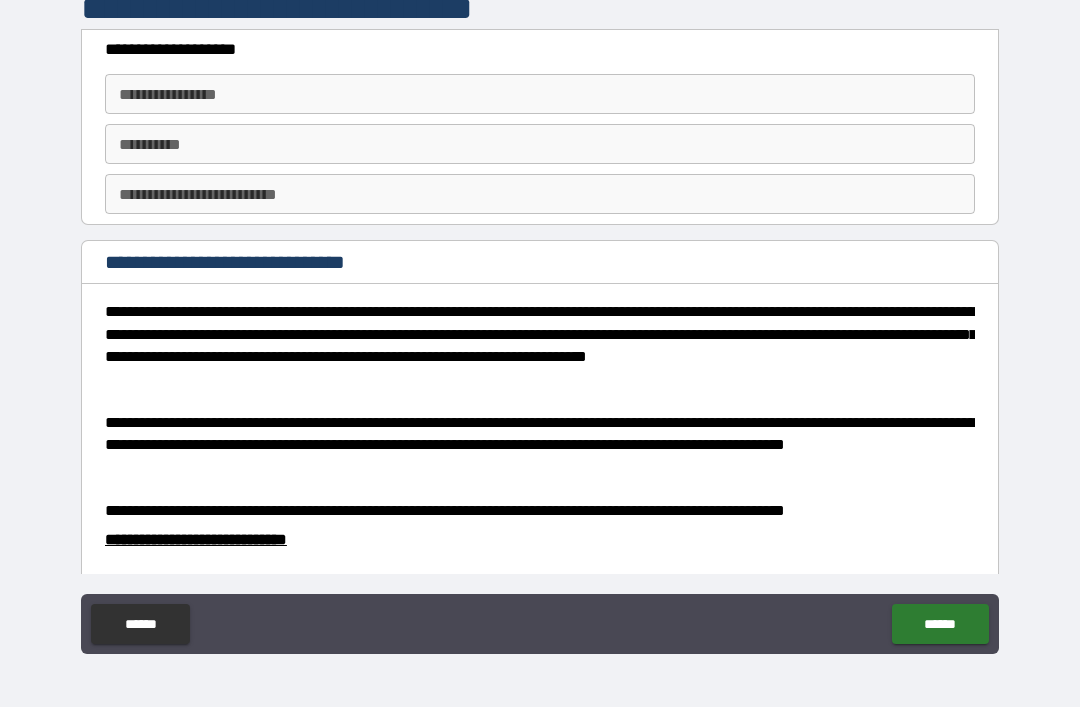 click on "**********" at bounding box center (540, 94) 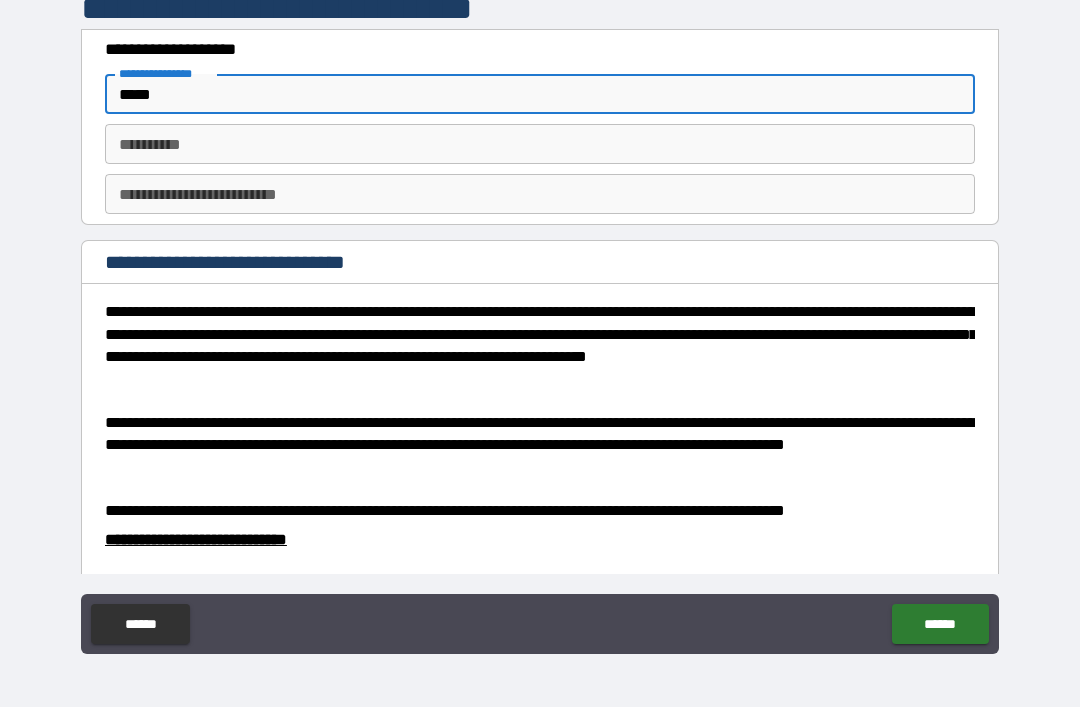 type on "*****" 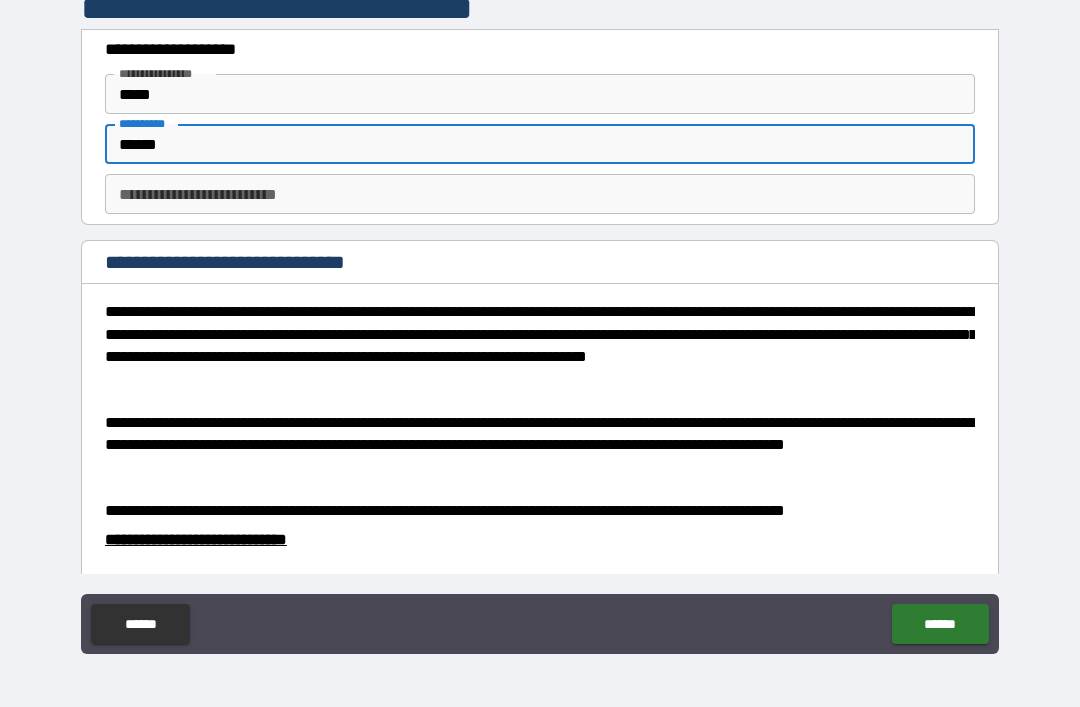 type on "******" 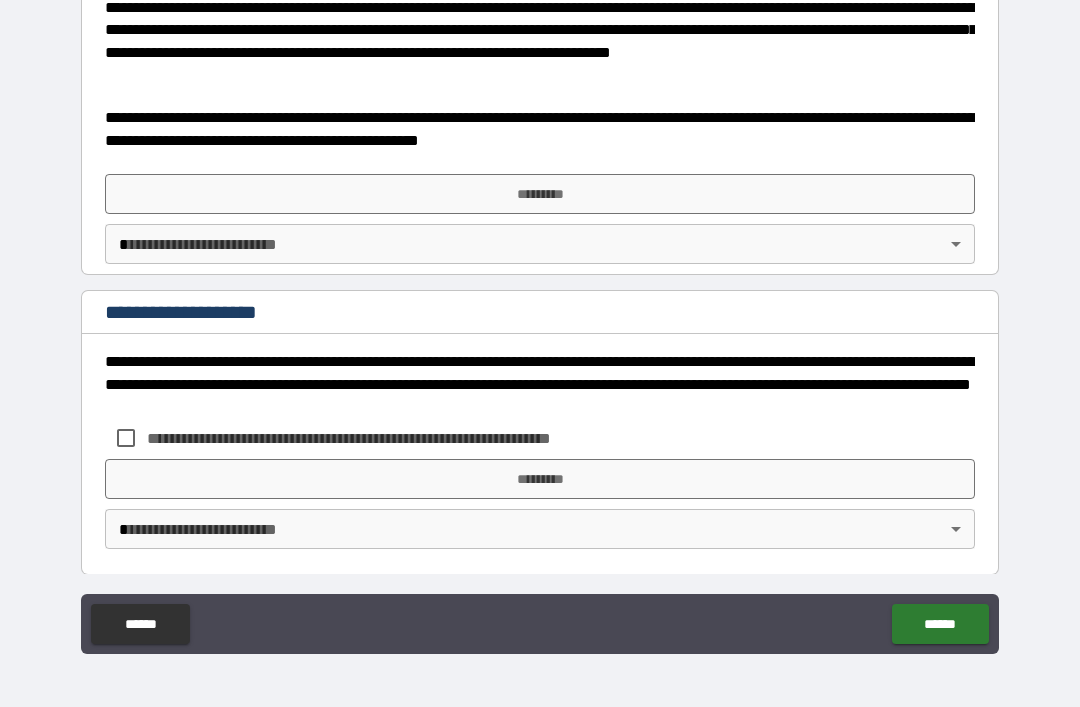 scroll, scrollTop: 836, scrollLeft: 0, axis: vertical 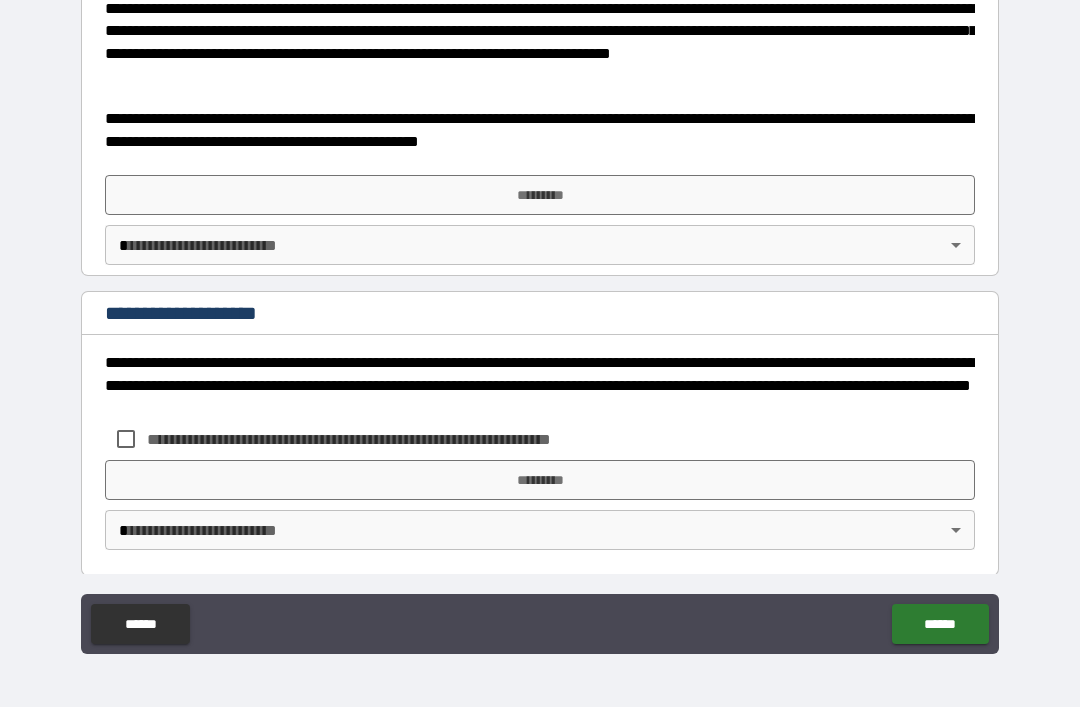 type on "*" 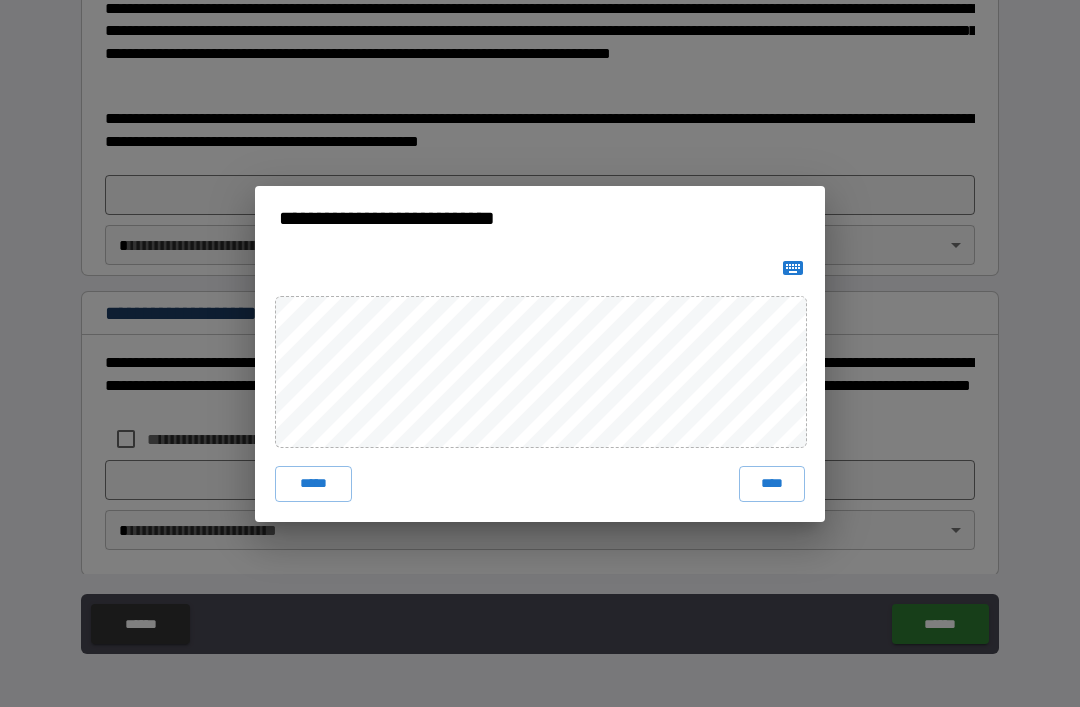 click on "****" at bounding box center [772, 484] 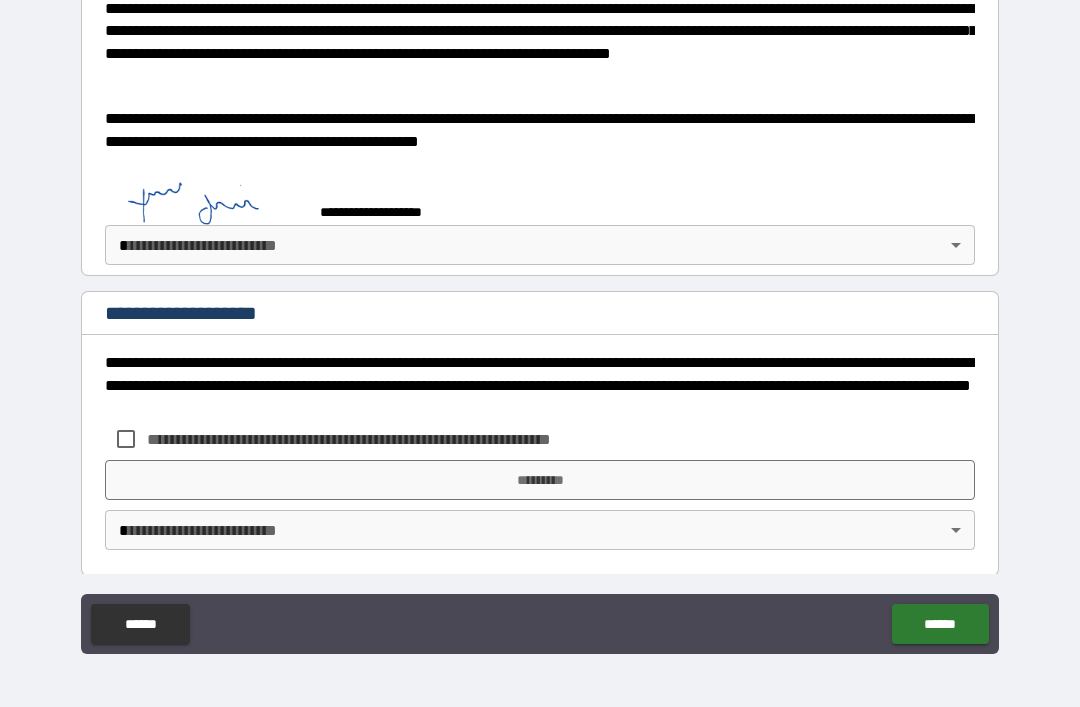 scroll, scrollTop: 826, scrollLeft: 0, axis: vertical 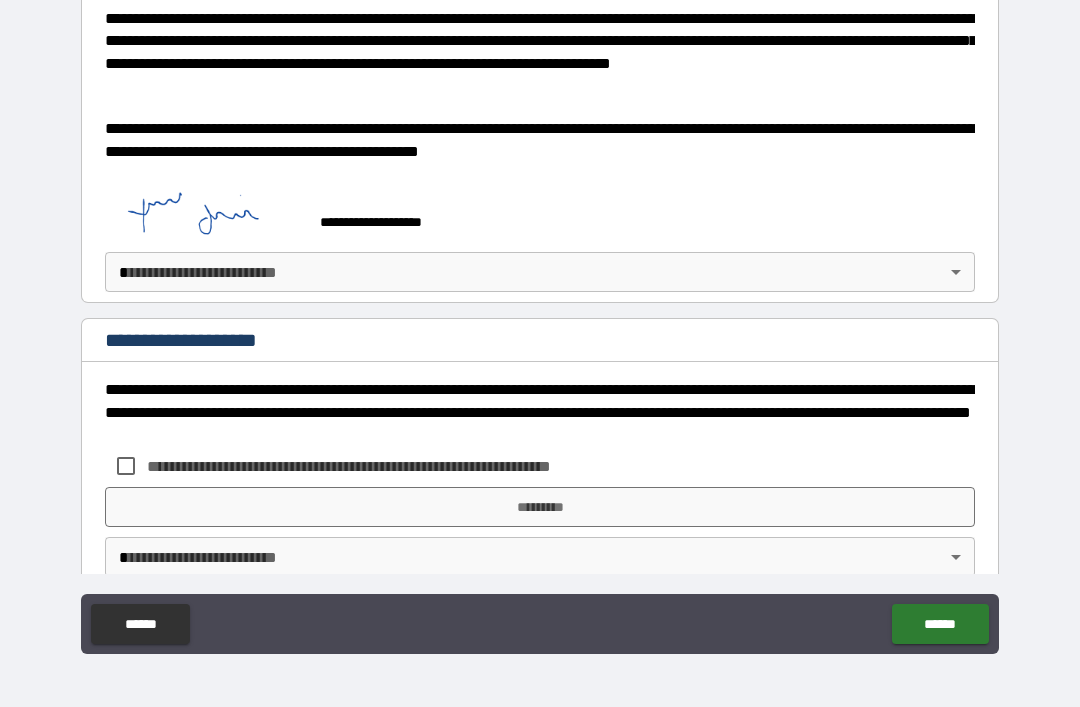 click on "**********" at bounding box center (540, 321) 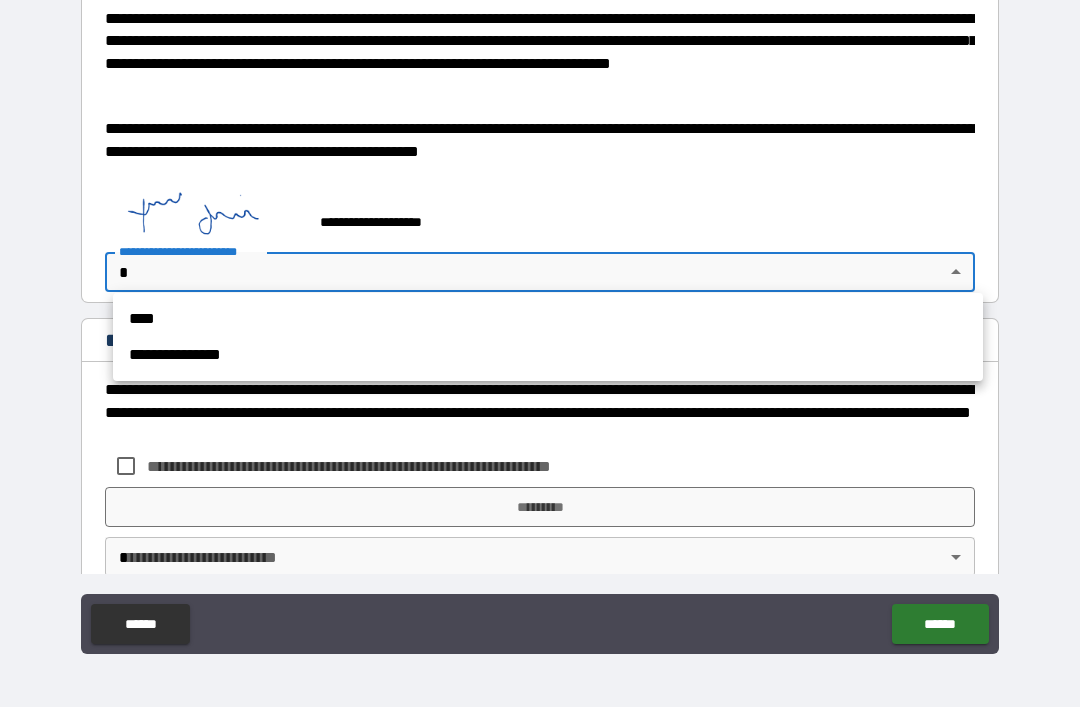 click on "****" at bounding box center (548, 319) 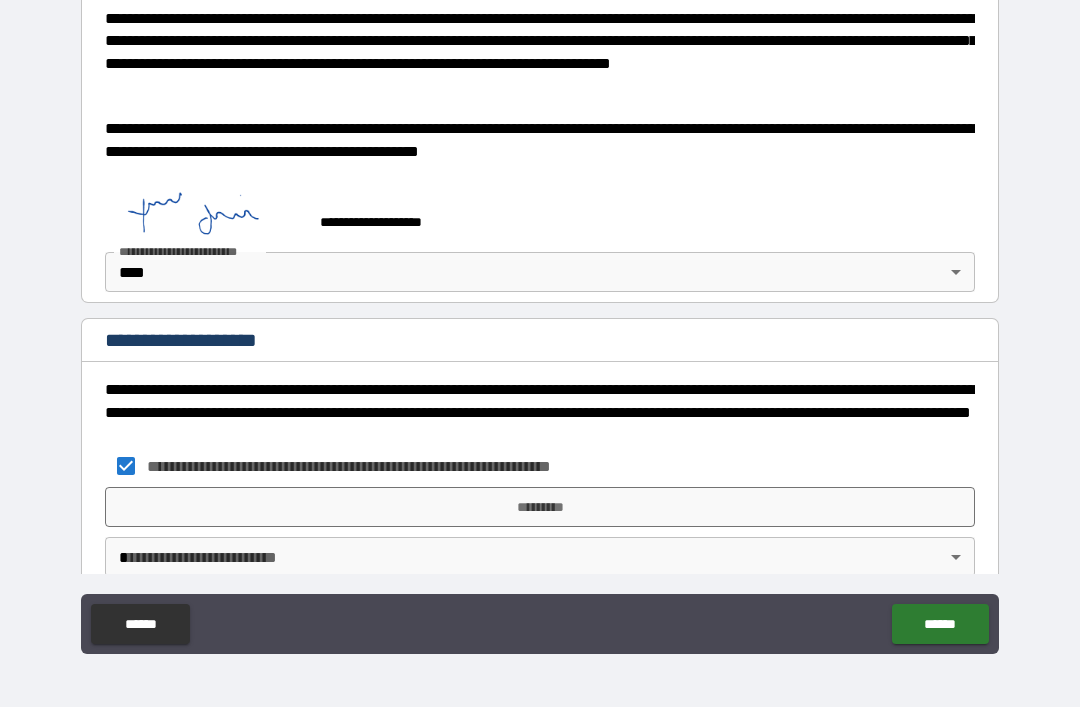 click on "*********" at bounding box center [540, 507] 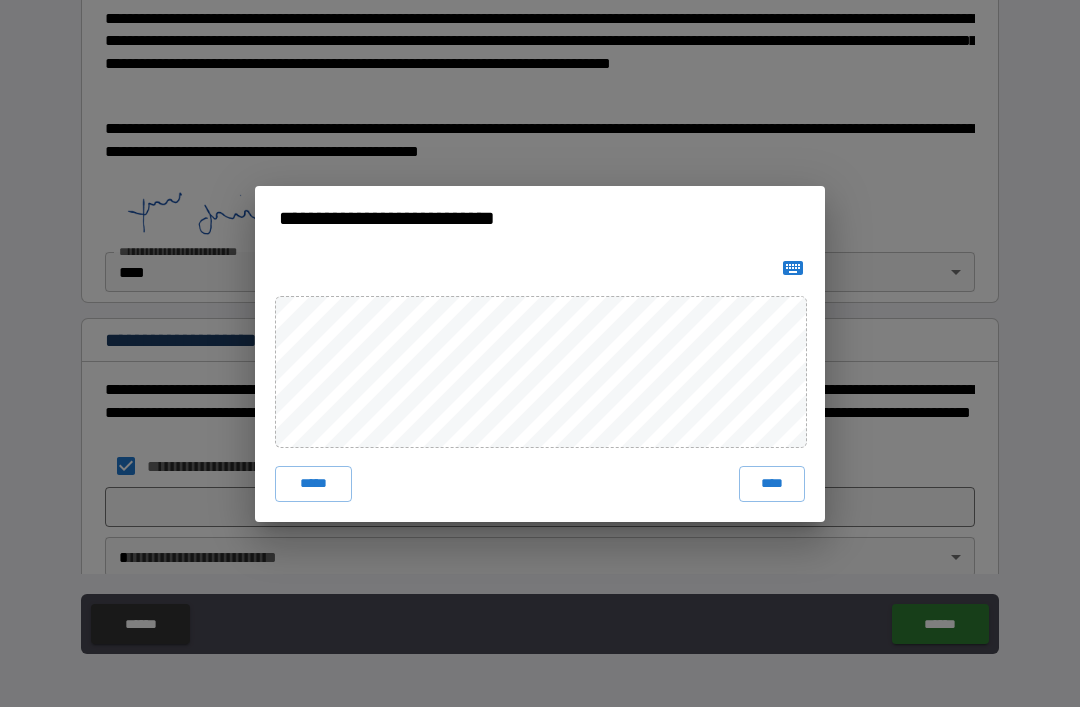 click on "****" at bounding box center (772, 484) 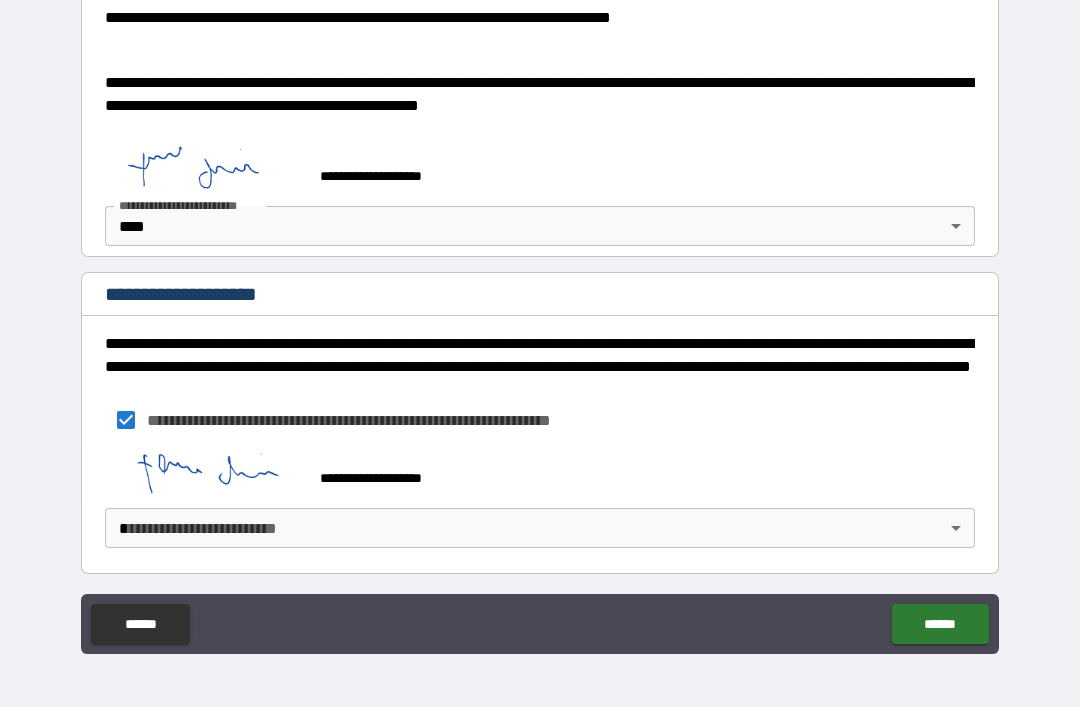 scroll, scrollTop: 870, scrollLeft: 0, axis: vertical 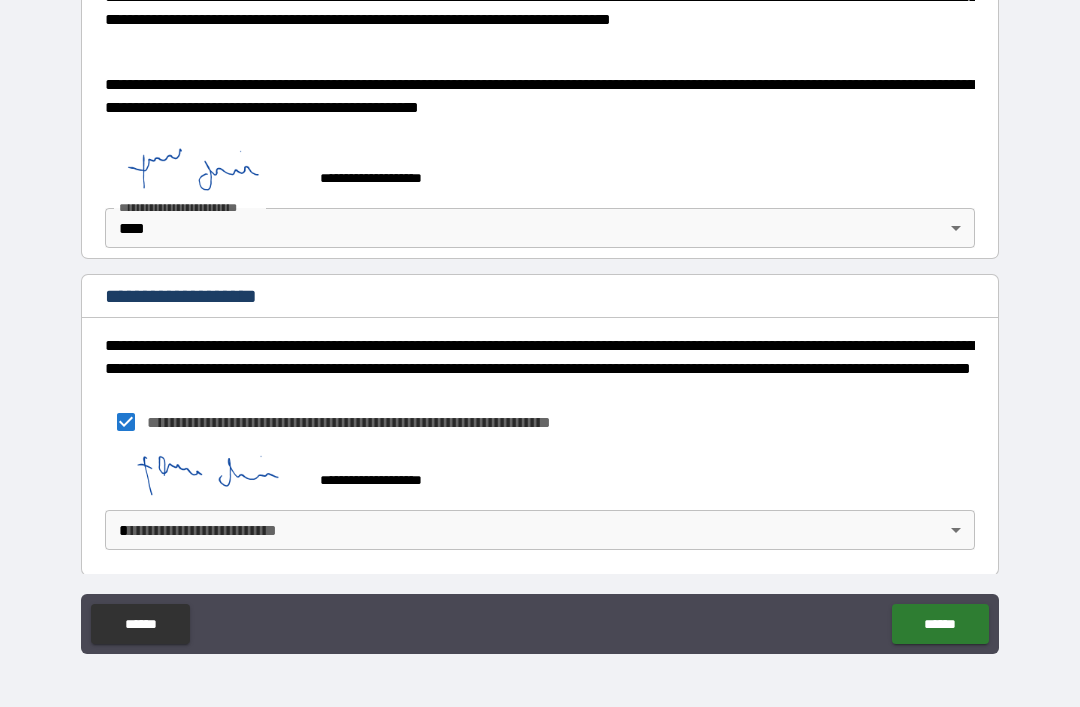 click on "**********" at bounding box center [540, 321] 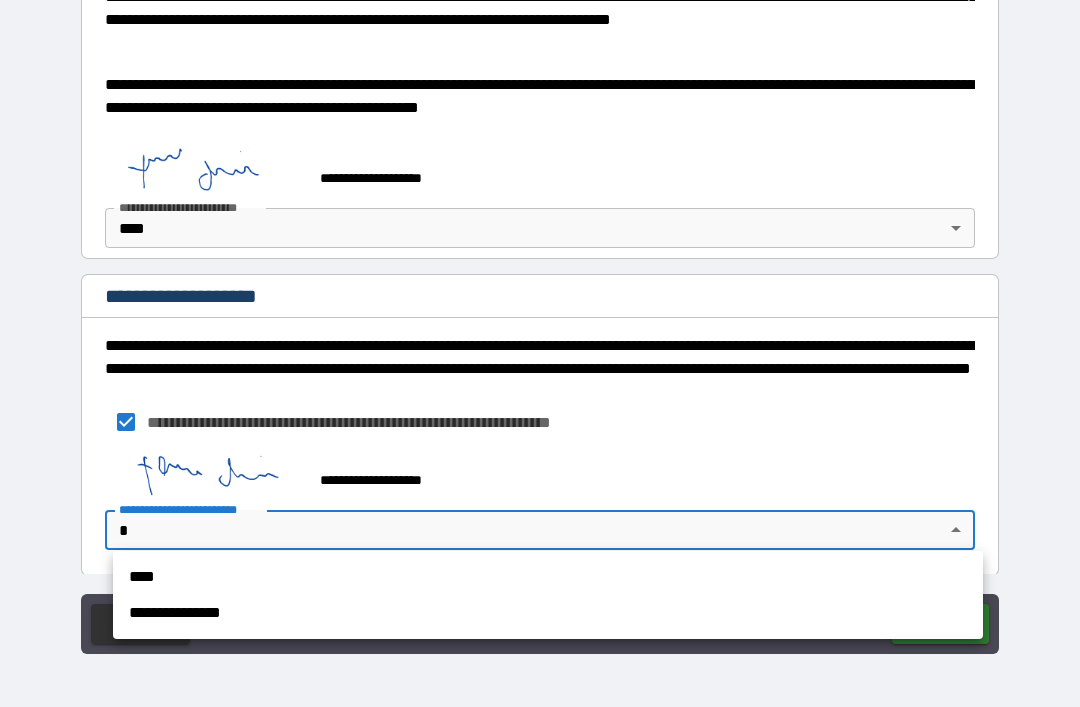 click on "****" at bounding box center (548, 577) 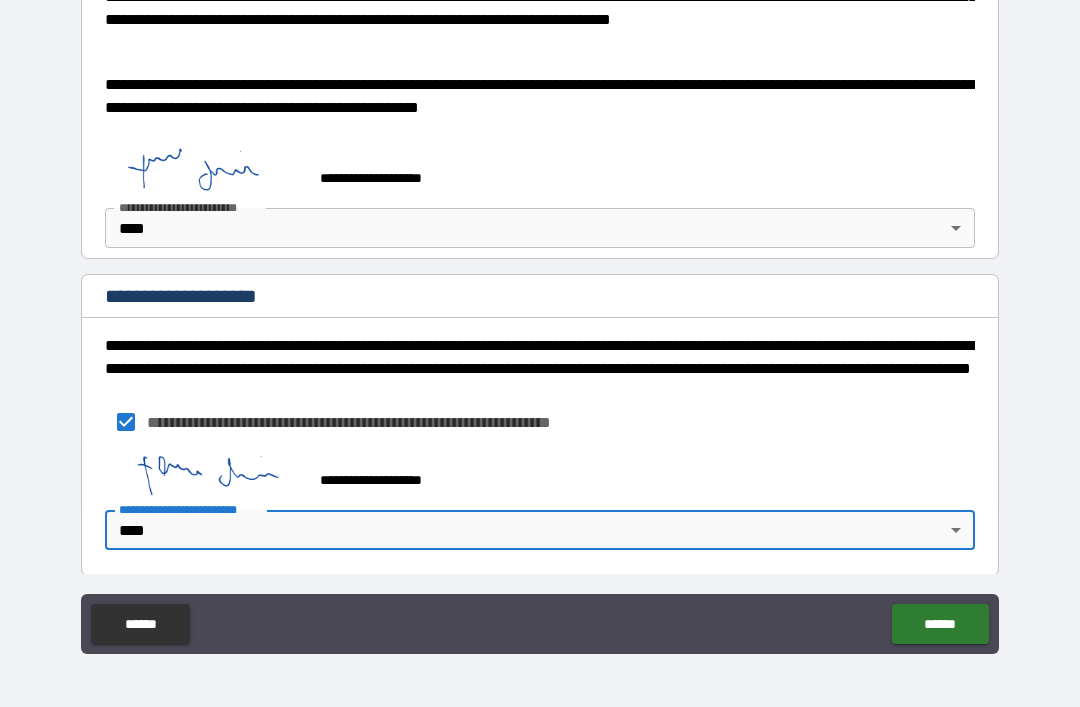 click on "******" at bounding box center (940, 624) 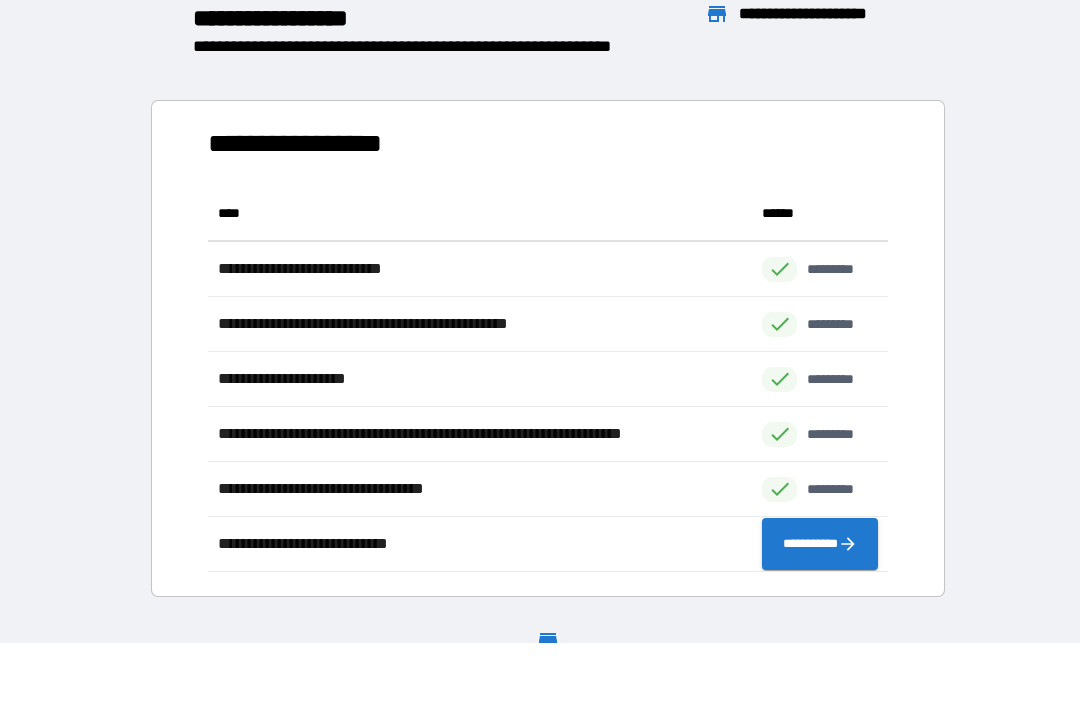scroll, scrollTop: 1, scrollLeft: 1, axis: both 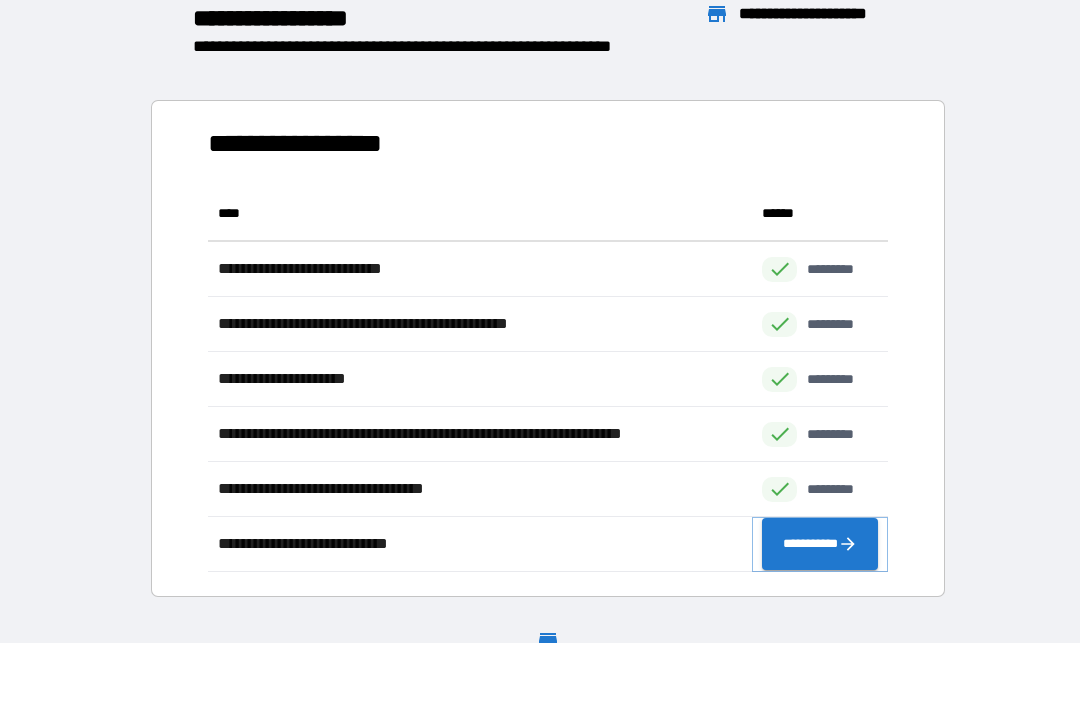 click on "**********" at bounding box center (820, 544) 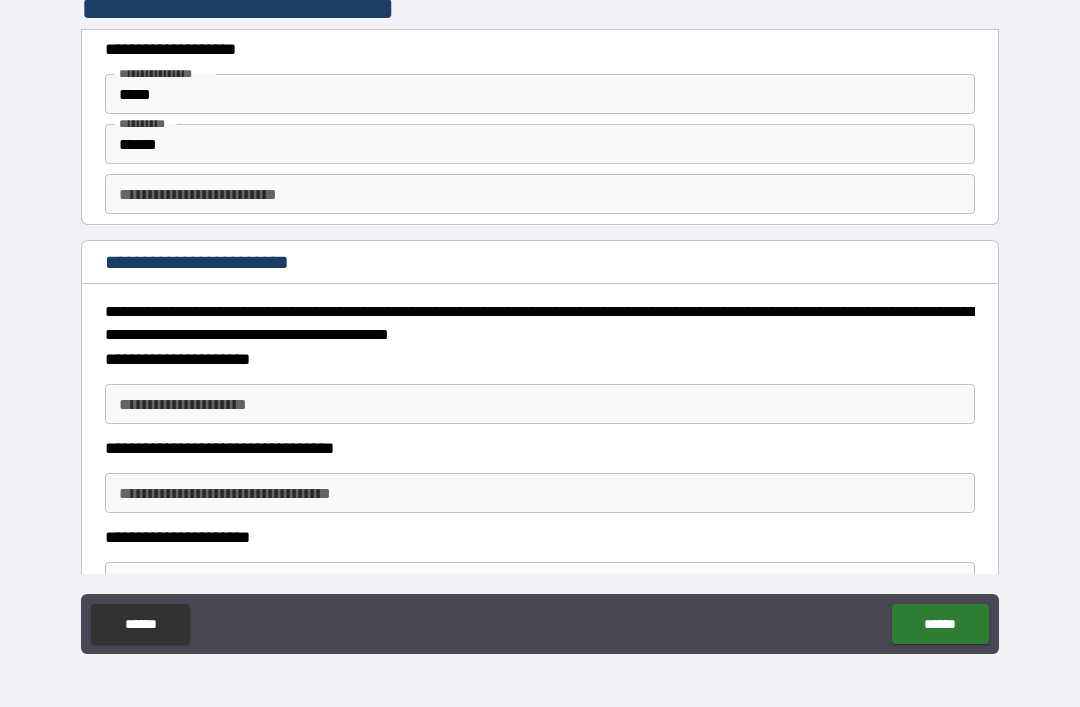click on "**********" at bounding box center (540, 194) 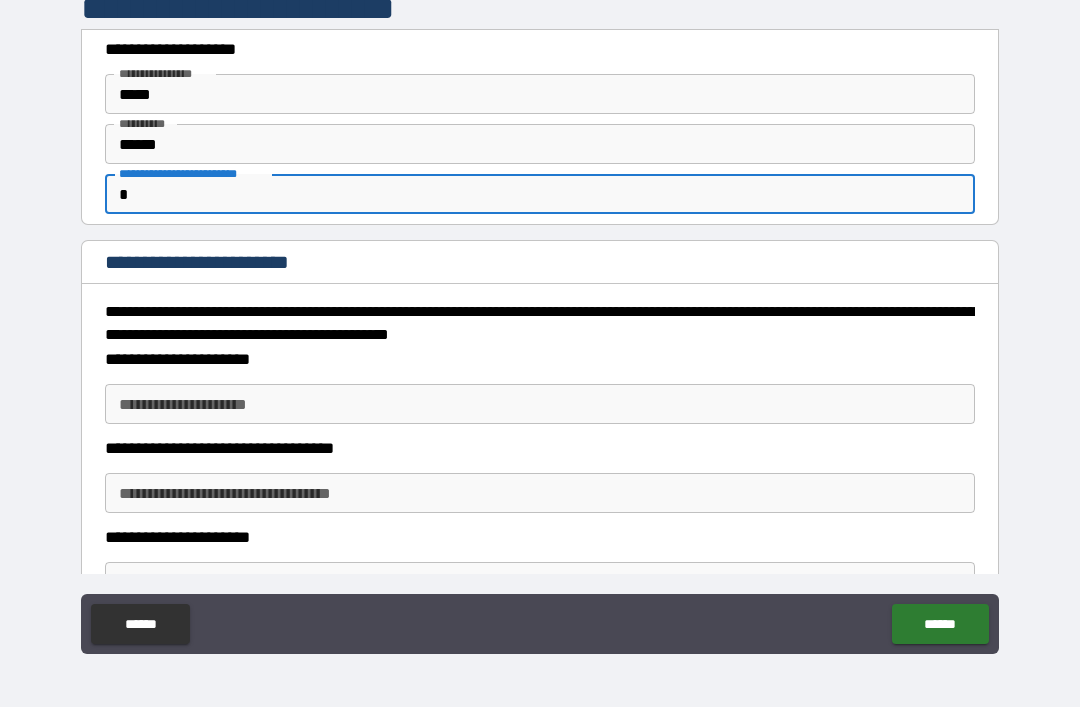 type on "*" 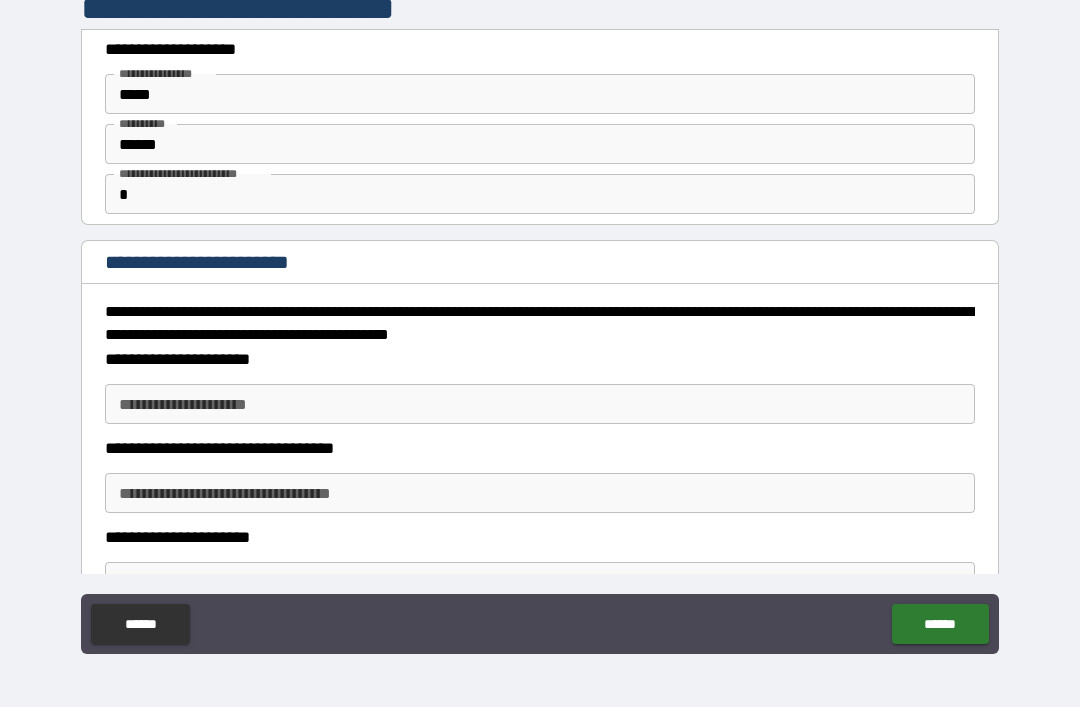 click on "**********" at bounding box center (540, 404) 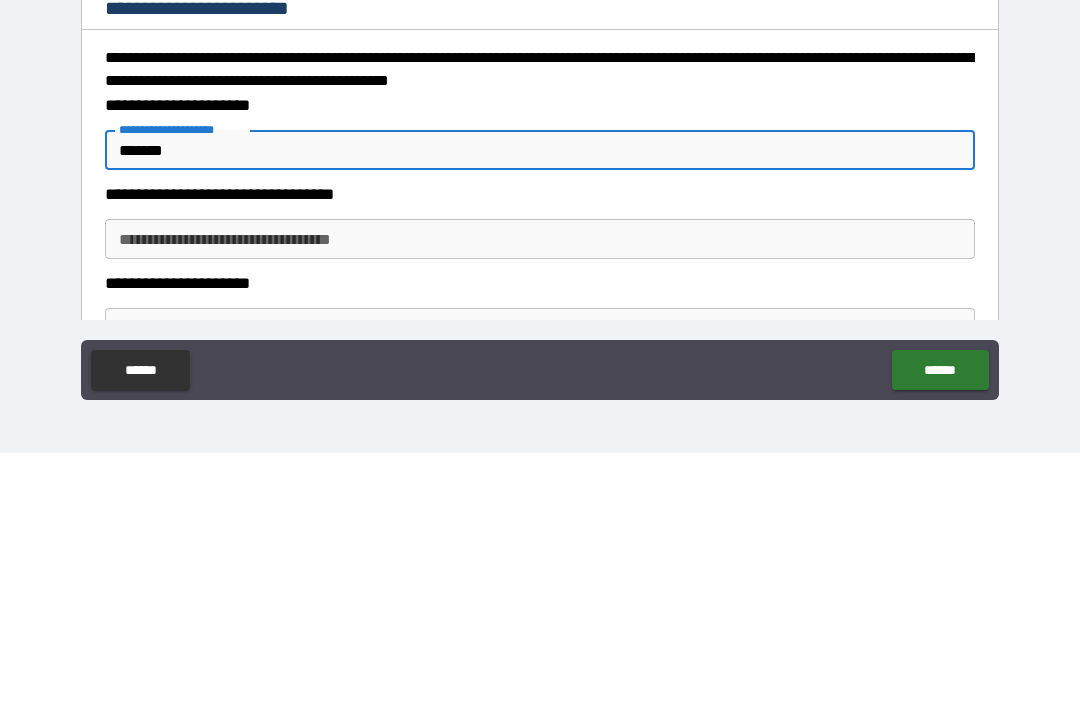 type on "*******" 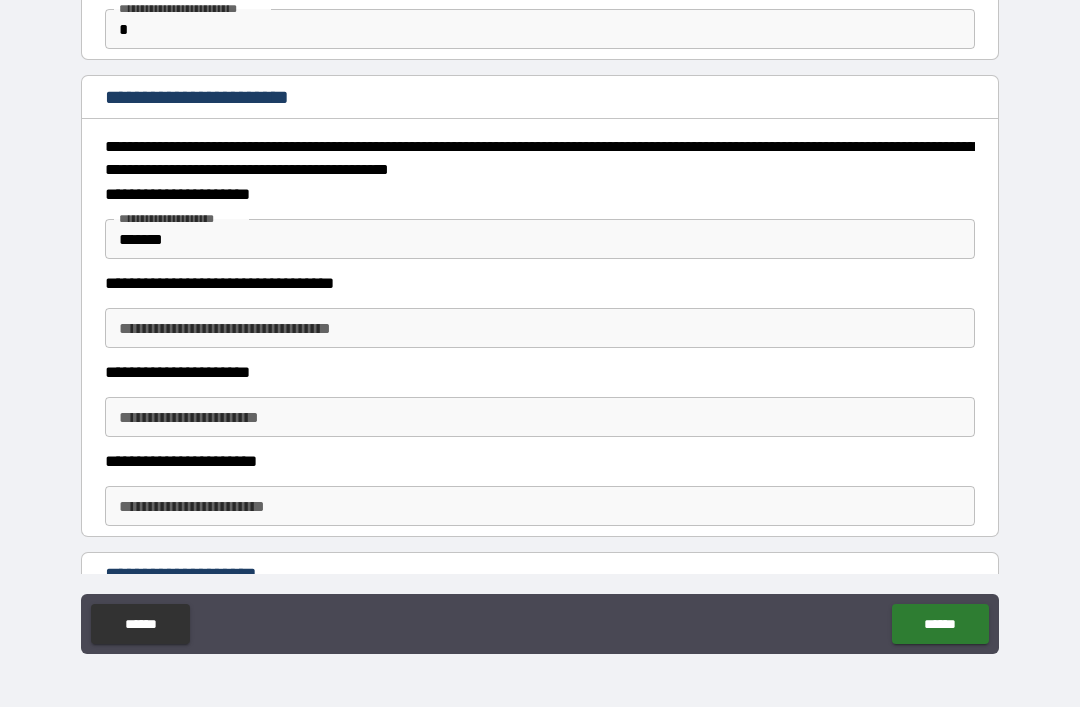 scroll, scrollTop: 168, scrollLeft: 0, axis: vertical 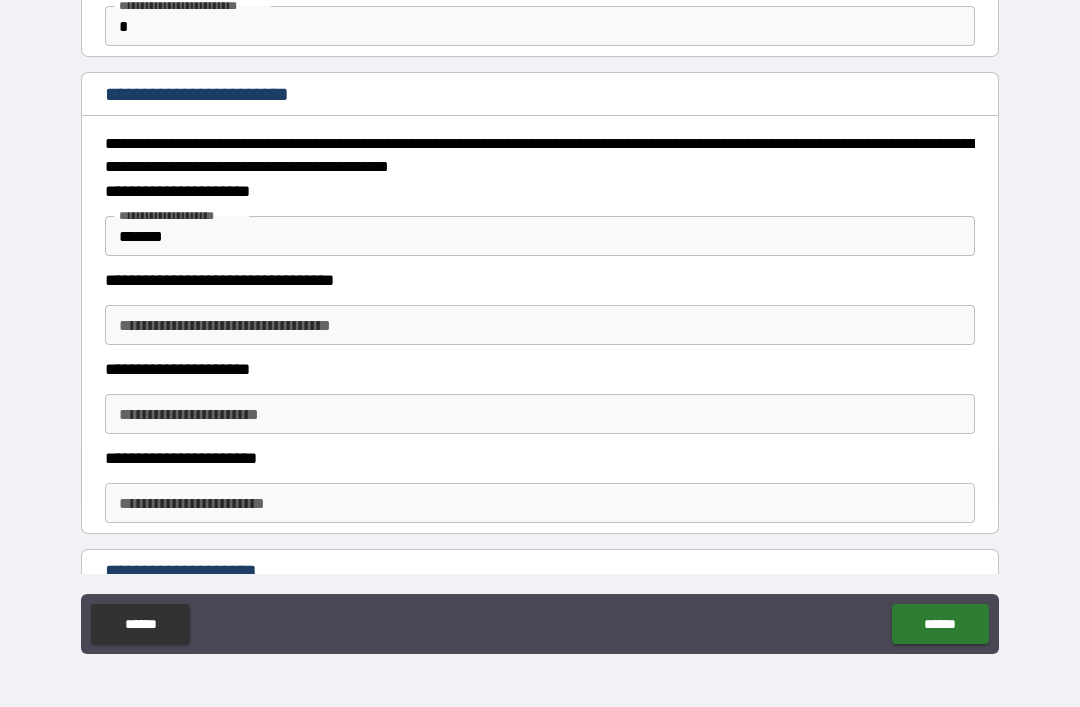 click on "**********" at bounding box center [540, 414] 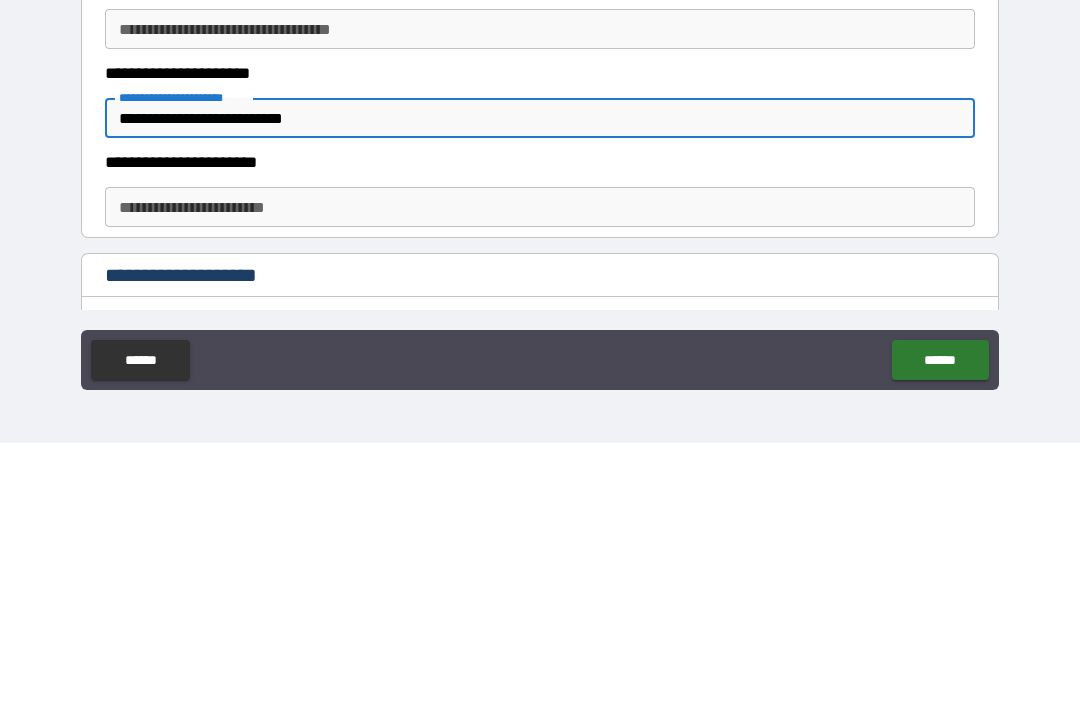 scroll, scrollTop: 205, scrollLeft: 0, axis: vertical 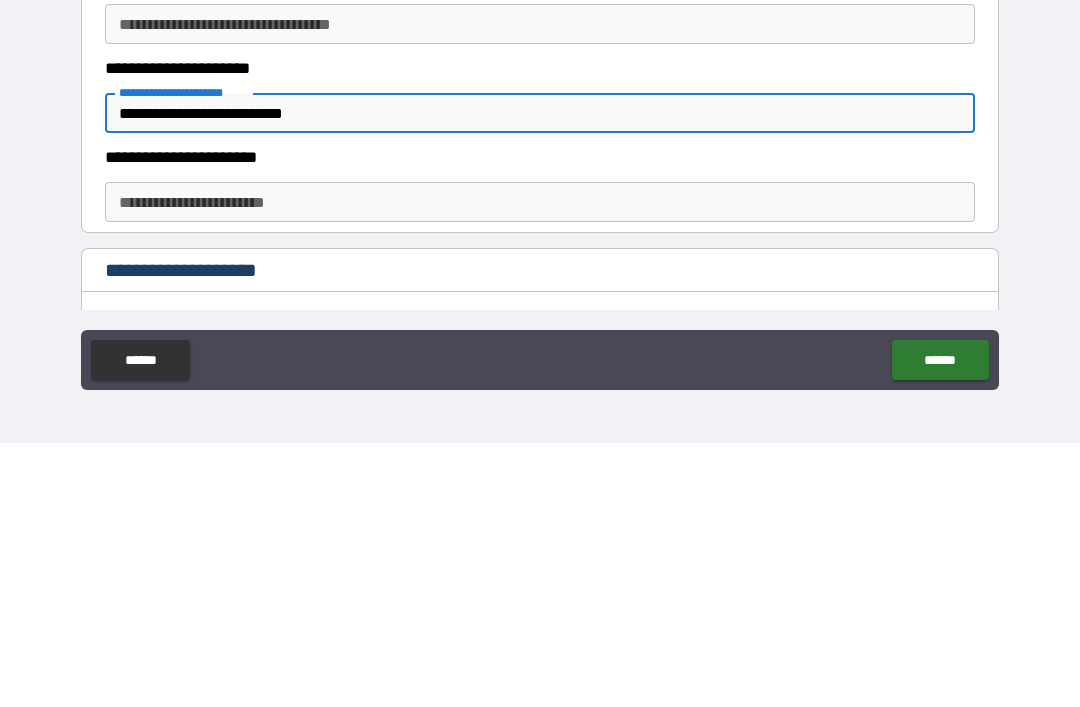 type on "**********" 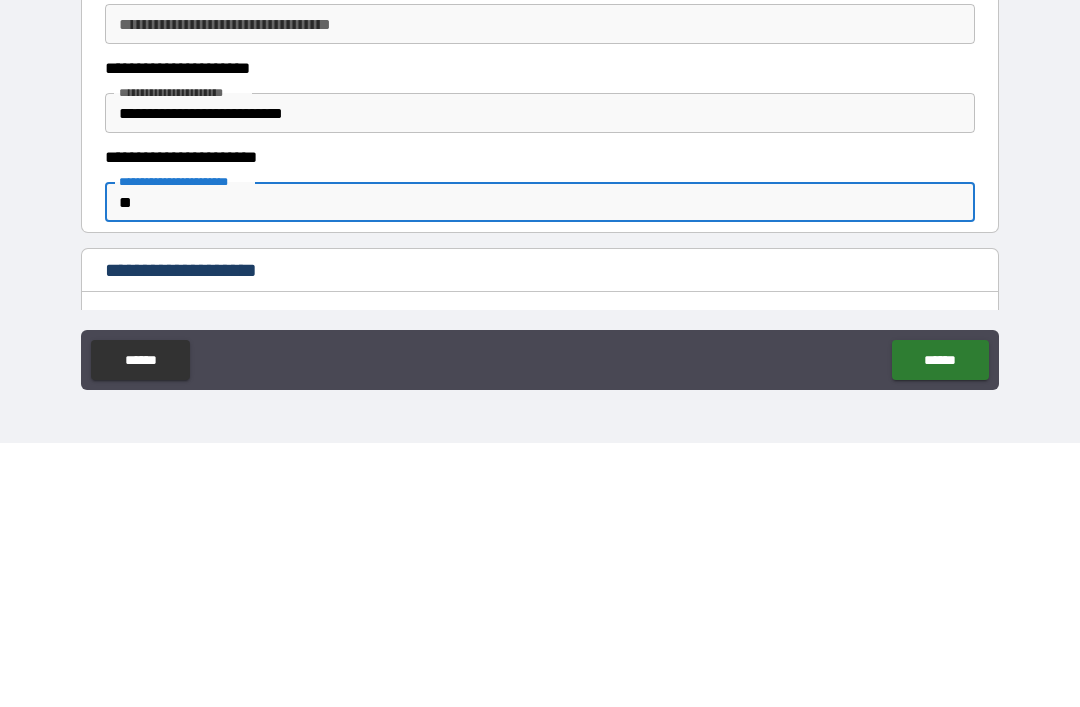 type on "**" 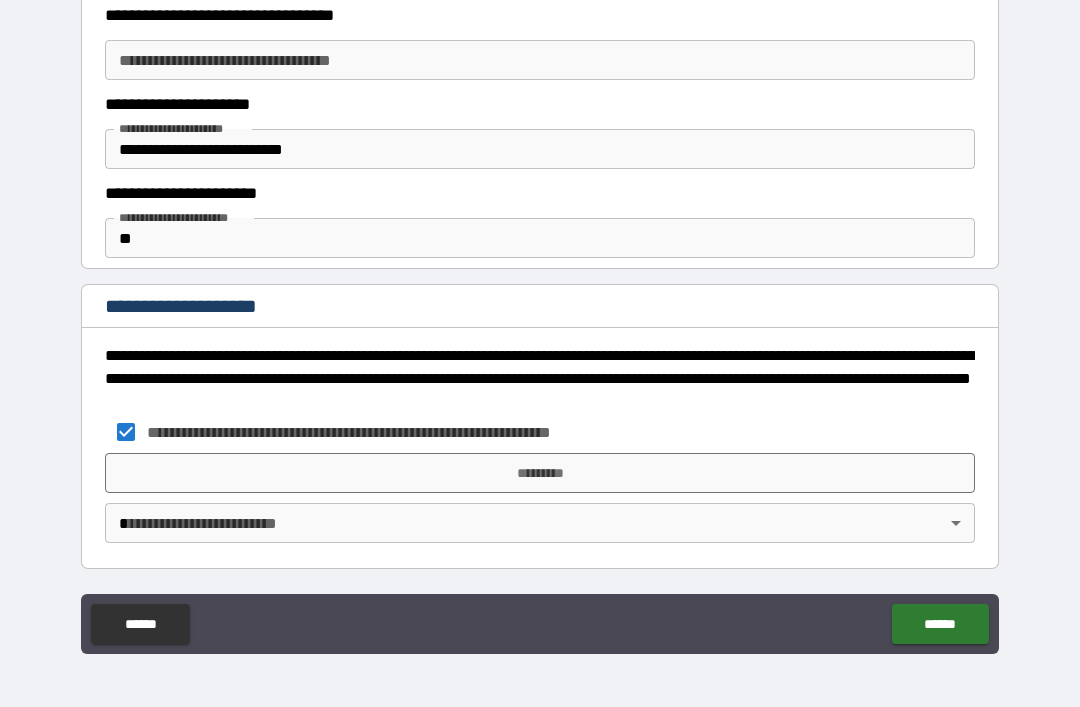 scroll, scrollTop: 433, scrollLeft: 0, axis: vertical 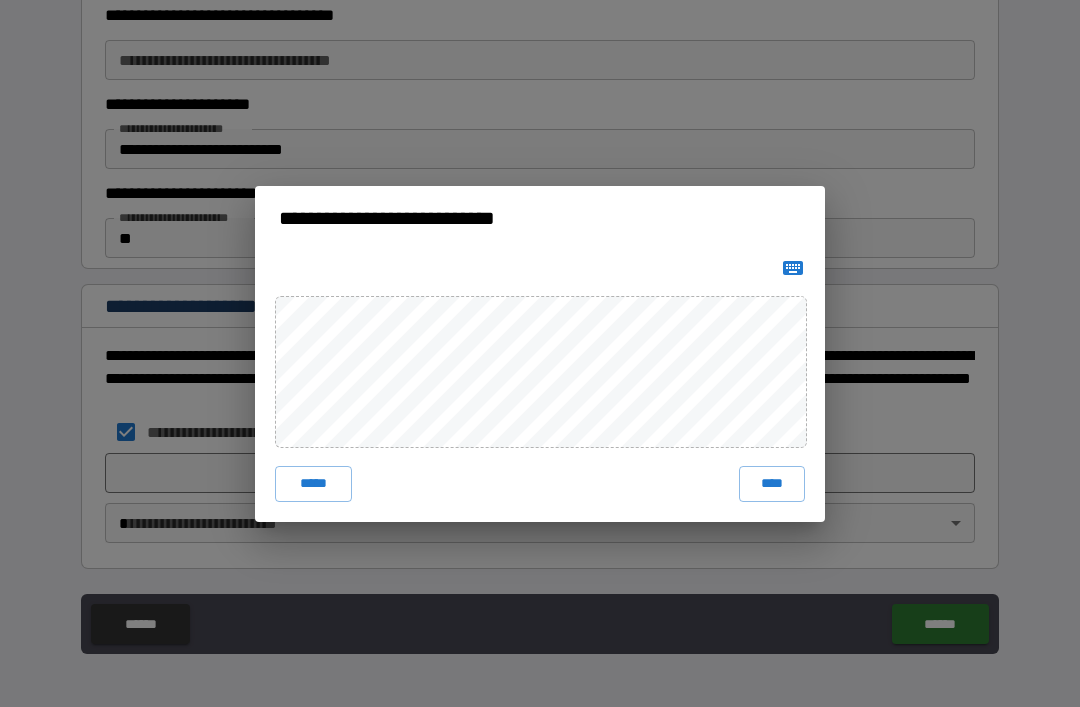 click on "****" at bounding box center [772, 484] 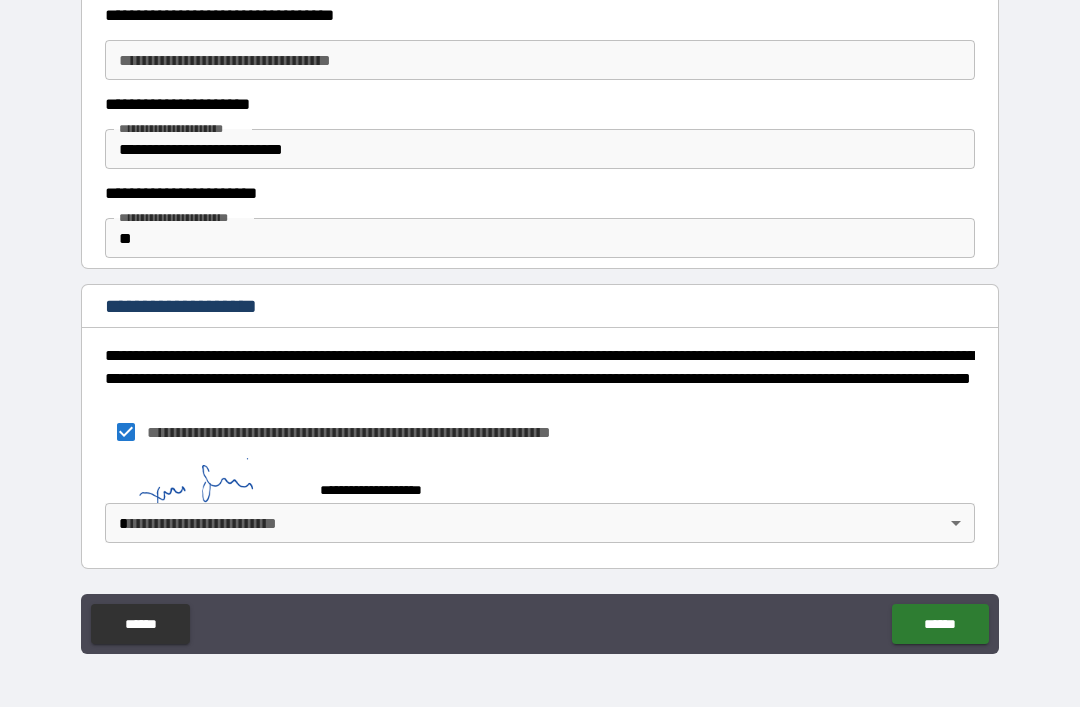 scroll, scrollTop: 423, scrollLeft: 0, axis: vertical 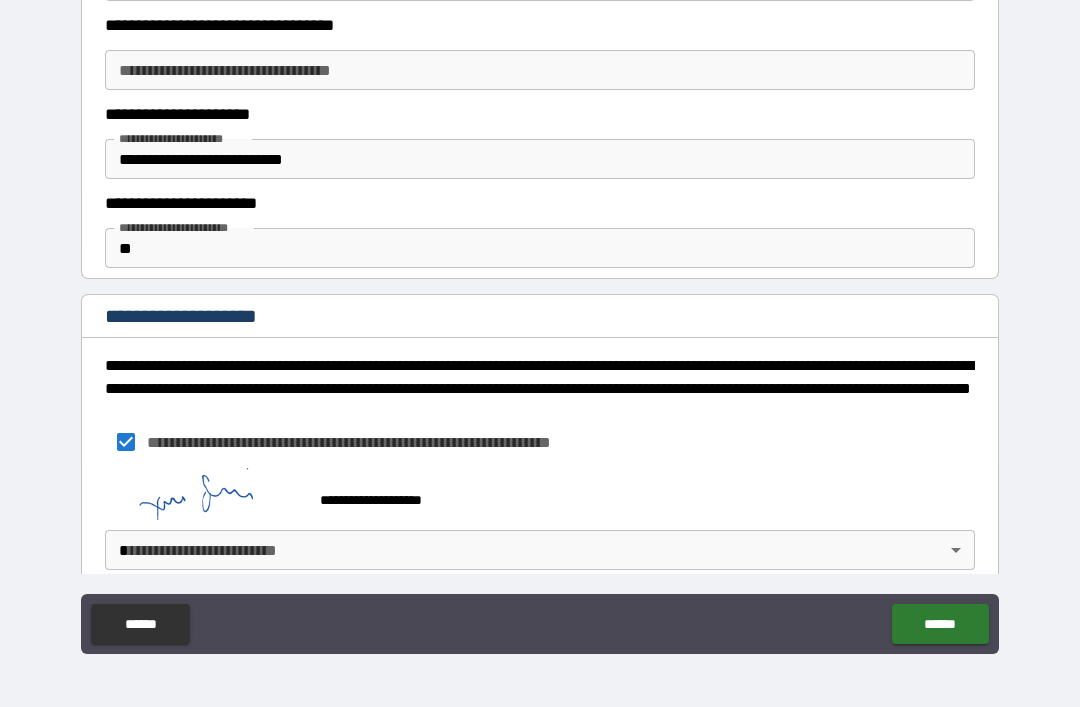 click on "**********" at bounding box center (540, 321) 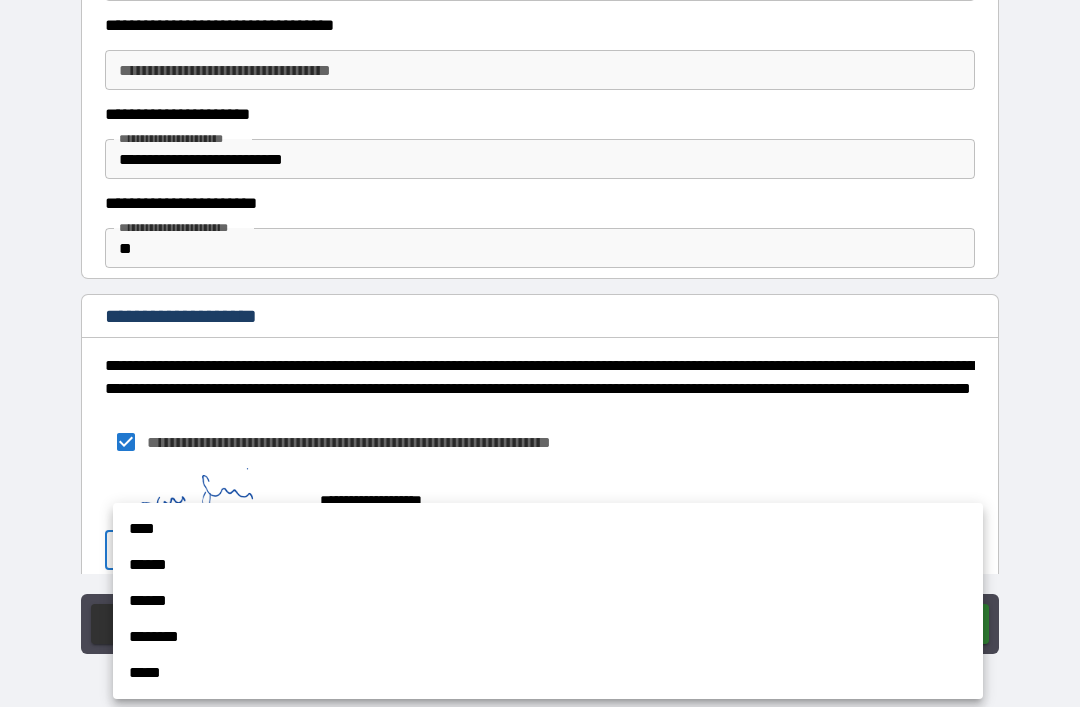 click on "****" at bounding box center (548, 529) 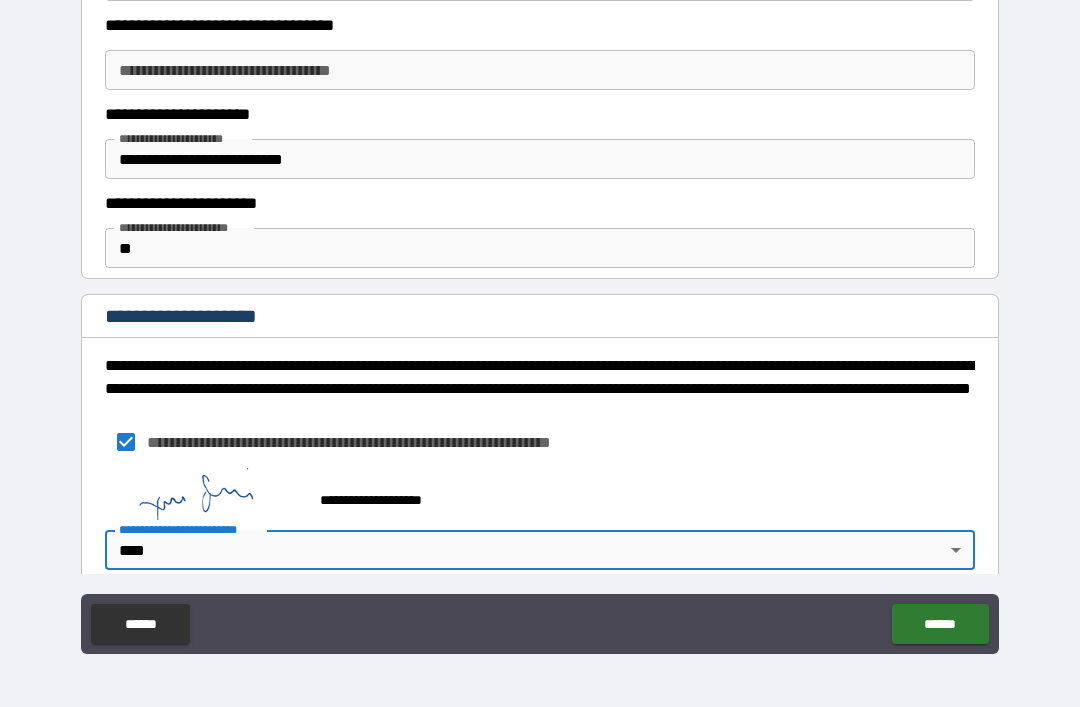 click on "******" at bounding box center (940, 624) 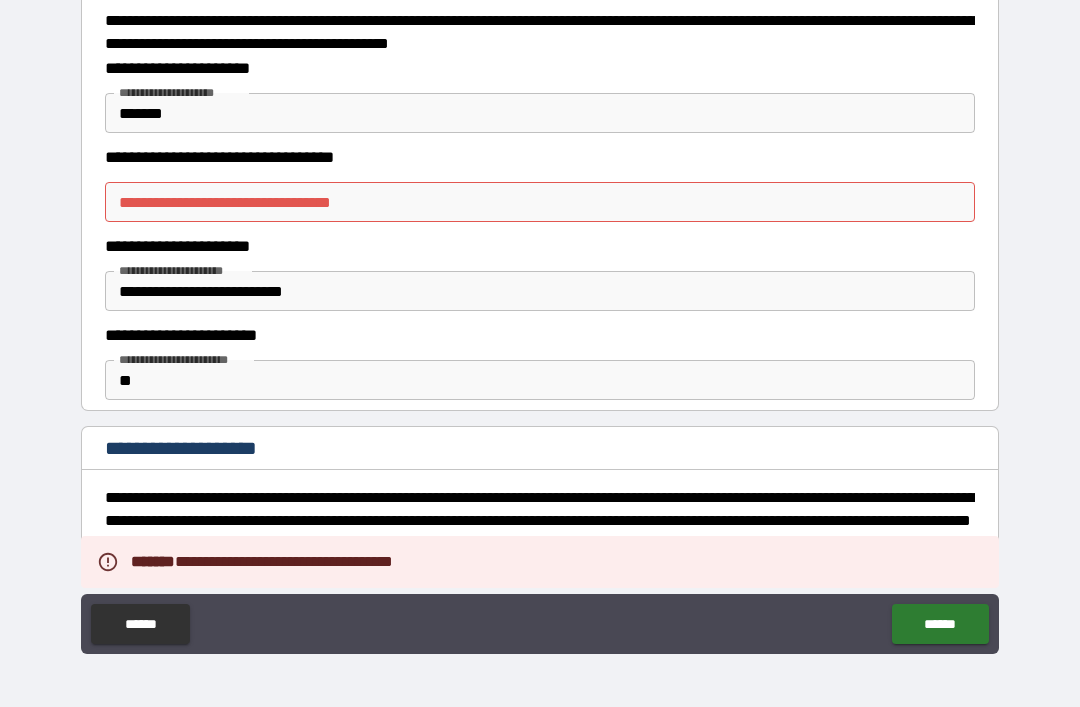 scroll, scrollTop: 287, scrollLeft: 0, axis: vertical 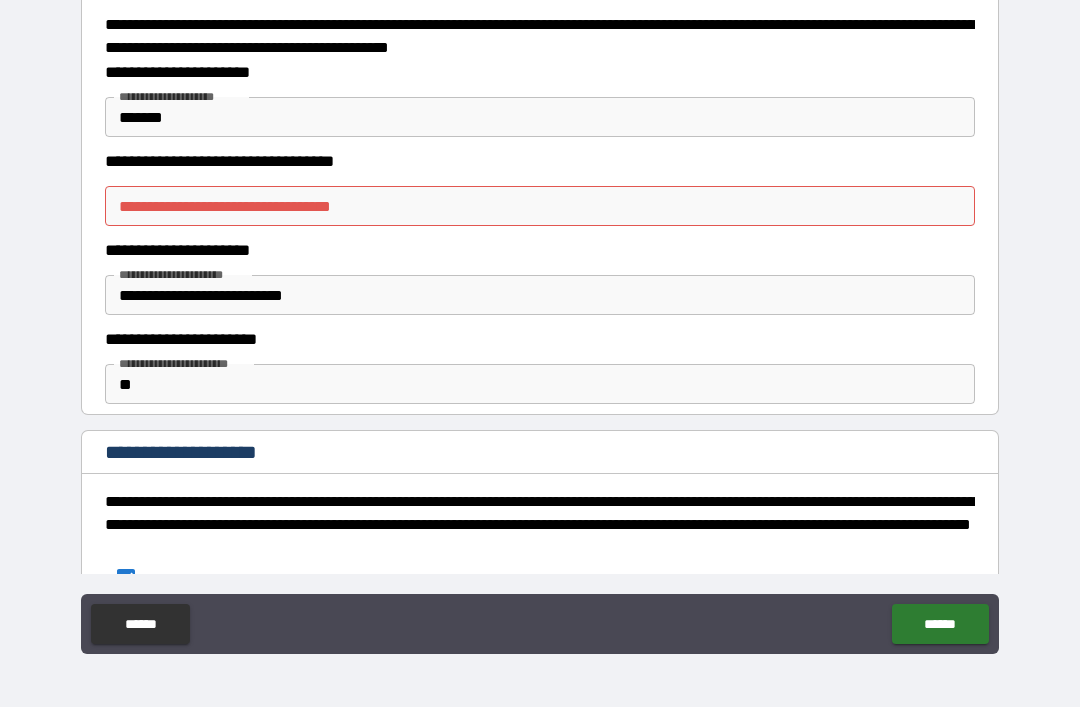 click on "**********" at bounding box center (540, 206) 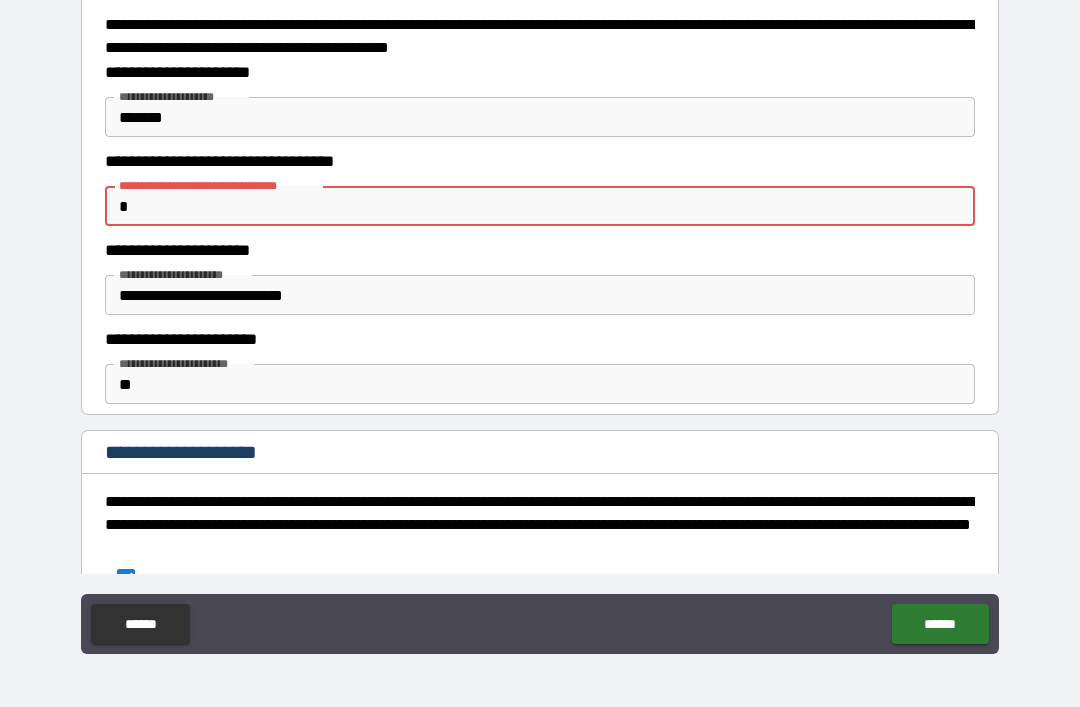 click on "*" at bounding box center [540, 206] 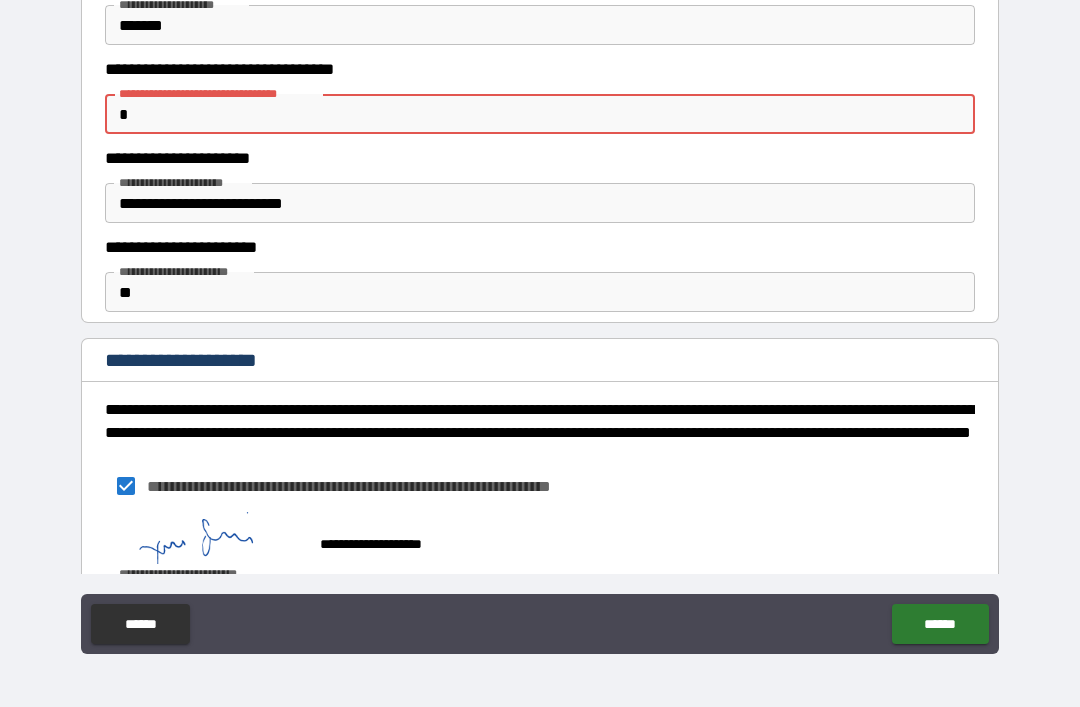 scroll, scrollTop: 388, scrollLeft: 0, axis: vertical 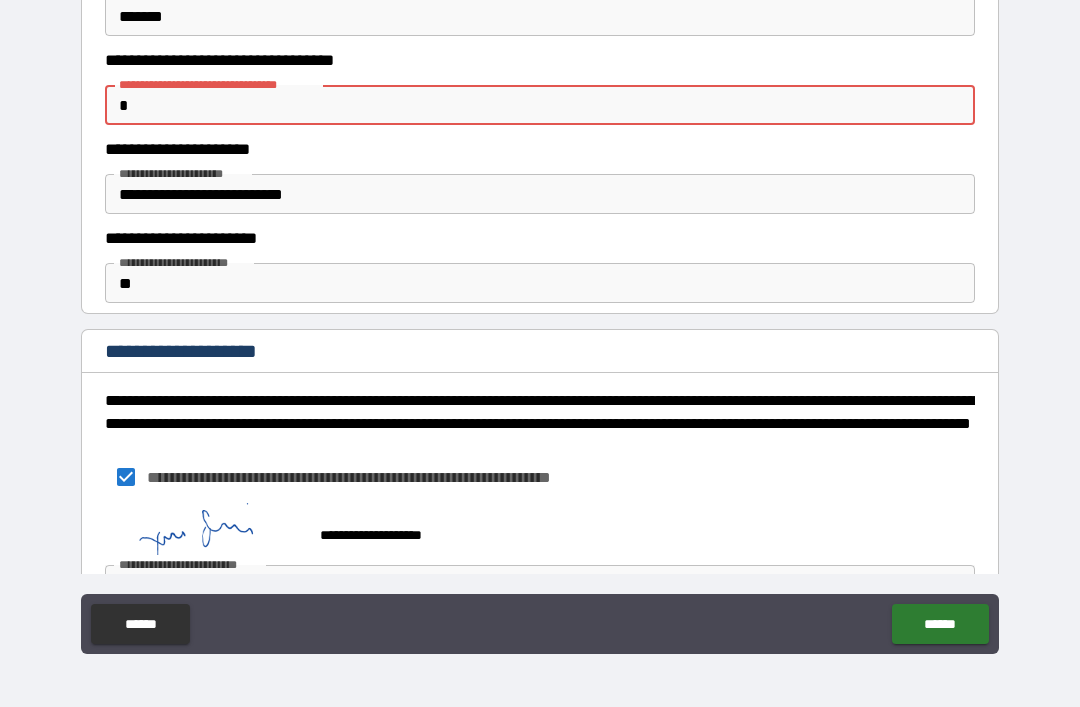 click on "*" at bounding box center (540, 105) 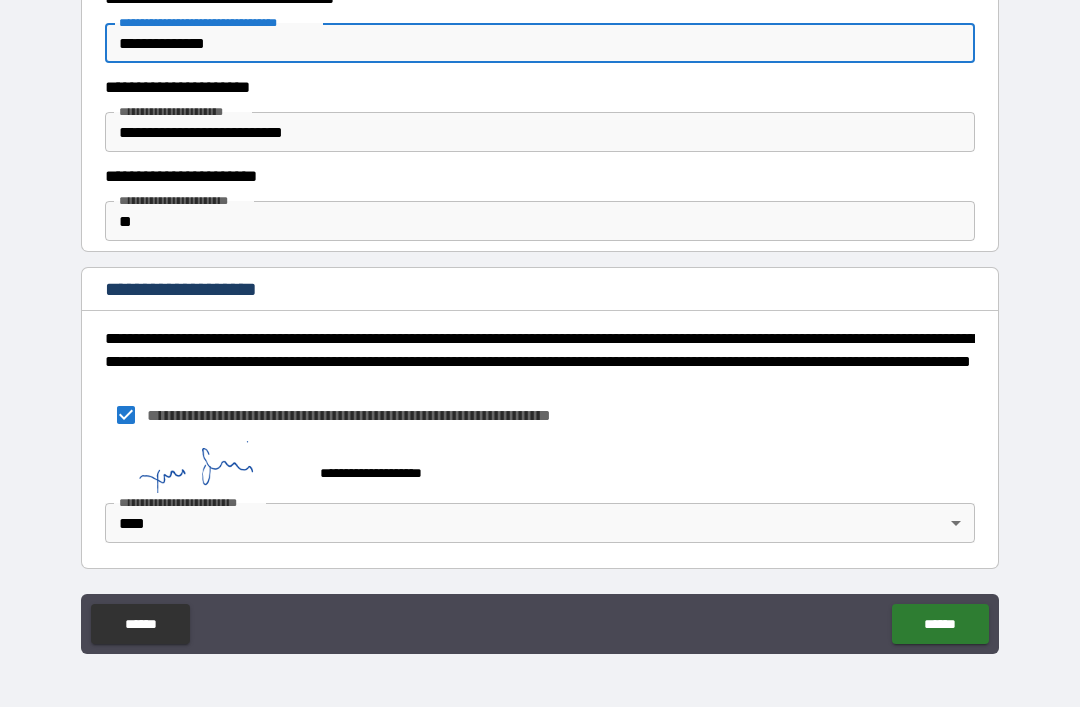 scroll, scrollTop: 450, scrollLeft: 0, axis: vertical 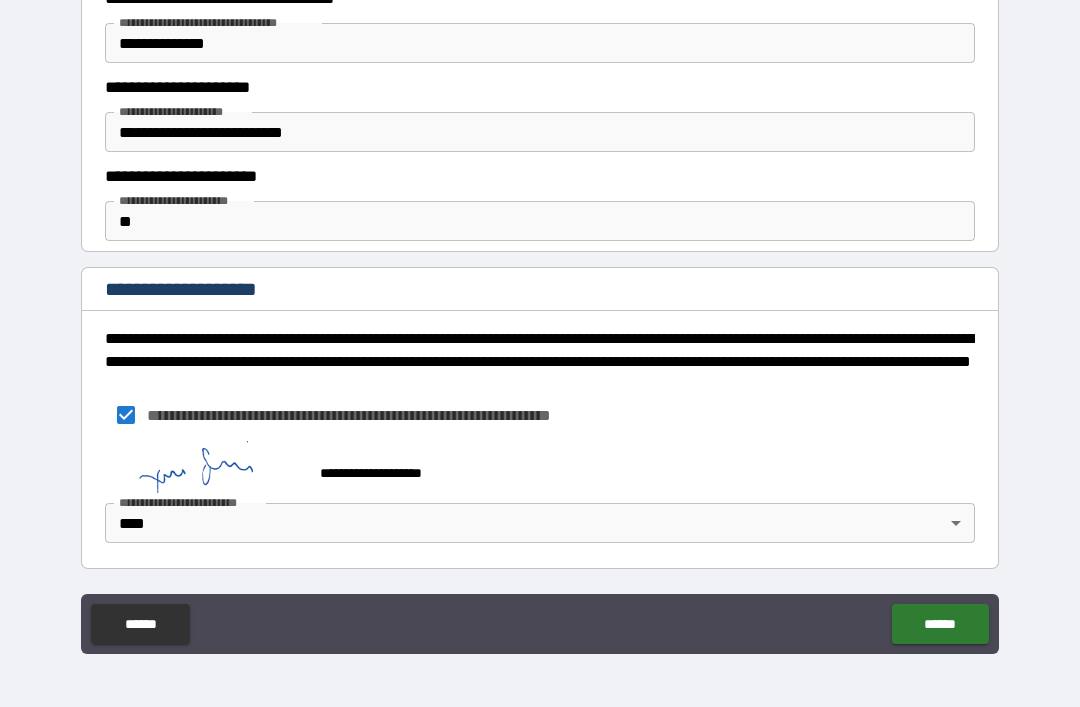 click on "******" at bounding box center (940, 624) 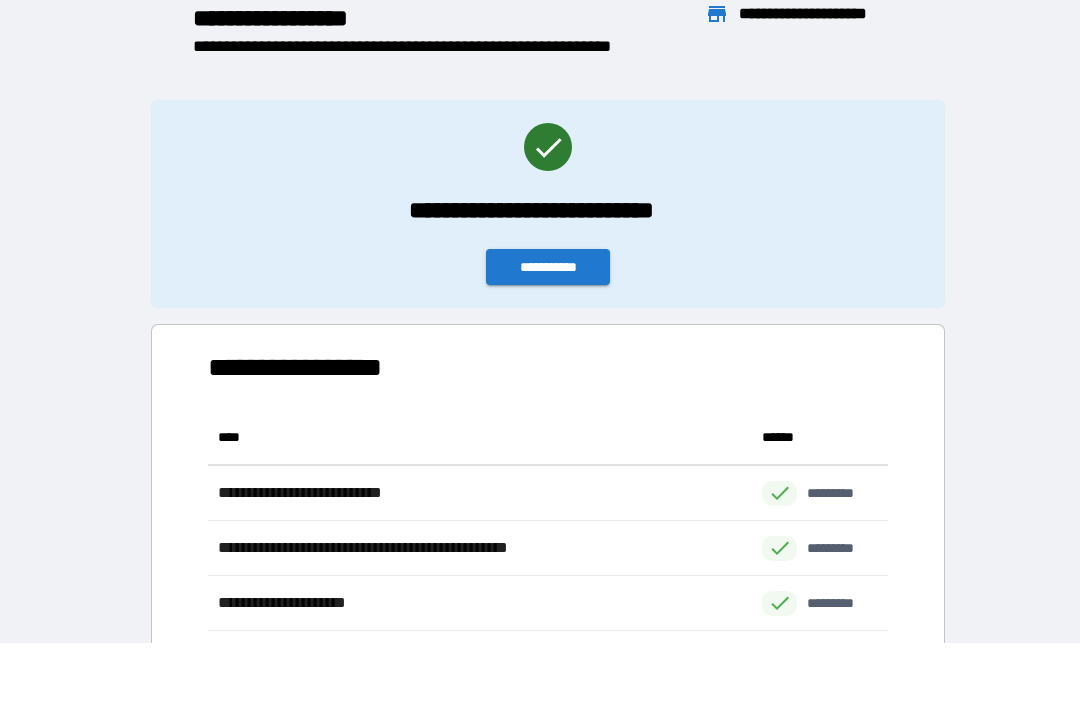 scroll, scrollTop: 1, scrollLeft: 1, axis: both 